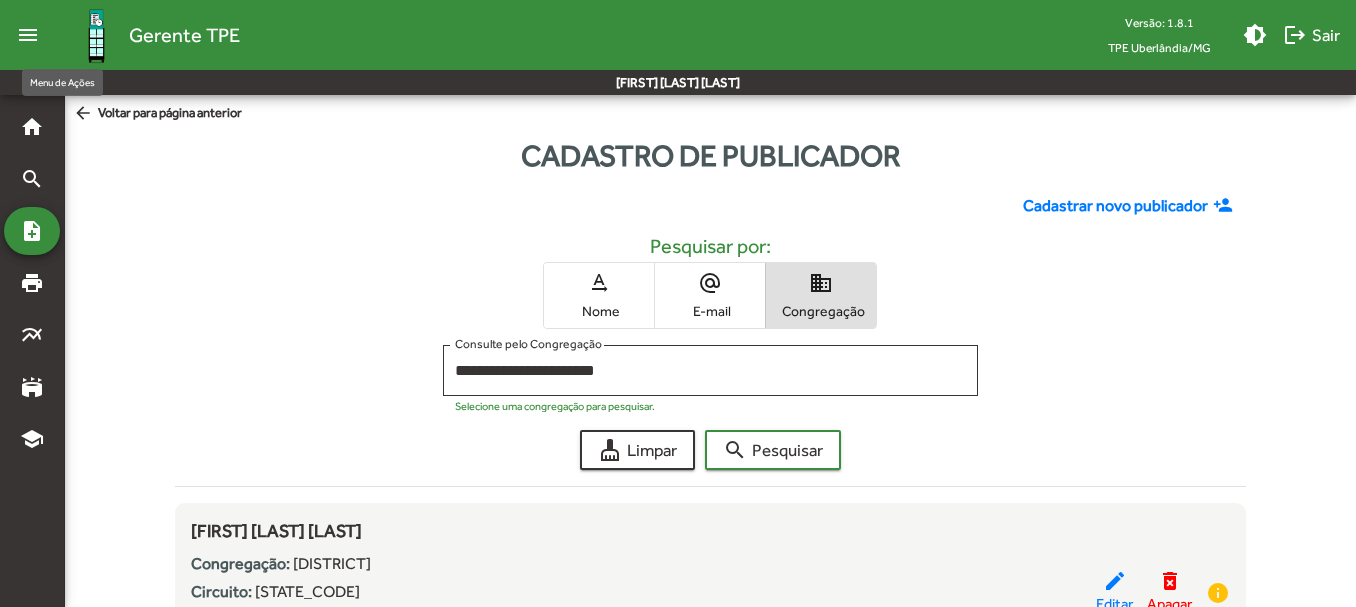 scroll, scrollTop: 782, scrollLeft: 0, axis: vertical 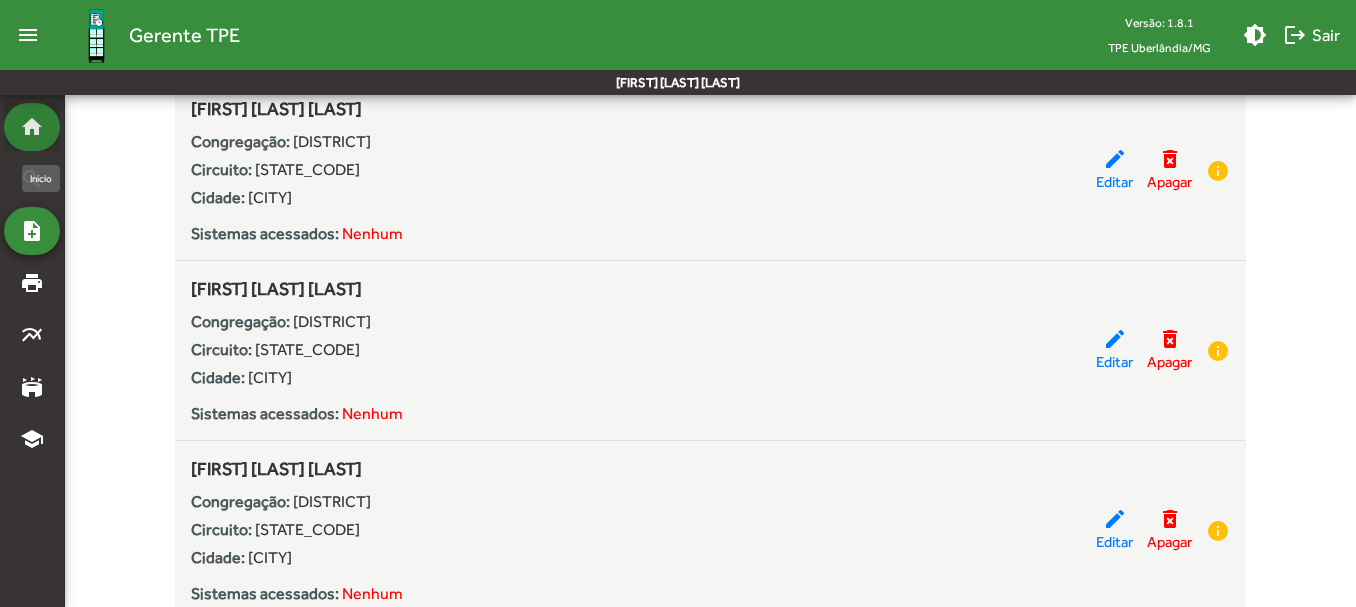click on "home" at bounding box center [32, 127] 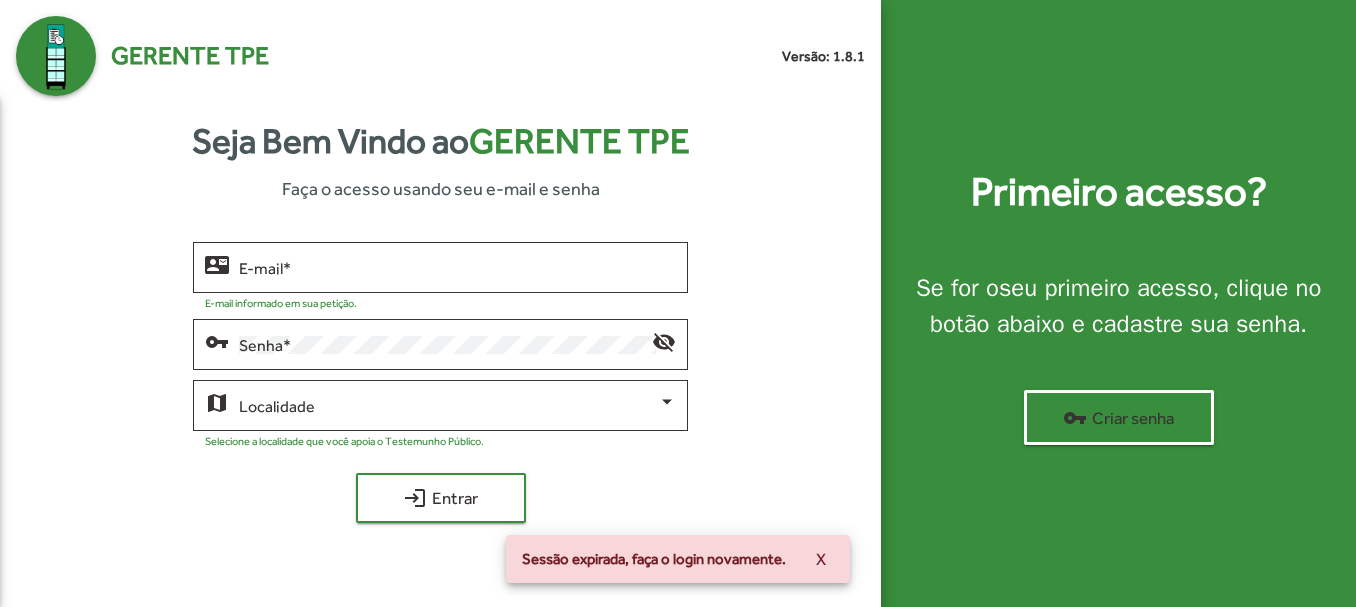 scroll, scrollTop: 0, scrollLeft: 0, axis: both 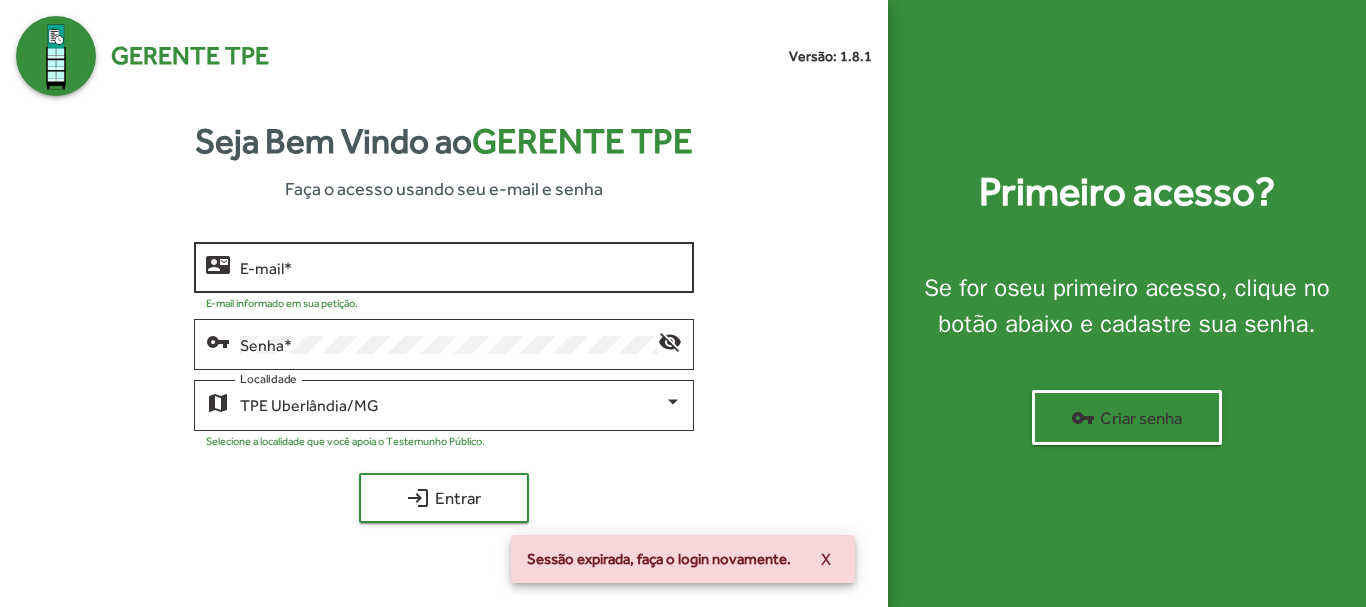 click on "E-mail   *" at bounding box center [460, 268] 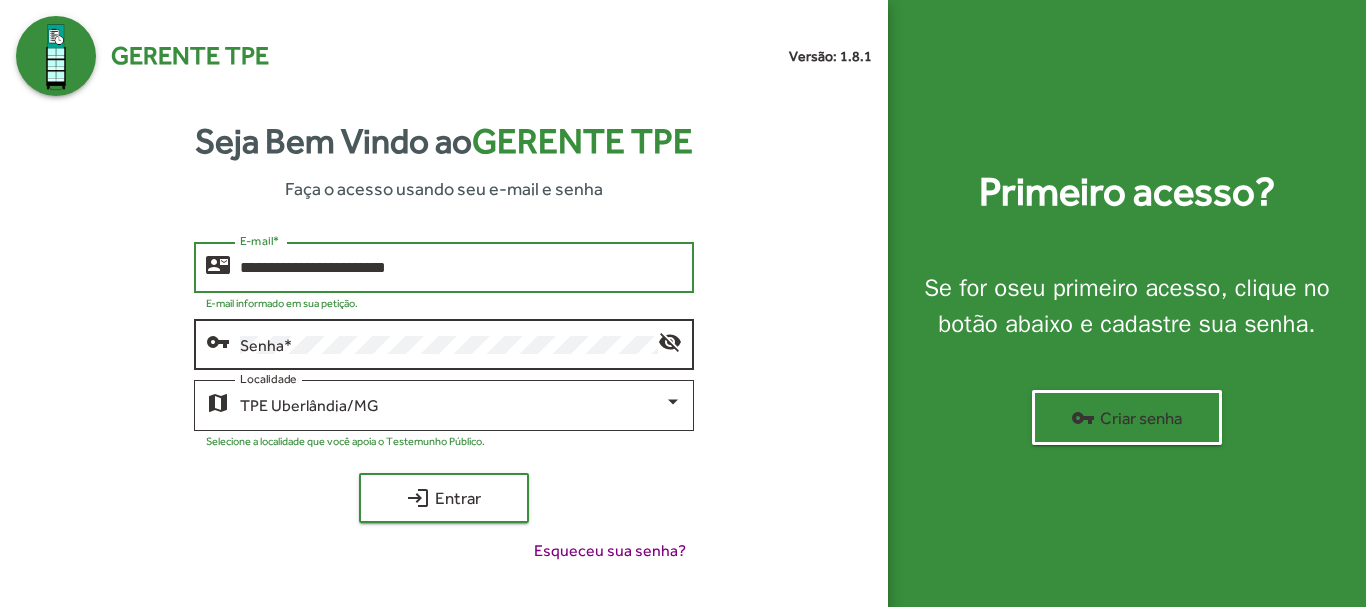type on "**********" 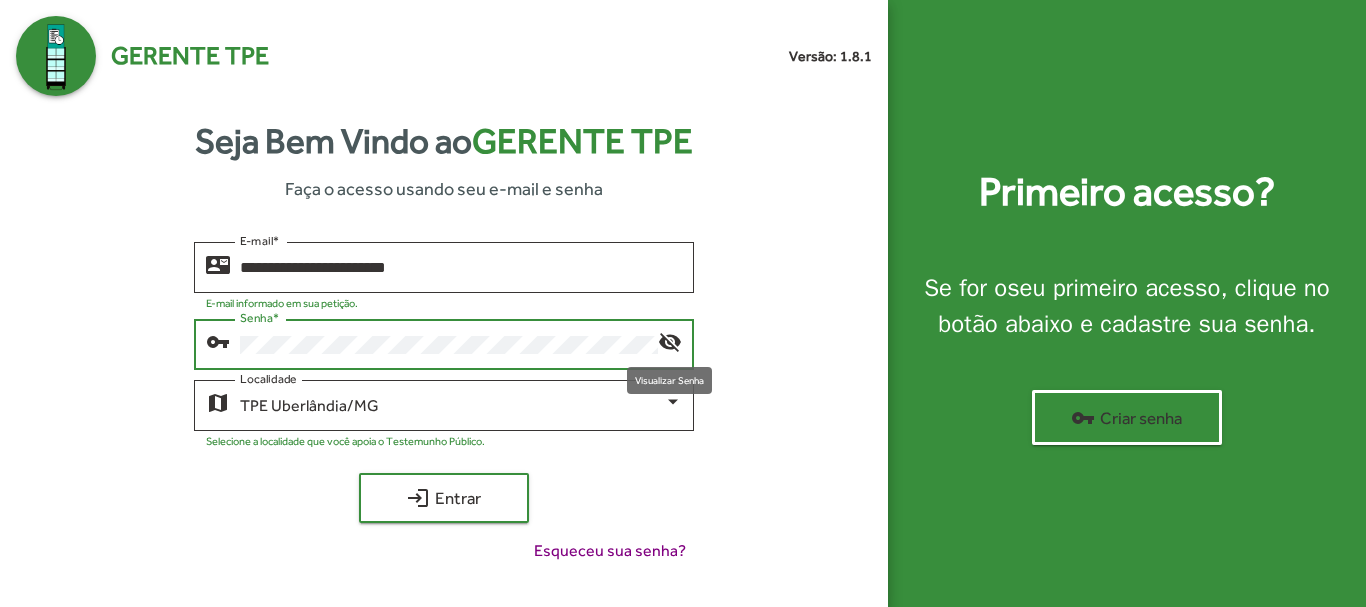 click on "visibility_off" 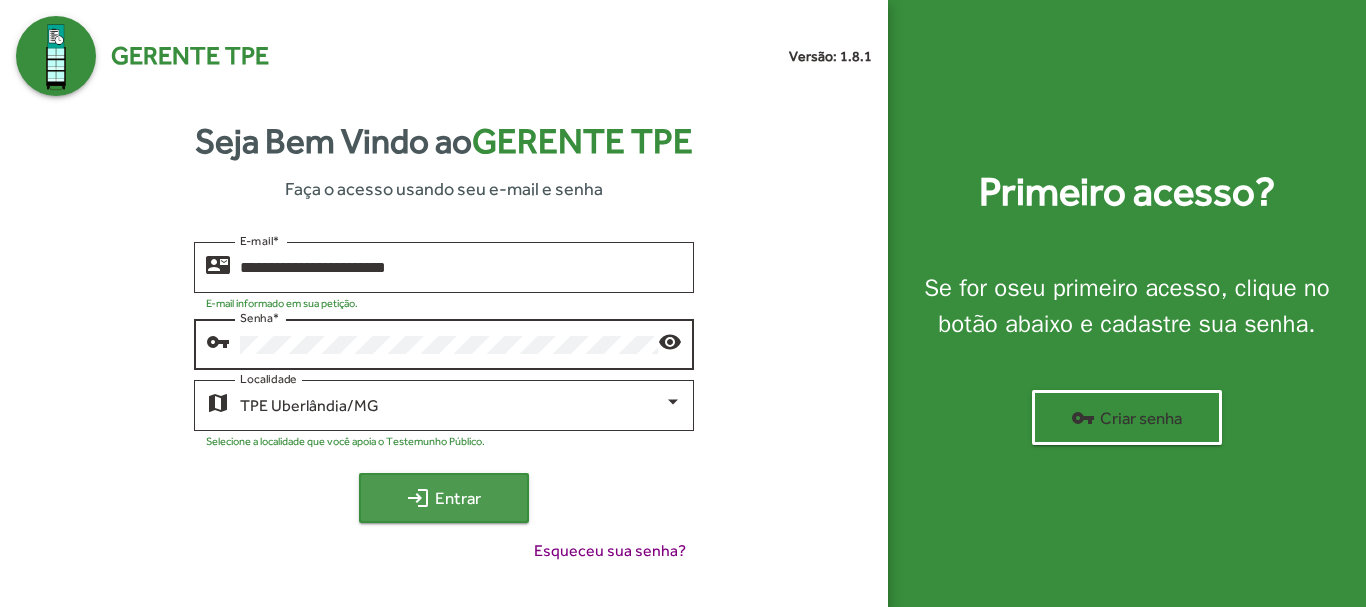 click on "login  Entrar" 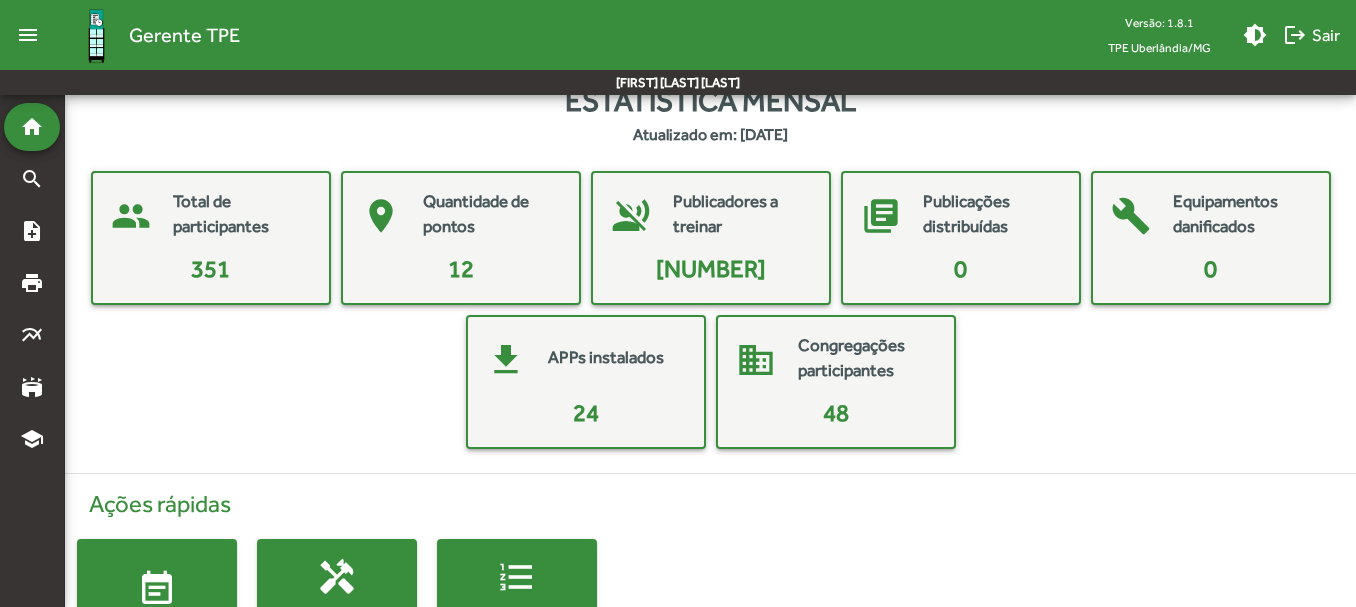 scroll, scrollTop: 0, scrollLeft: 0, axis: both 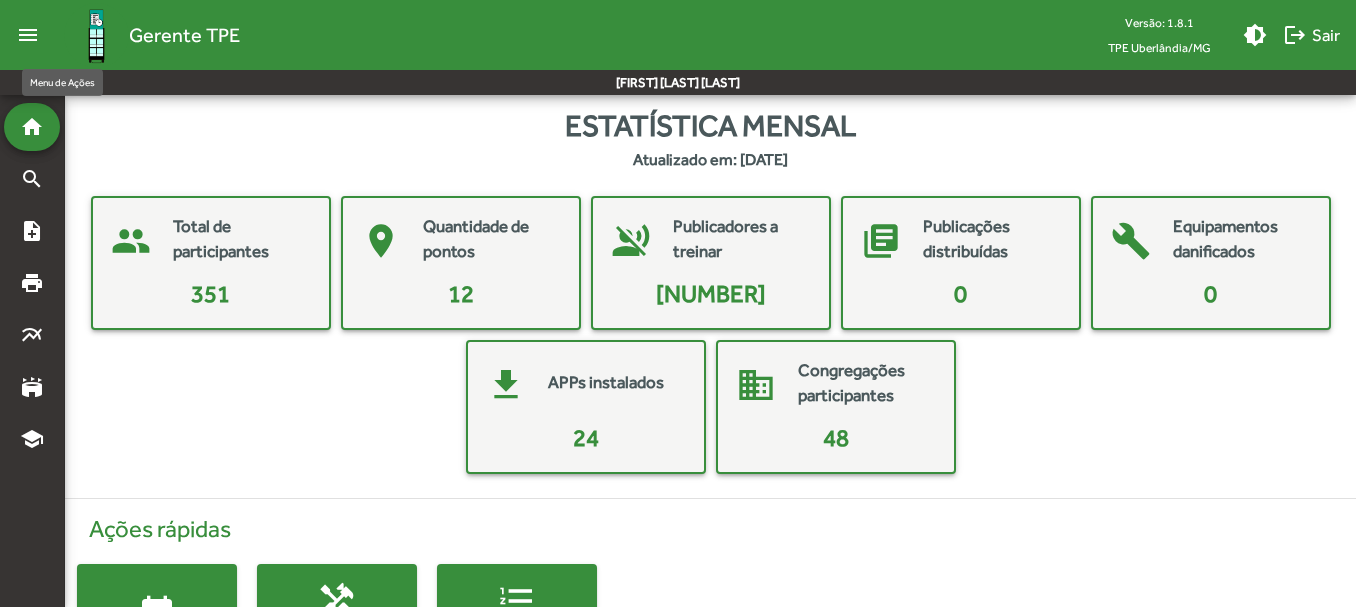 click on "menu" 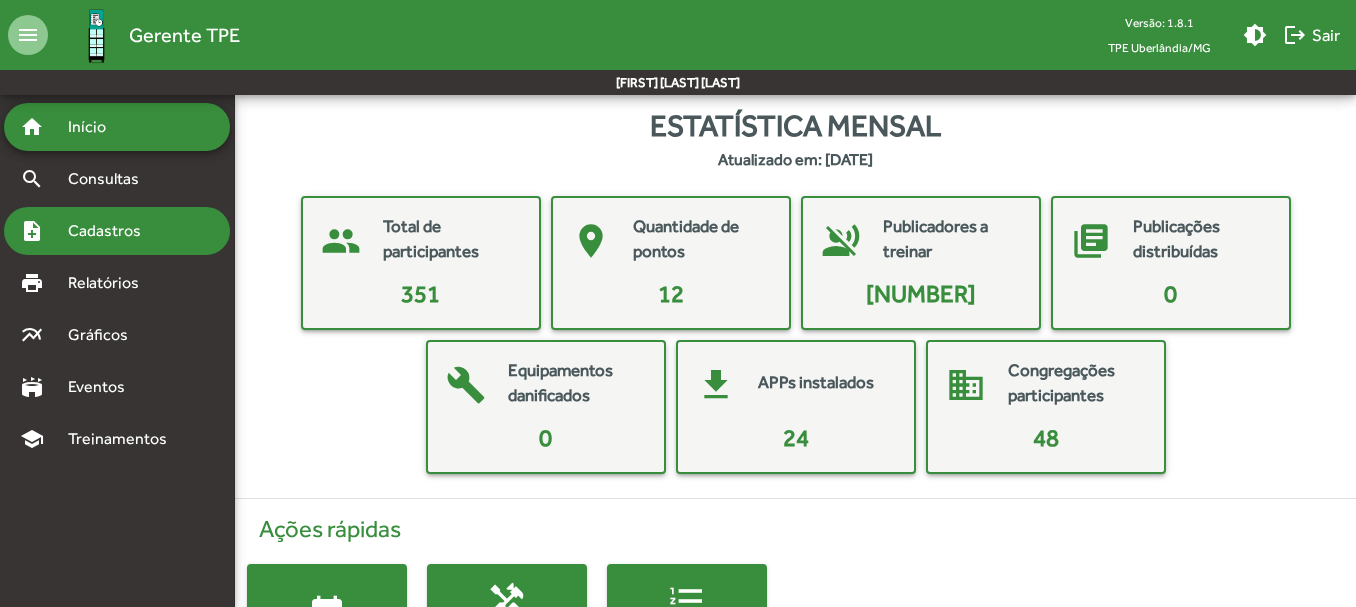 click on "Cadastros" at bounding box center (111, 231) 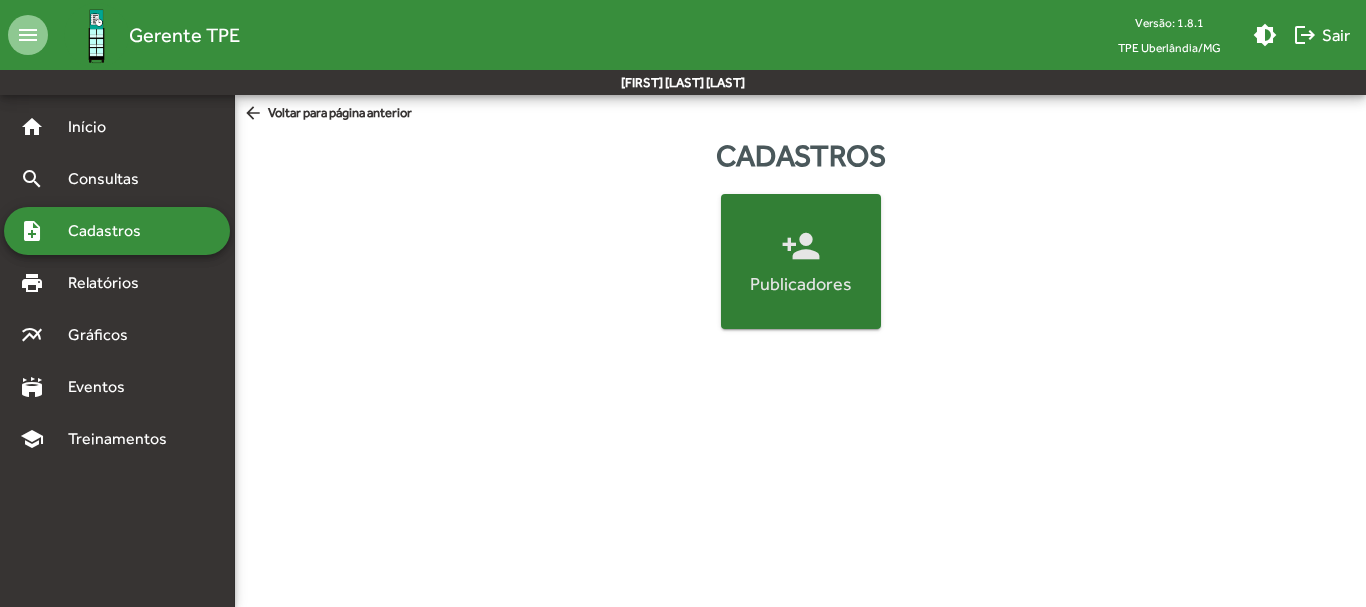 click on "person_add" 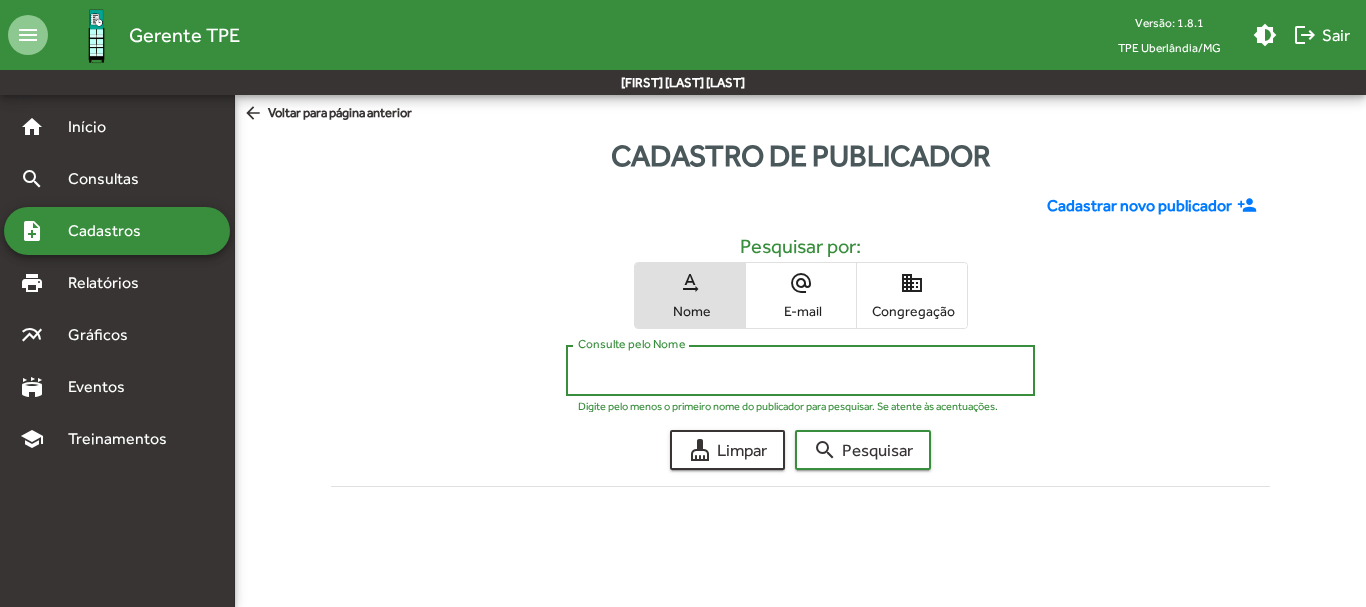 click on "Consulte pelo Nome" at bounding box center (800, 371) 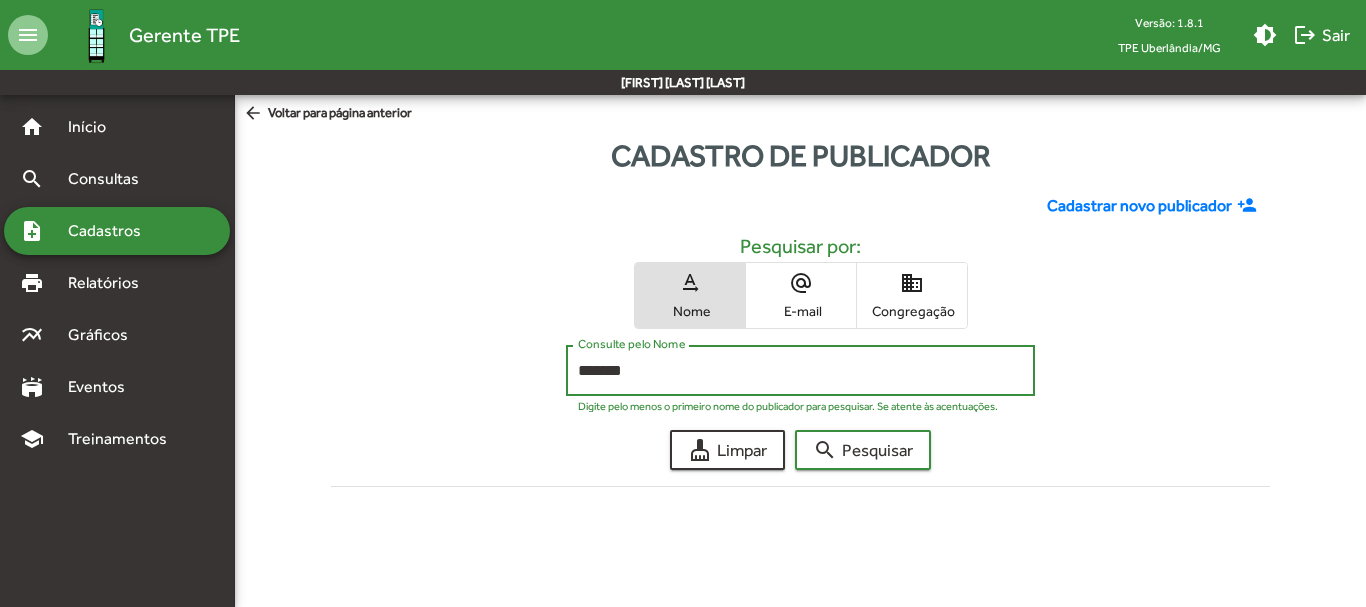 click on "*******" at bounding box center [800, 371] 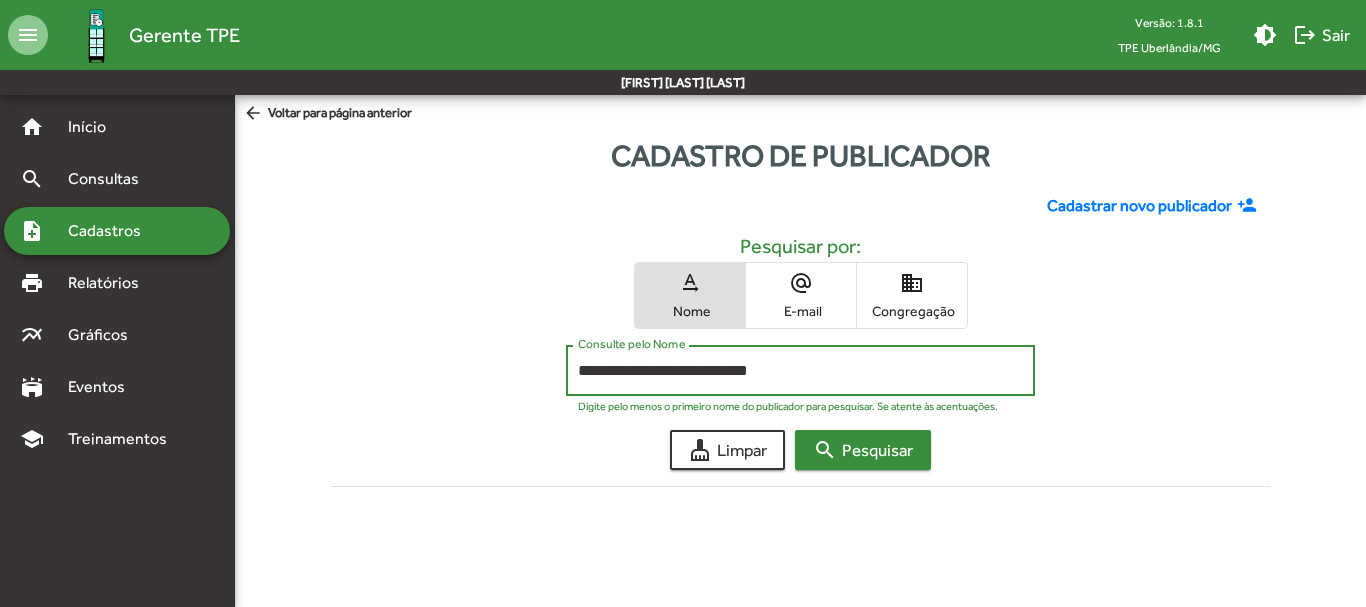 type on "**********" 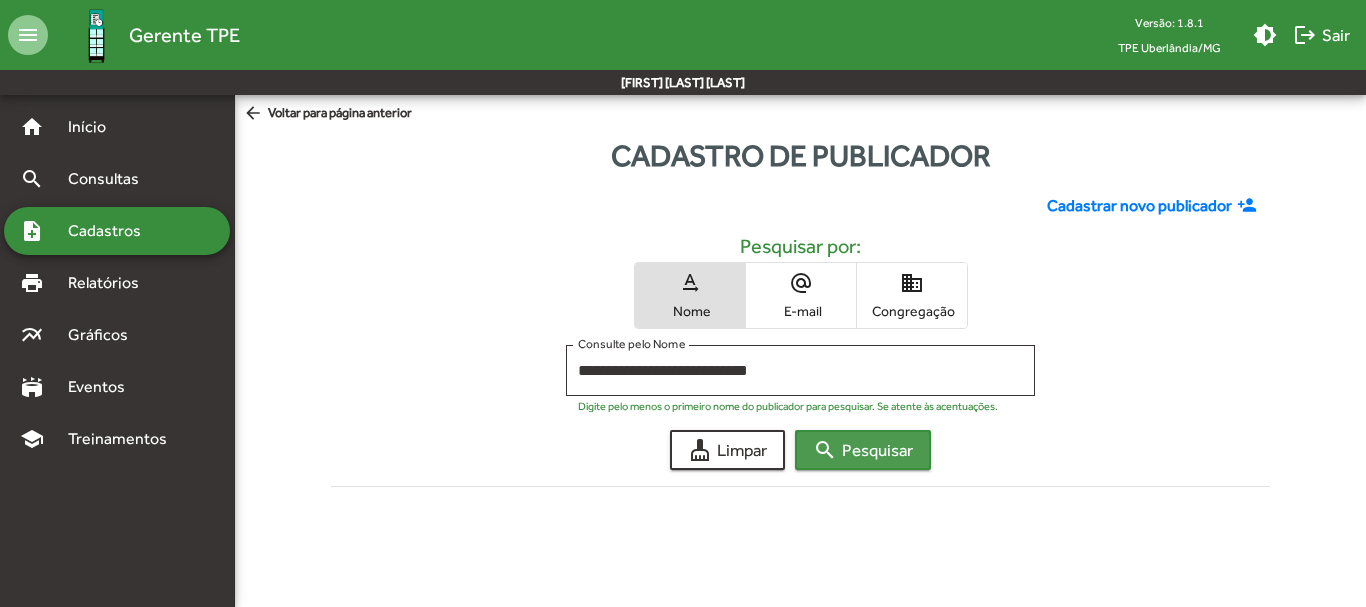 click on "search  Pesquisar" 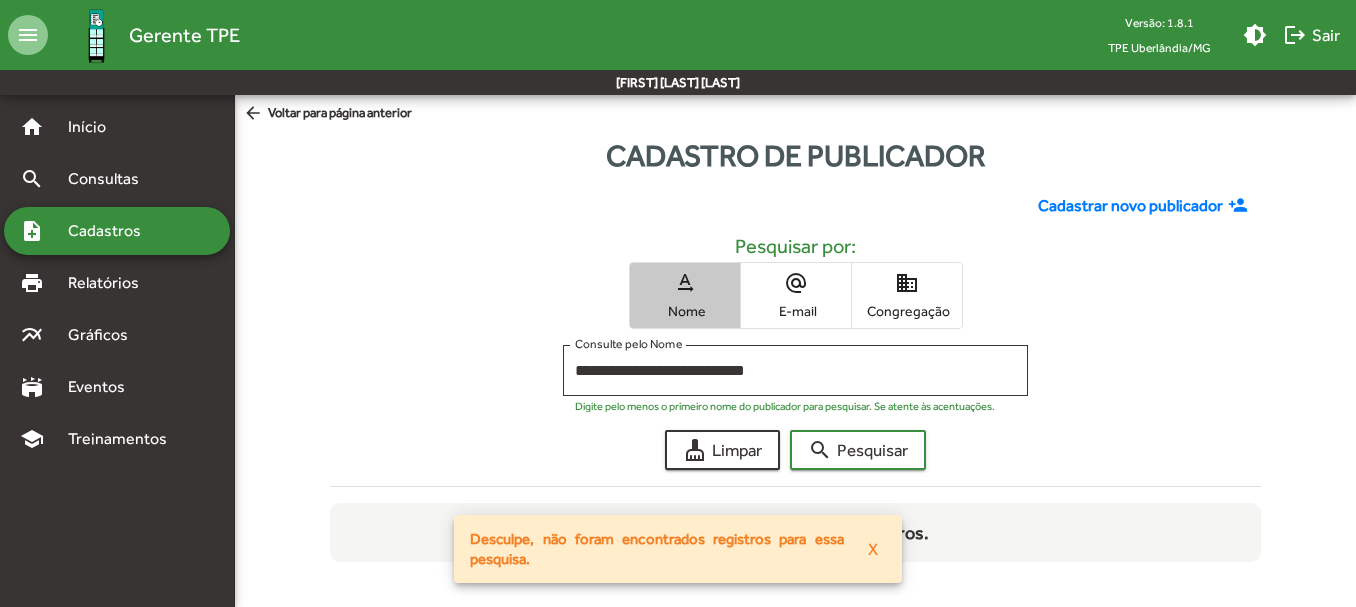 click on "text_rotation_none Nome" at bounding box center [685, 295] 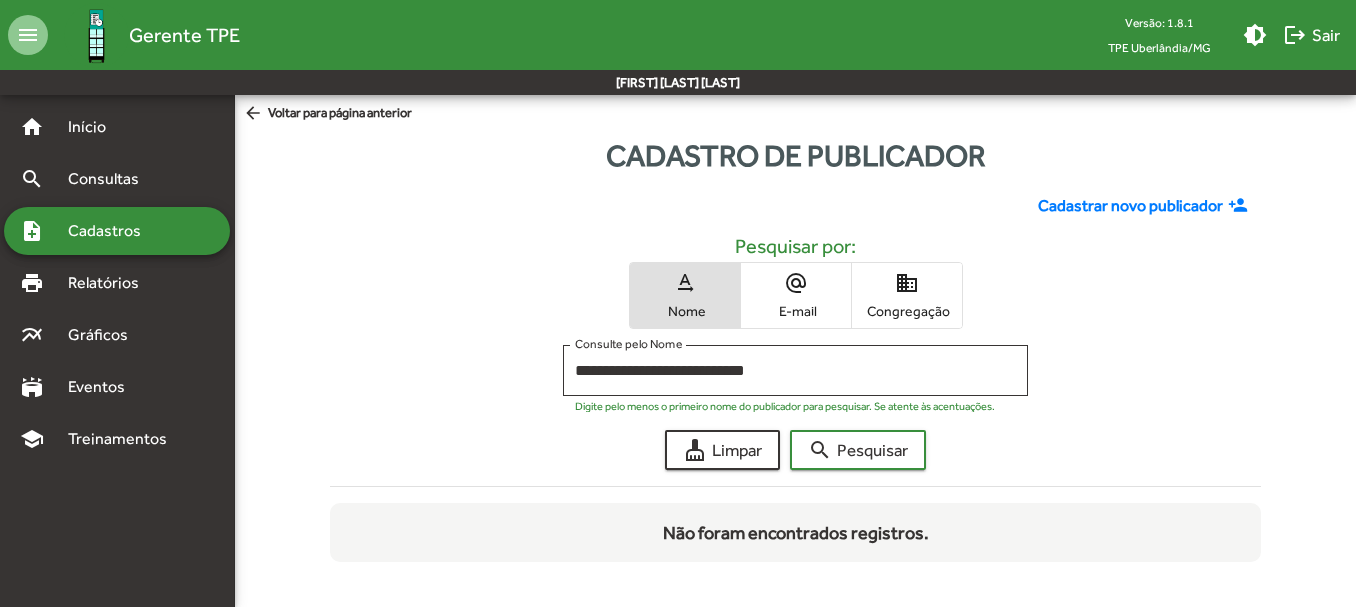 click on "Cadastrar novo publicador" 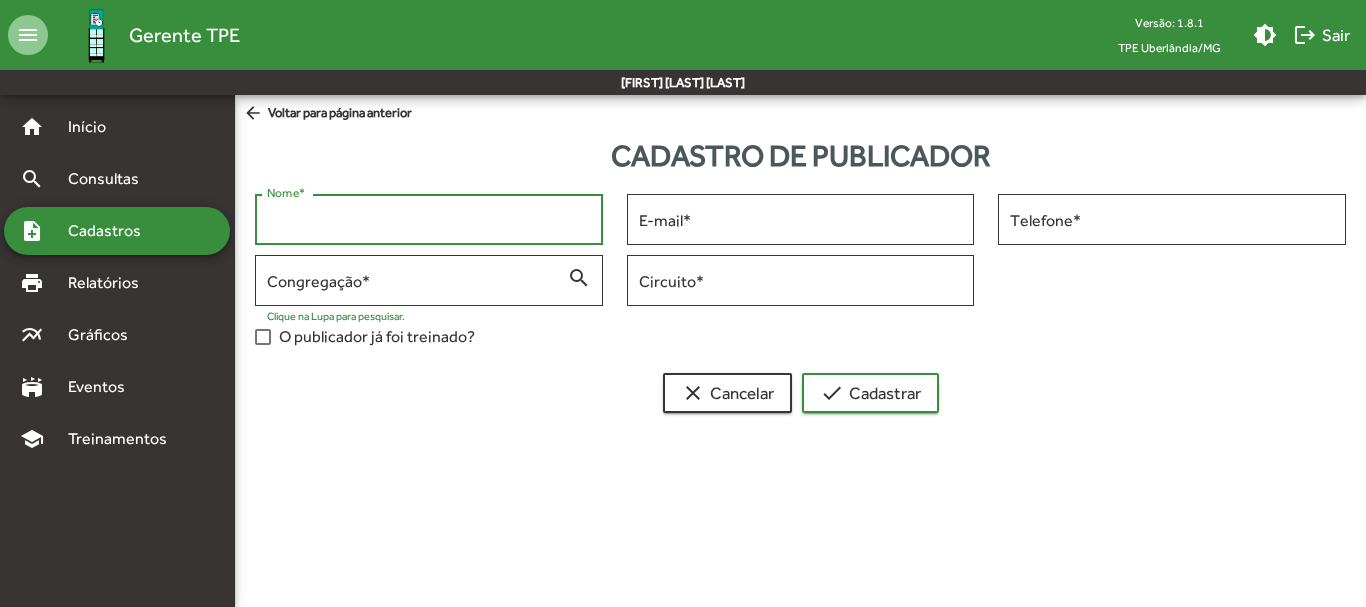 click on "Nome  *" at bounding box center (429, 220) 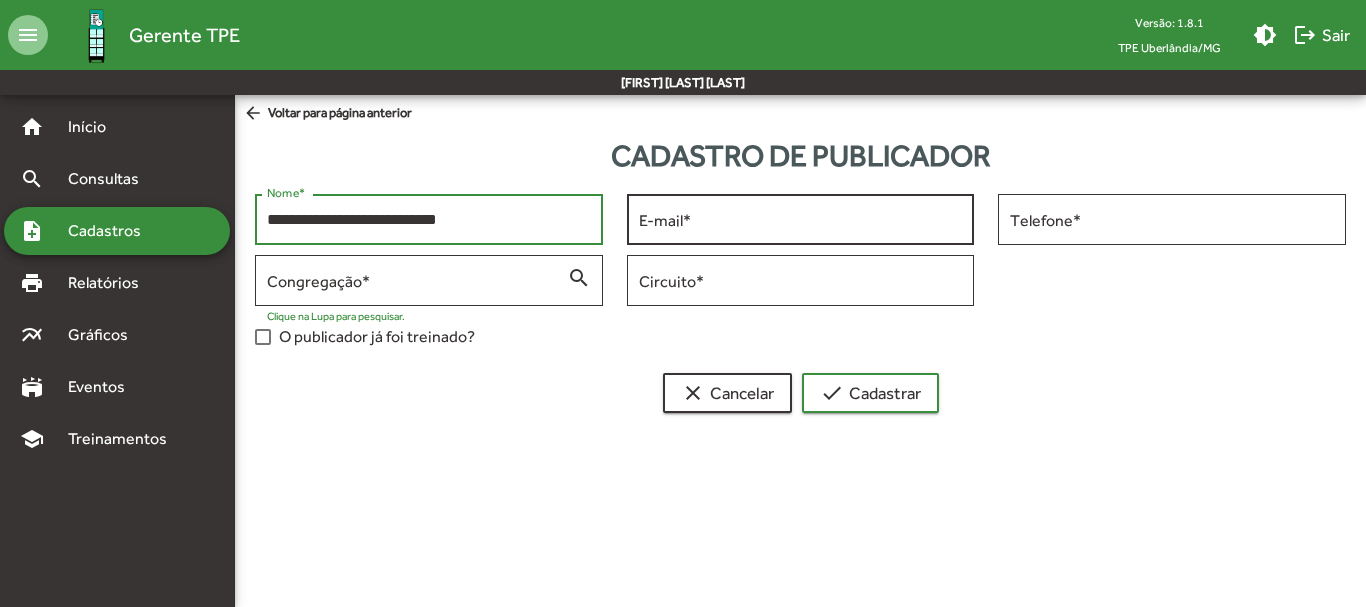 type on "**********" 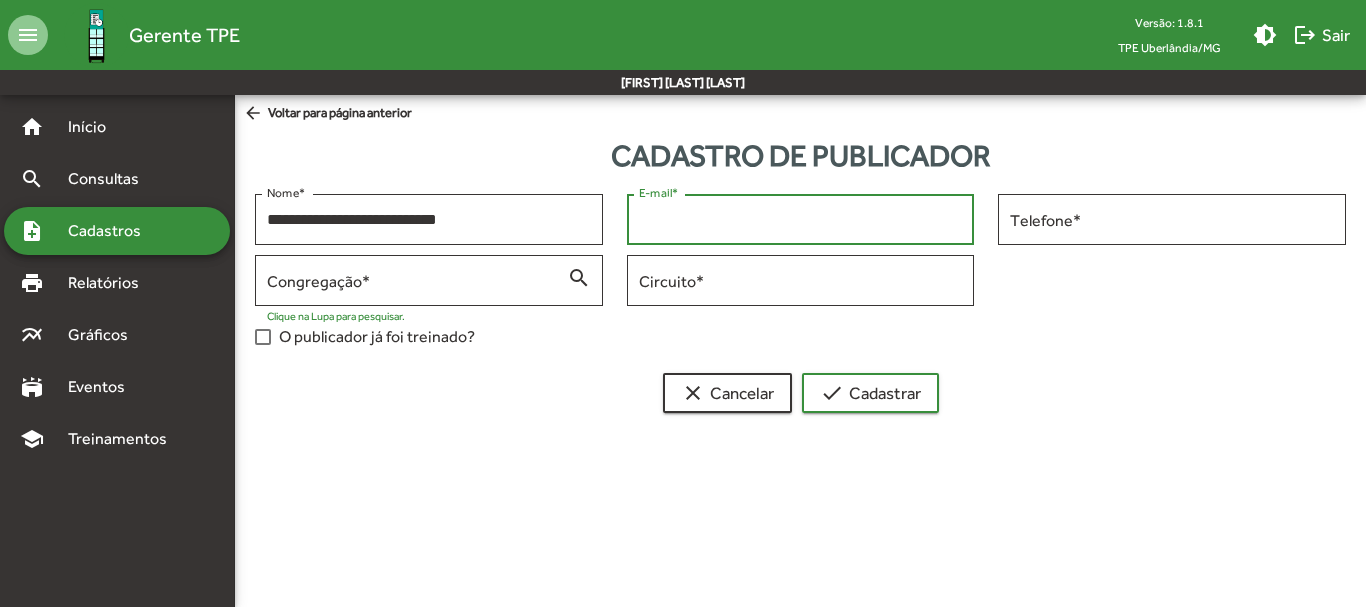 click on "E-mail  *" at bounding box center (801, 220) 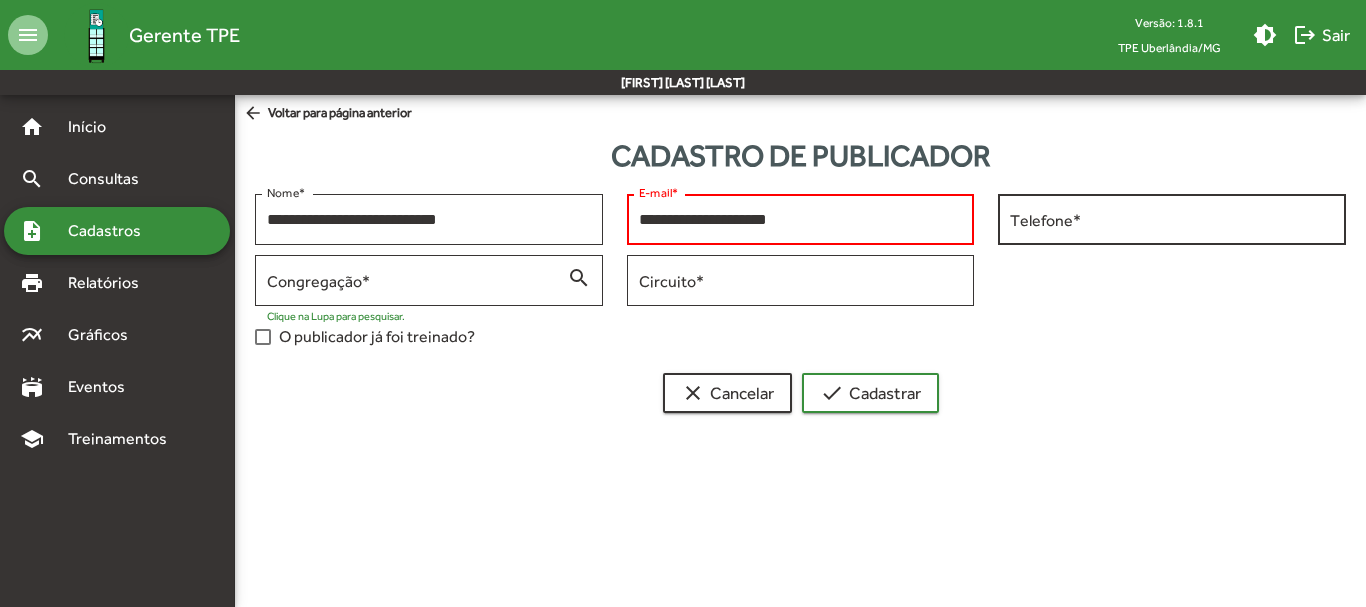click on "Telefone  *" at bounding box center (1172, 217) 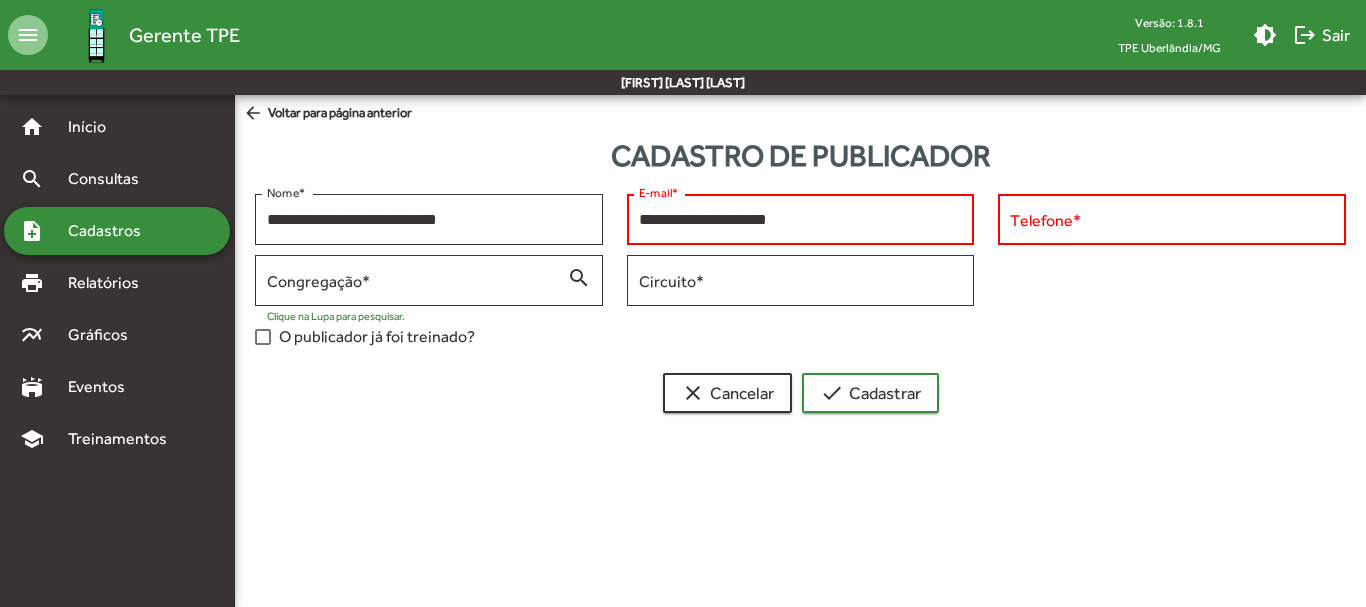 click on "**********" at bounding box center [801, 220] 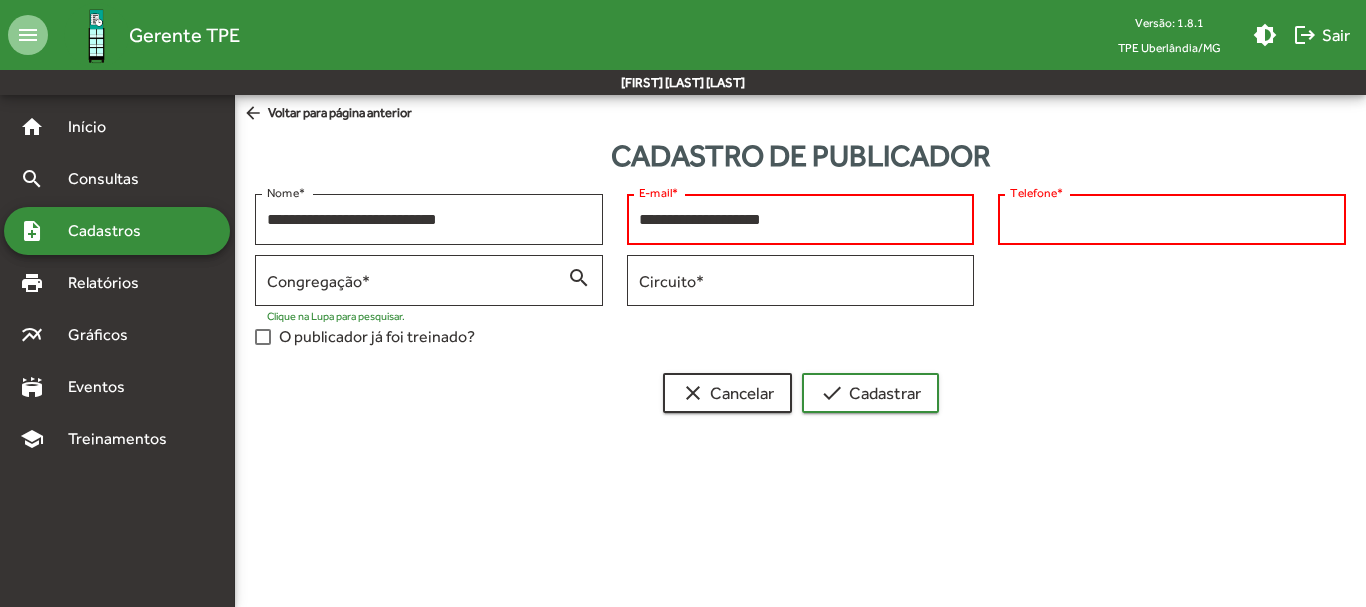 click on "Telefone  *" at bounding box center (1172, 220) 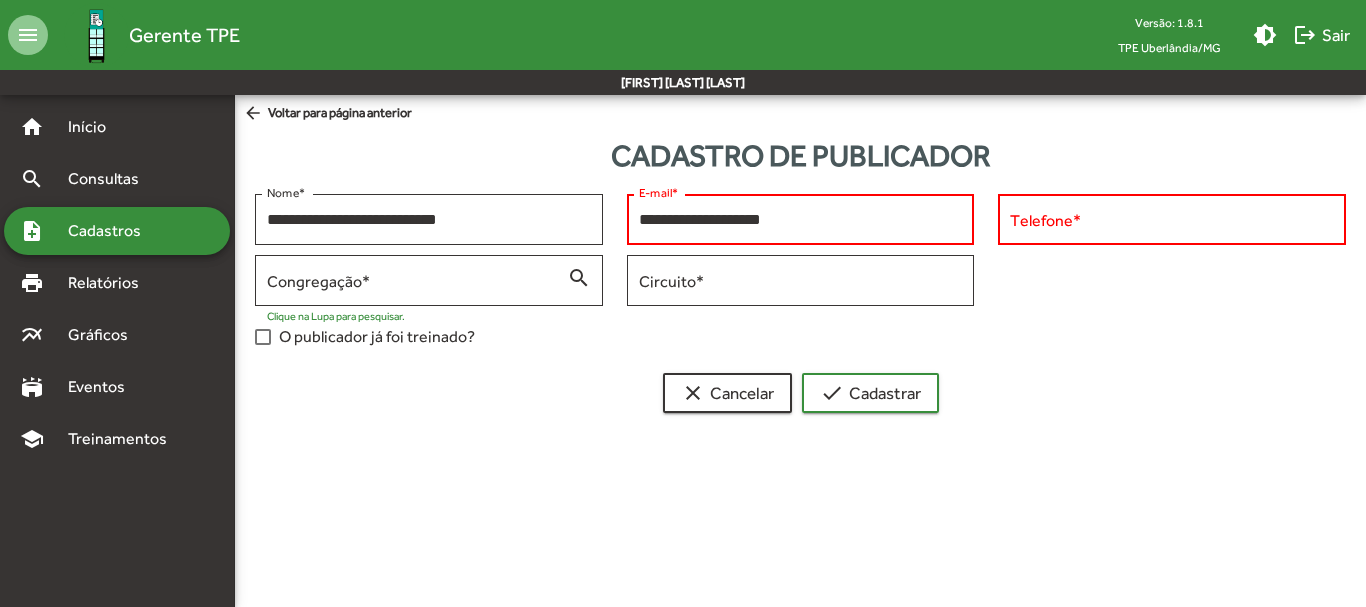 click on "**********" at bounding box center [801, 220] 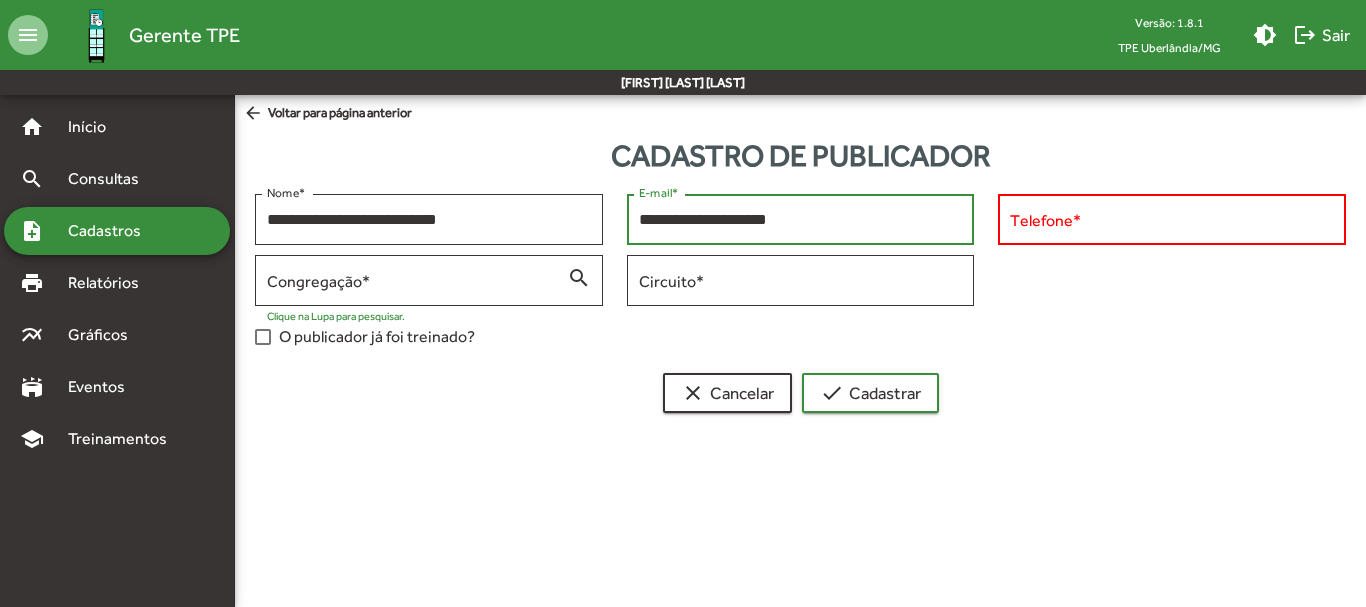 type on "**********" 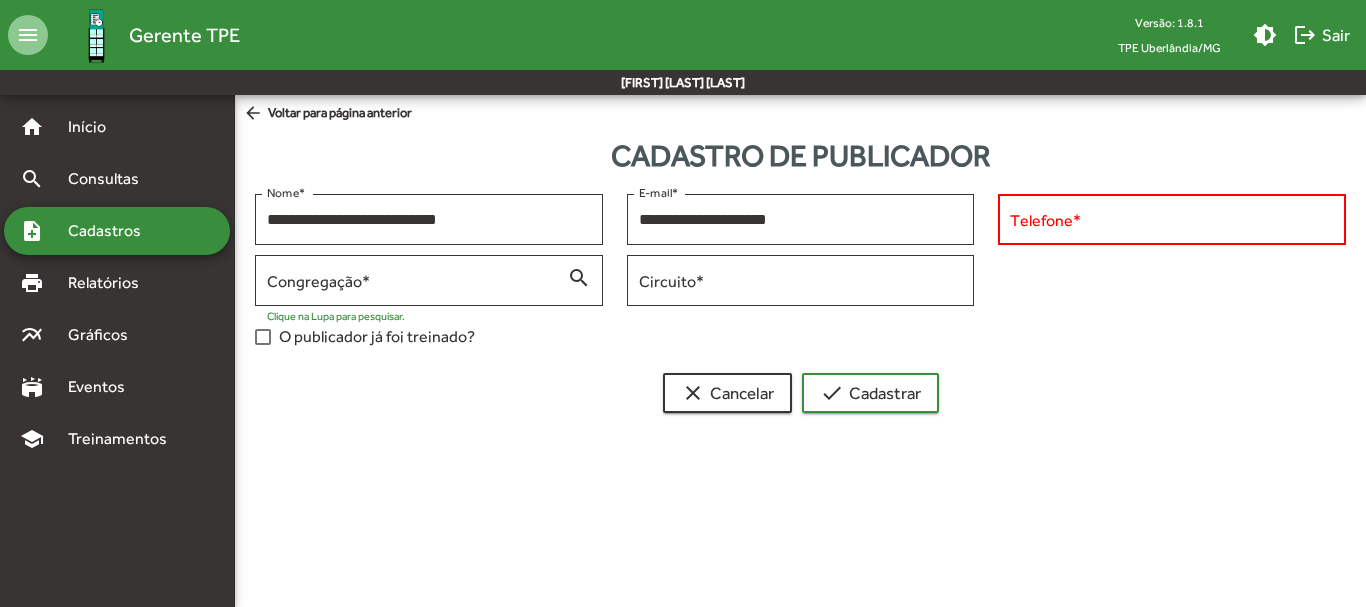 click on "Telefone  *" at bounding box center (1172, 217) 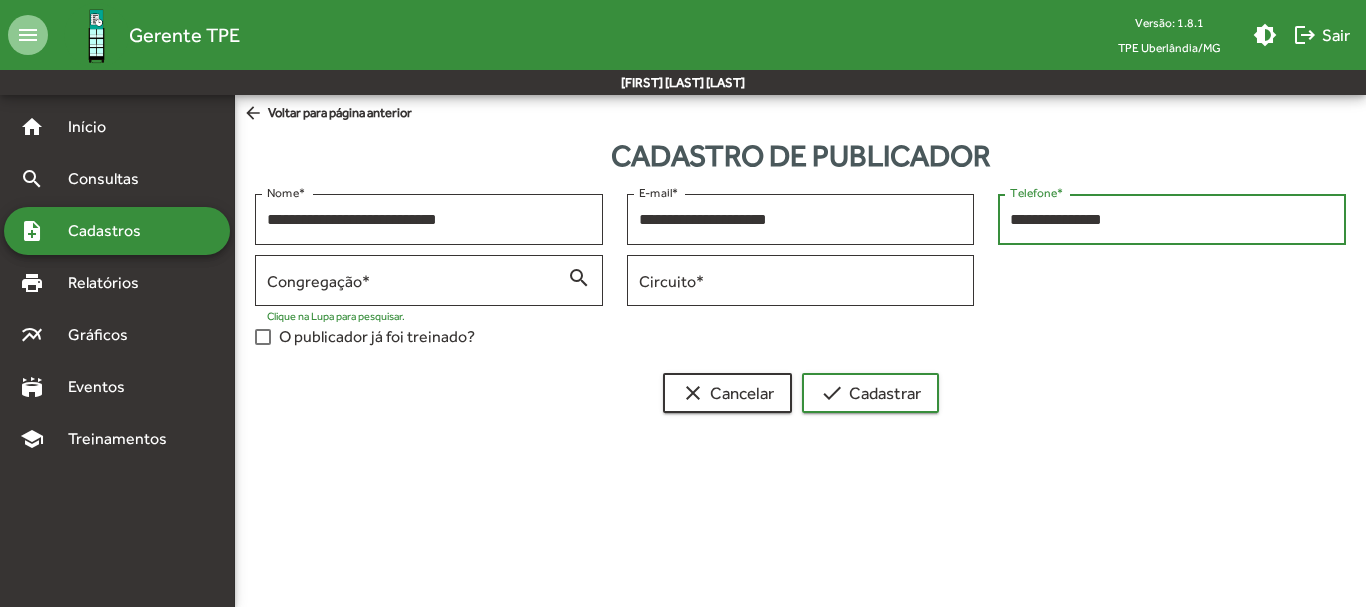 click on "**********" at bounding box center (1172, 220) 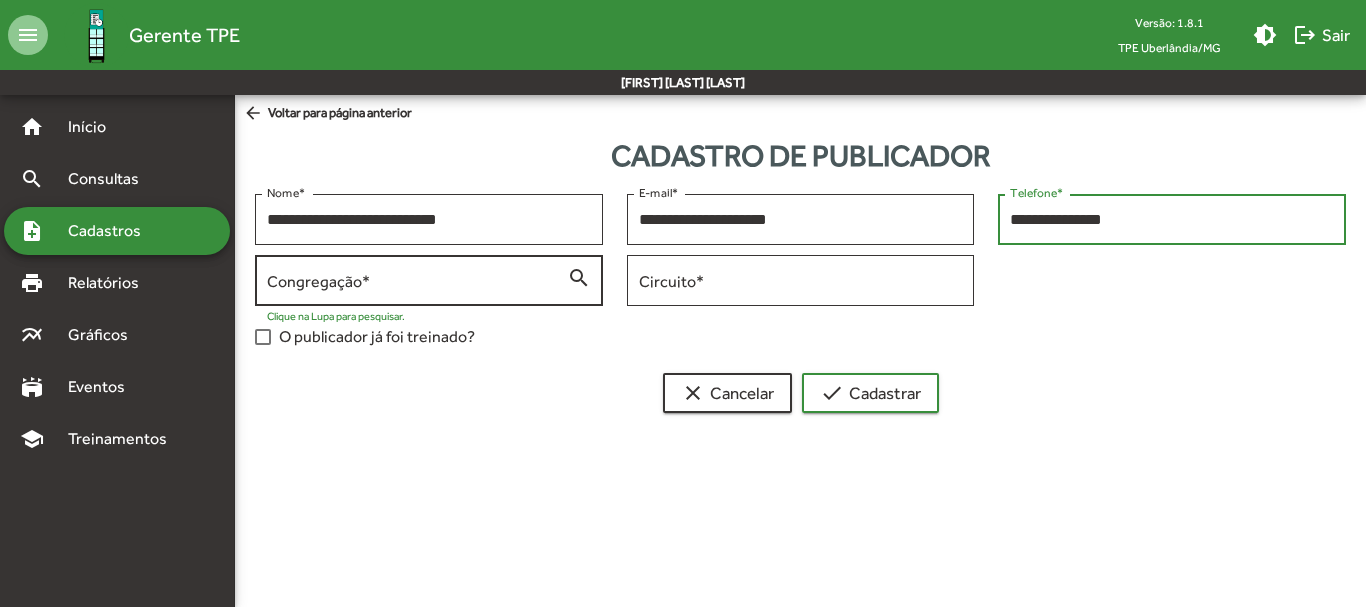 type on "**********" 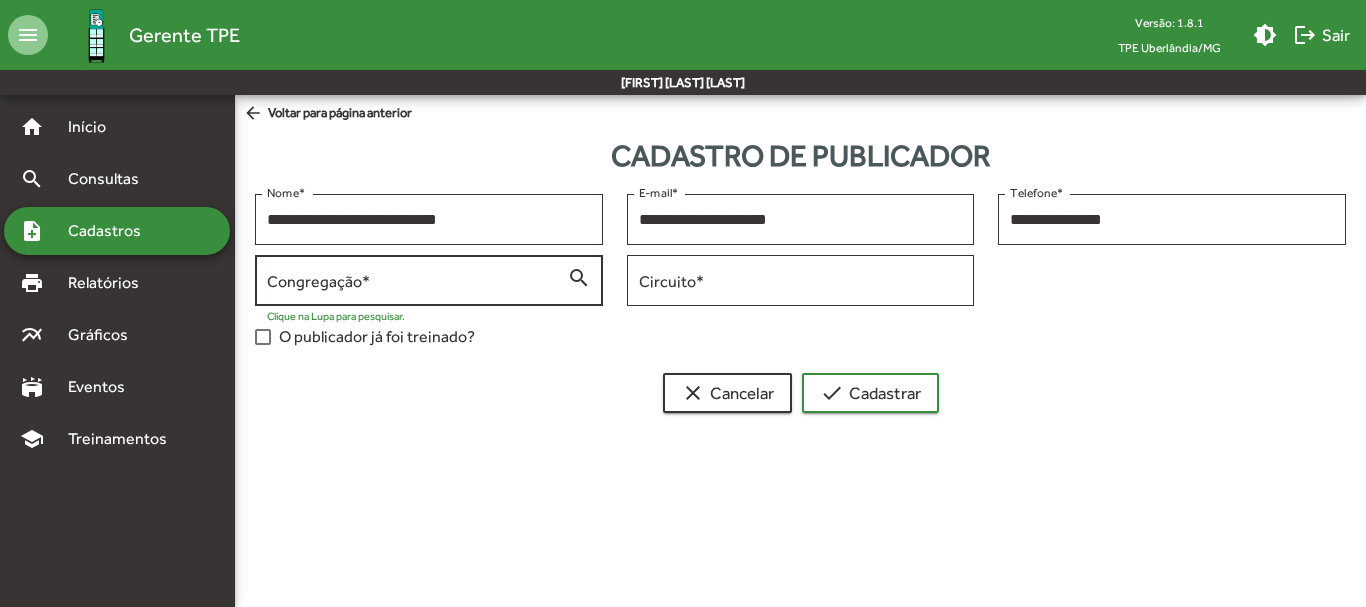 click on "Congregação  *" at bounding box center [417, 278] 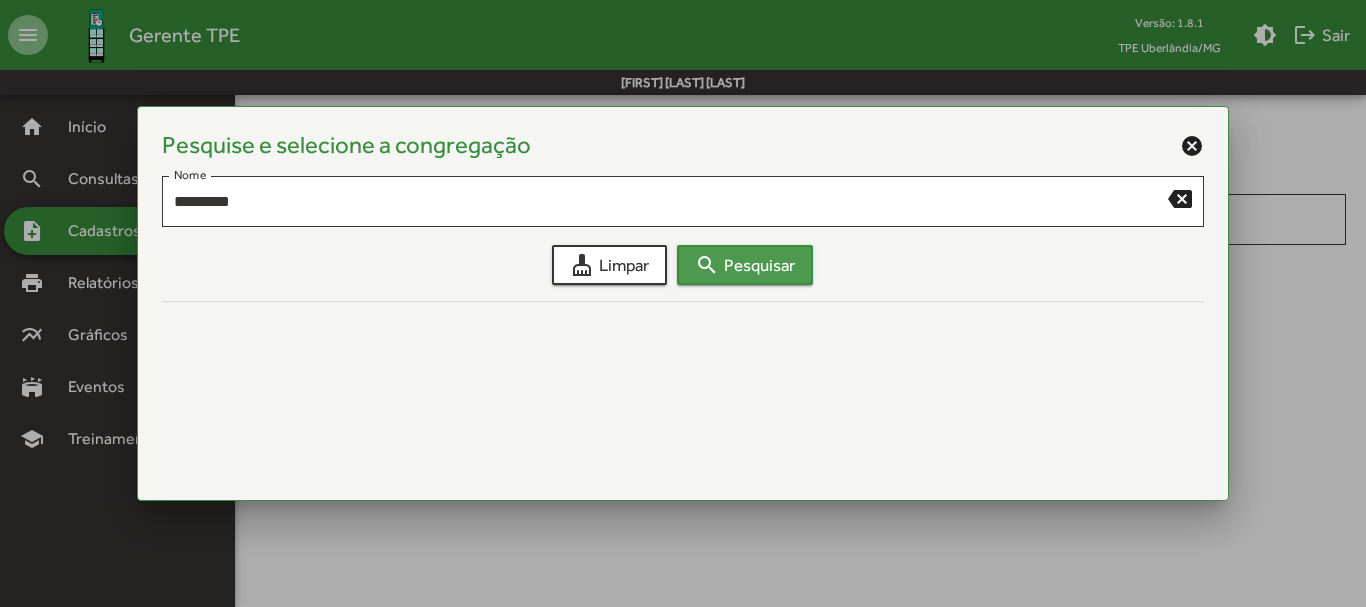click on "search  Pesquisar" at bounding box center (745, 265) 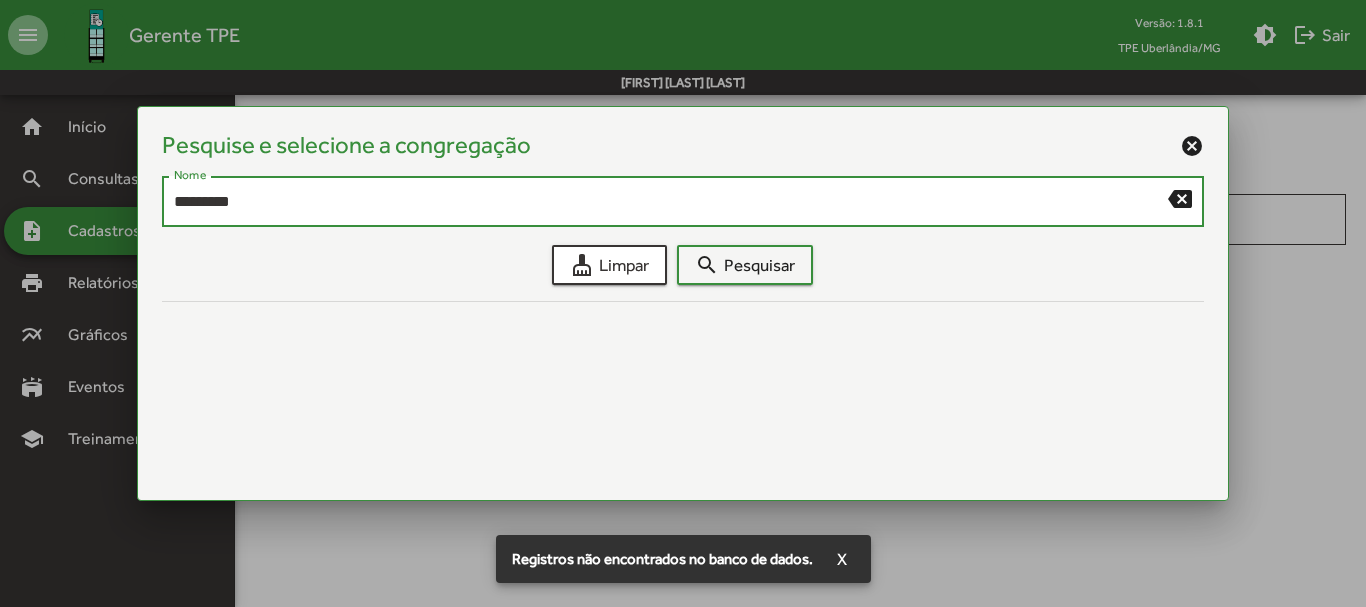 click on "*********" at bounding box center (671, 202) 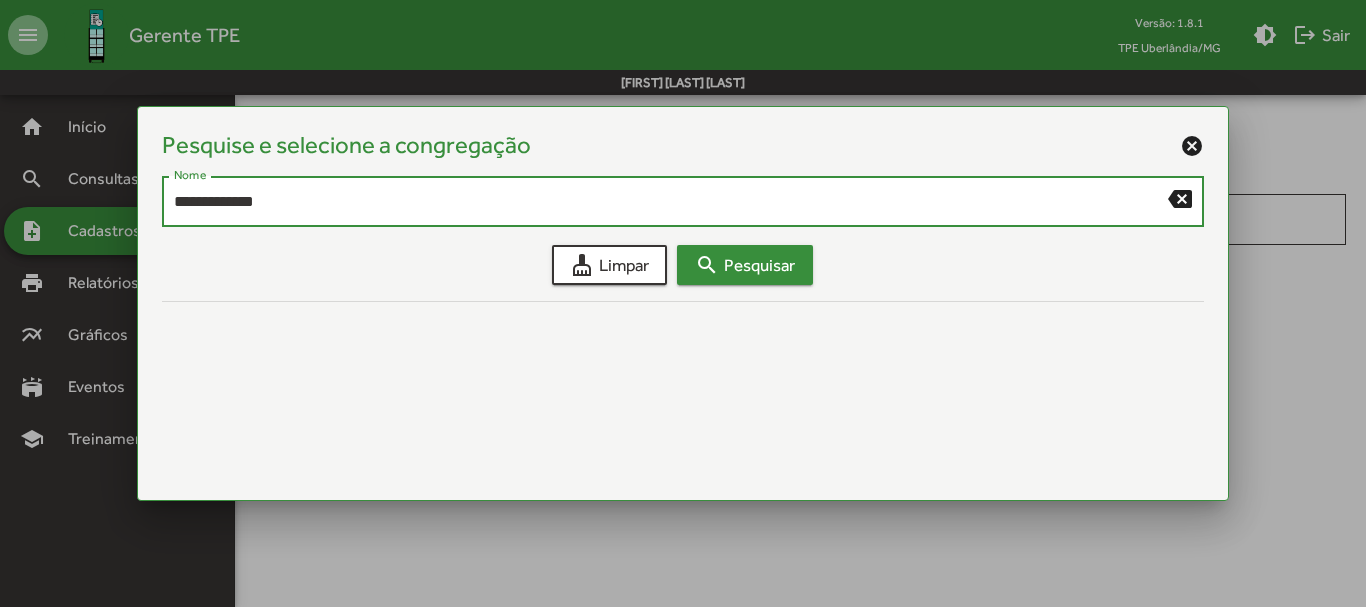 type on "**********" 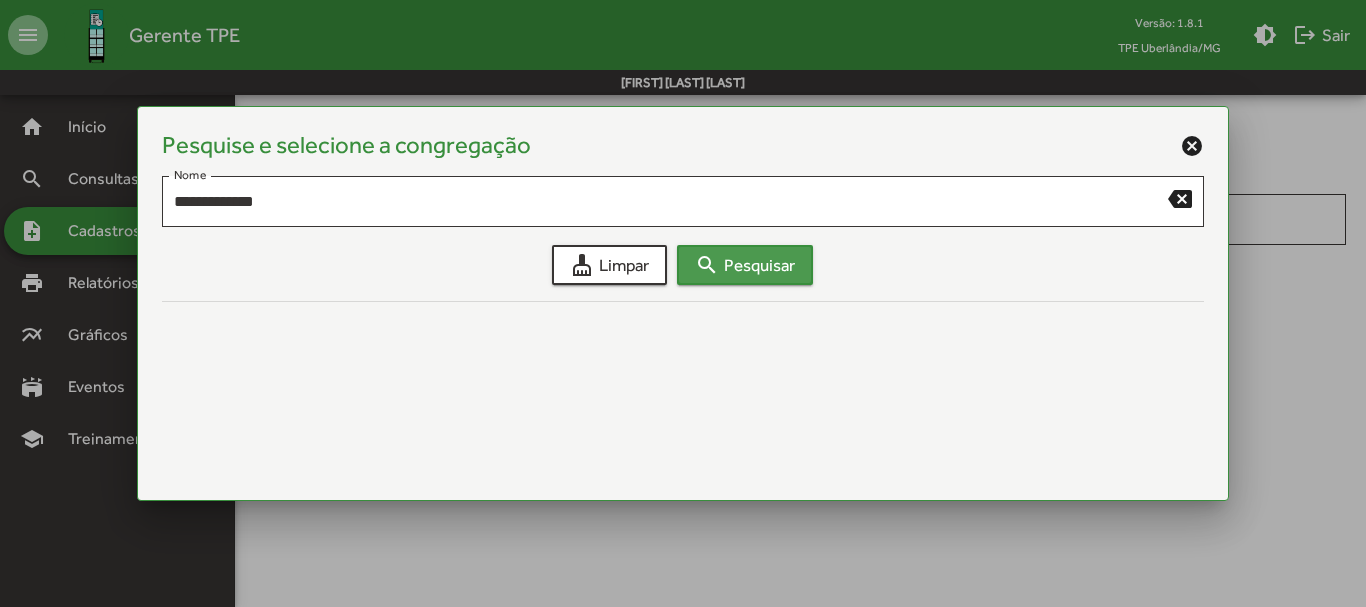 click on "search" at bounding box center [707, 265] 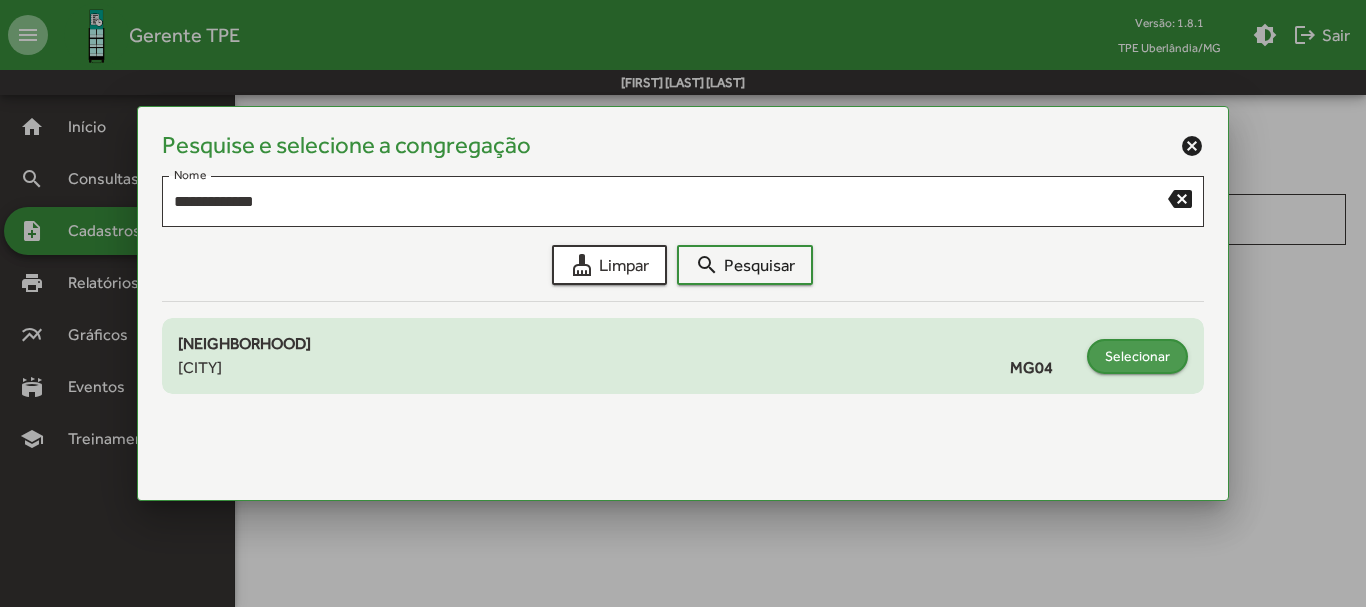 click on "Selecionar" 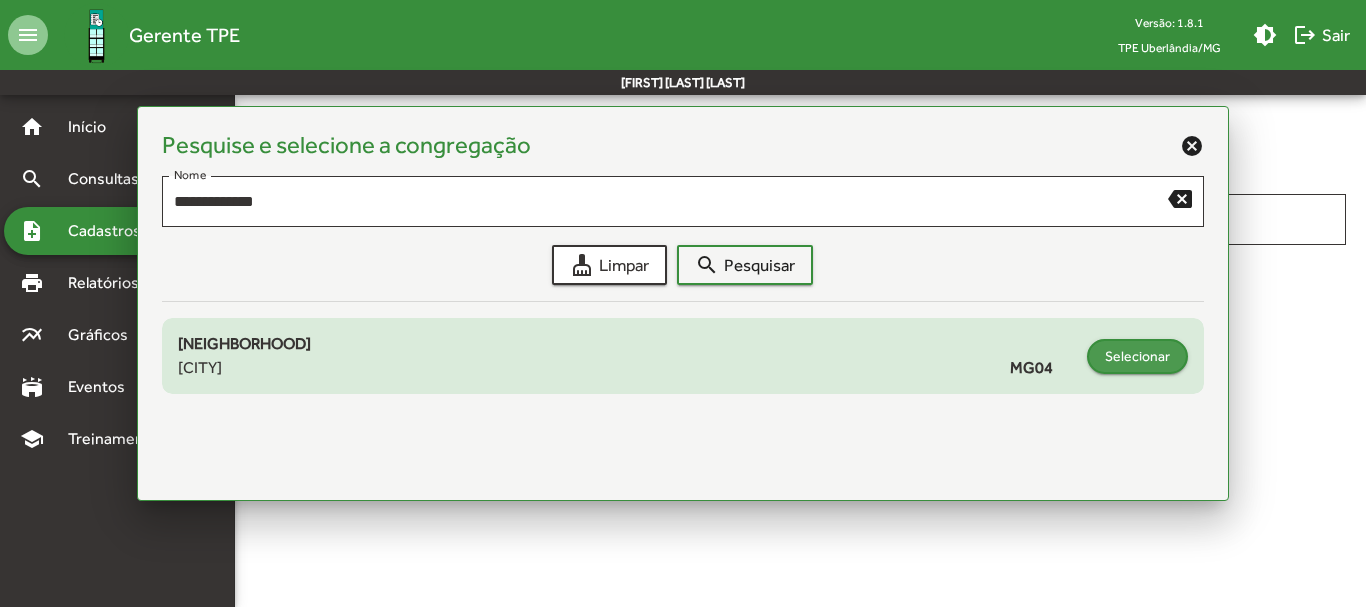 type on "**********" 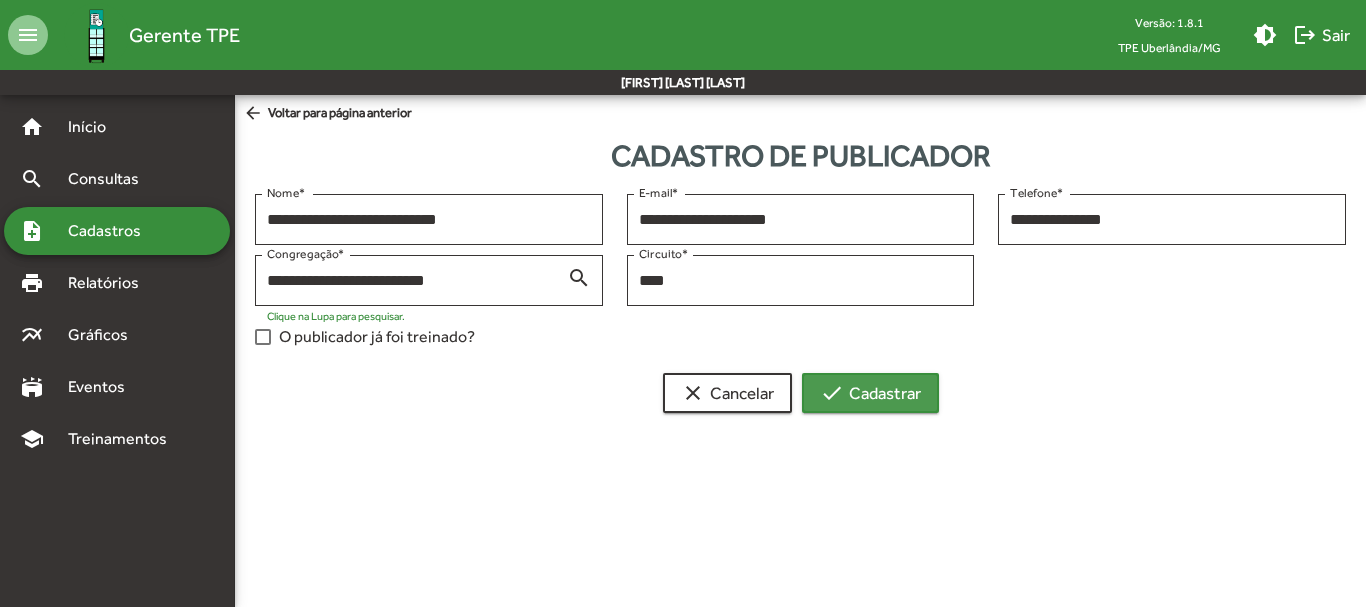 click on "check  Cadastrar" at bounding box center [870, 393] 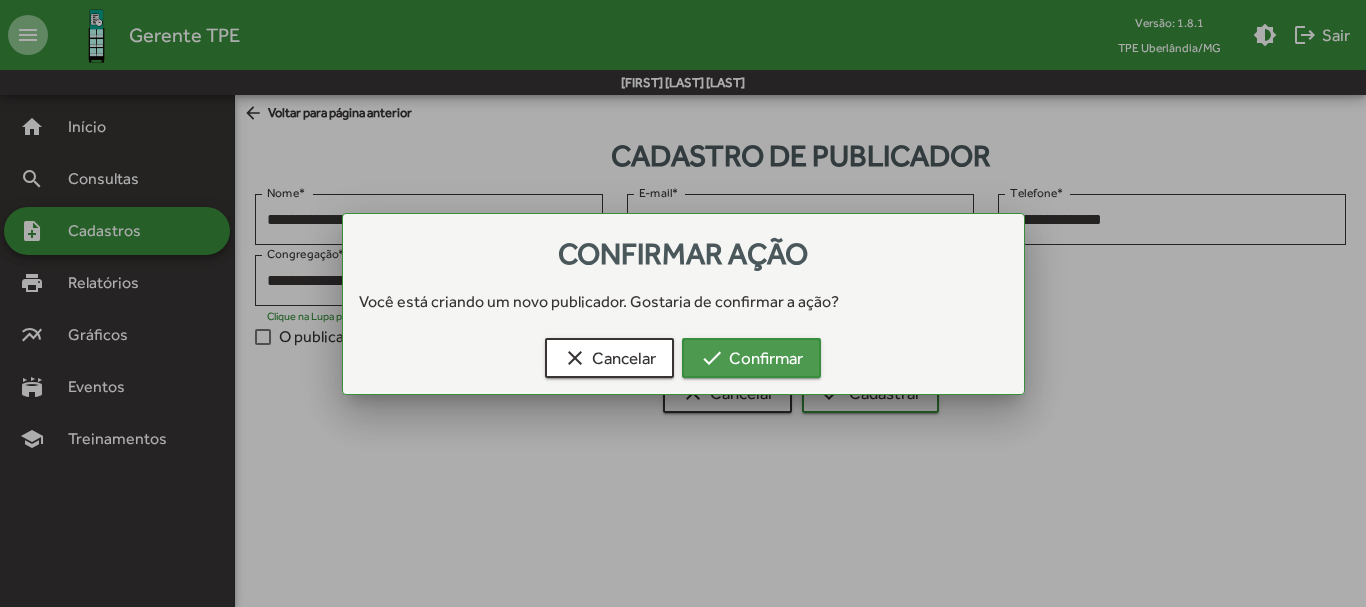click on "check  Confirmar" at bounding box center (751, 358) 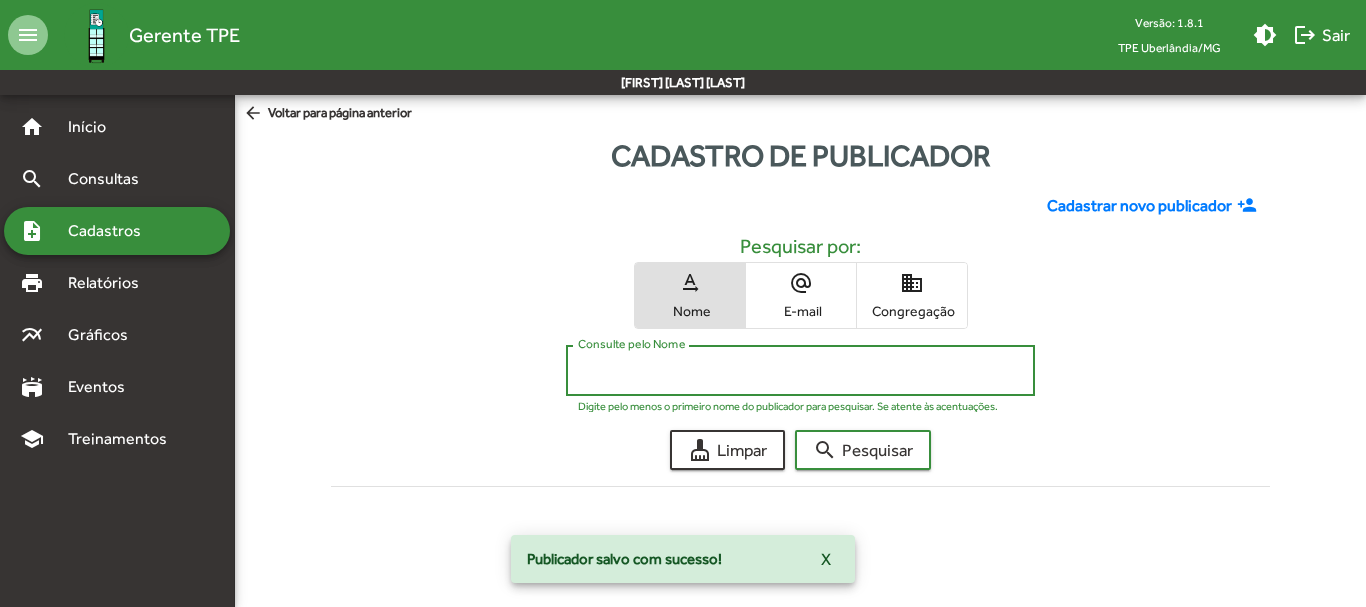 click on "Consulte pelo Nome" at bounding box center (800, 371) 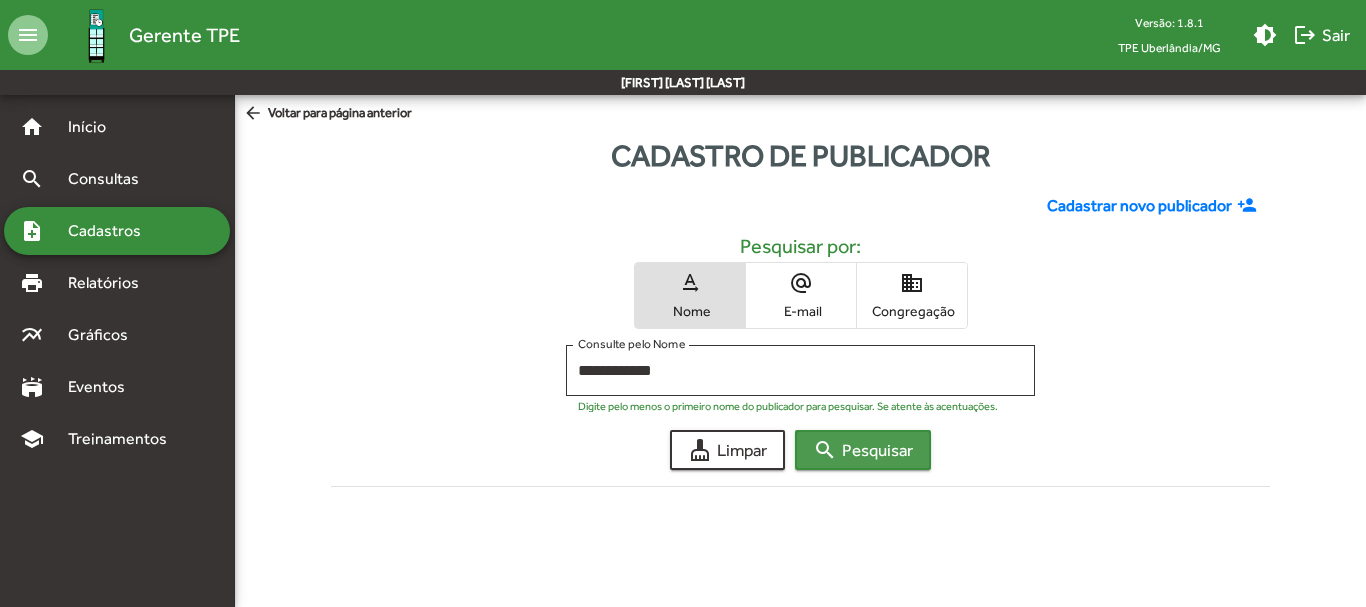 click on "search  Pesquisar" 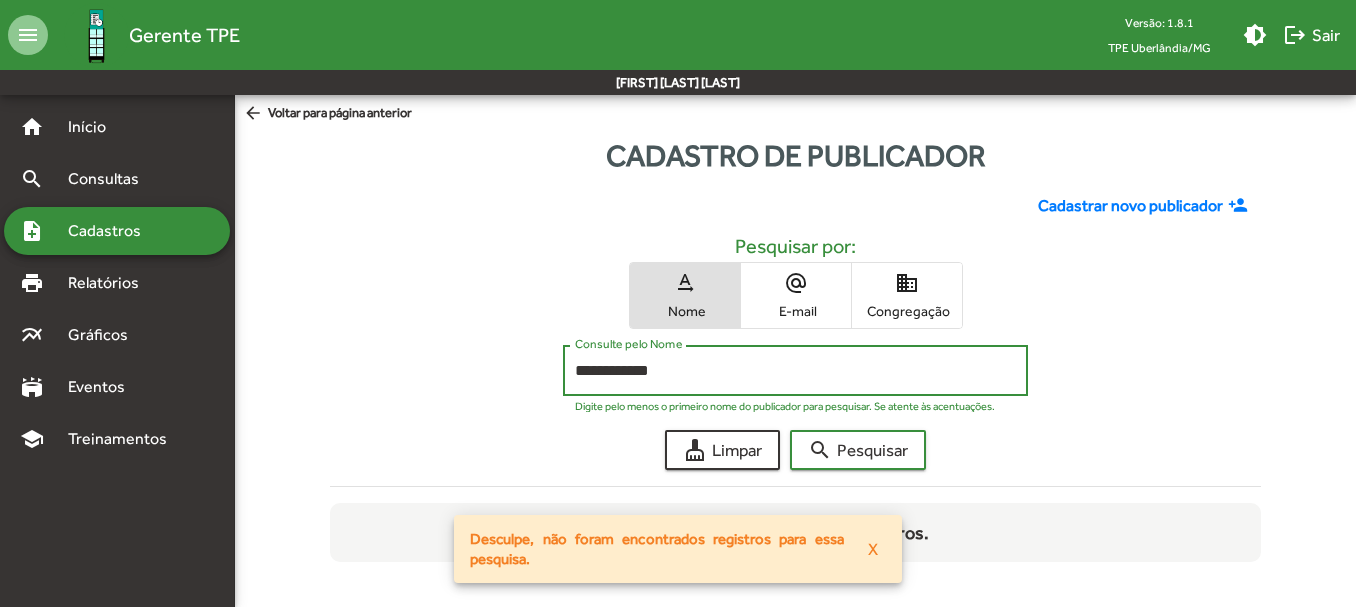 click on "**********" at bounding box center (795, 371) 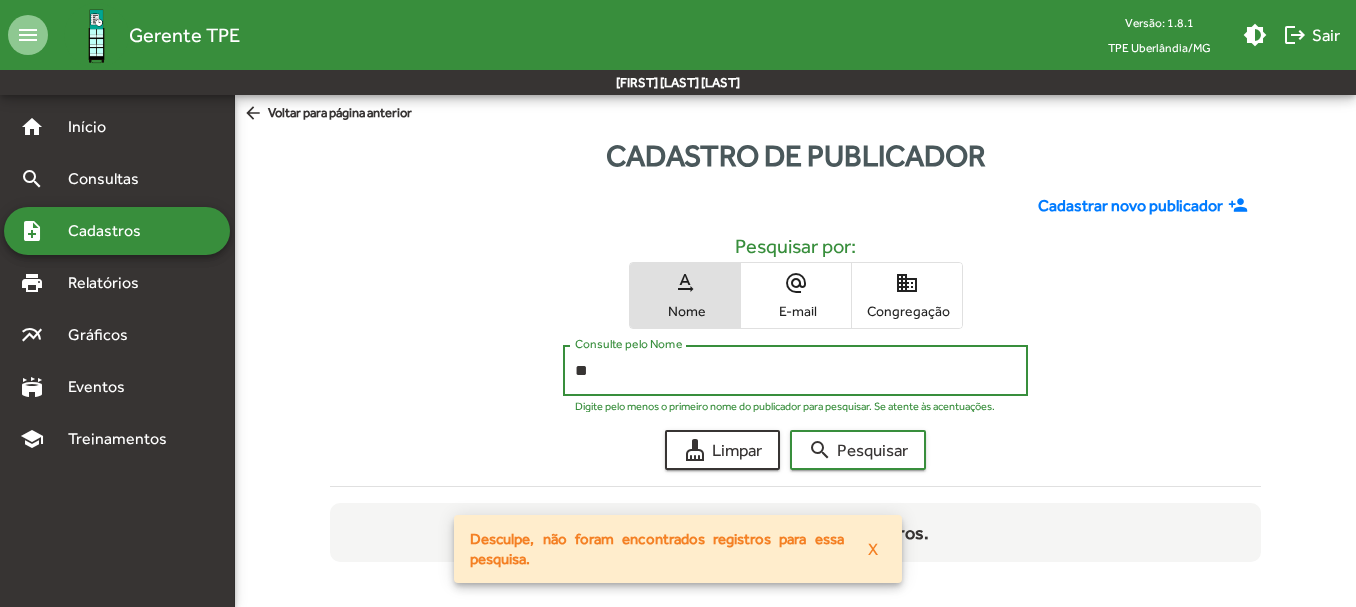 type on "*" 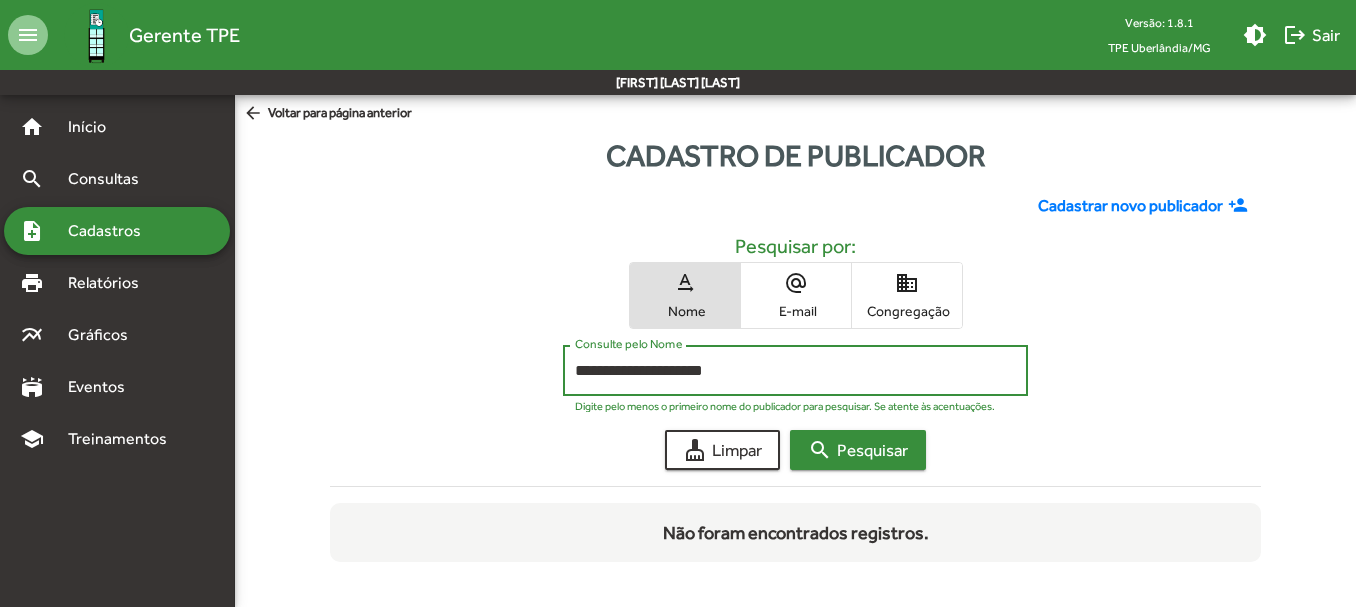 type on "**********" 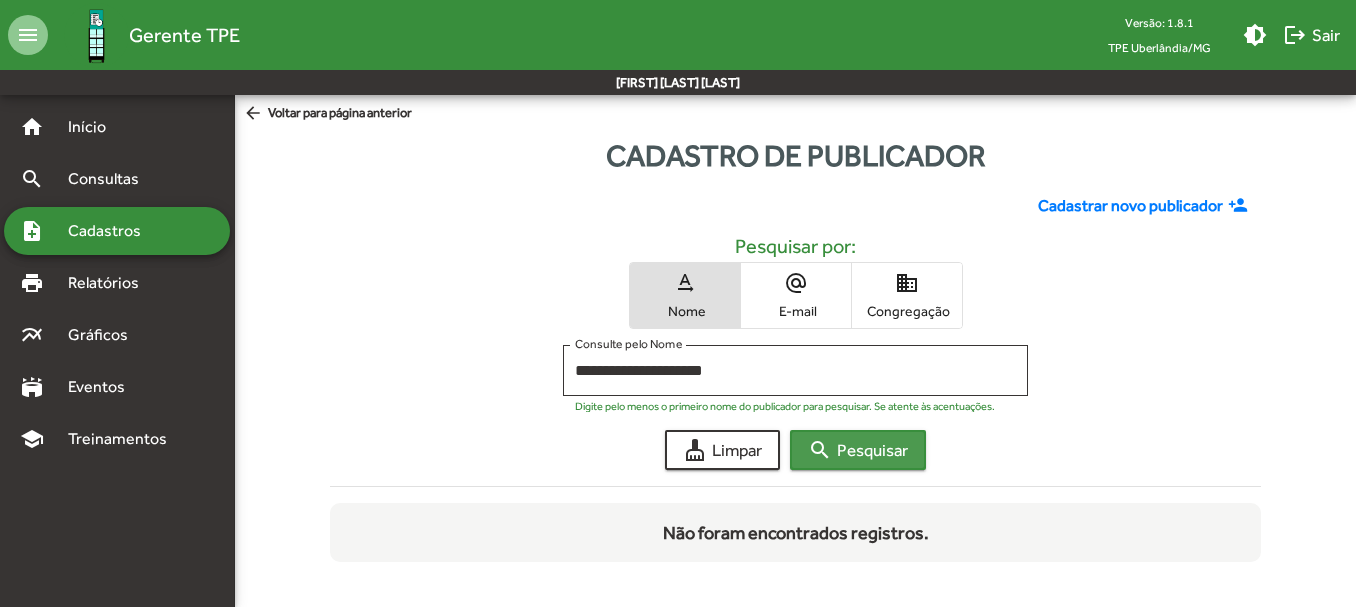 click on "search  Pesquisar" 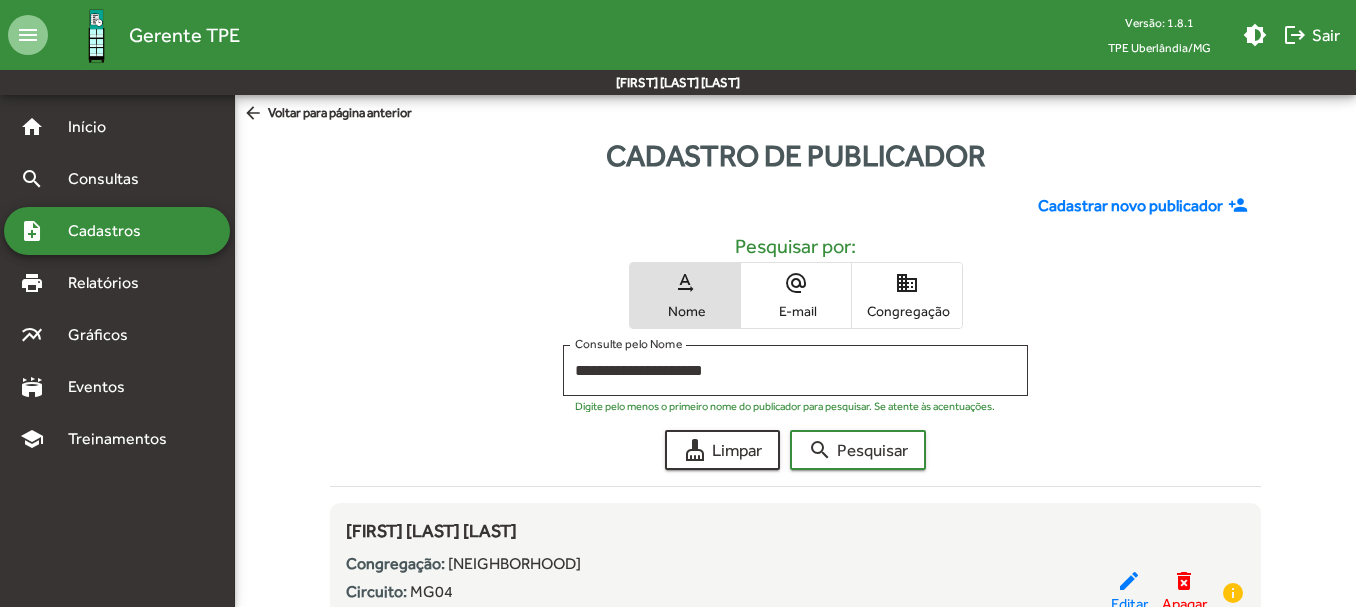 click on "Cadastrar novo publicador" 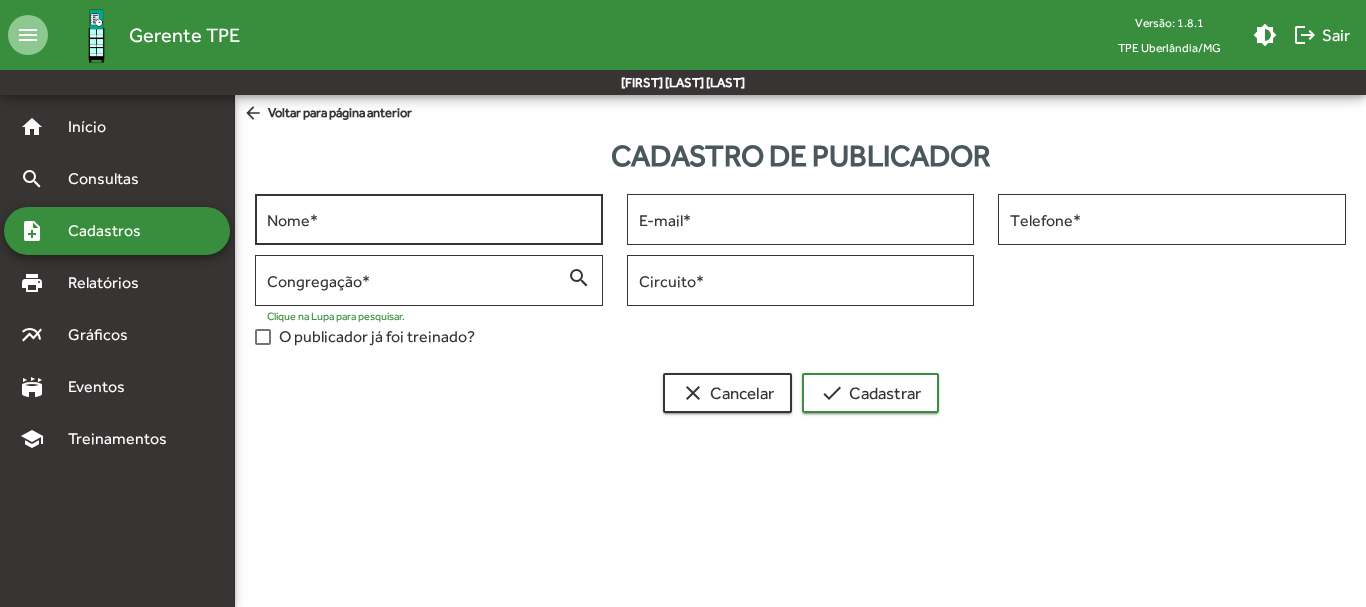 click on "Nome  *" at bounding box center [429, 217] 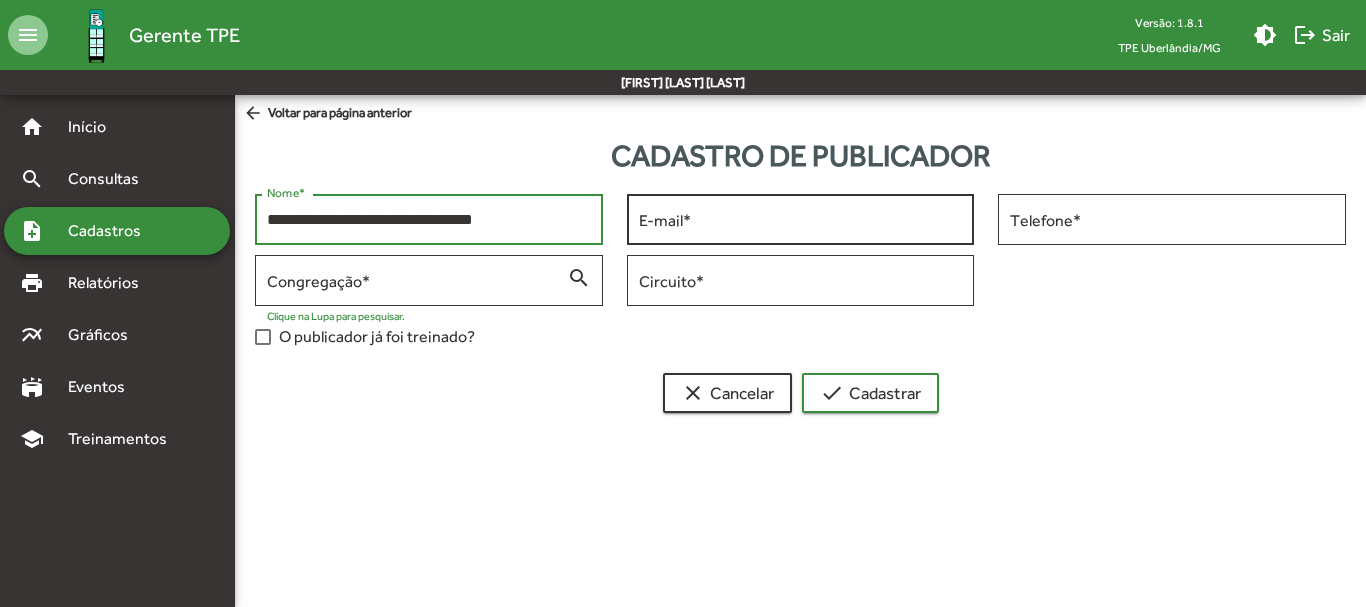 type on "**********" 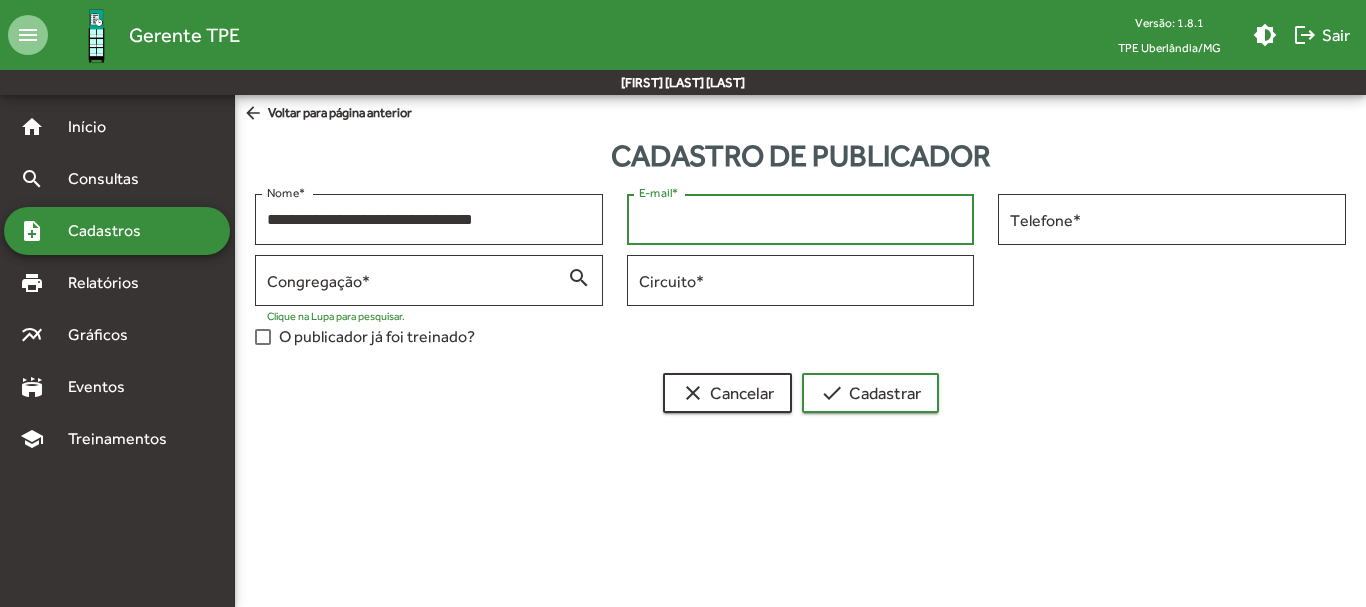 click on "E-mail  *" at bounding box center (801, 220) 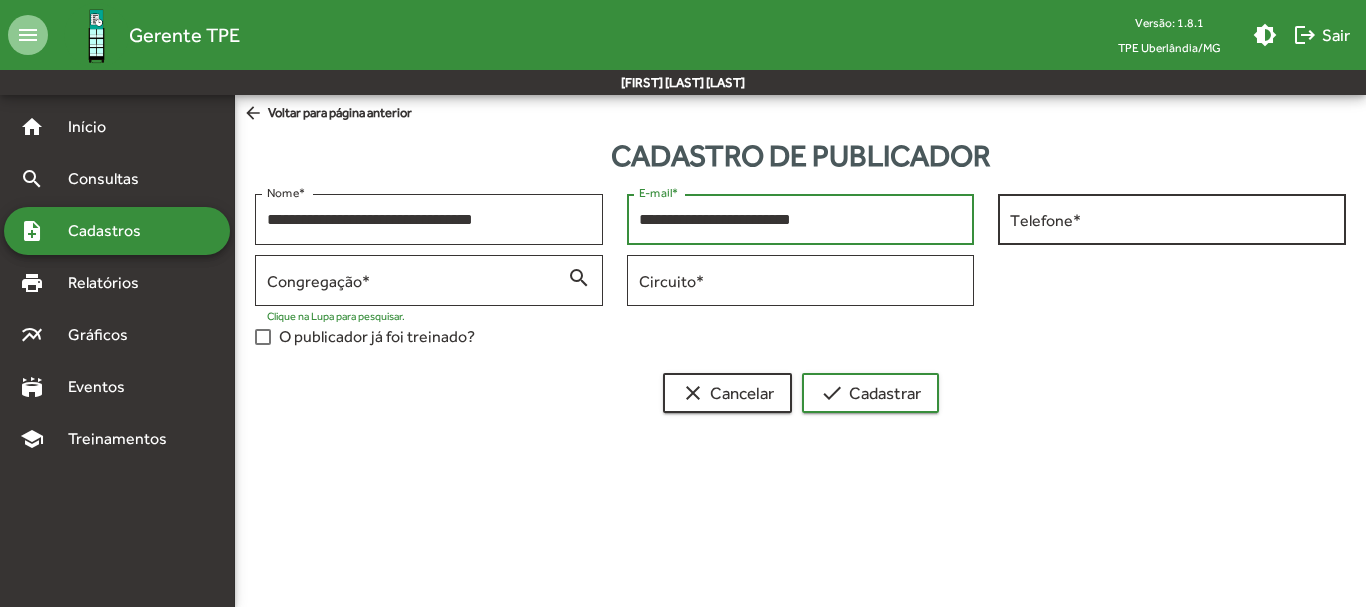type on "**********" 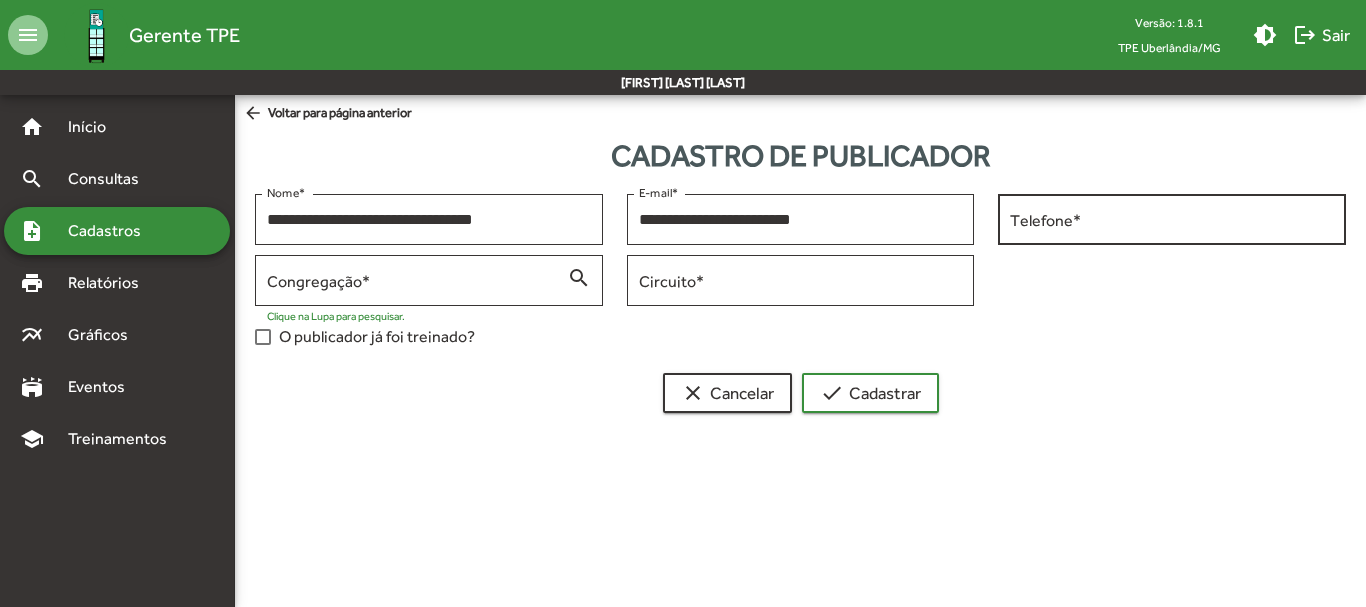 click on "Telefone  *" at bounding box center [1172, 217] 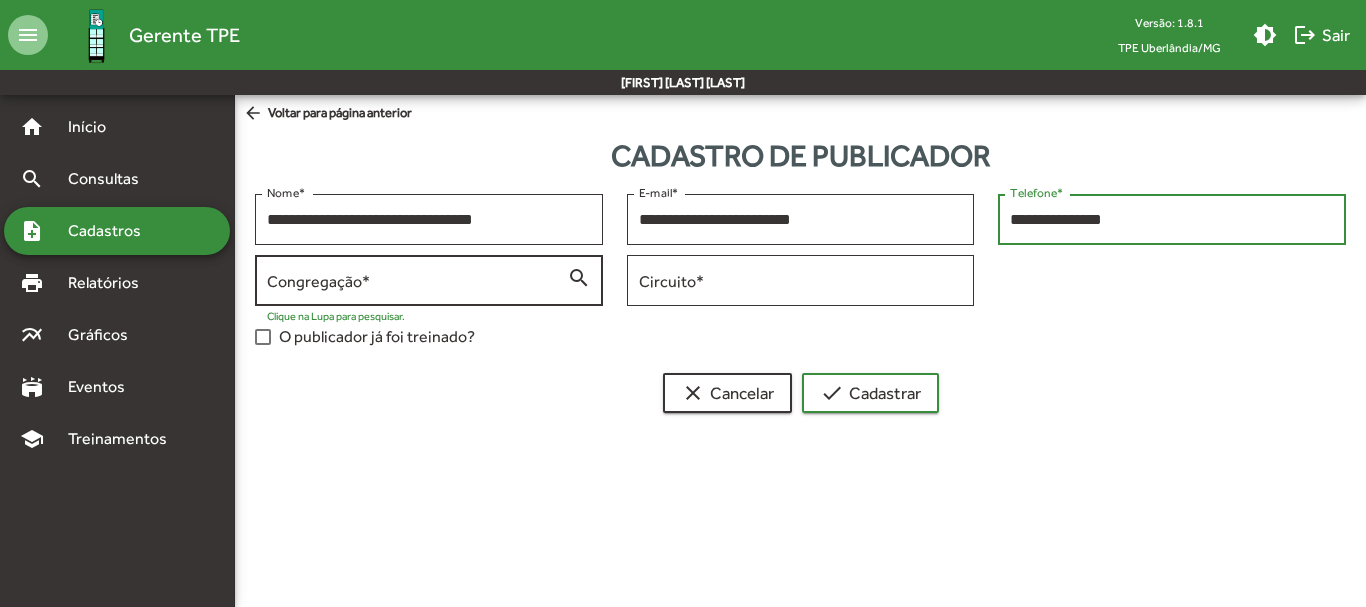 type on "**********" 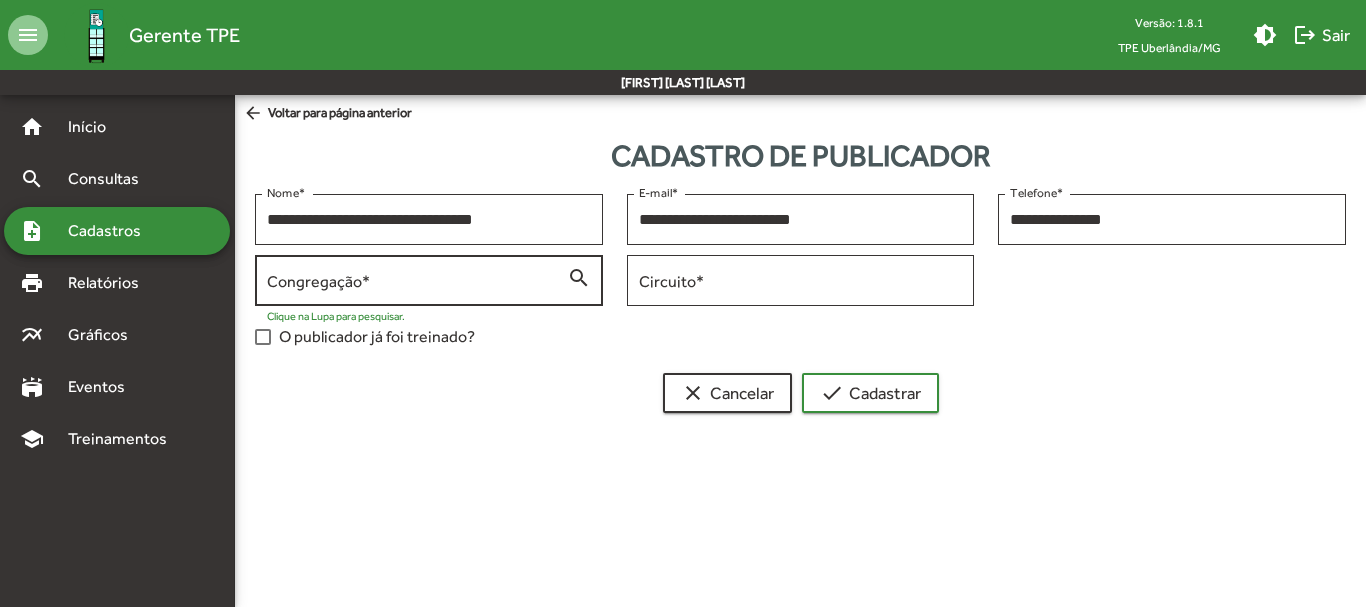 click on "Congregação  *" at bounding box center [417, 281] 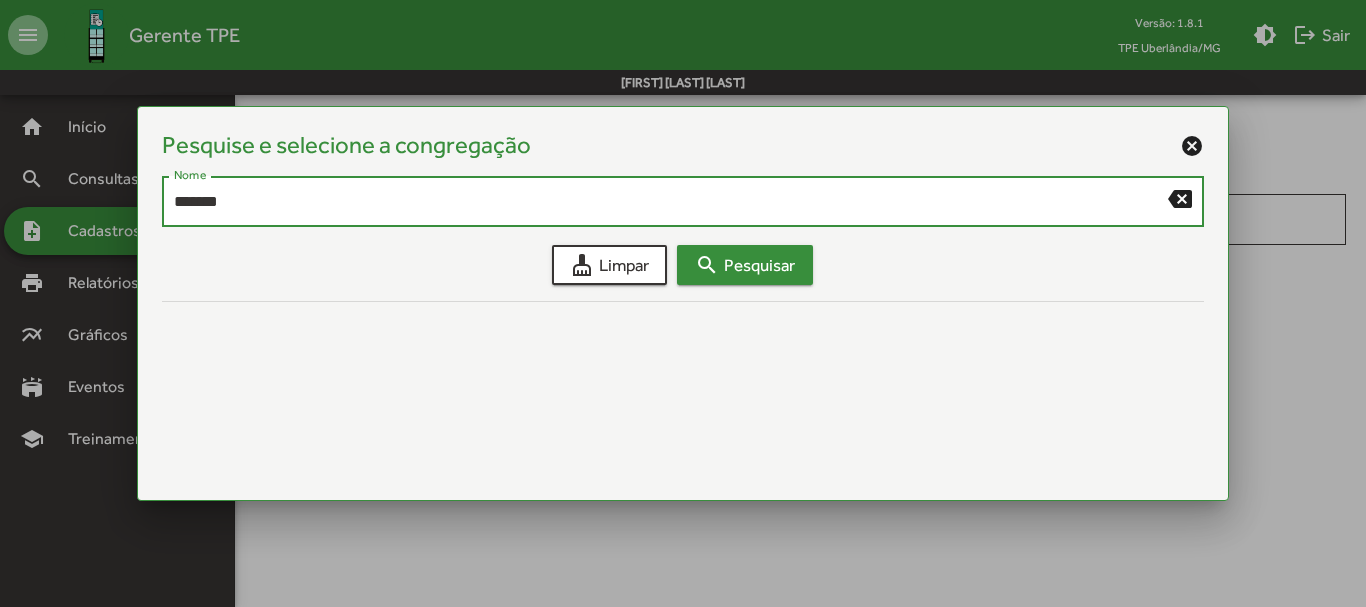 type on "*******" 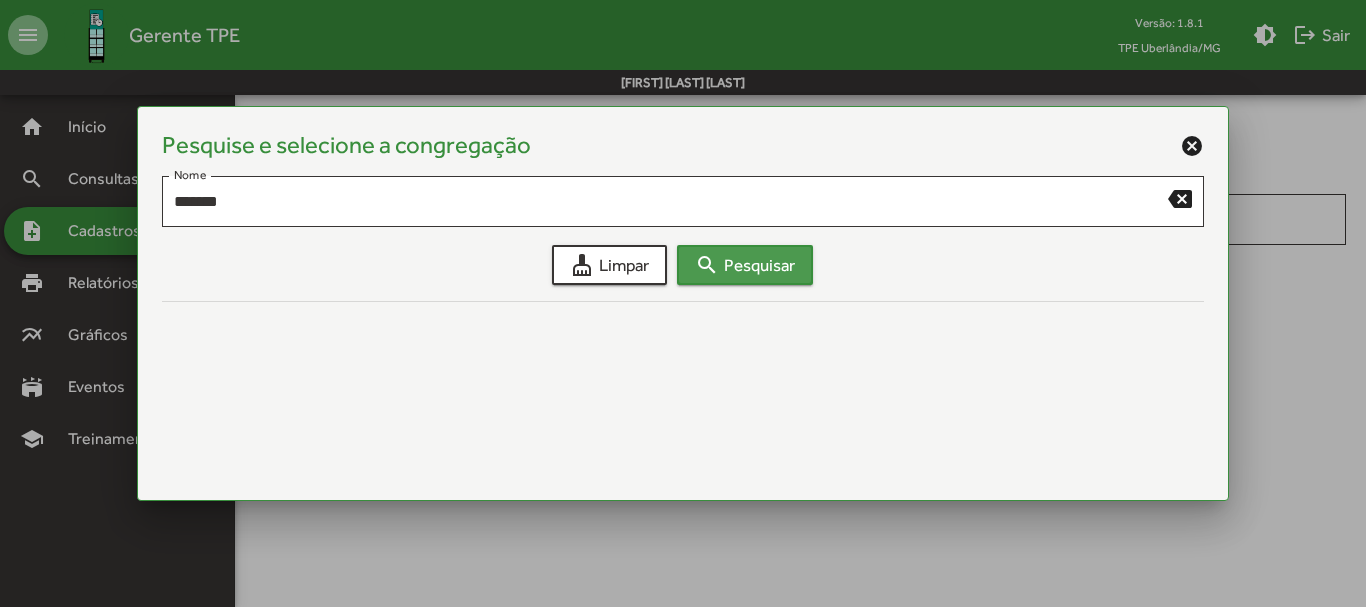 click on "search" at bounding box center [707, 265] 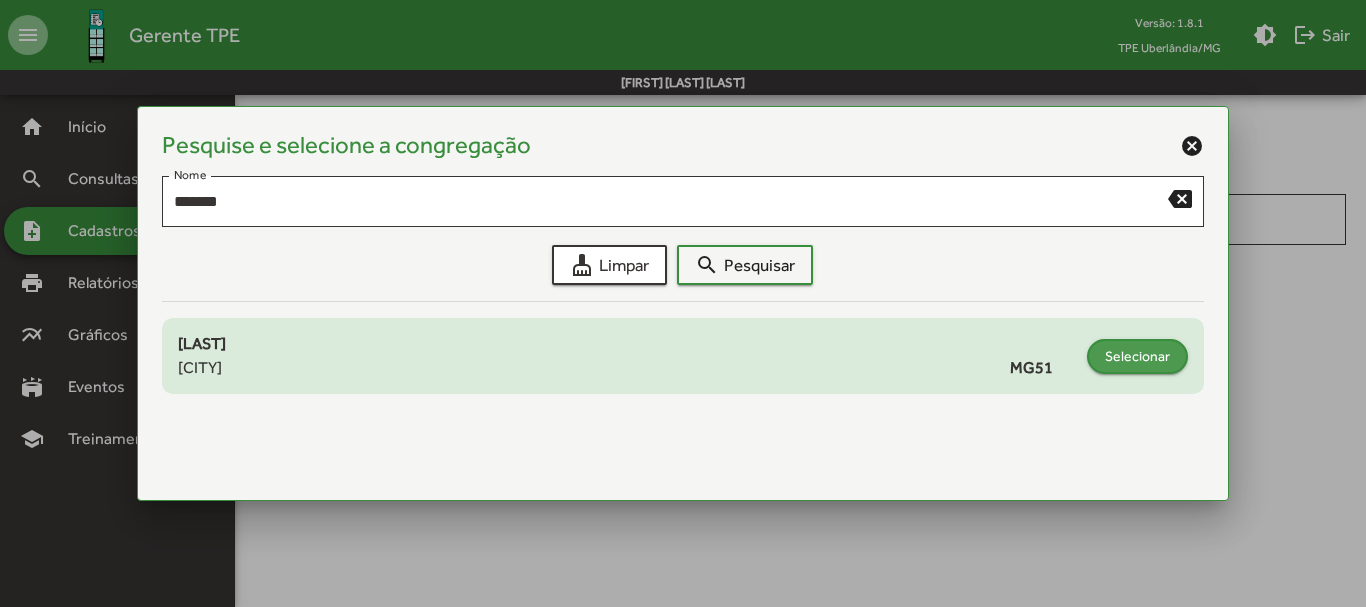 click on "Selecionar" 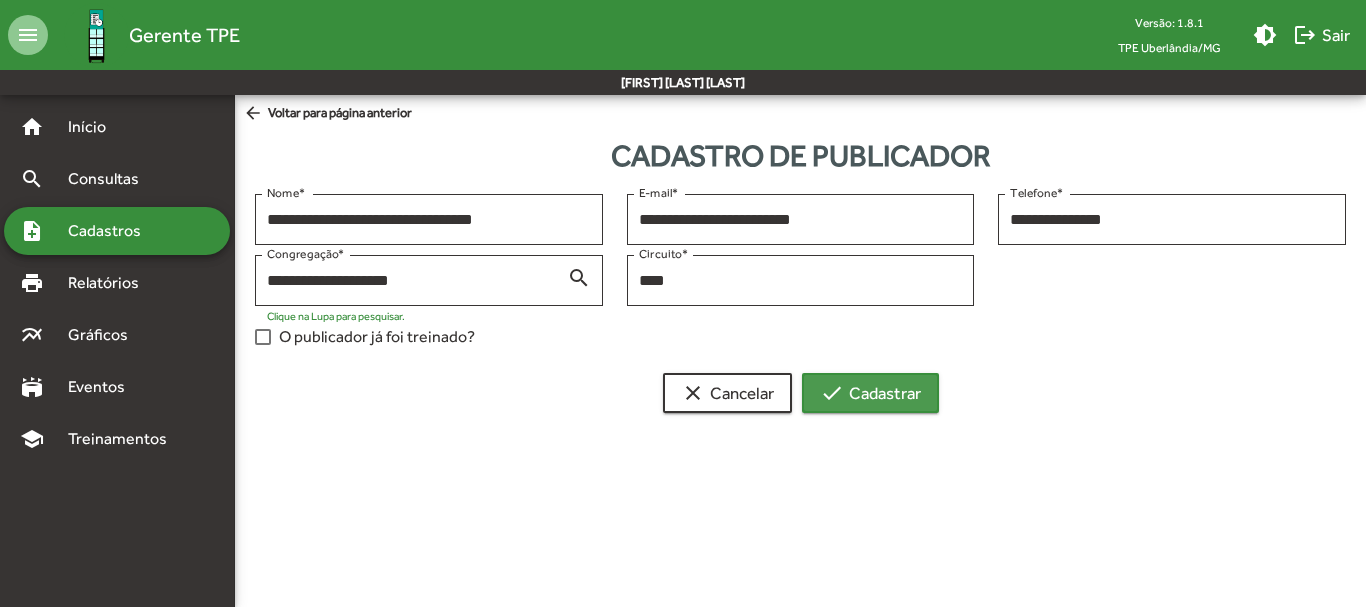 click on "check  Cadastrar" at bounding box center (870, 393) 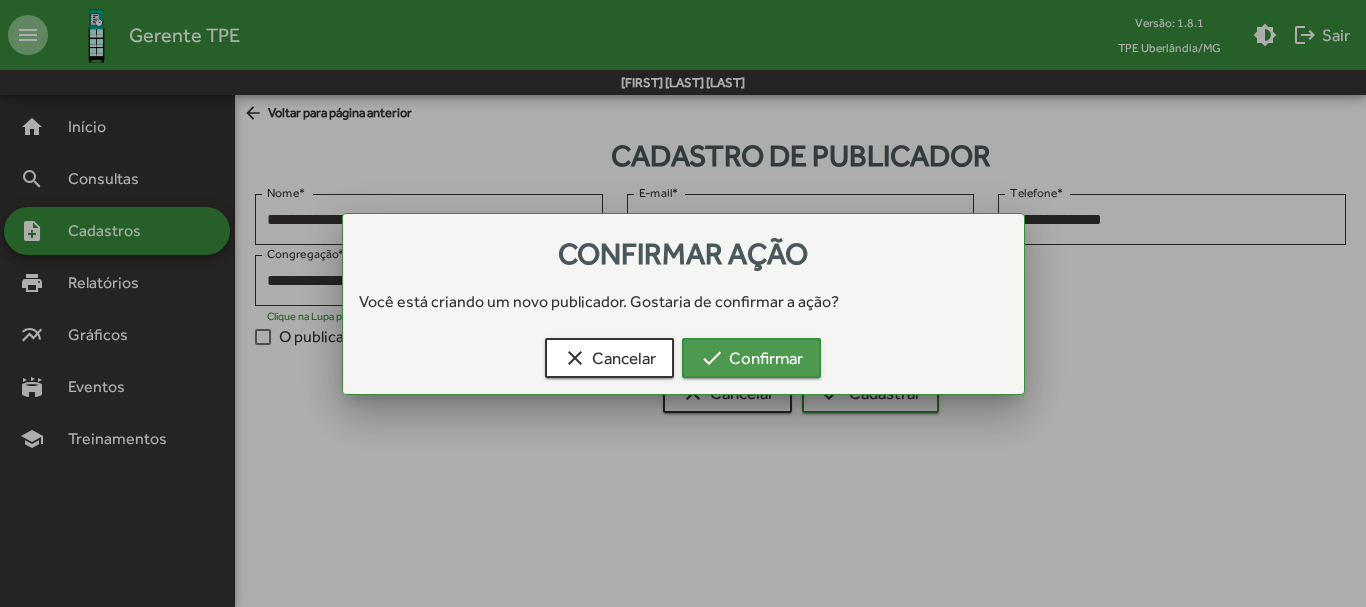 click on "check  Confirmar" at bounding box center [751, 358] 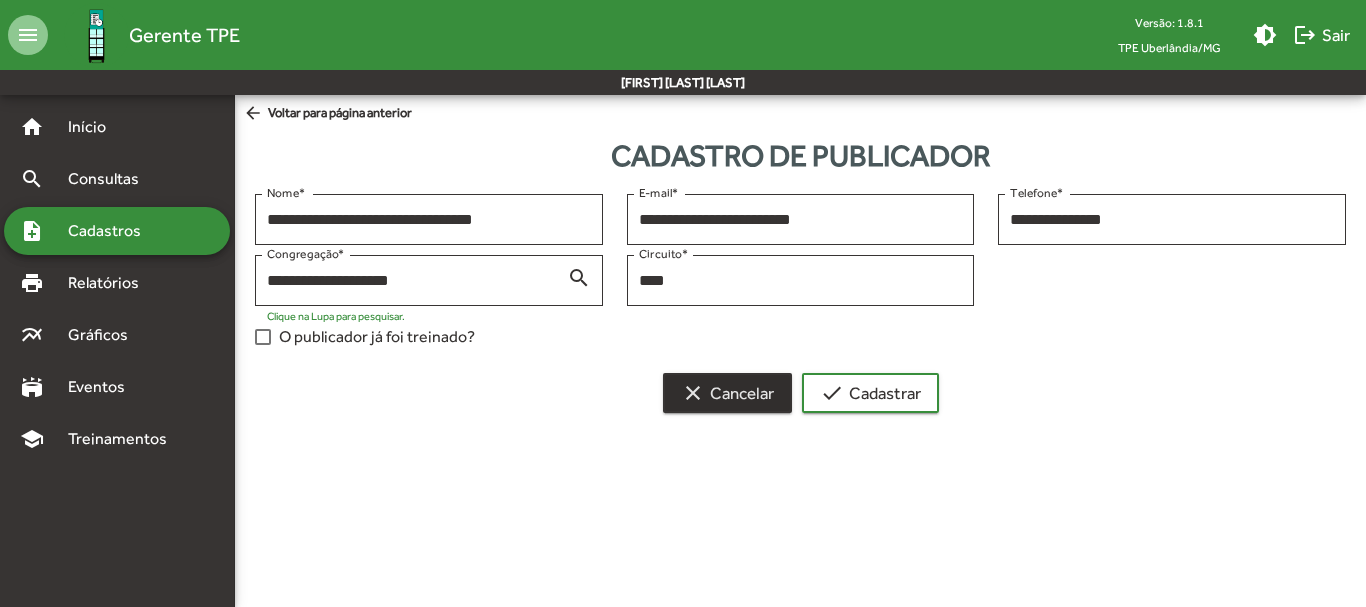 click on "clear" at bounding box center (693, 393) 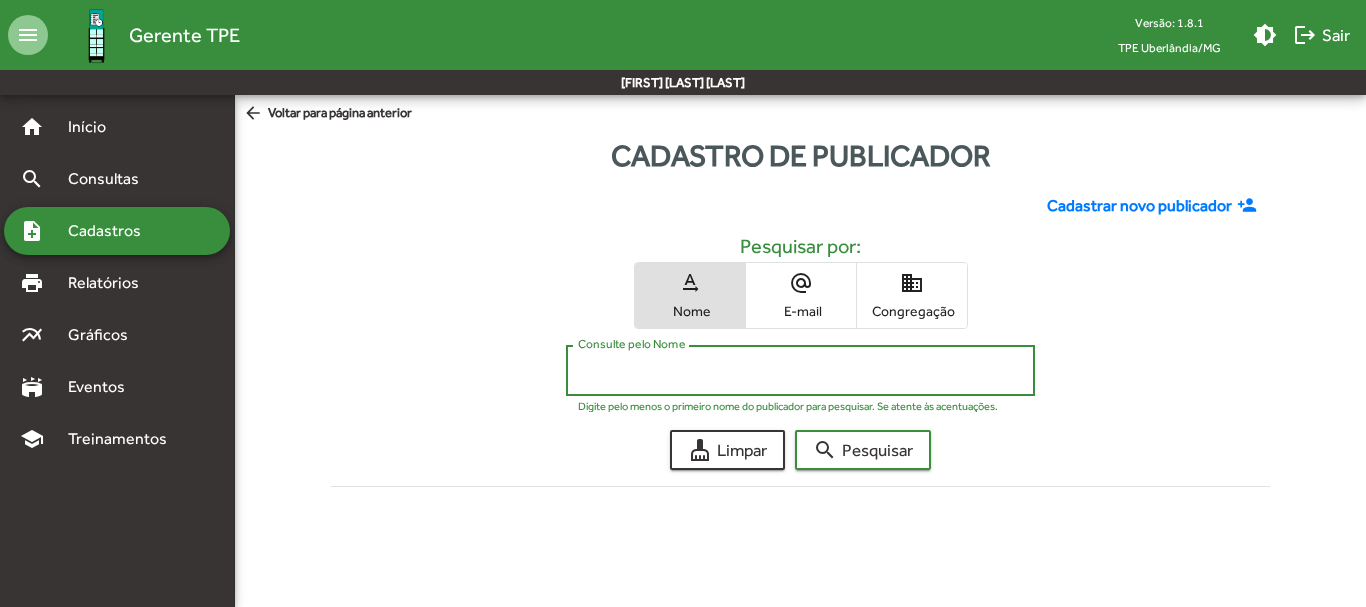 click on "Consulte pelo Nome" at bounding box center [800, 371] 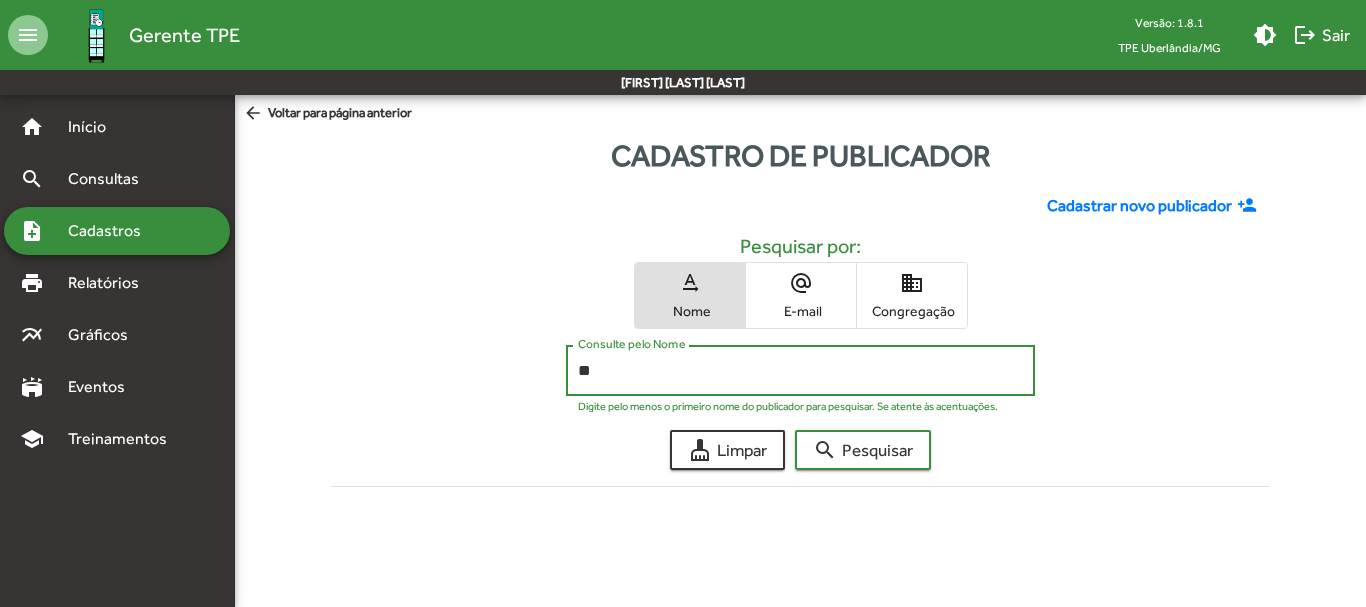 type on "*" 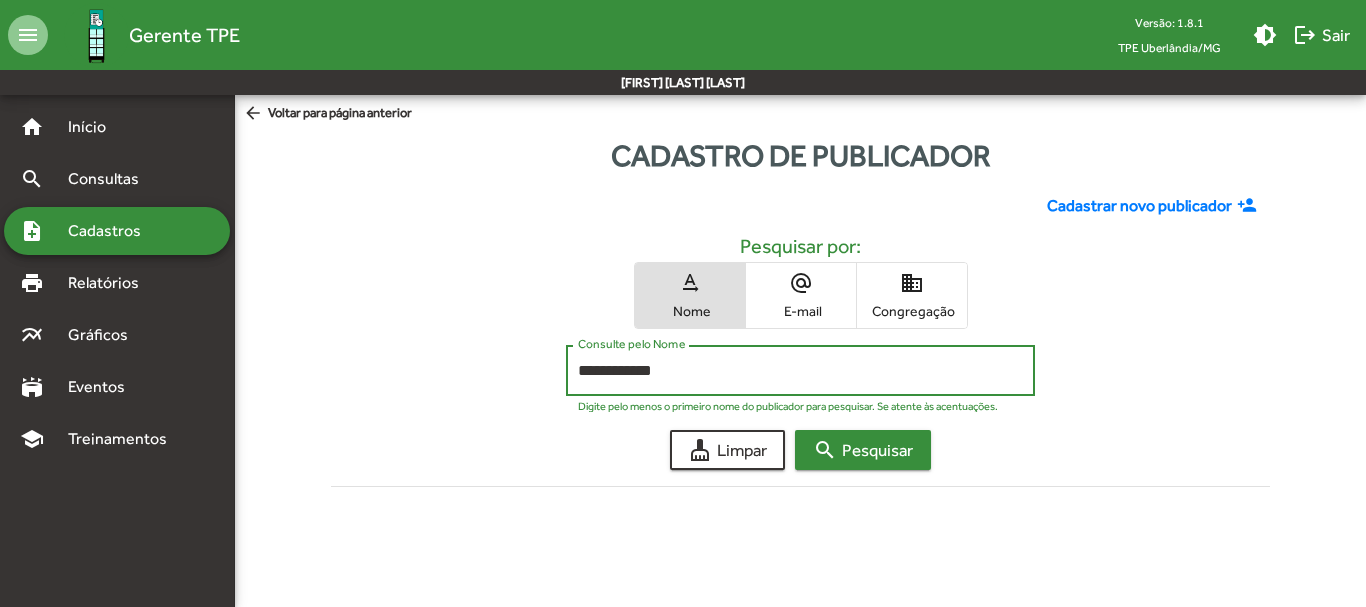 type on "**********" 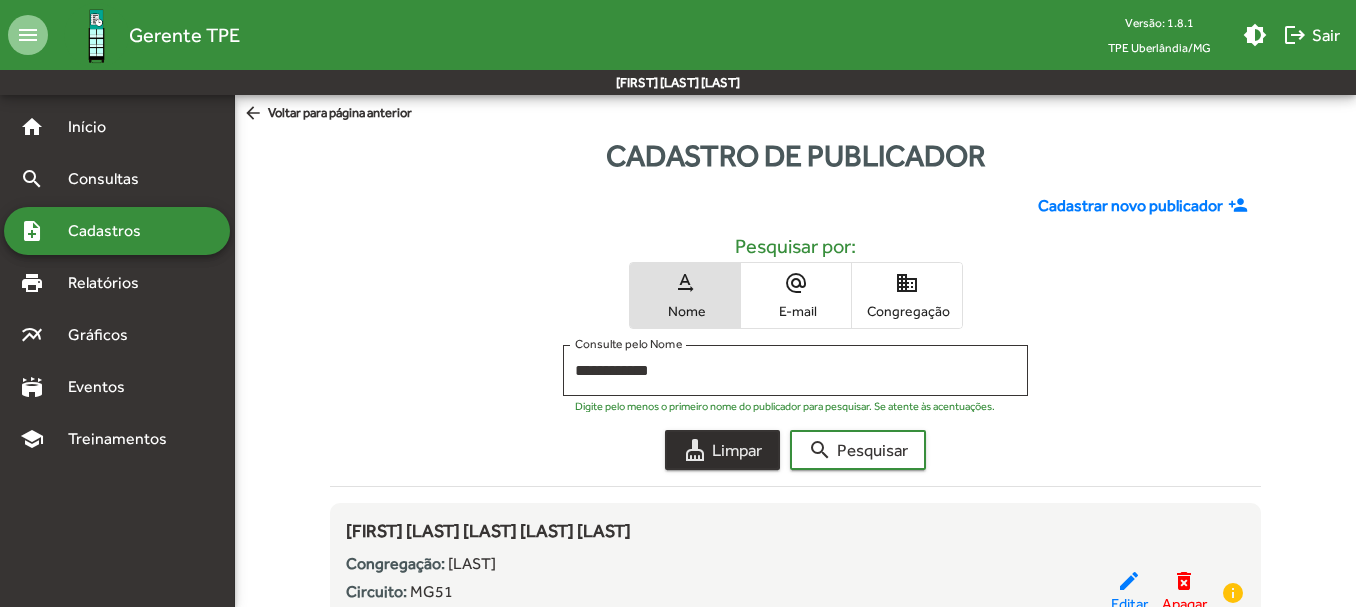 click on "cleaning_services  Limpar" 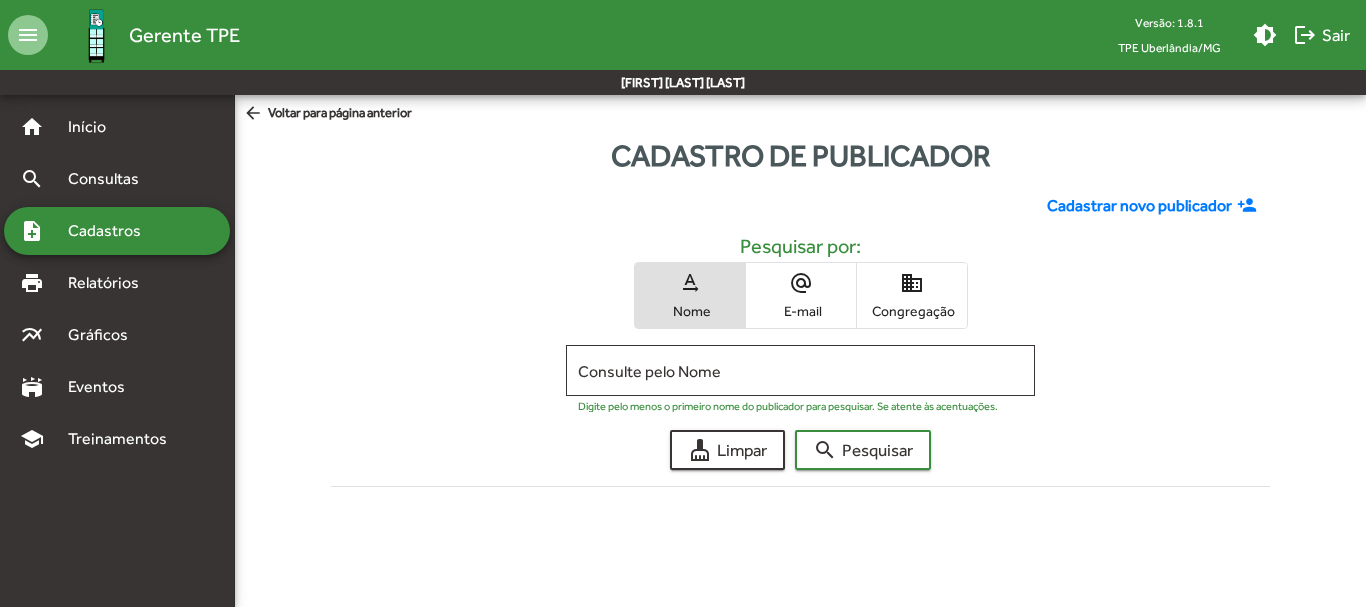 click on "Cadastrar novo publicador" 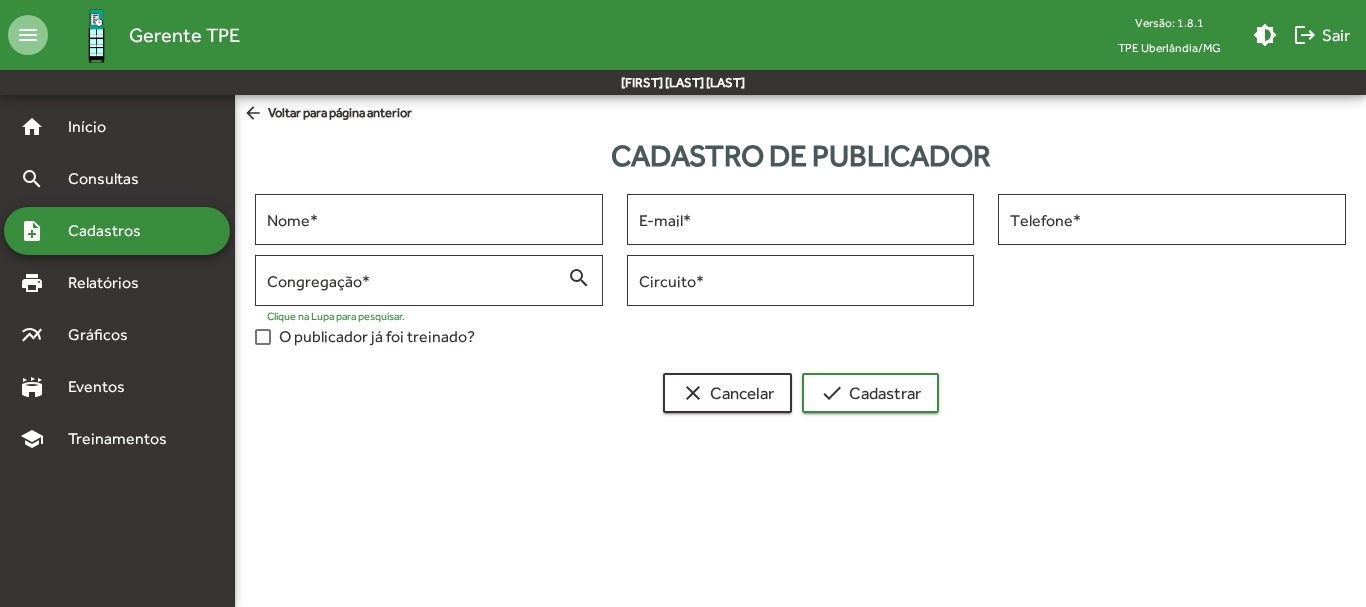 click on "arrow_back  Voltar para página anterior" 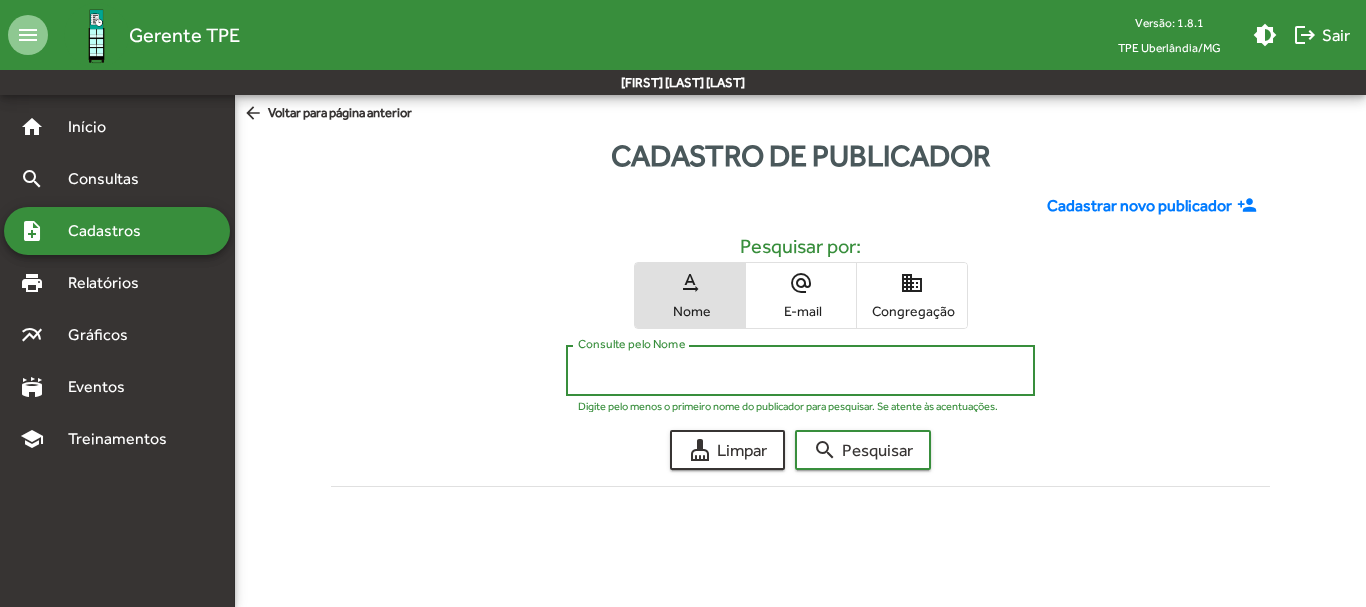 click on "Consulte pelo Nome" at bounding box center [800, 371] 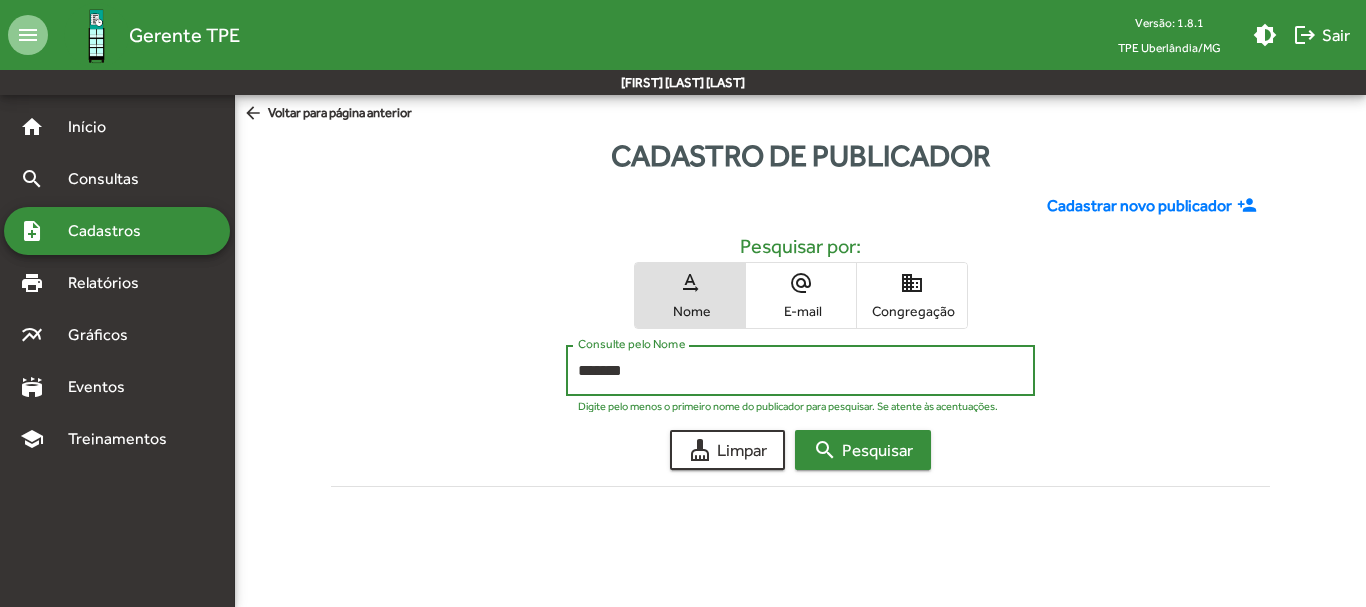 type on "*******" 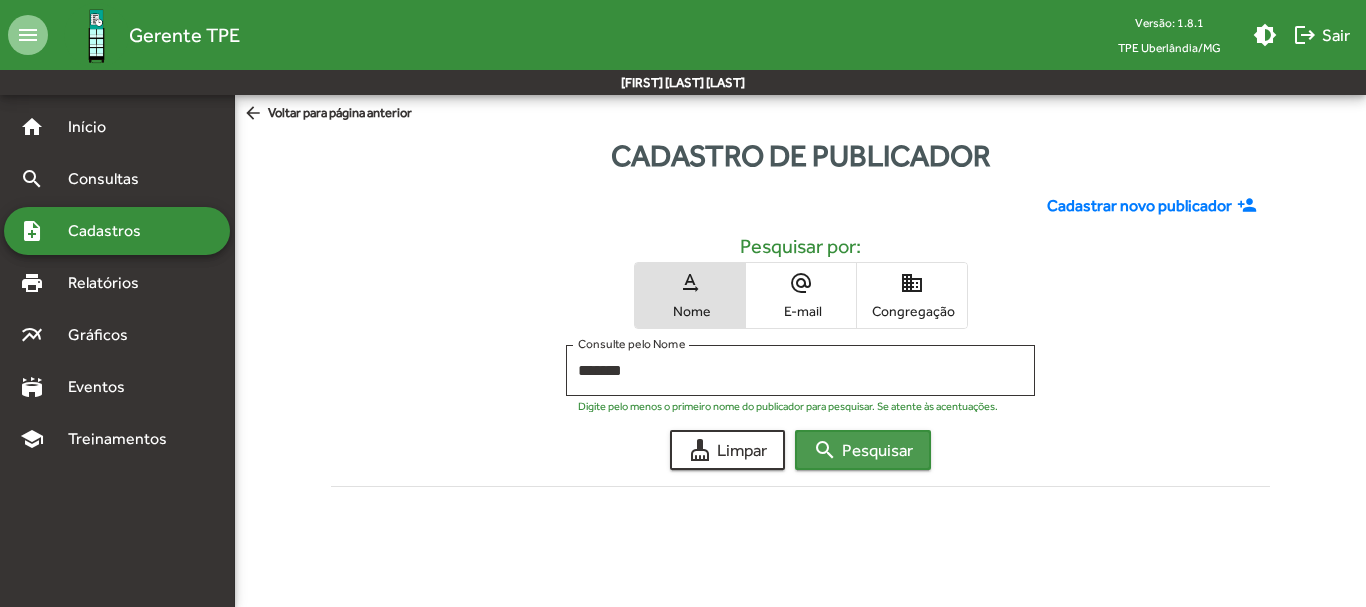 click on "search  Pesquisar" 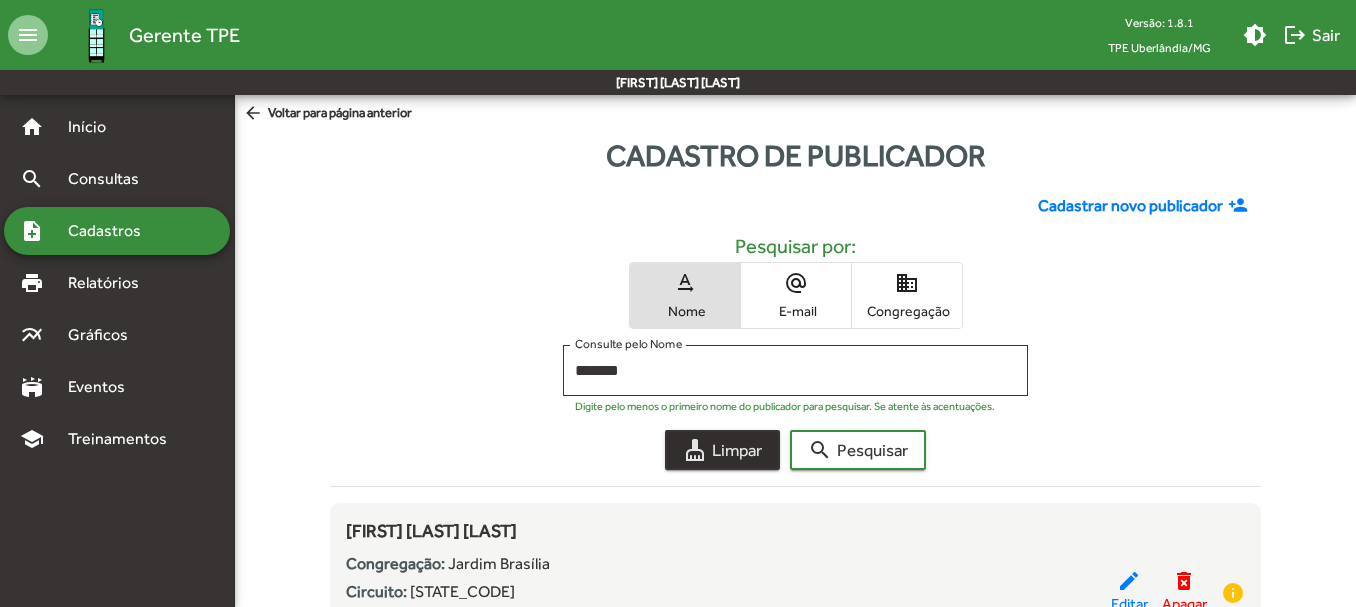 click on "cleaning_services  Limpar" 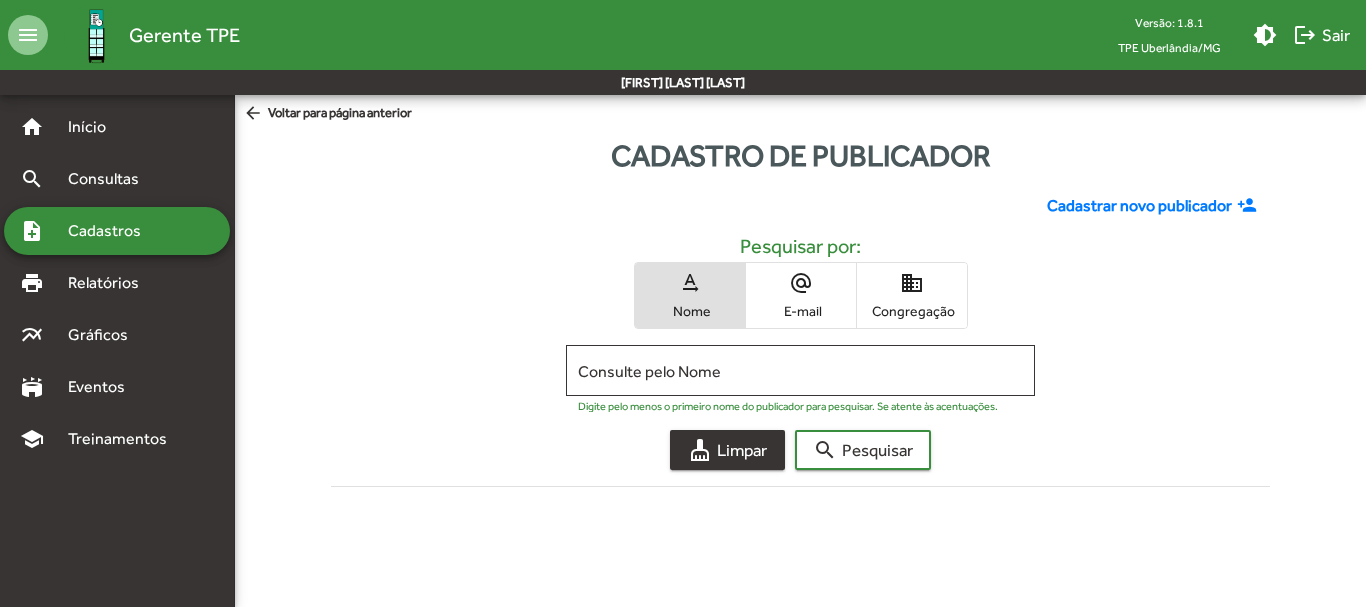 type 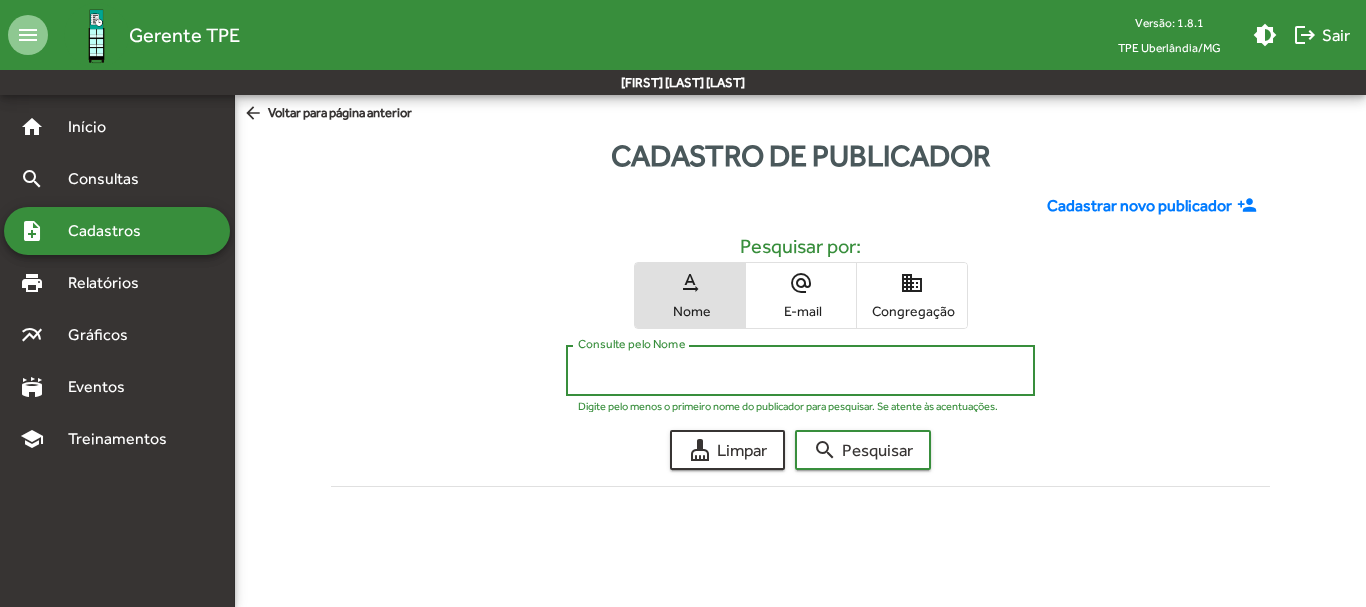 click on "Consulte pelo Nome" at bounding box center (800, 371) 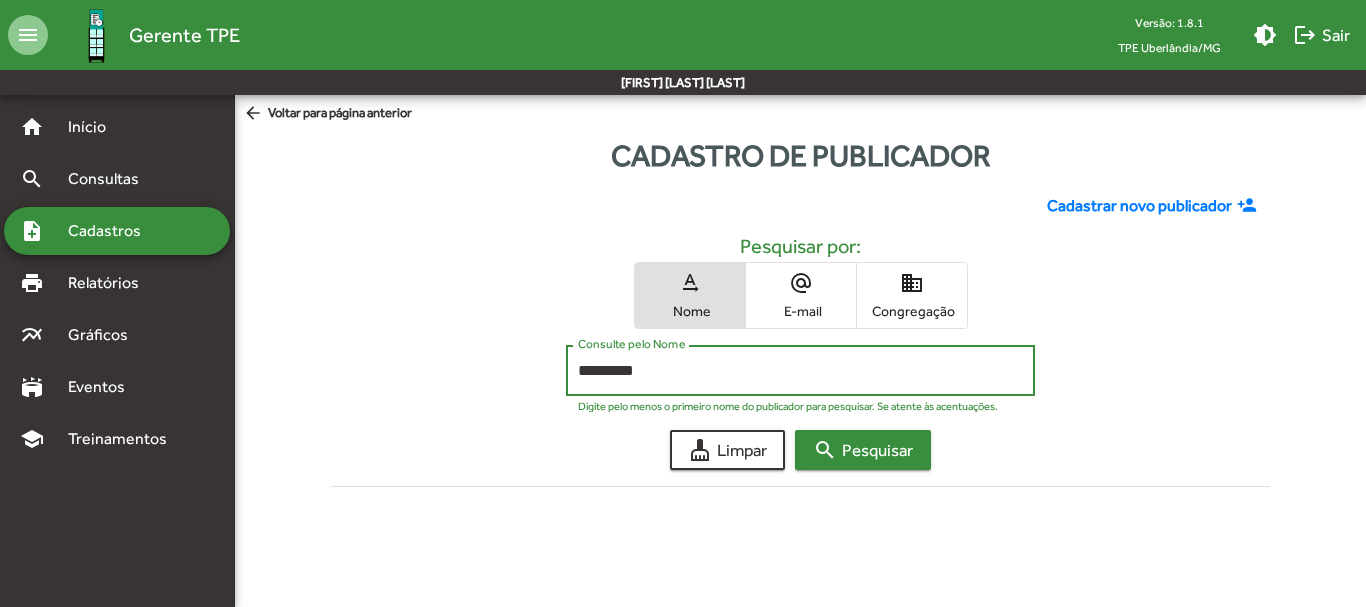 click on "search  Pesquisar" 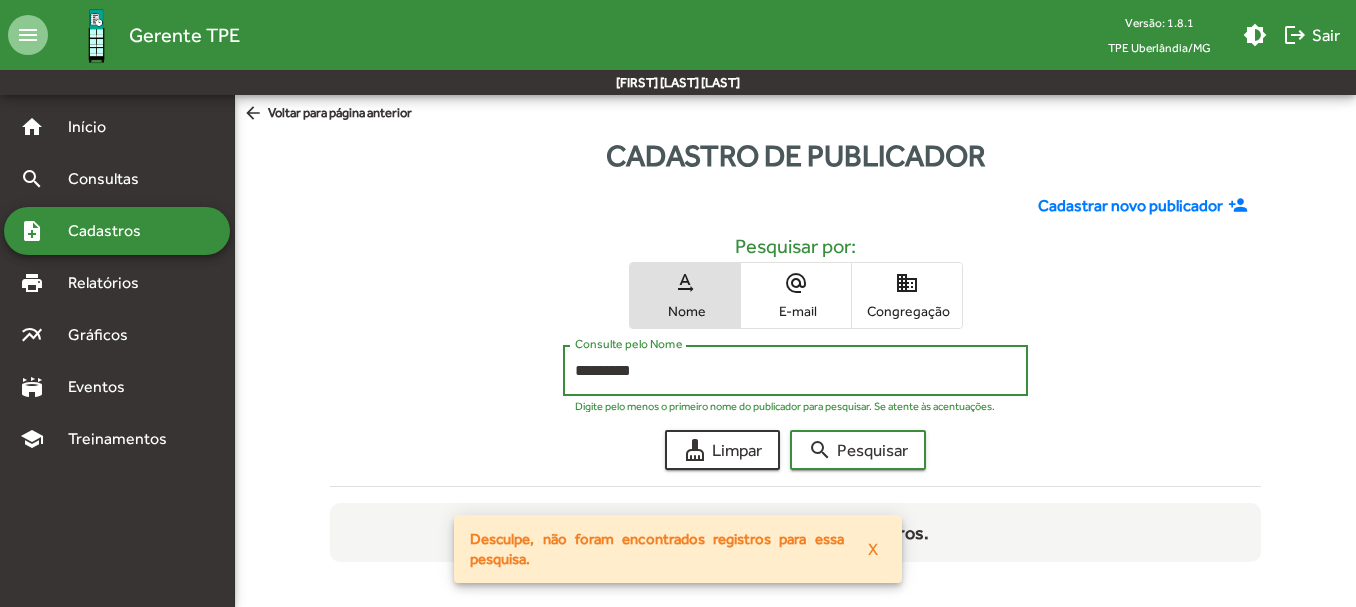click on "*********" at bounding box center [795, 371] 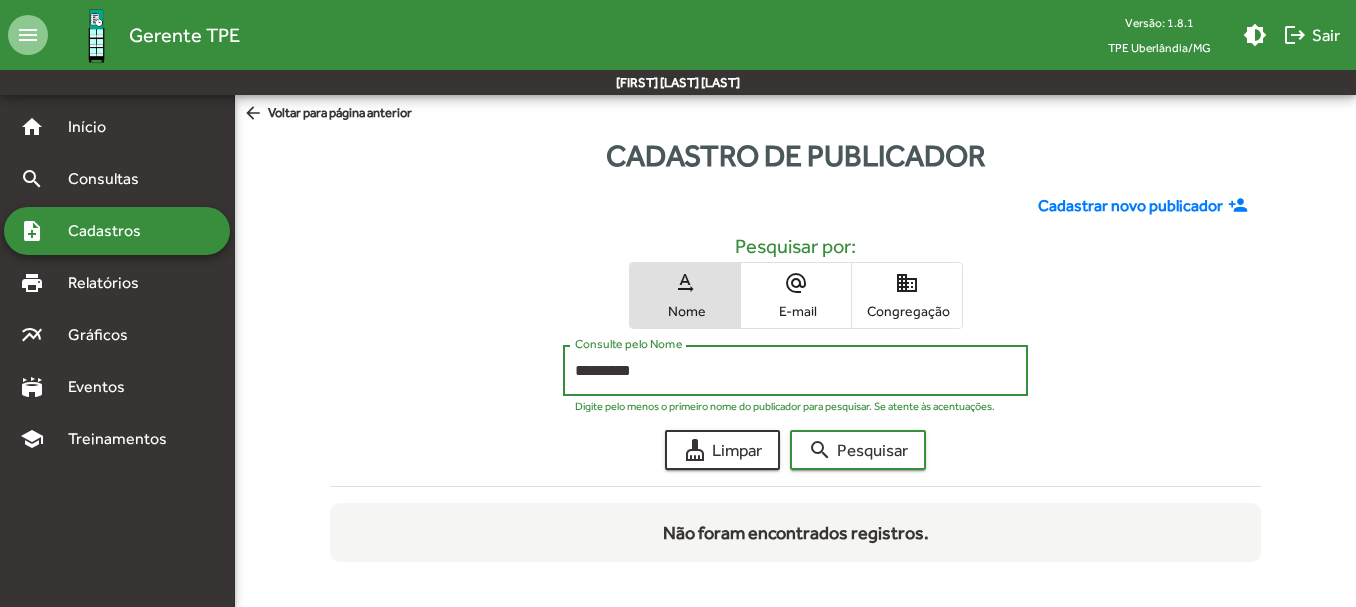 click on "*********" at bounding box center [795, 371] 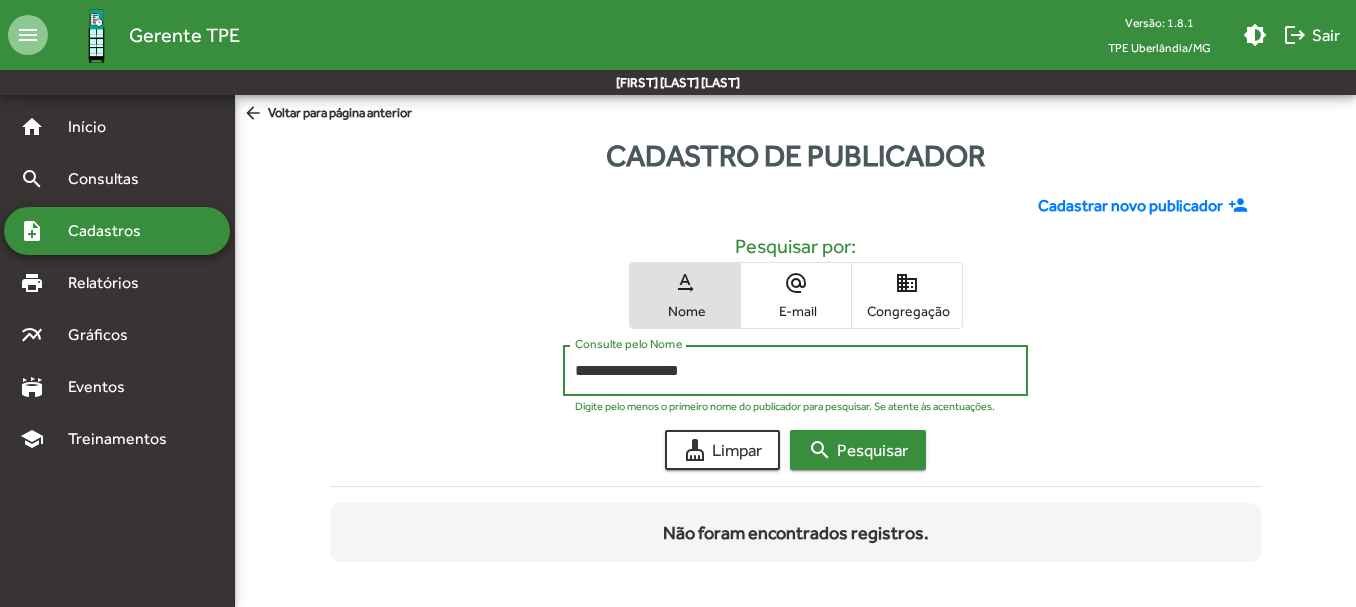 type on "**********" 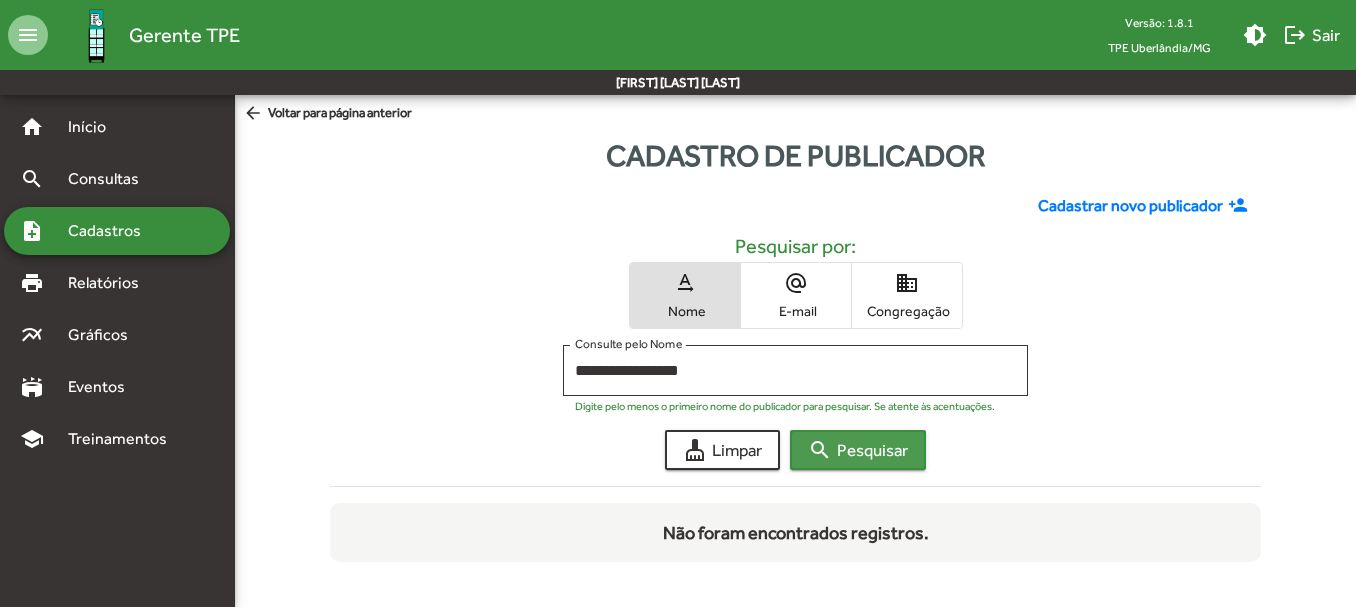 click on "search  Pesquisar" 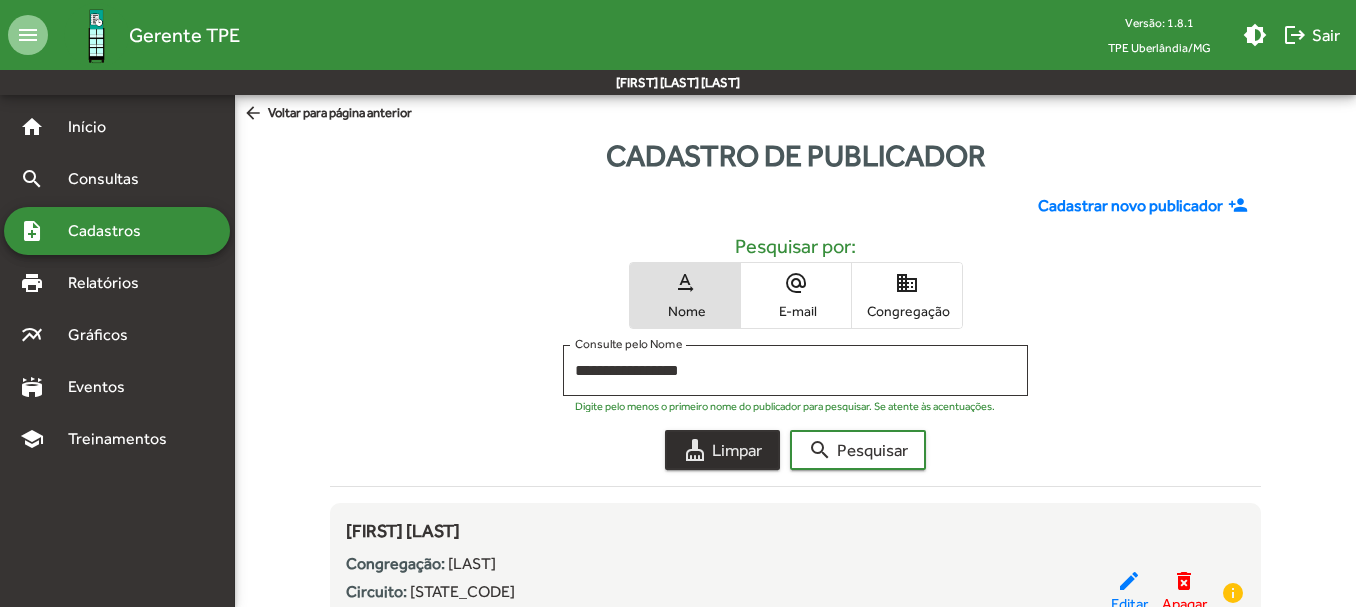 click on "cleaning_services  Limpar" 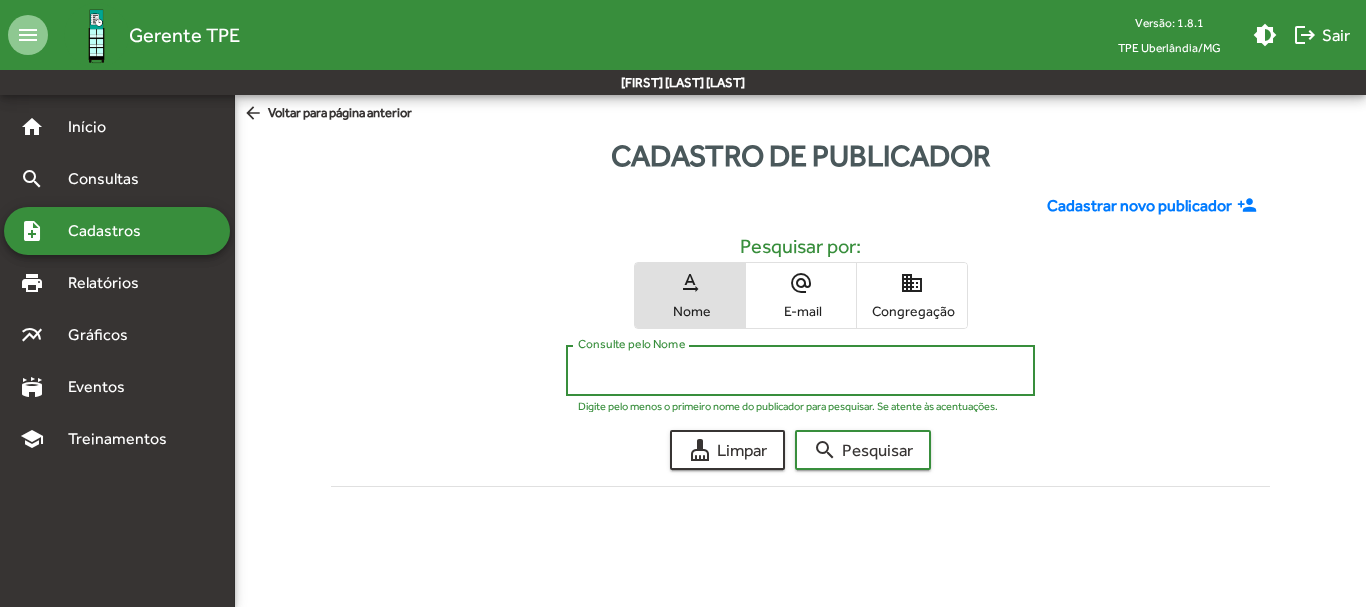 click on "Consulte pelo Nome" at bounding box center (800, 371) 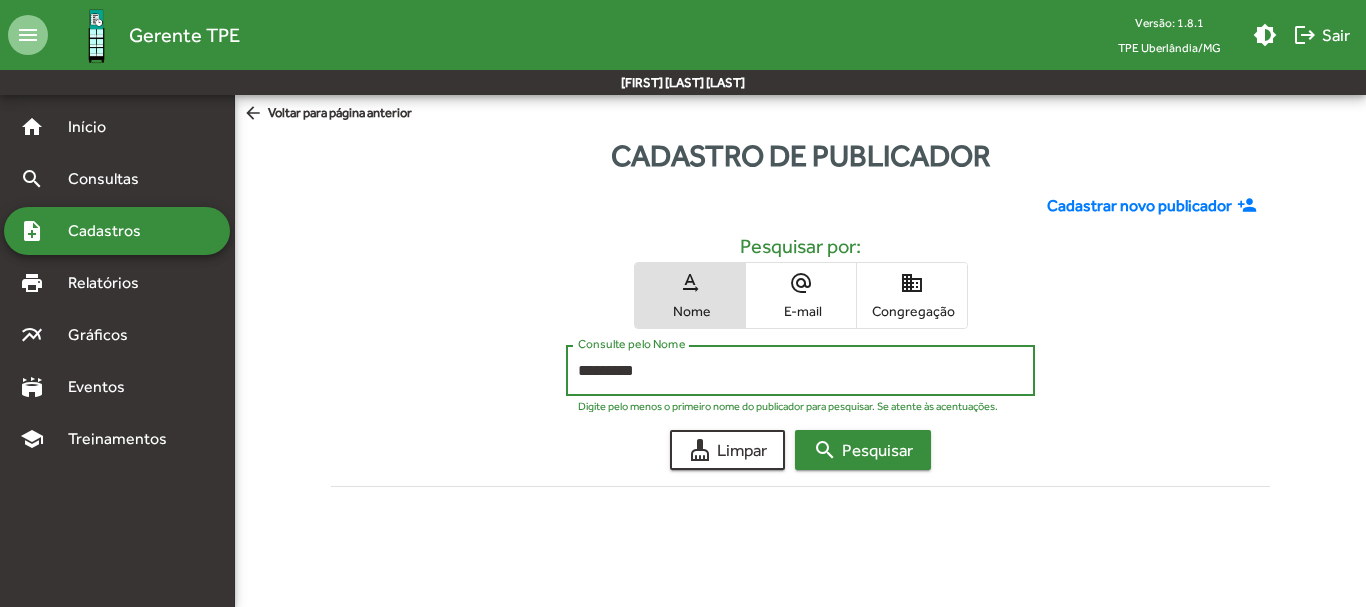 type on "*********" 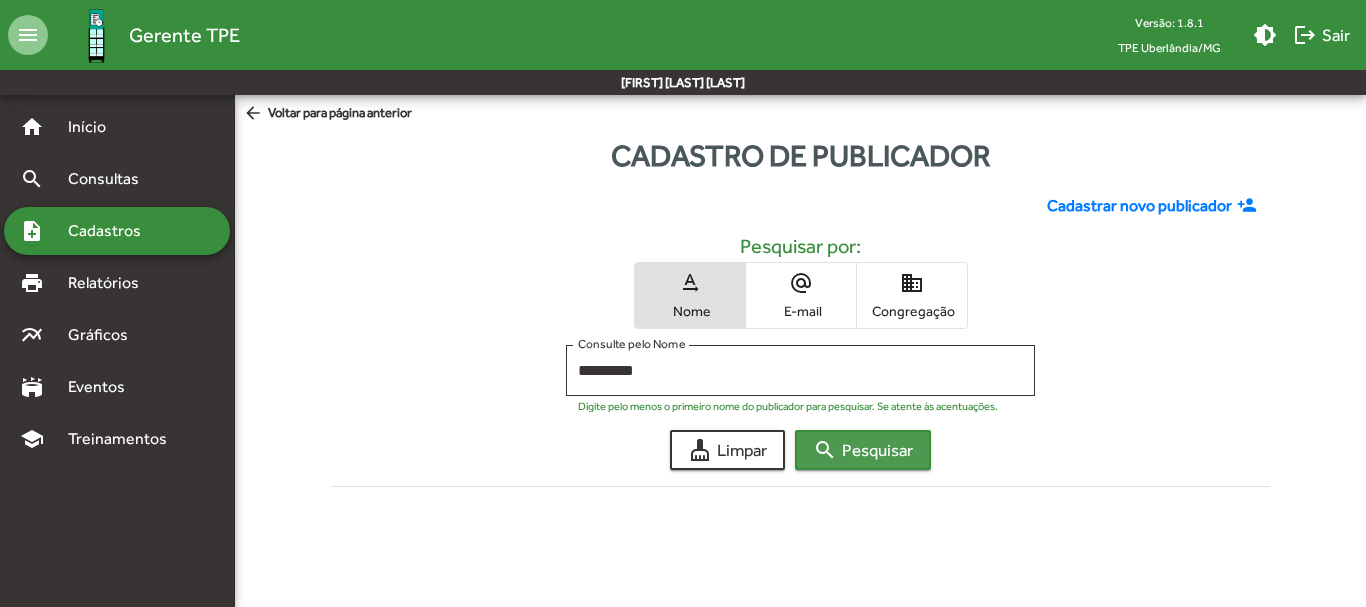 click on "search  Pesquisar" 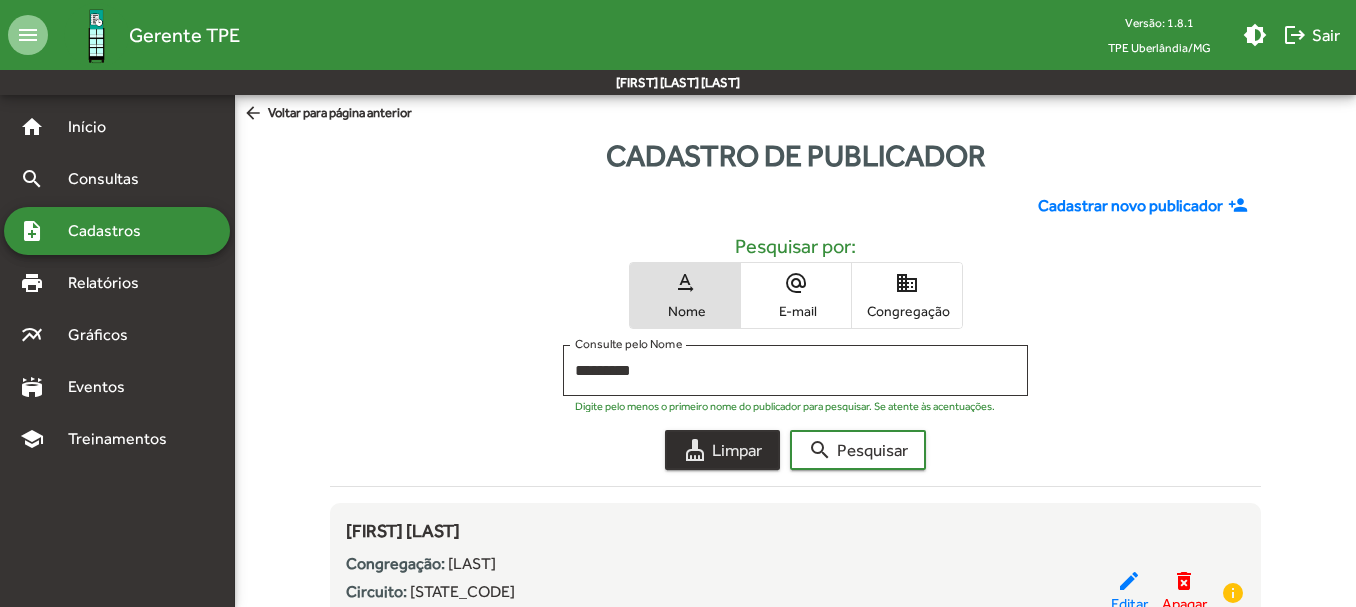 click on "cleaning_services  Limpar" 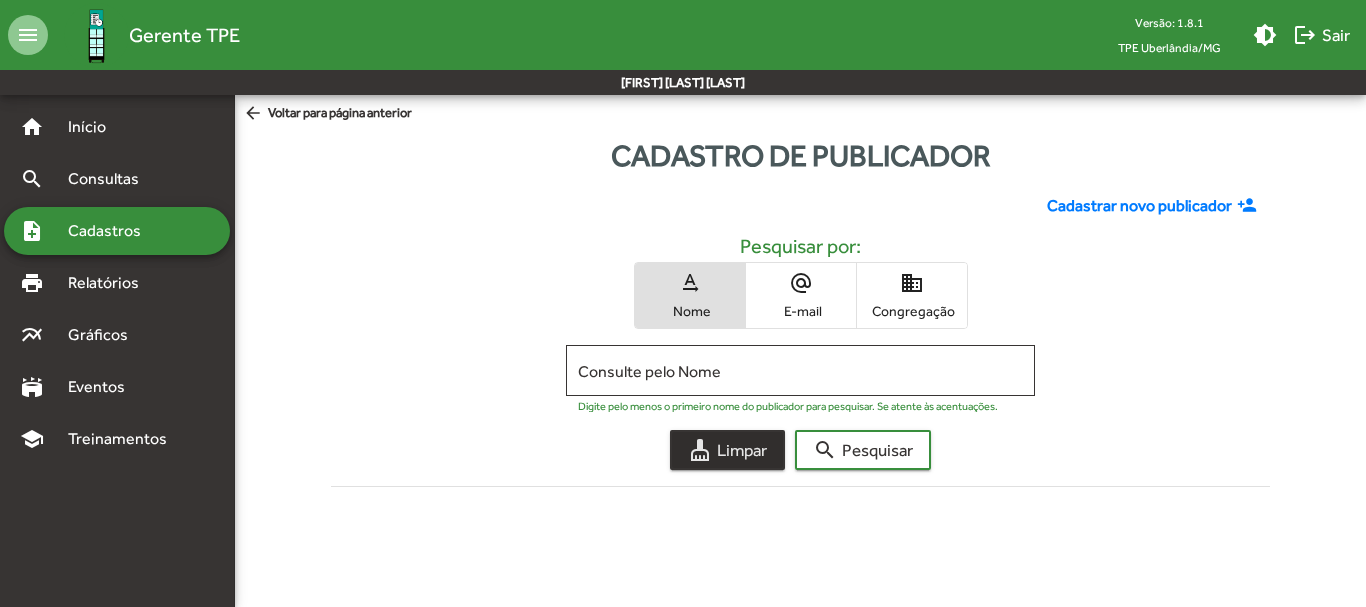 click on "cleaning_services  Limpar" 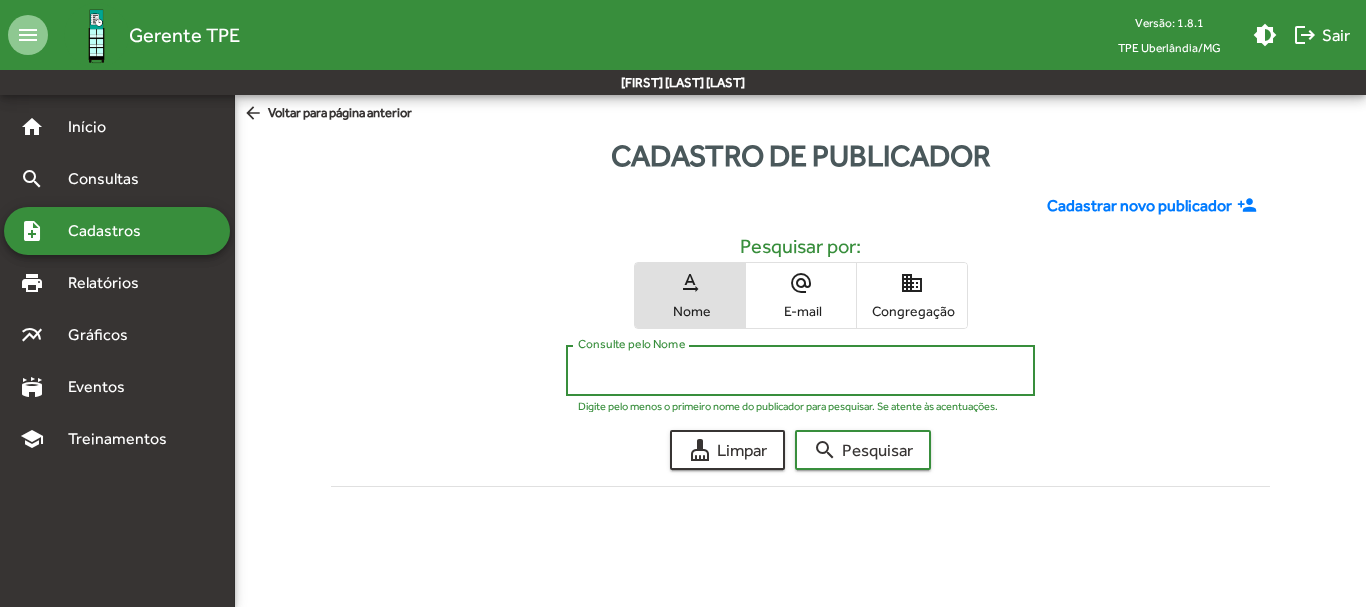click on "Consulte pelo Nome" at bounding box center (800, 371) 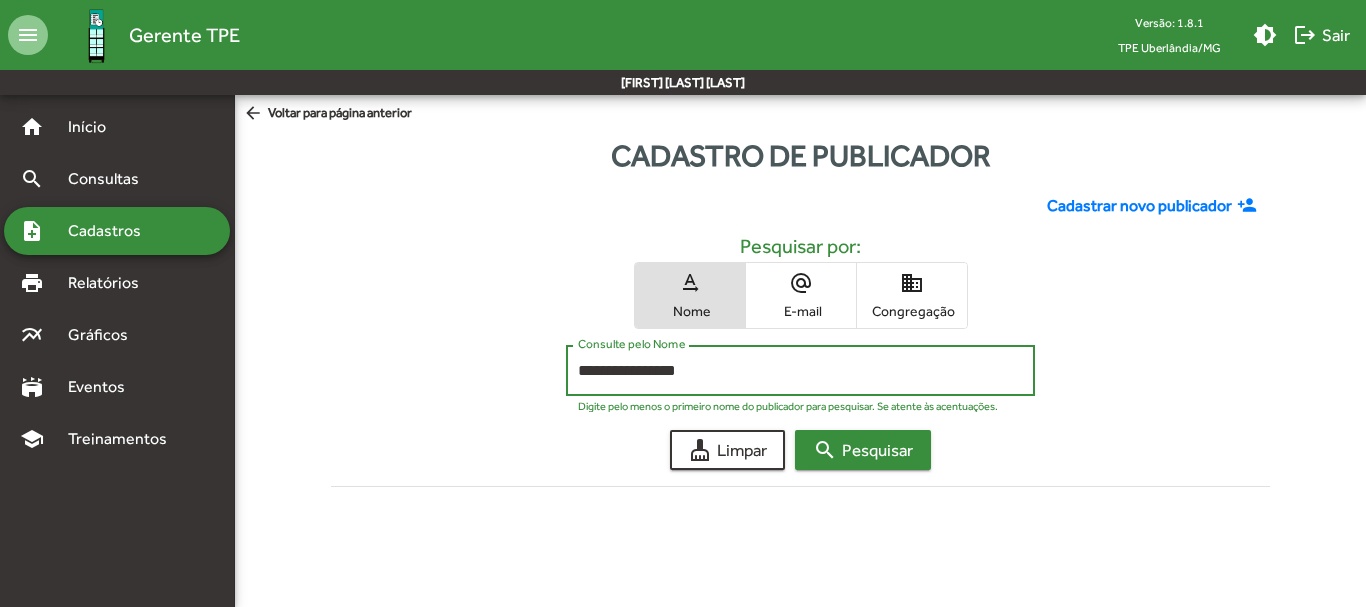 click on "search  Pesquisar" 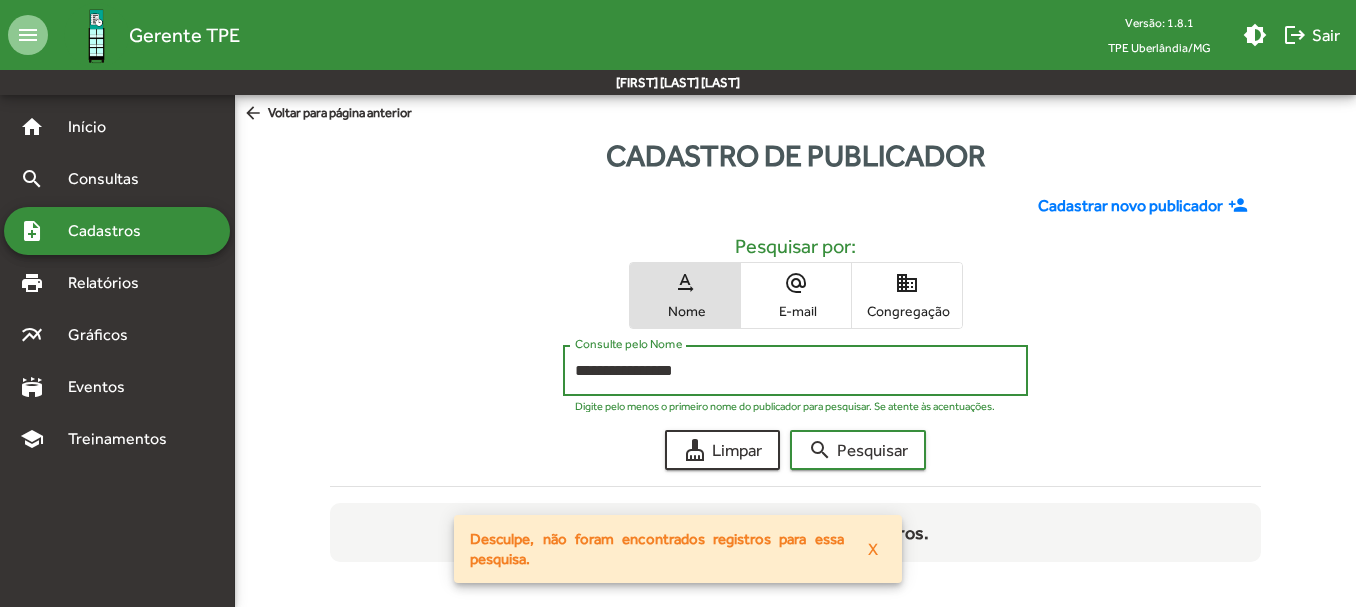click on "**********" at bounding box center [795, 371] 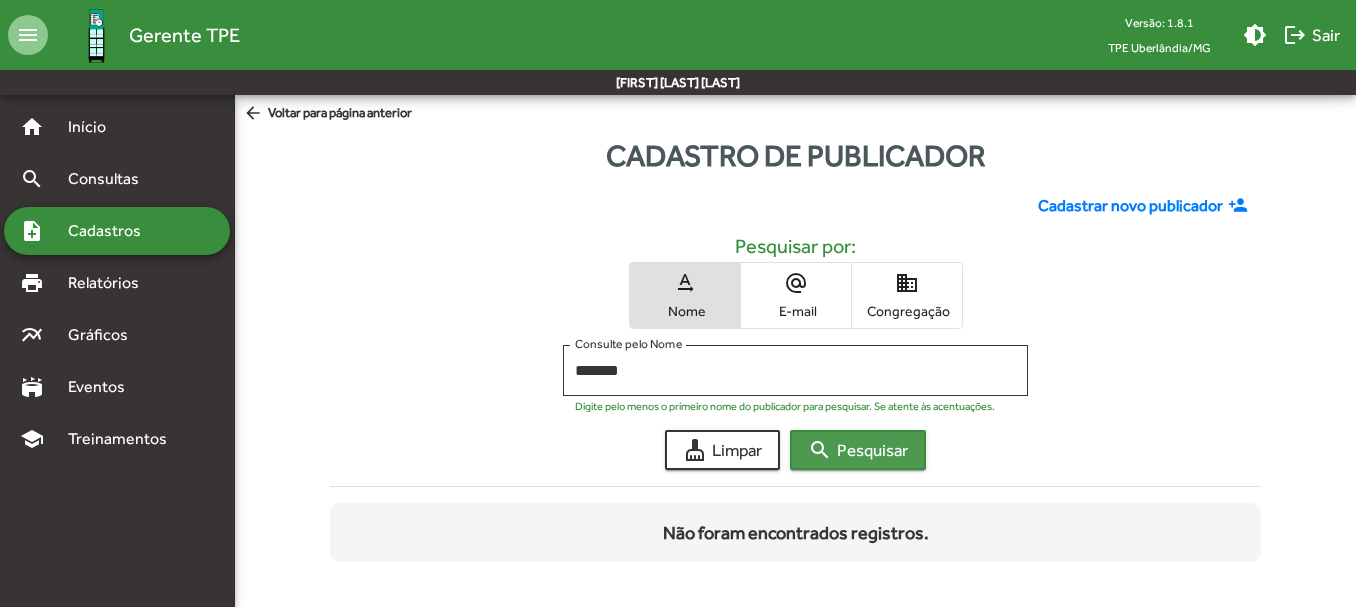 click on "search  Pesquisar" 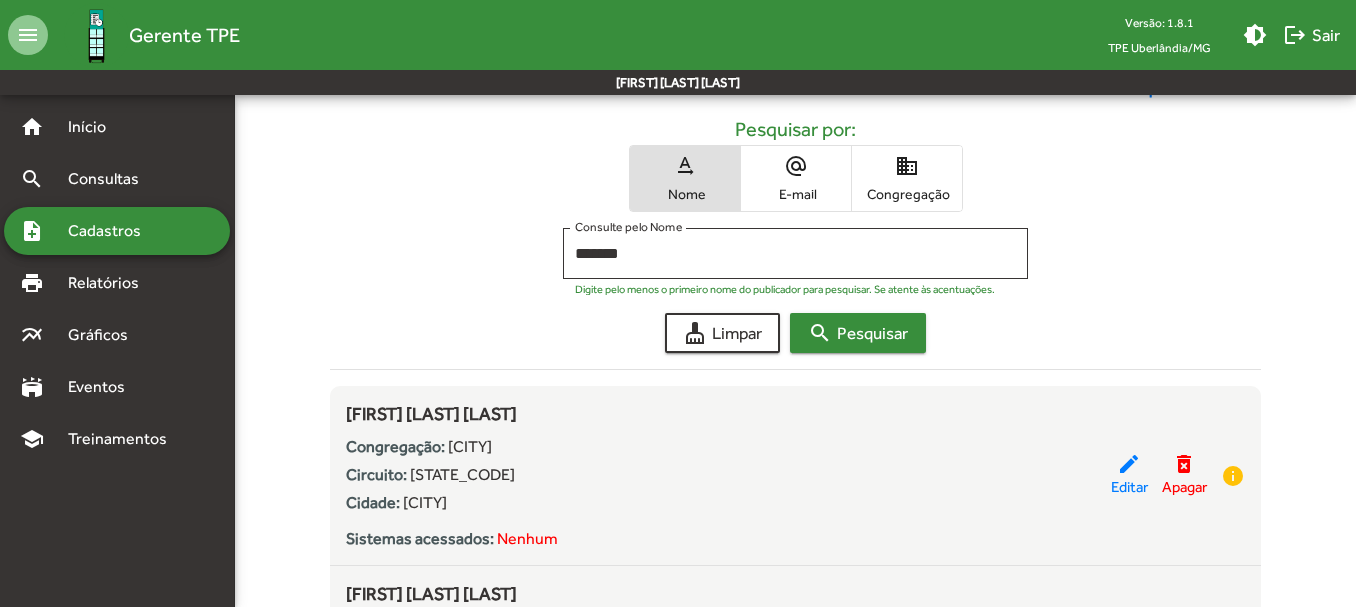 scroll, scrollTop: 75, scrollLeft: 0, axis: vertical 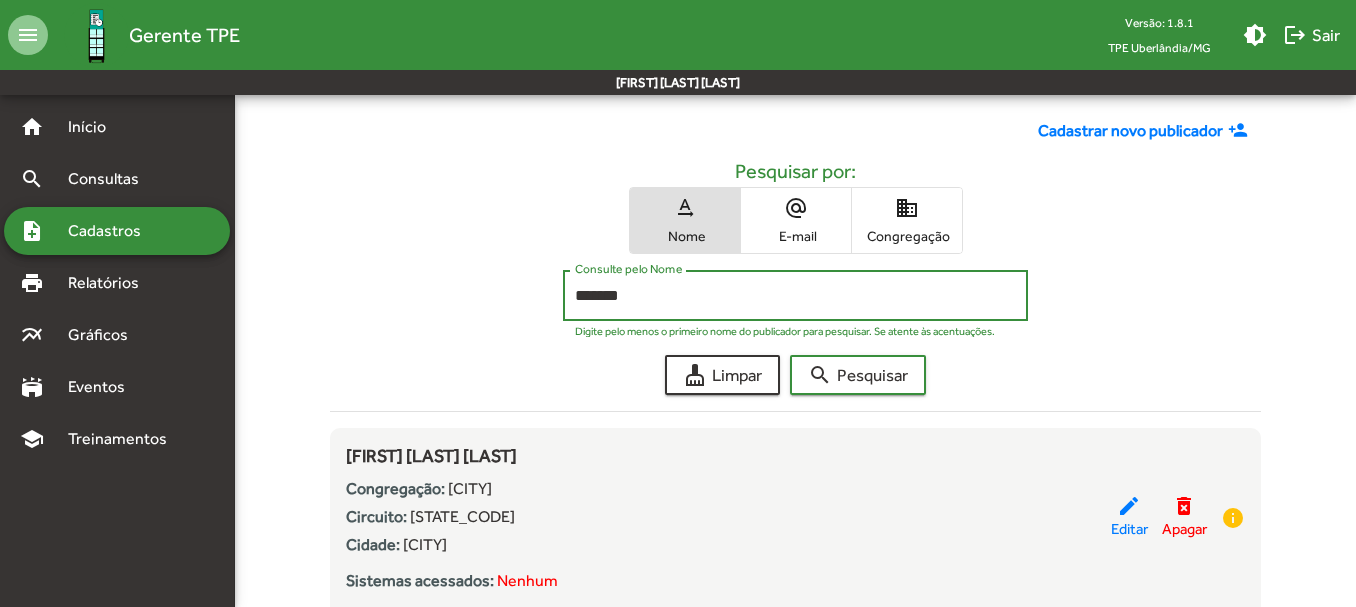 click on "******" at bounding box center (795, 296) 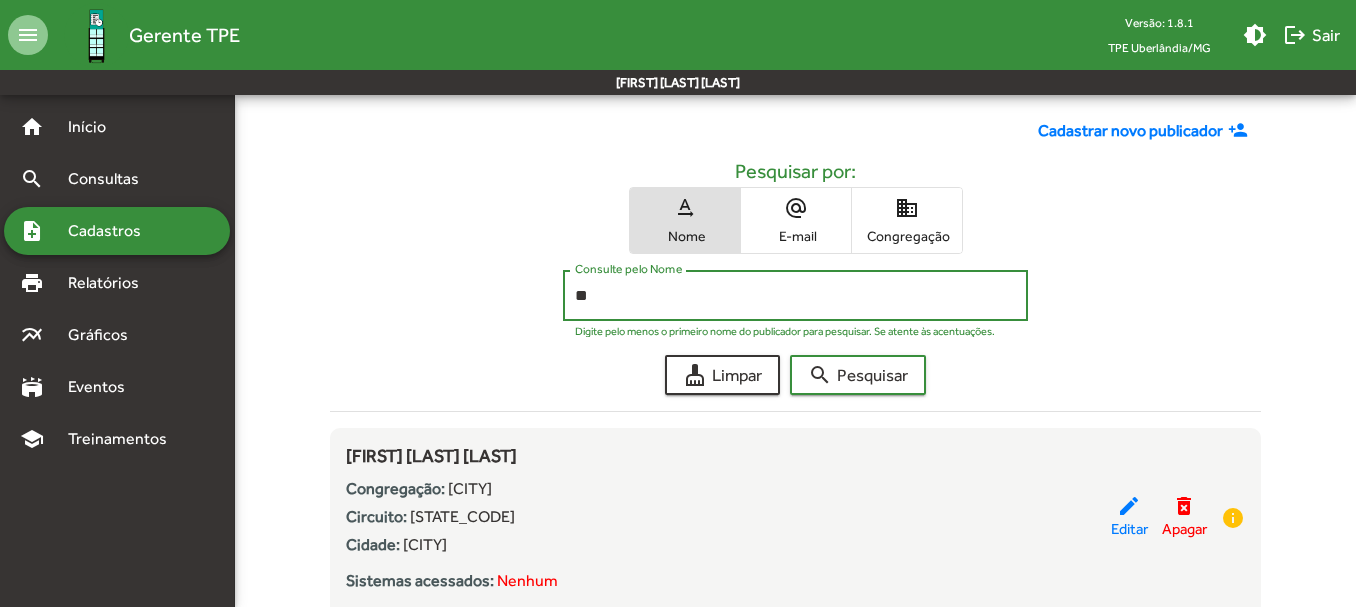 type on "*" 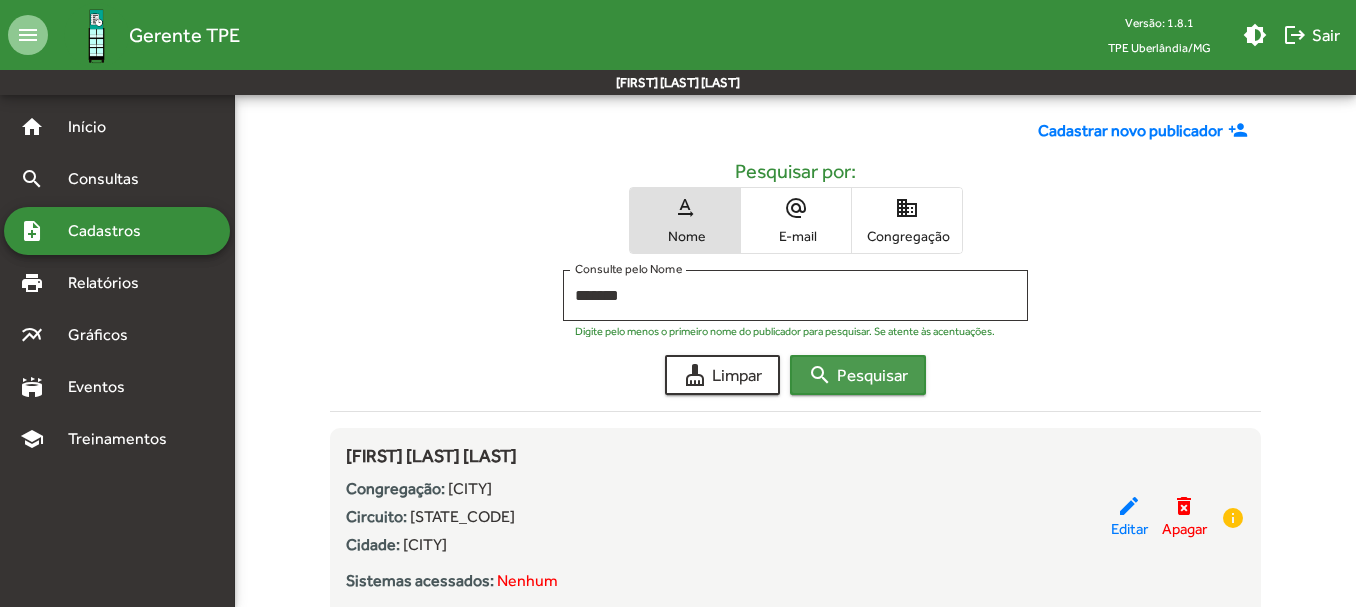 click on "search  Pesquisar" 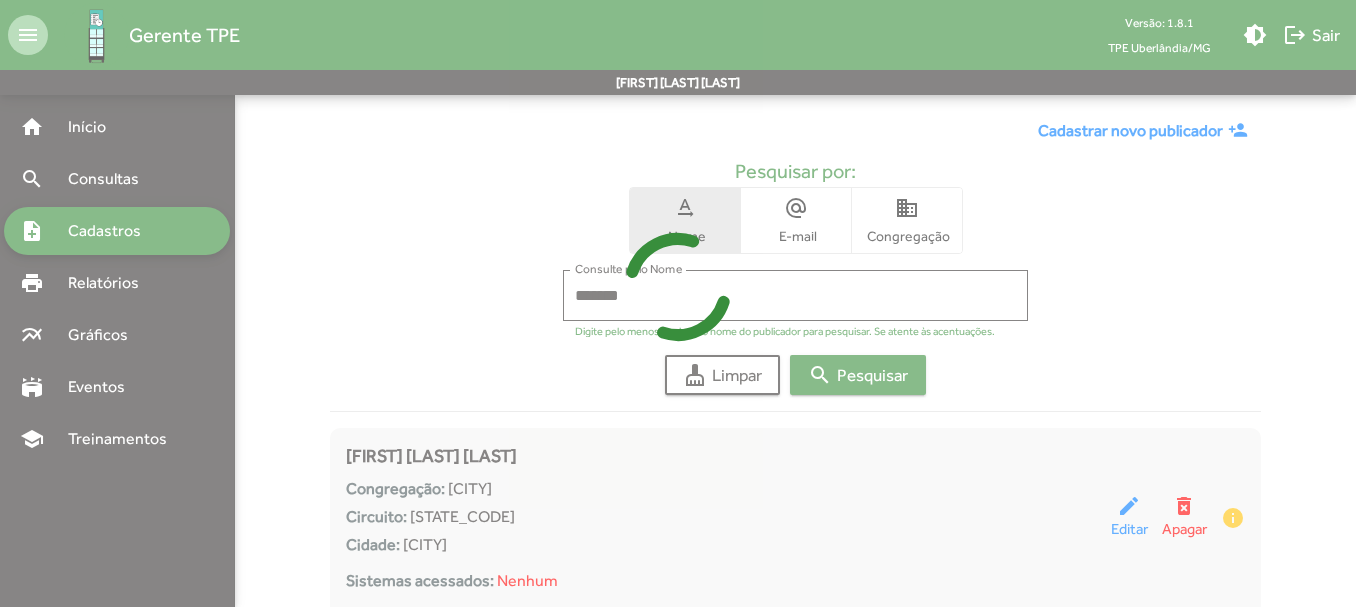 scroll, scrollTop: 3, scrollLeft: 0, axis: vertical 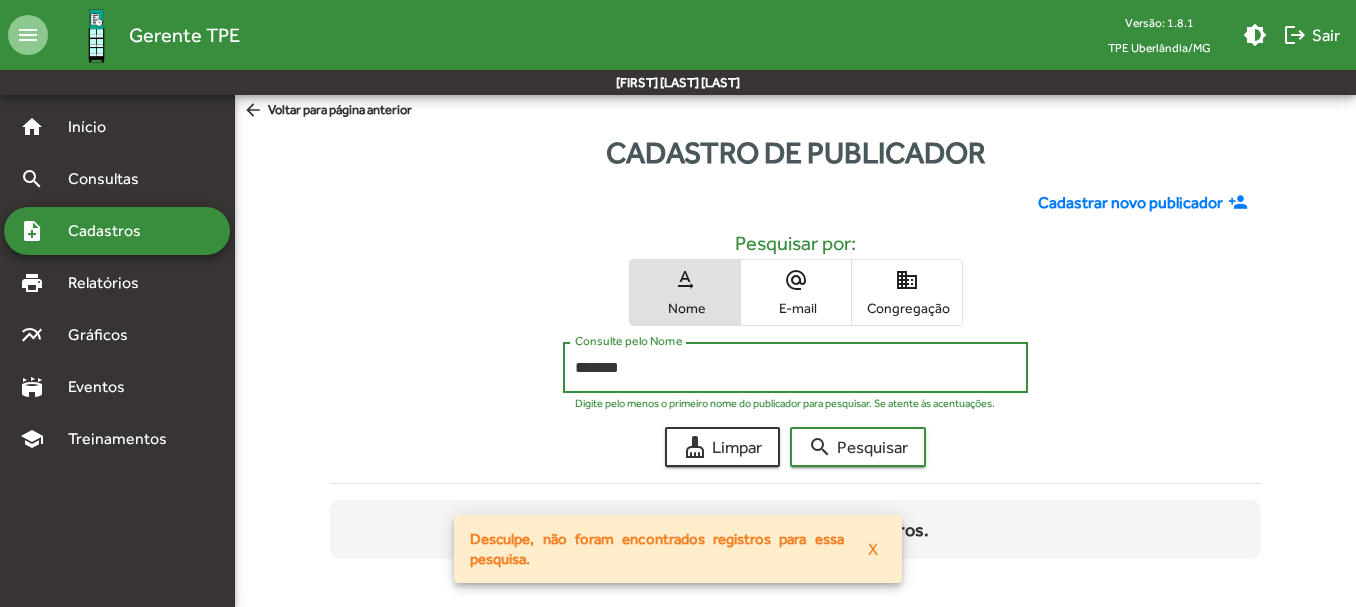 click on "*******" at bounding box center (795, 368) 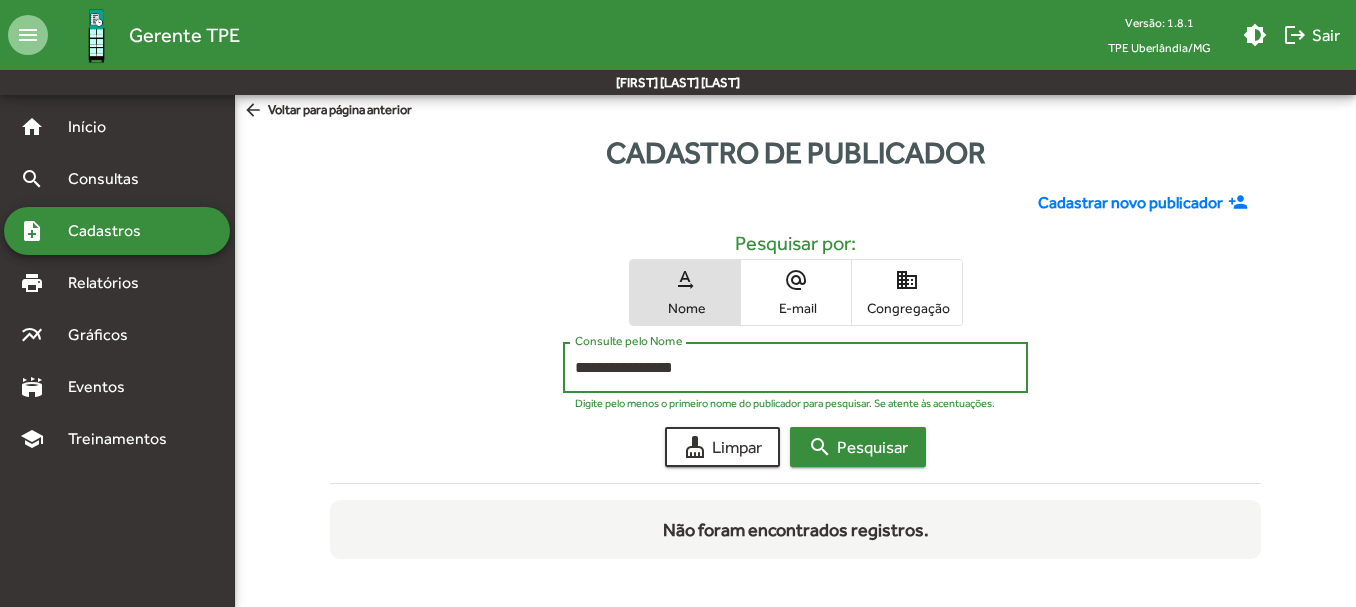 type on "**********" 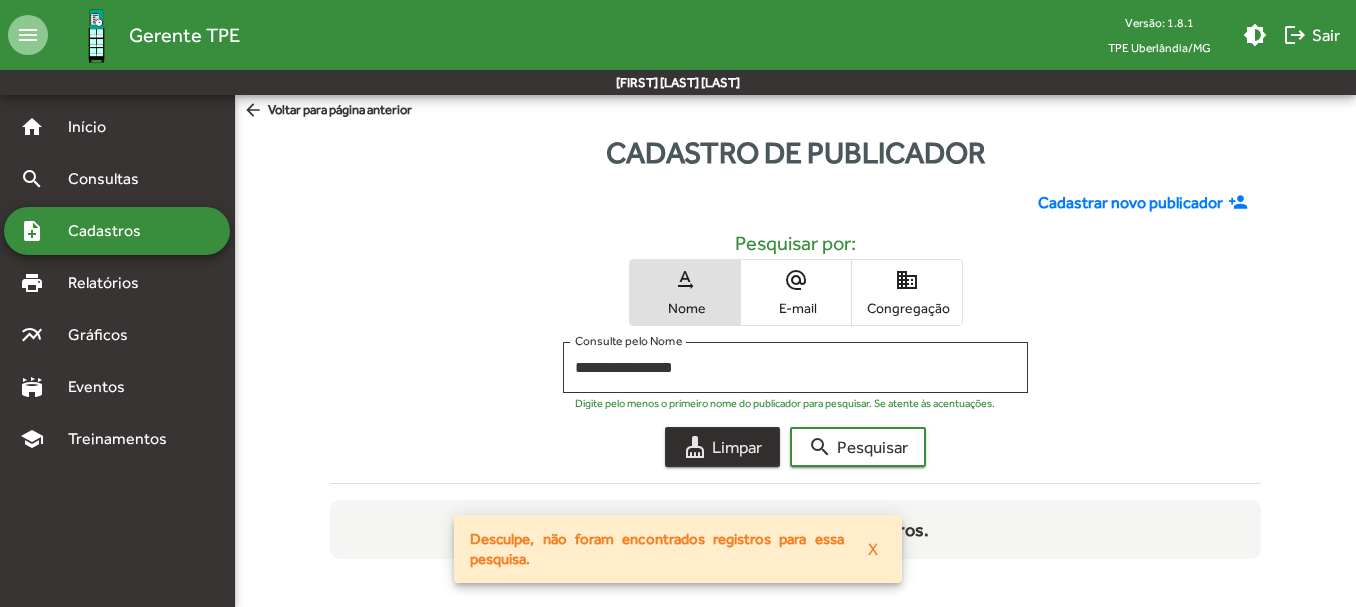 click on "cleaning_services  Limpar" 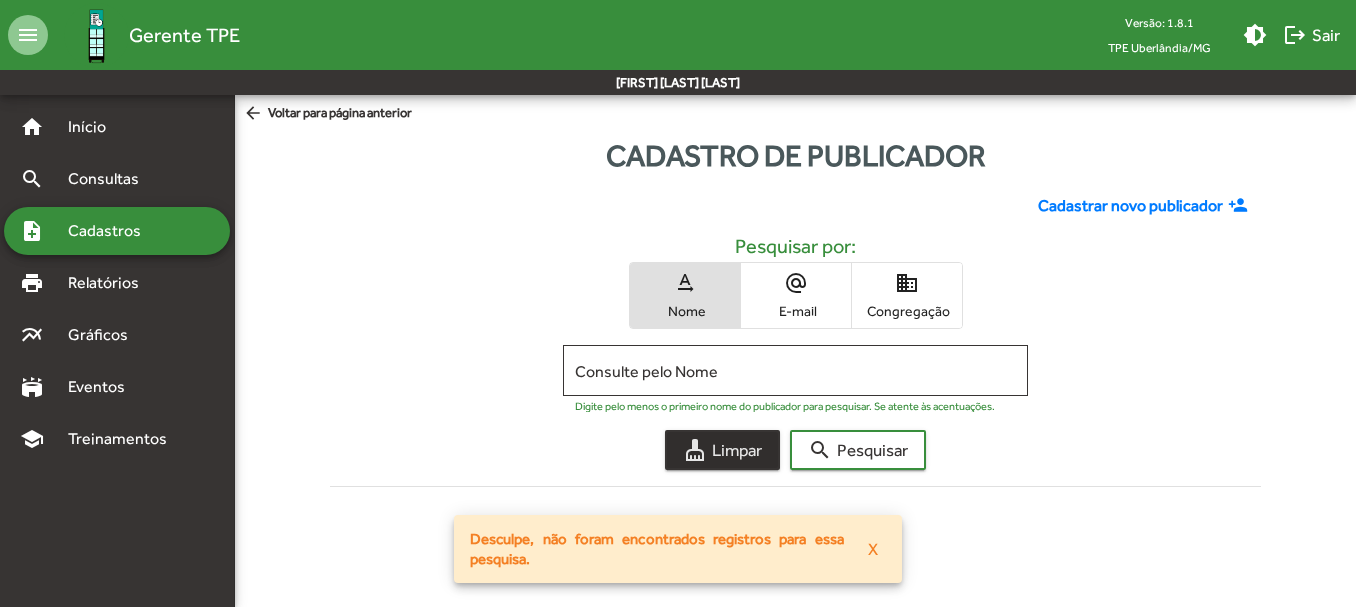 scroll, scrollTop: 0, scrollLeft: 0, axis: both 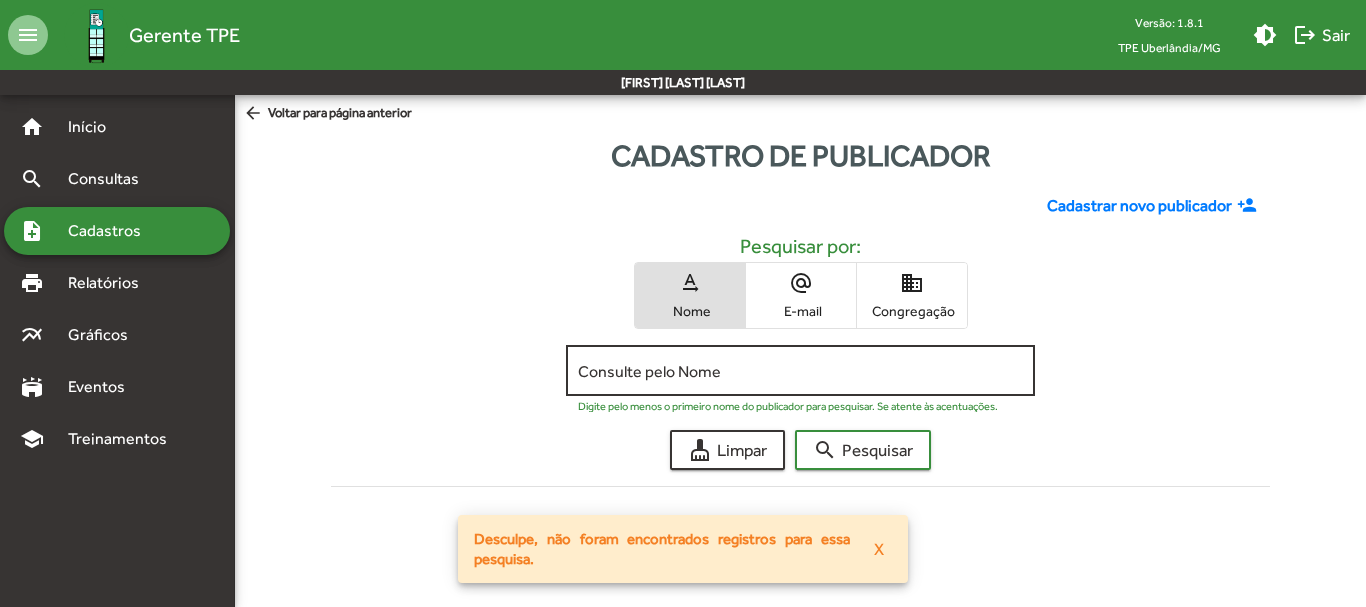 click on "Consulte pelo Nome" 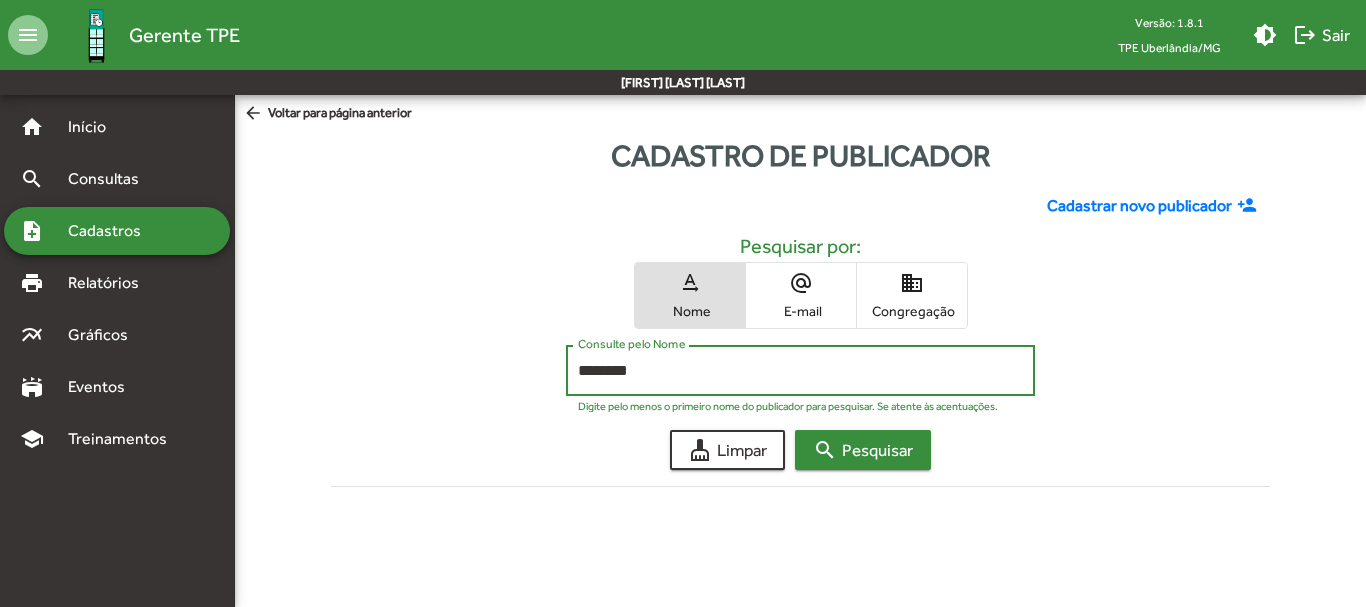 type on "********" 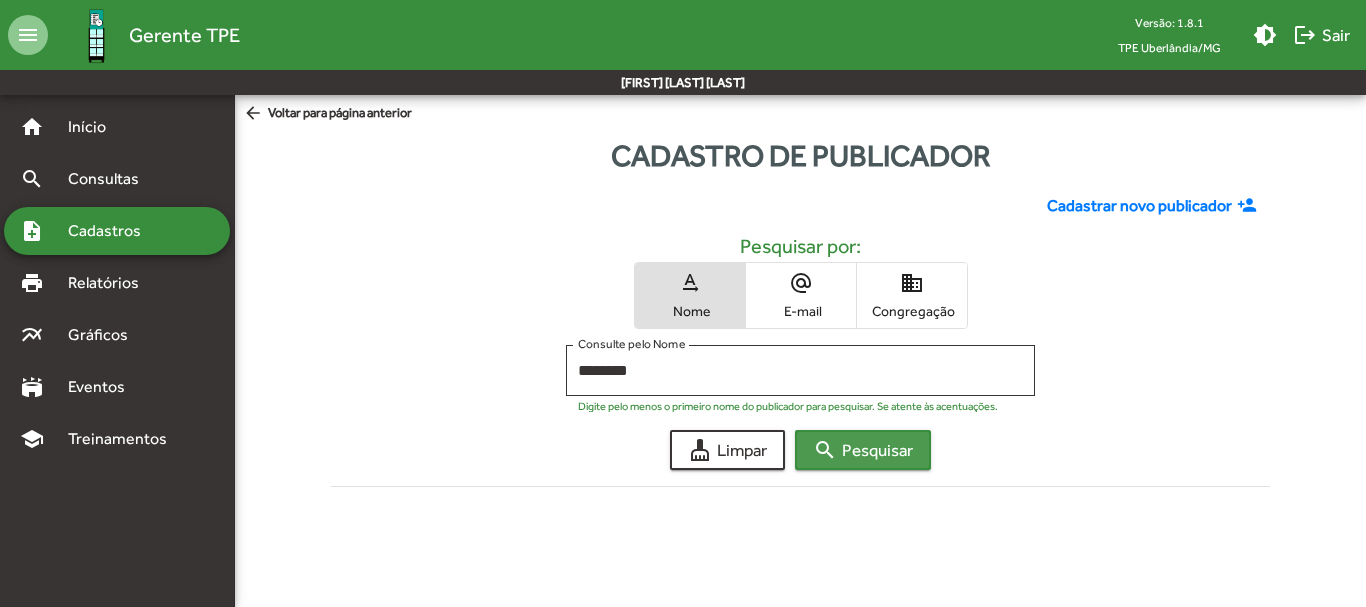 click on "search  Pesquisar" 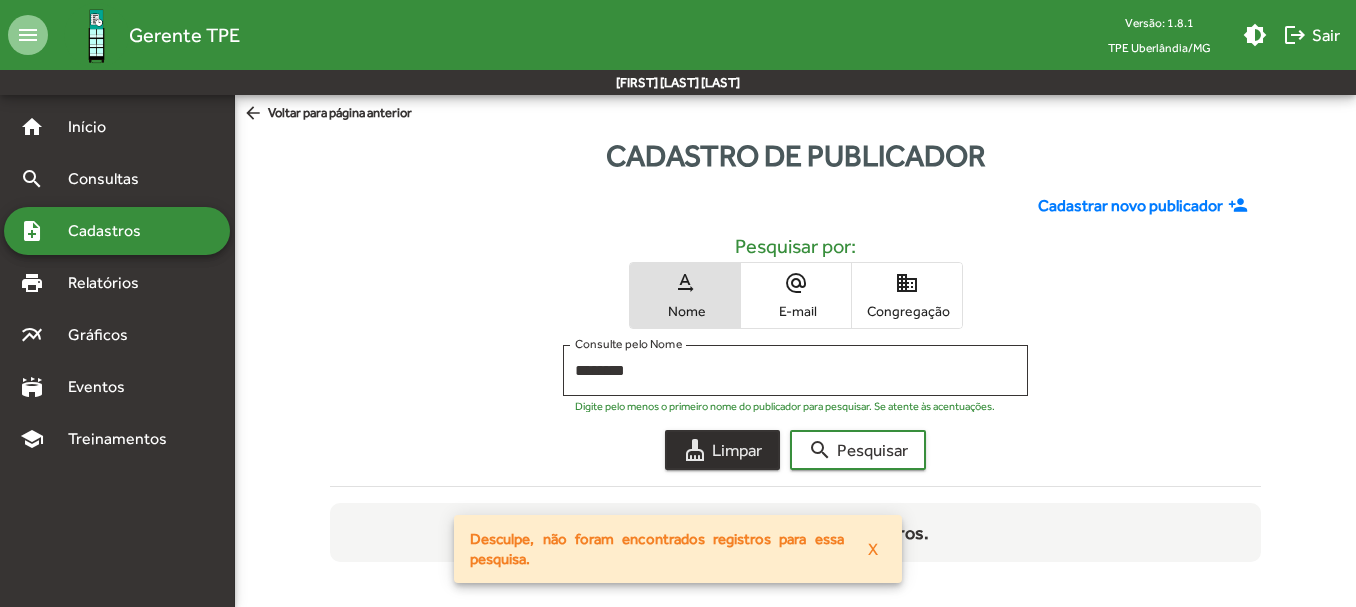 click on "cleaning_services  Limpar" 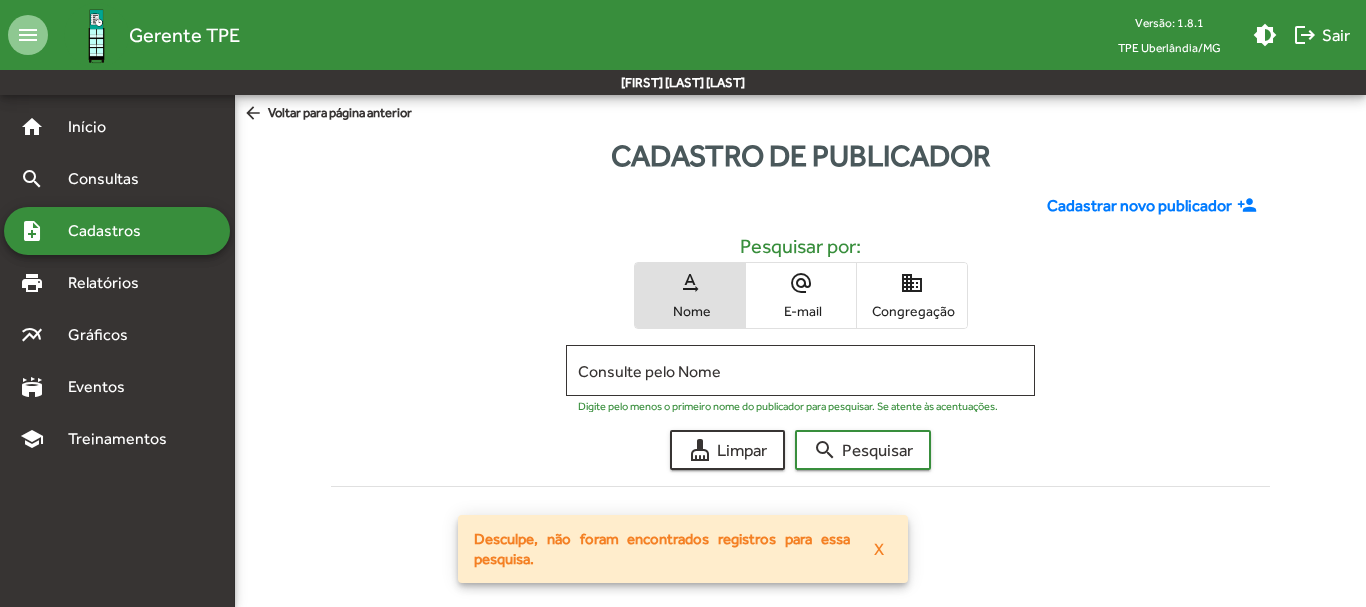 click on "Cadastrar novo publicador" 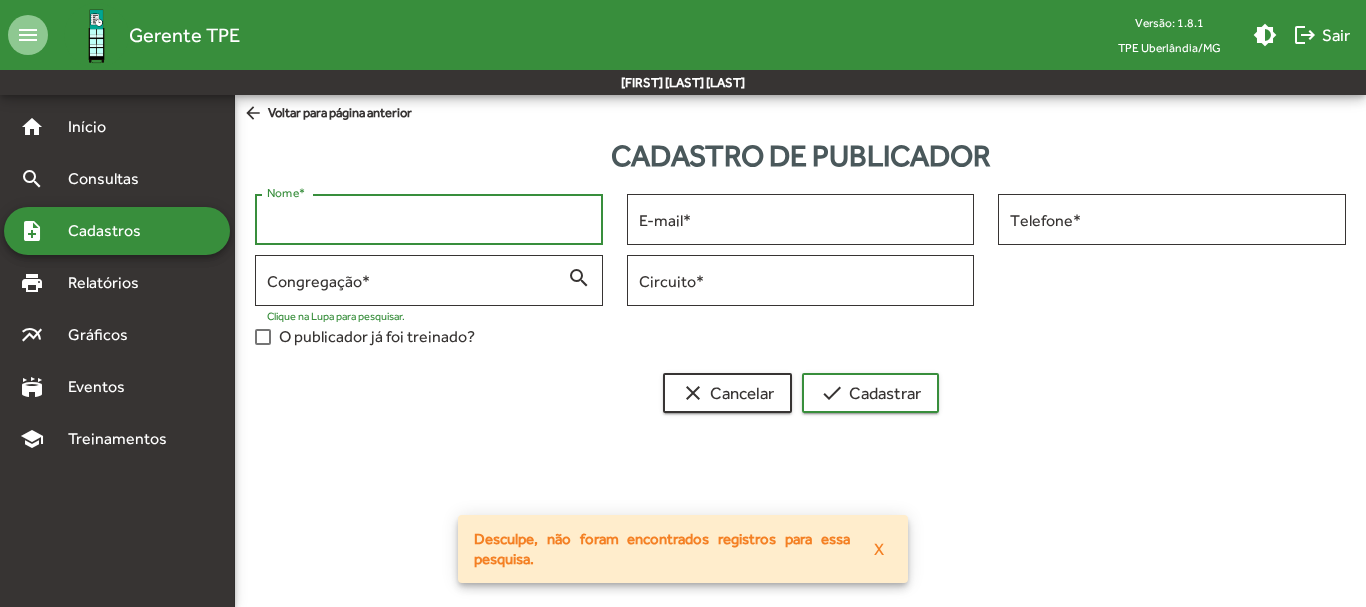 click on "Nome  *" at bounding box center [429, 220] 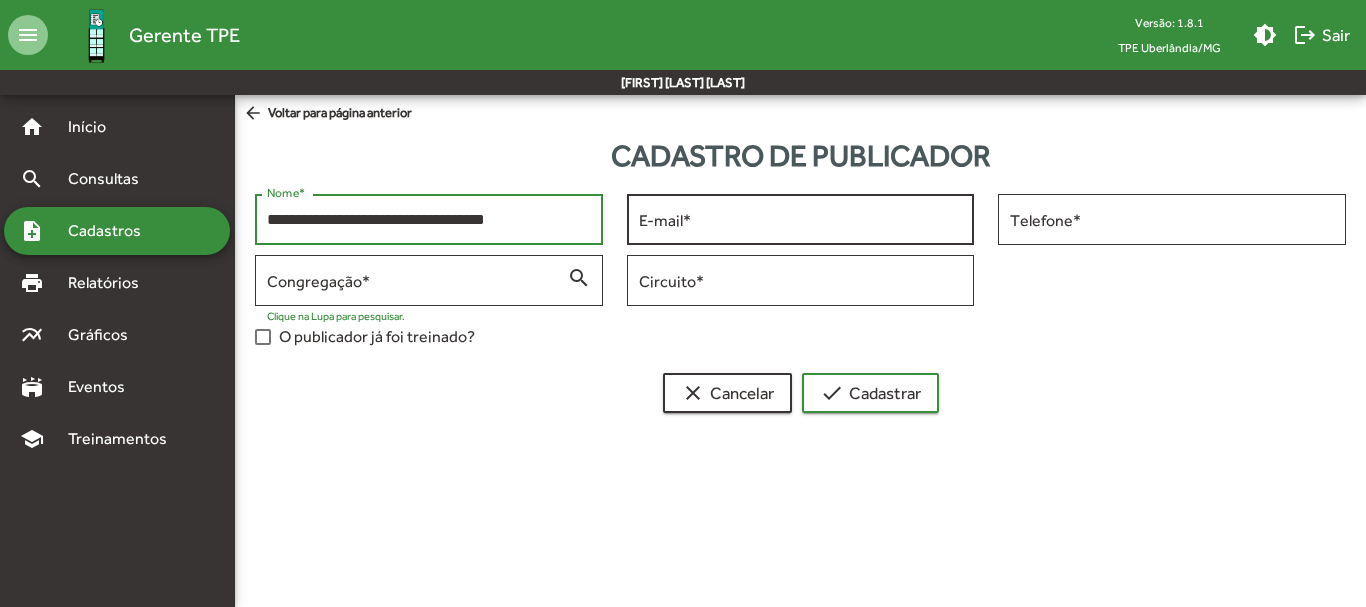 type on "**********" 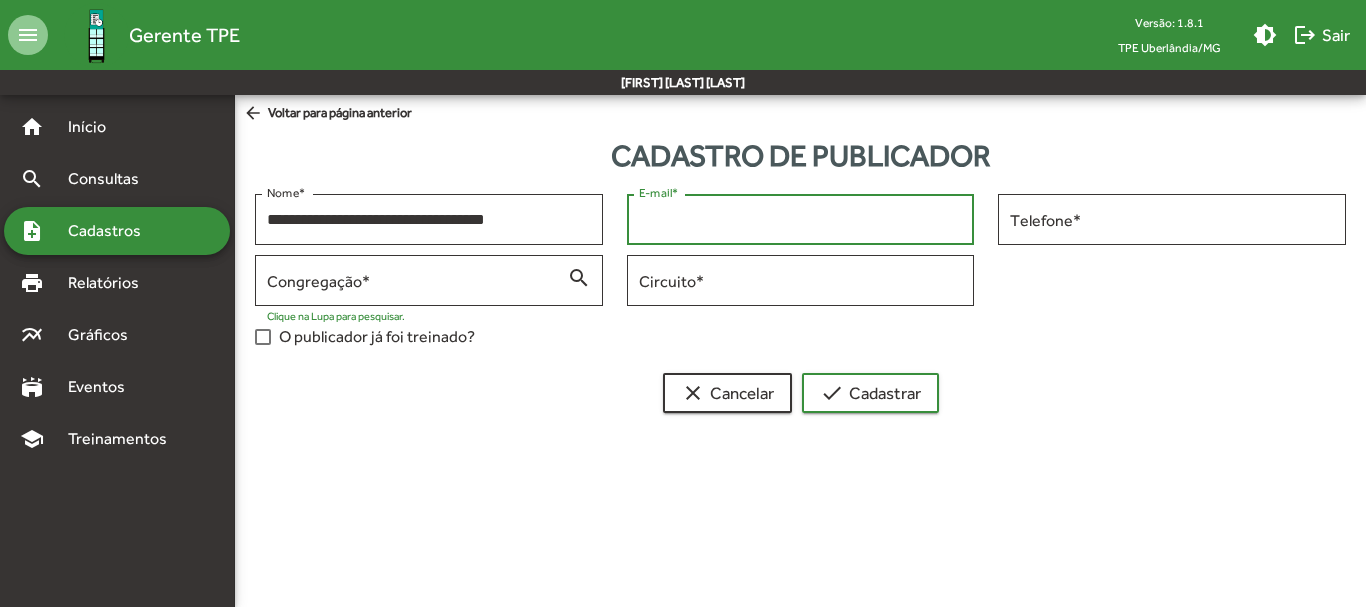 click on "E-mail  *" at bounding box center [801, 220] 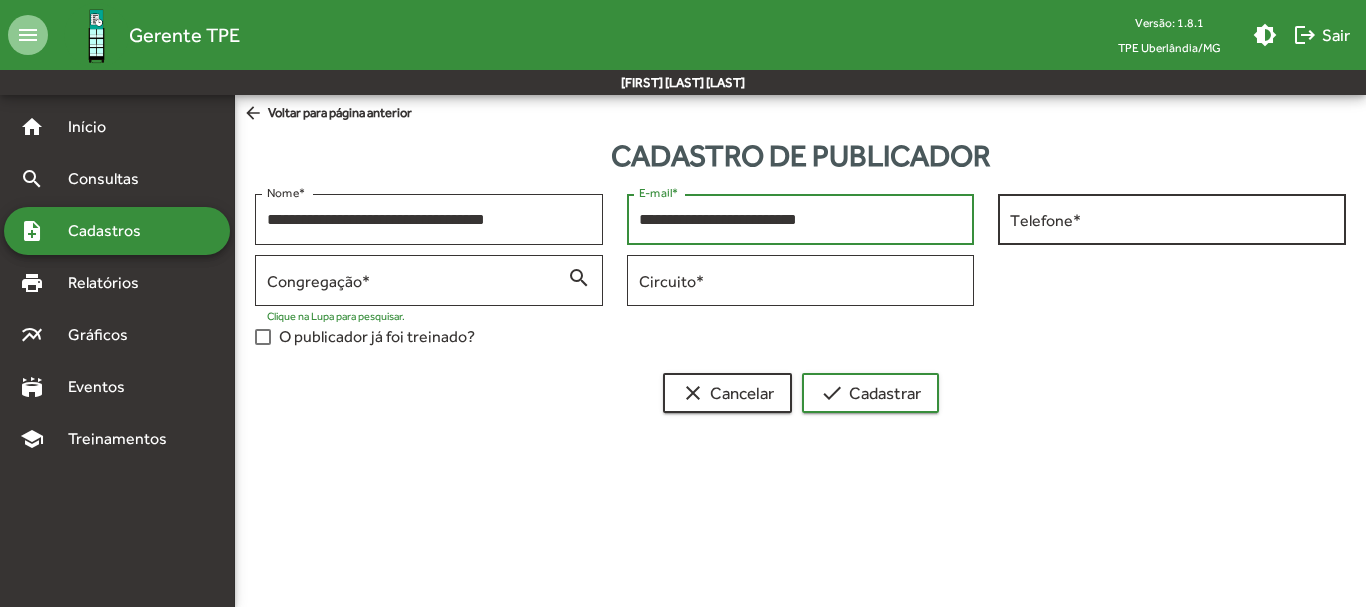 type on "**********" 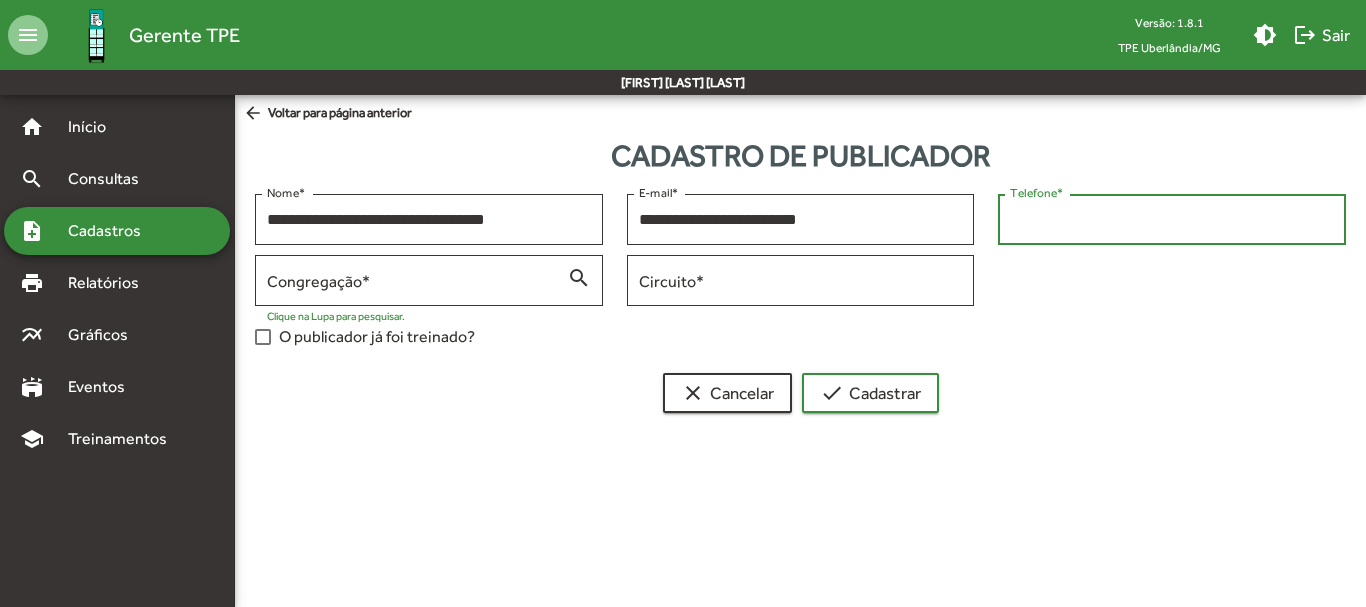 click on "Telefone  *" at bounding box center (1172, 220) 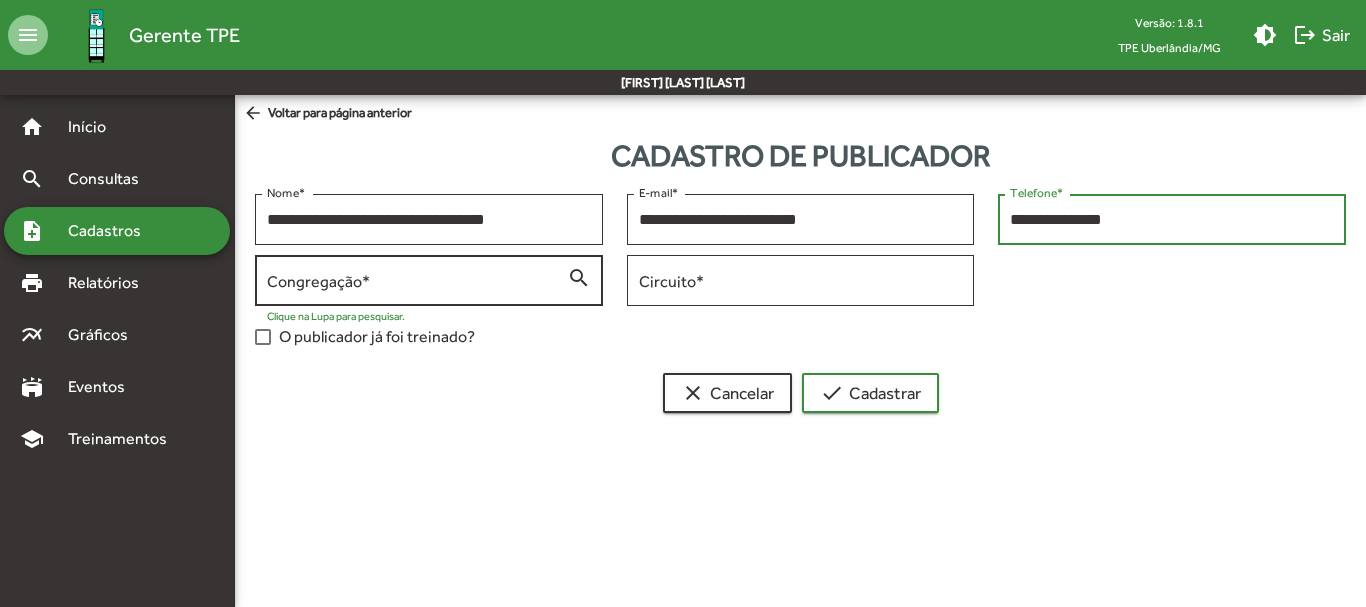 type on "**********" 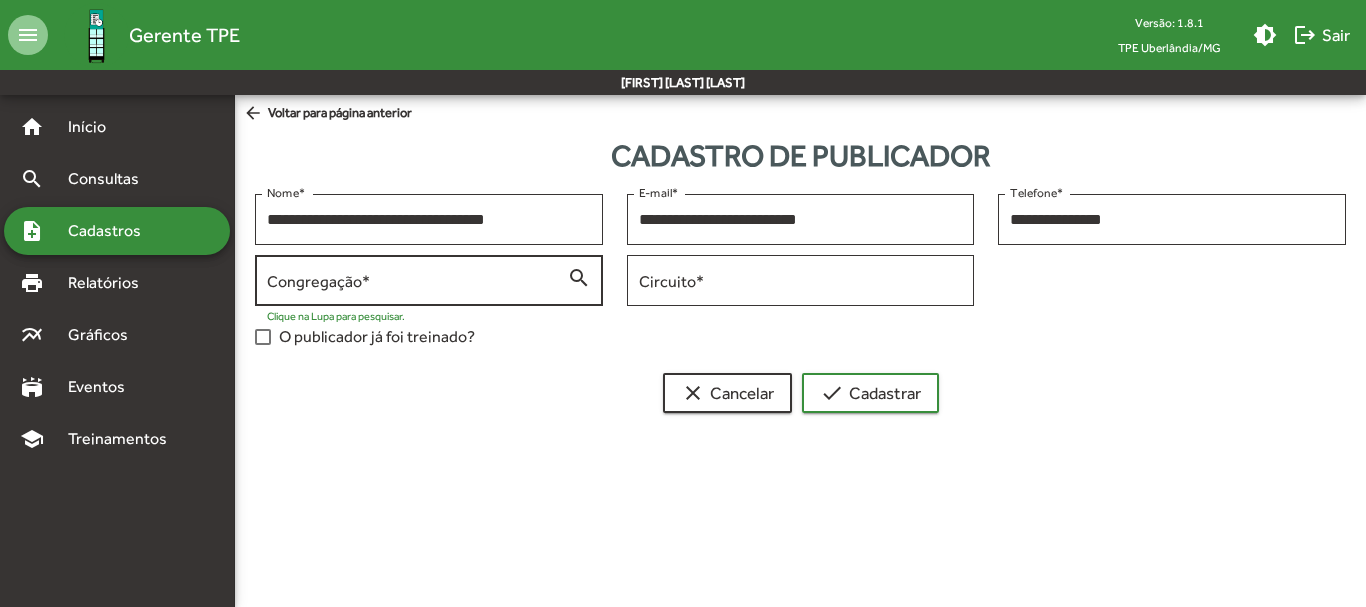 click on "Congregação  *" at bounding box center [417, 281] 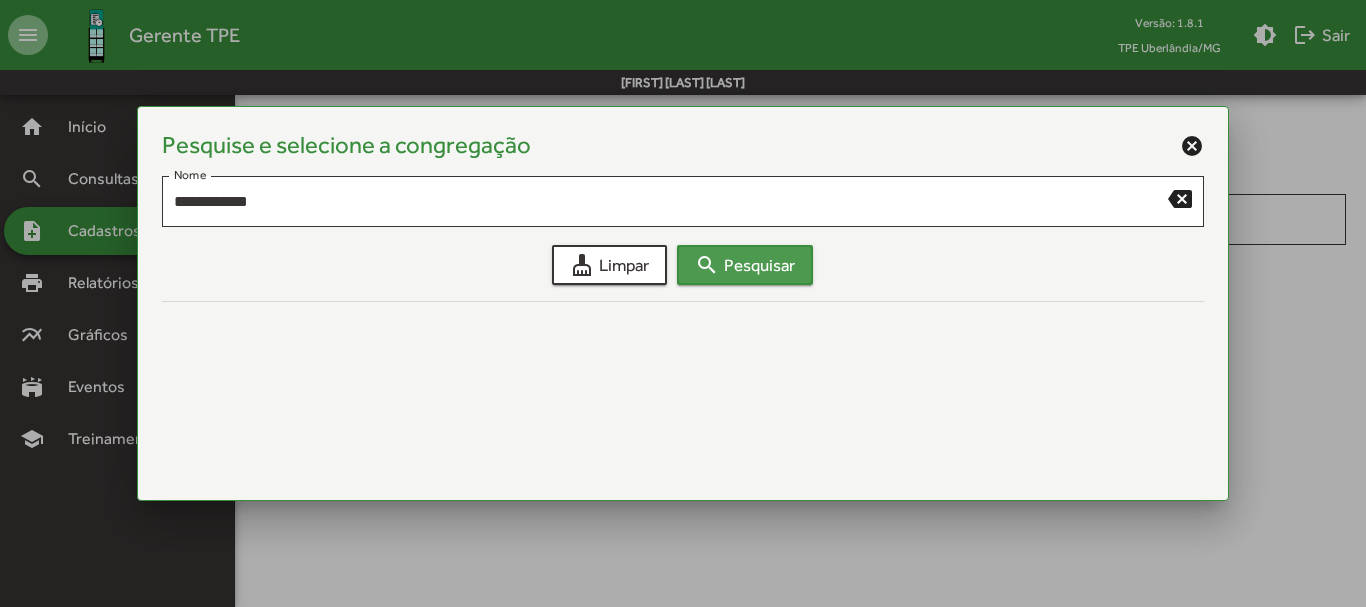 click on "search  Pesquisar" at bounding box center [745, 265] 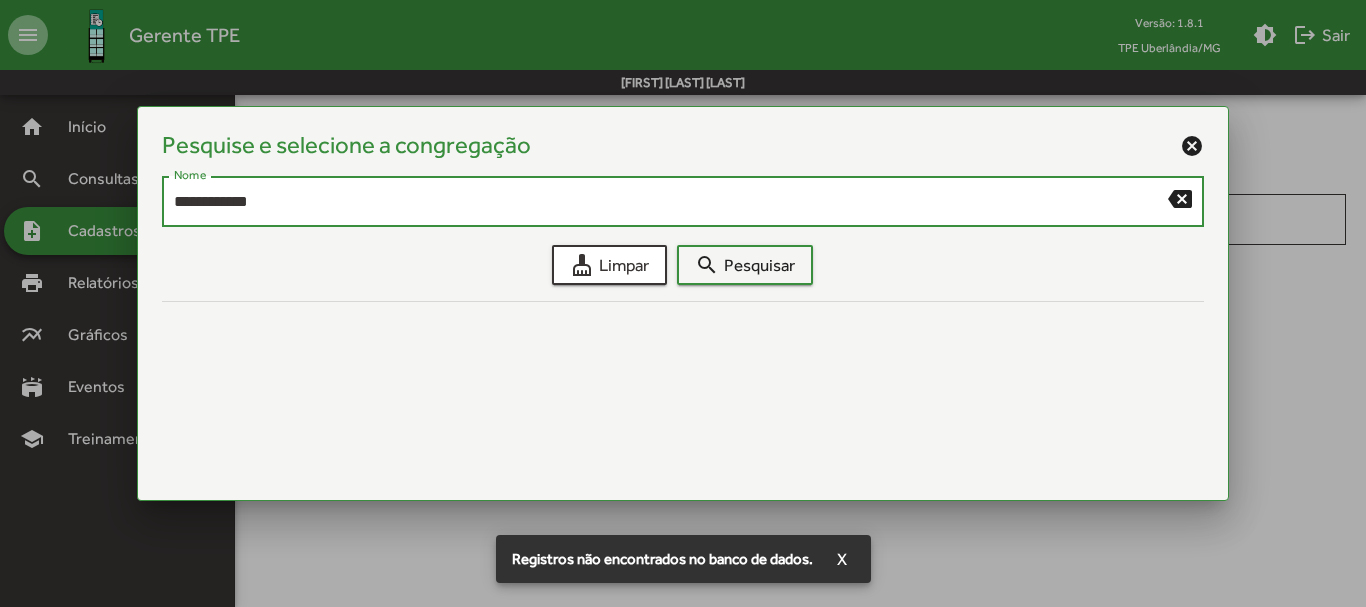 click on "**********" at bounding box center [671, 202] 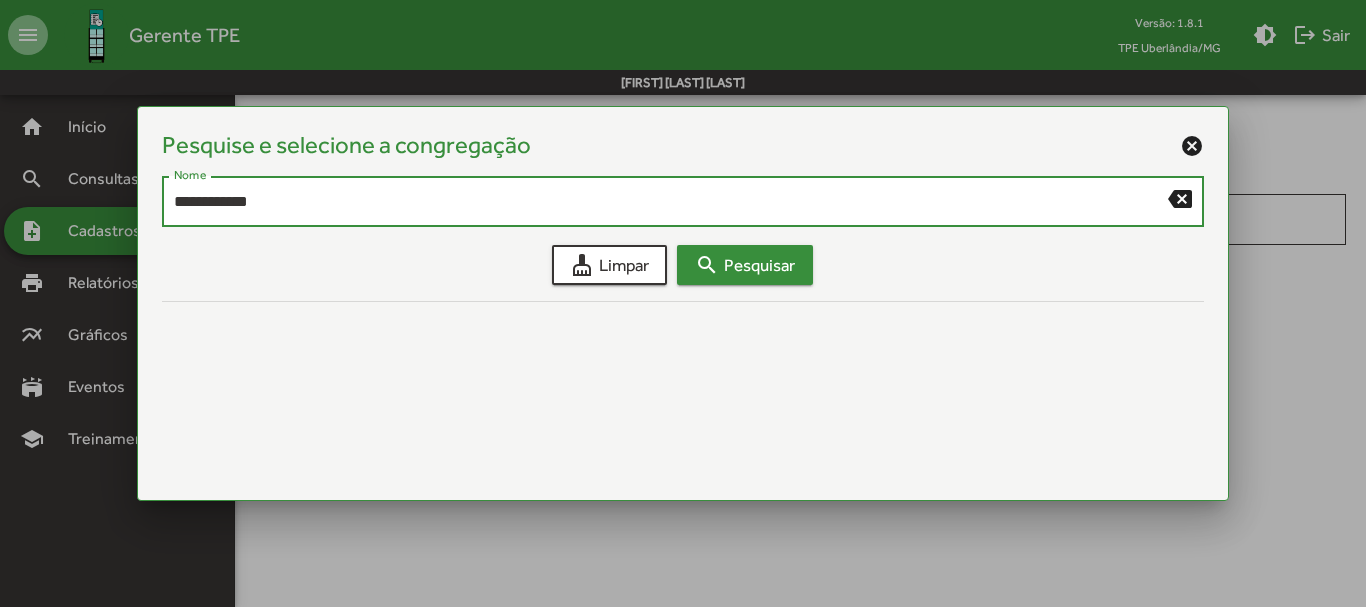 type on "**********" 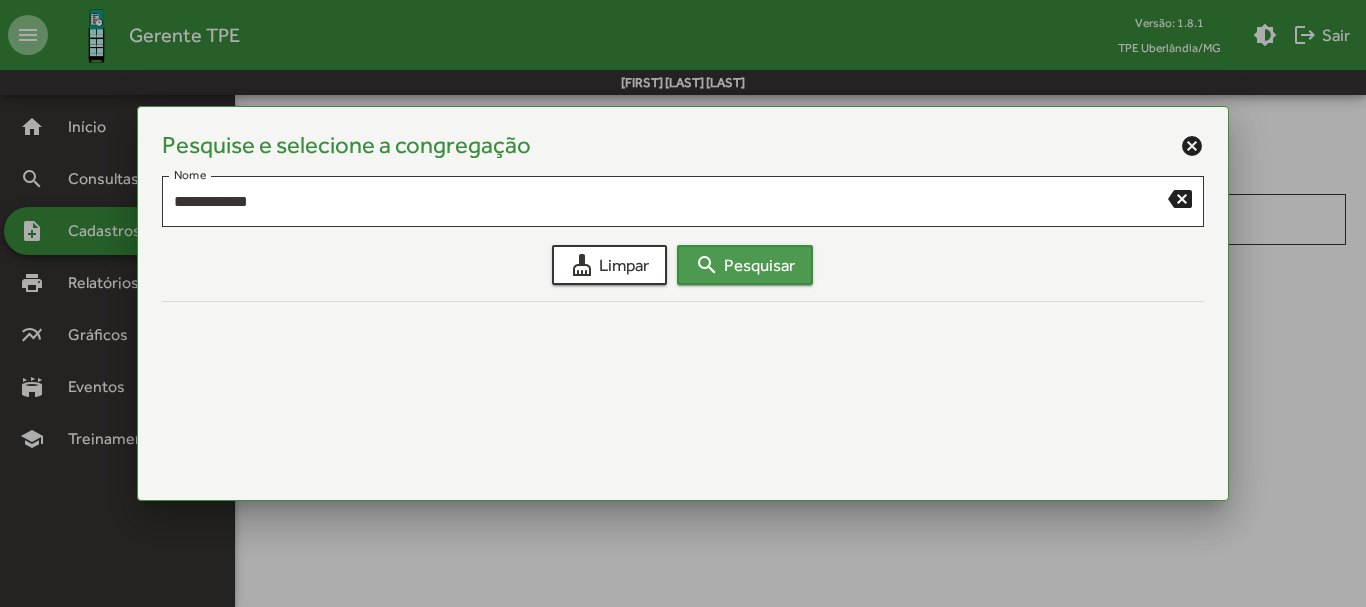 click on "search  Pesquisar" at bounding box center (745, 265) 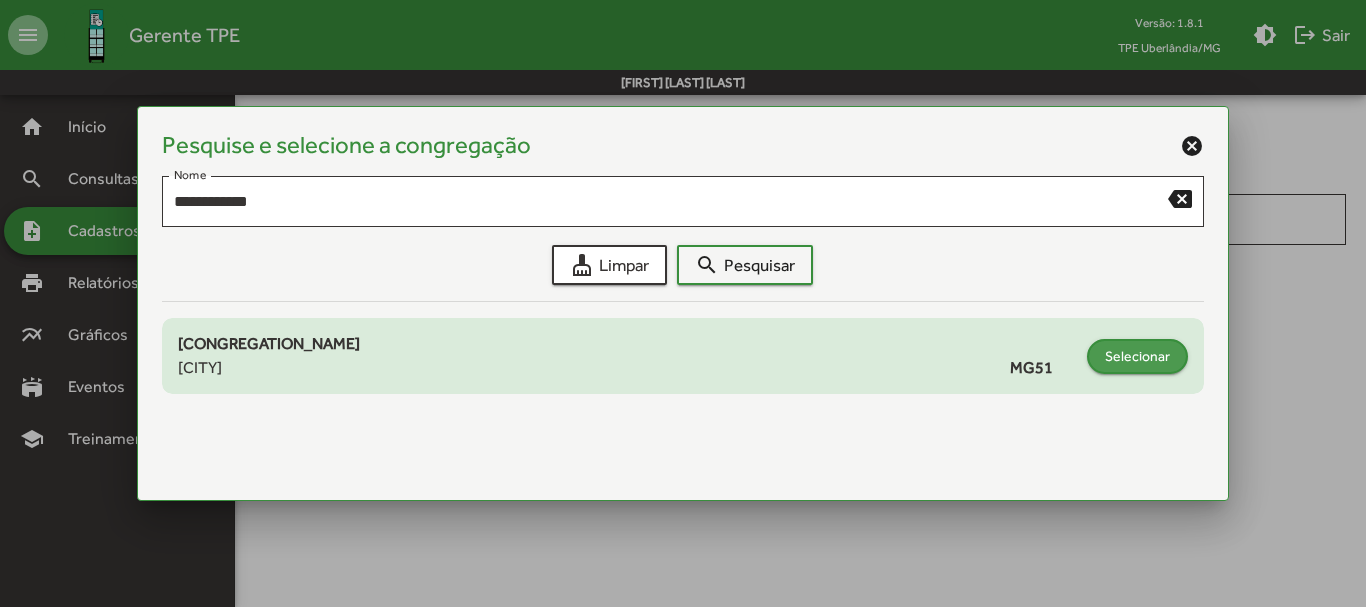 click on "Selecionar" 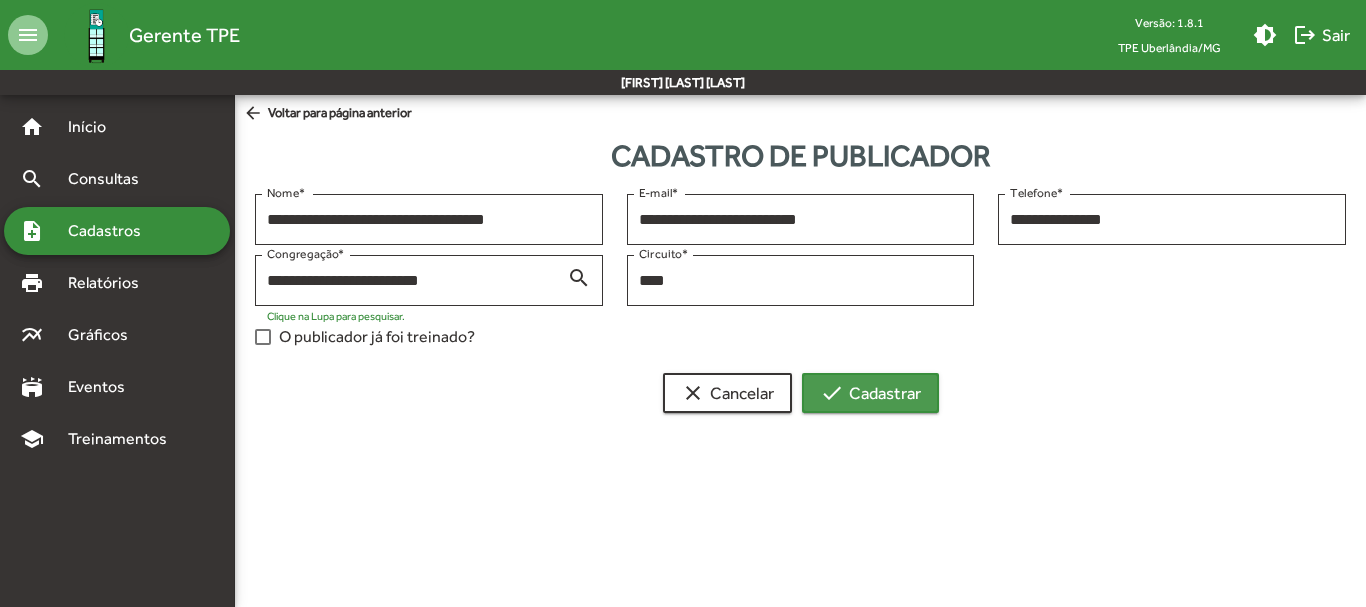 click on "check  Cadastrar" at bounding box center [870, 393] 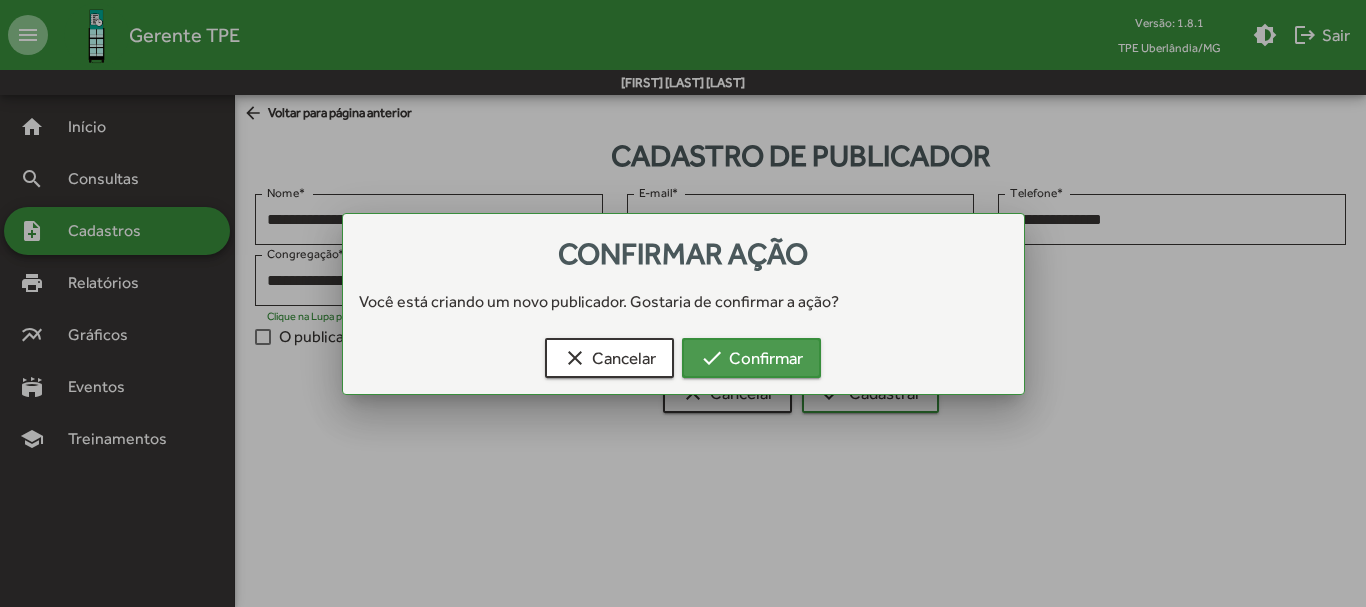 click on "check  Confirmar" at bounding box center [751, 358] 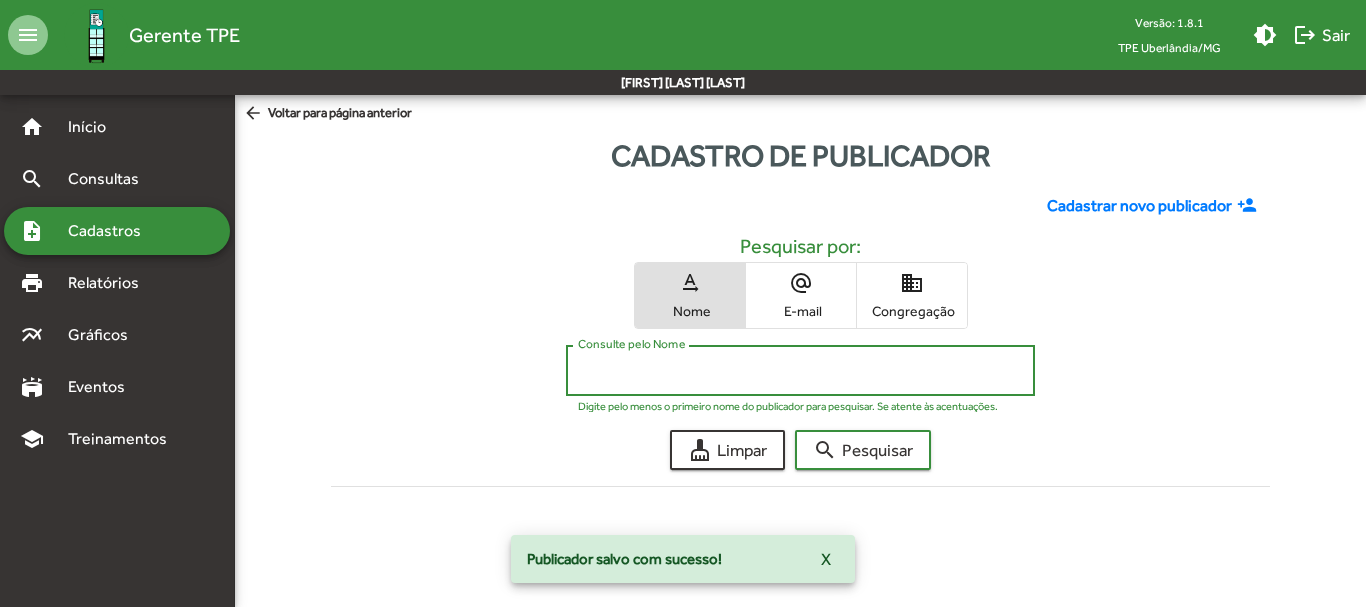 click on "Consulte pelo Nome" at bounding box center (800, 371) 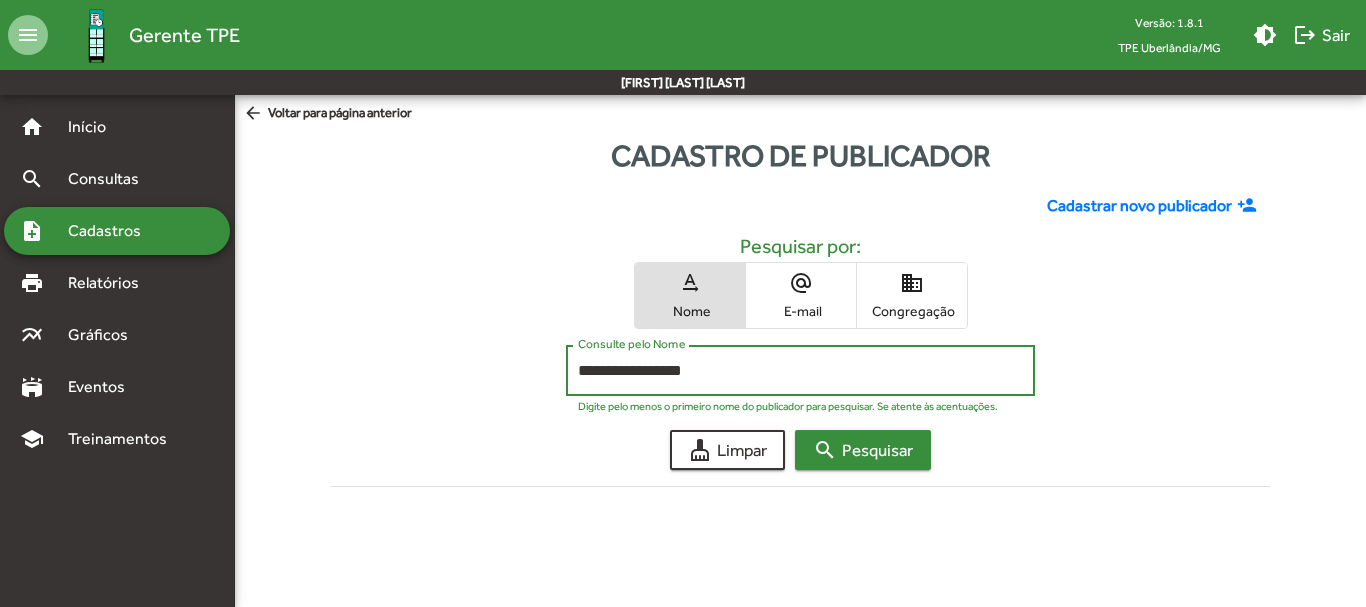 type on "**********" 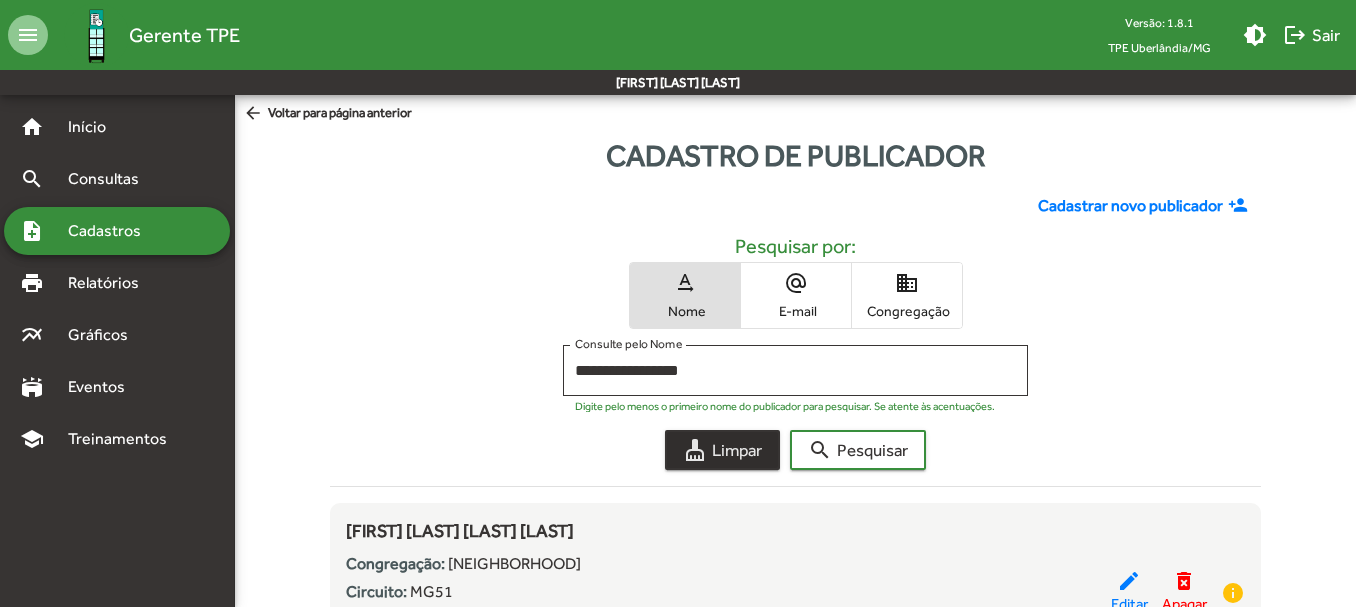 click on "cleaning_services  Limpar" 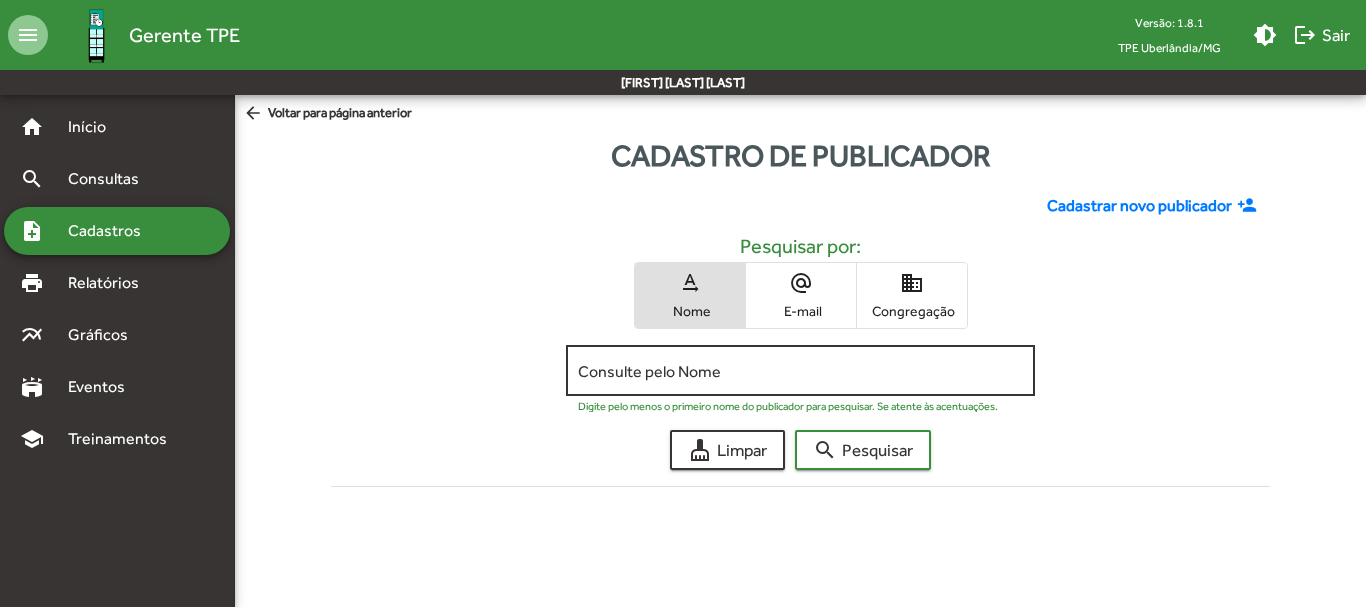 click on "Consulte pelo Nome" at bounding box center (800, 371) 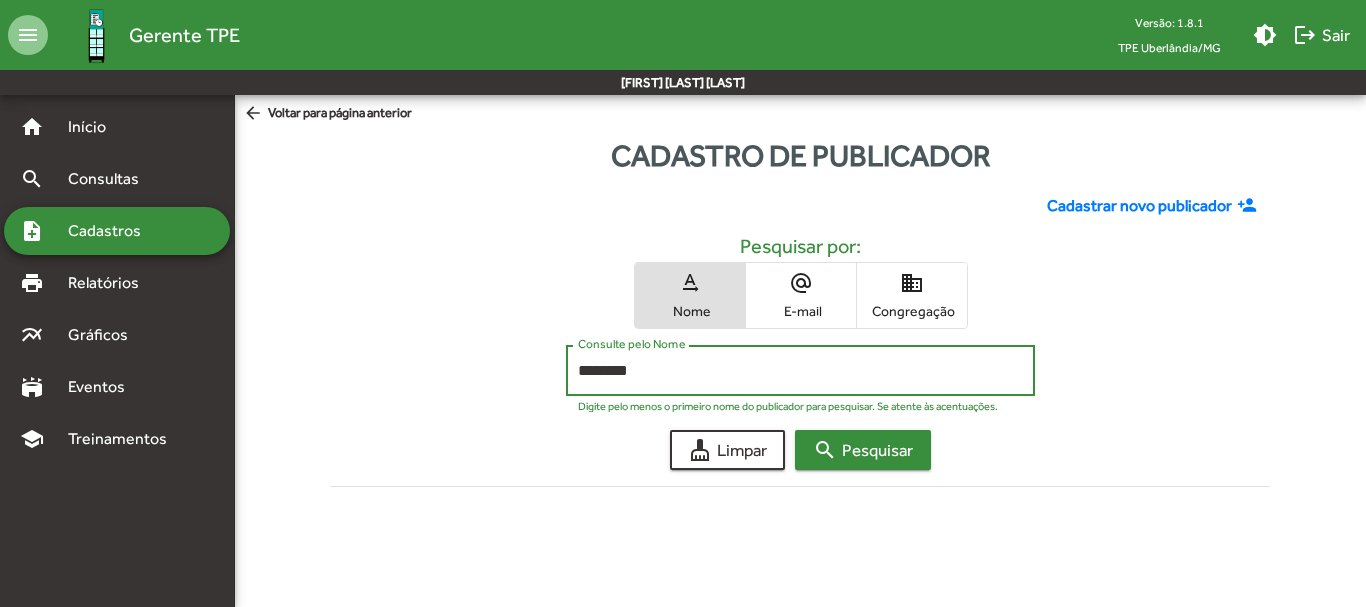 type on "********" 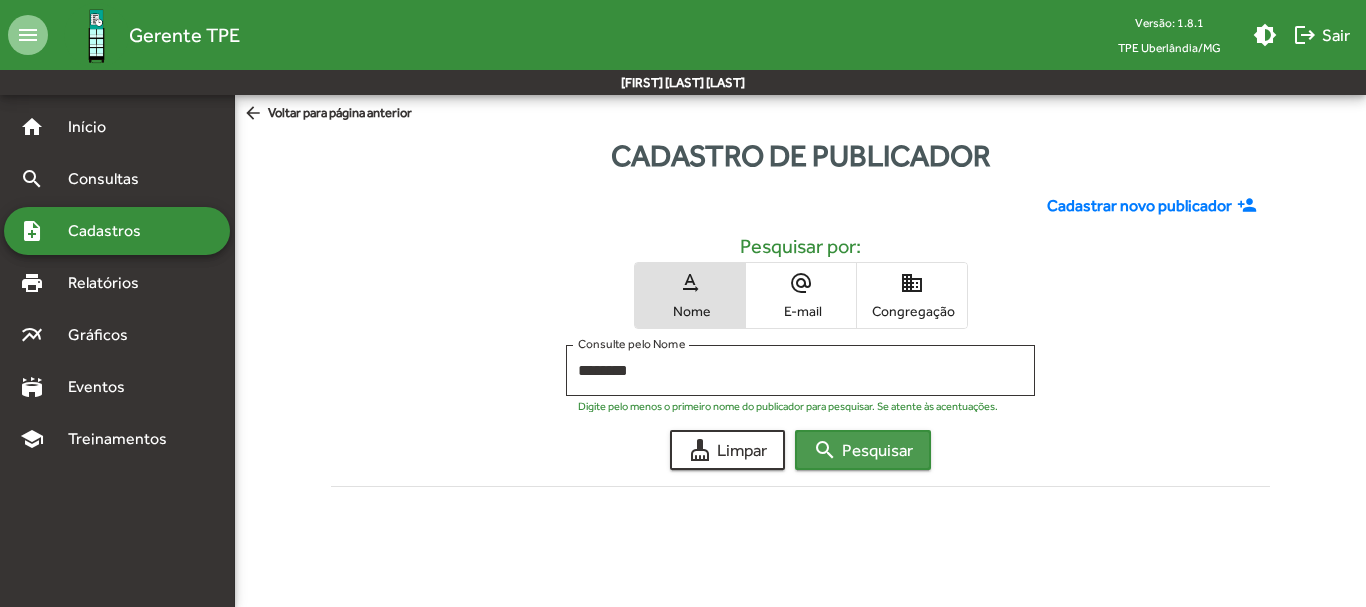 click on "search  Pesquisar" 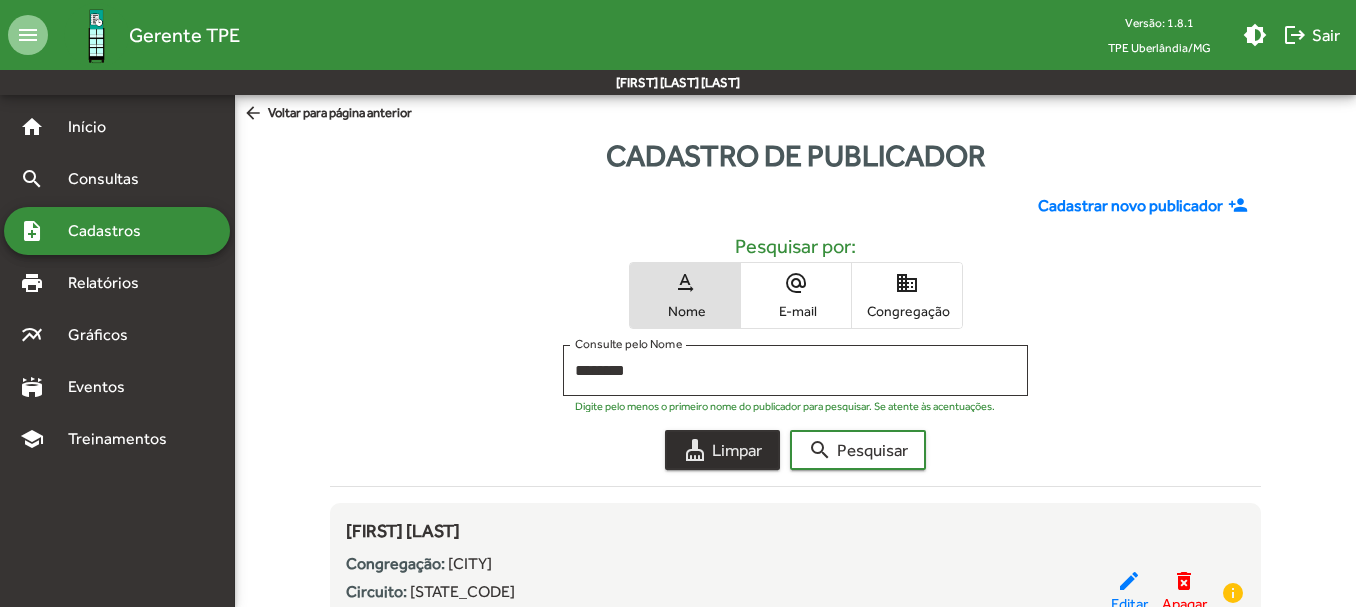 click on "cleaning_services  Limpar" 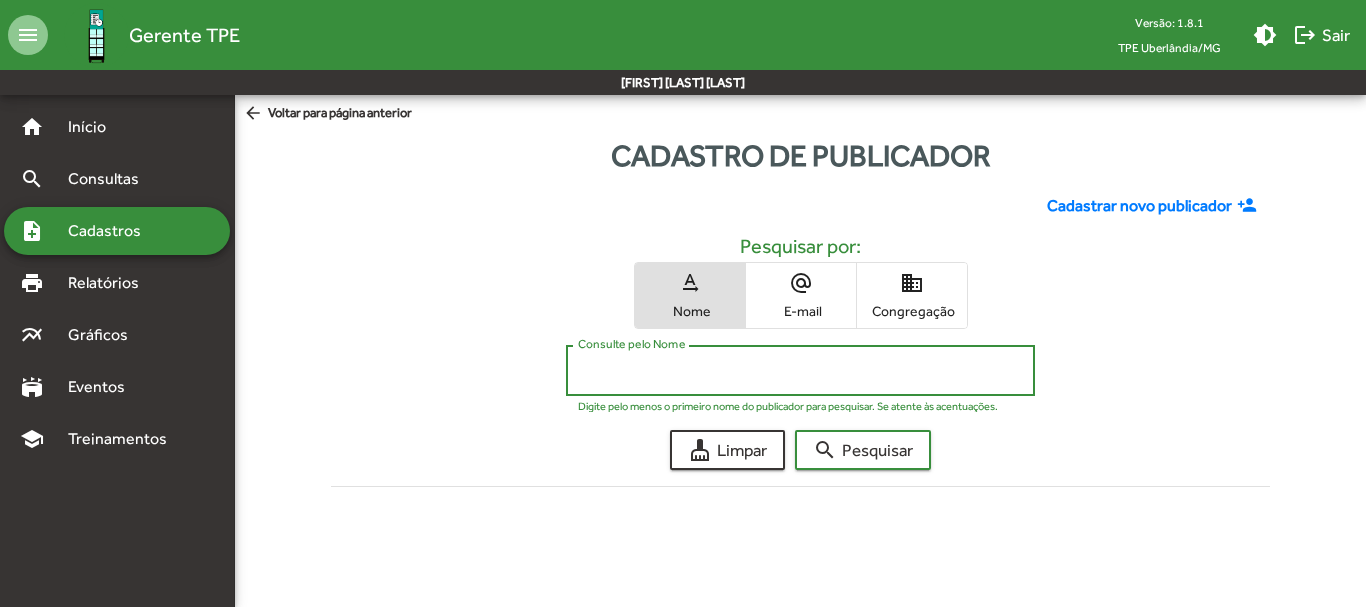 click on "Consulte pelo Nome" at bounding box center (800, 371) 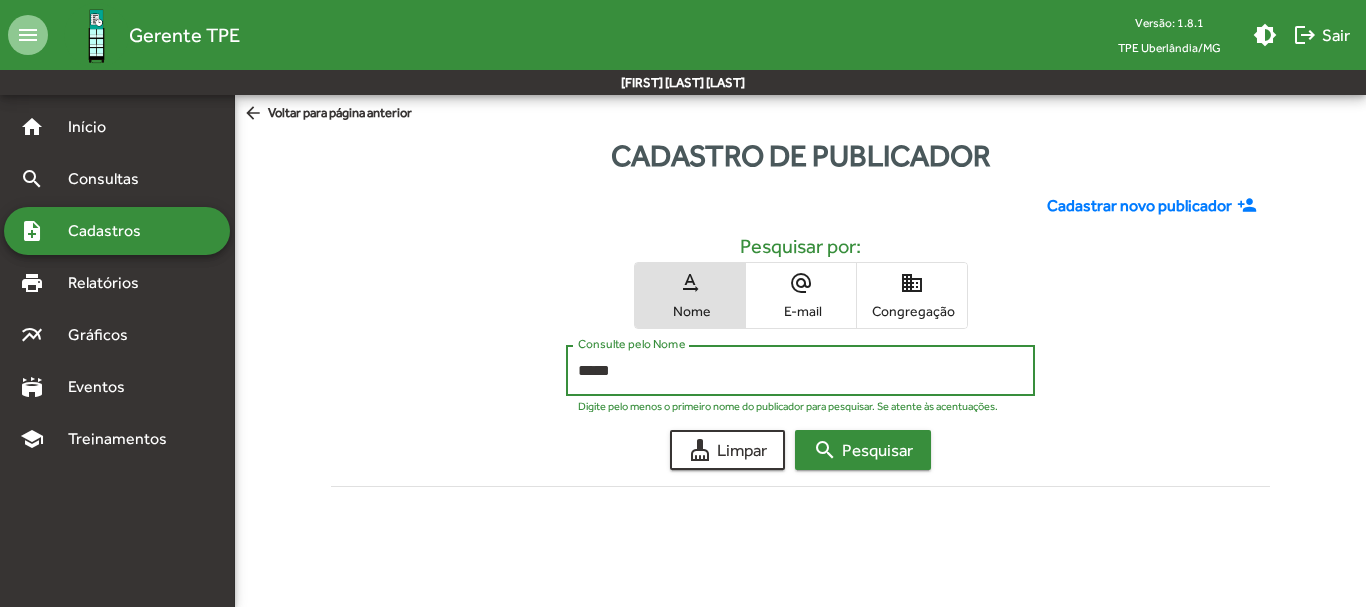 type on "*****" 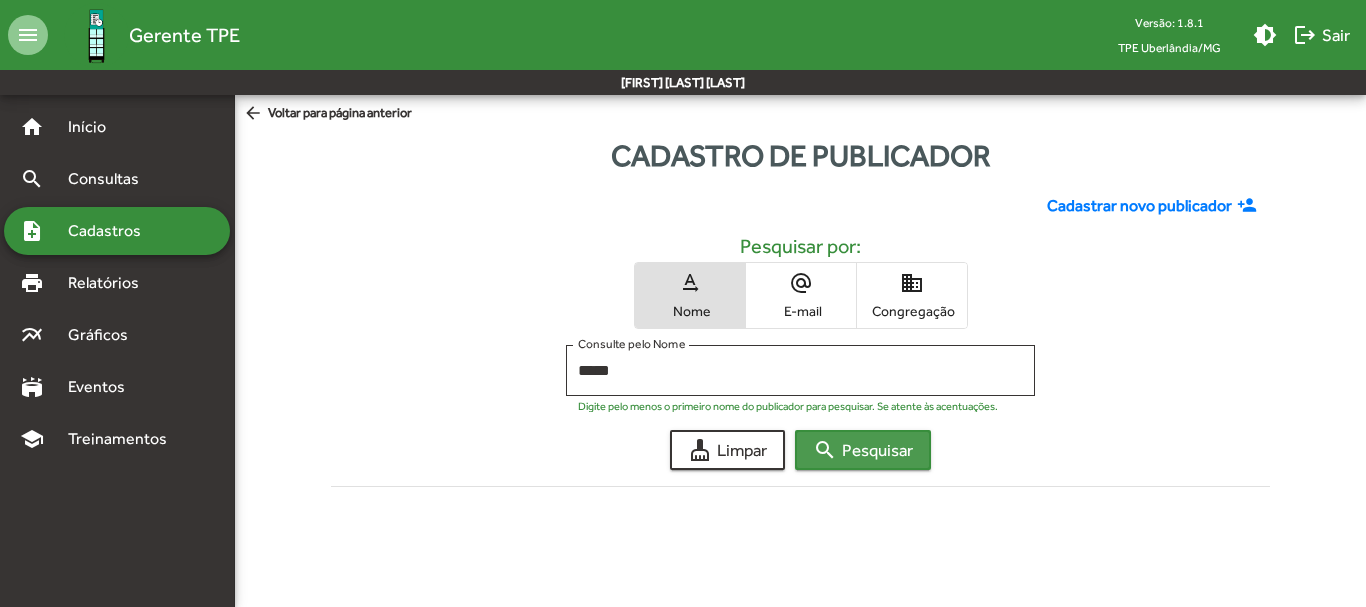 click on "search  Pesquisar" 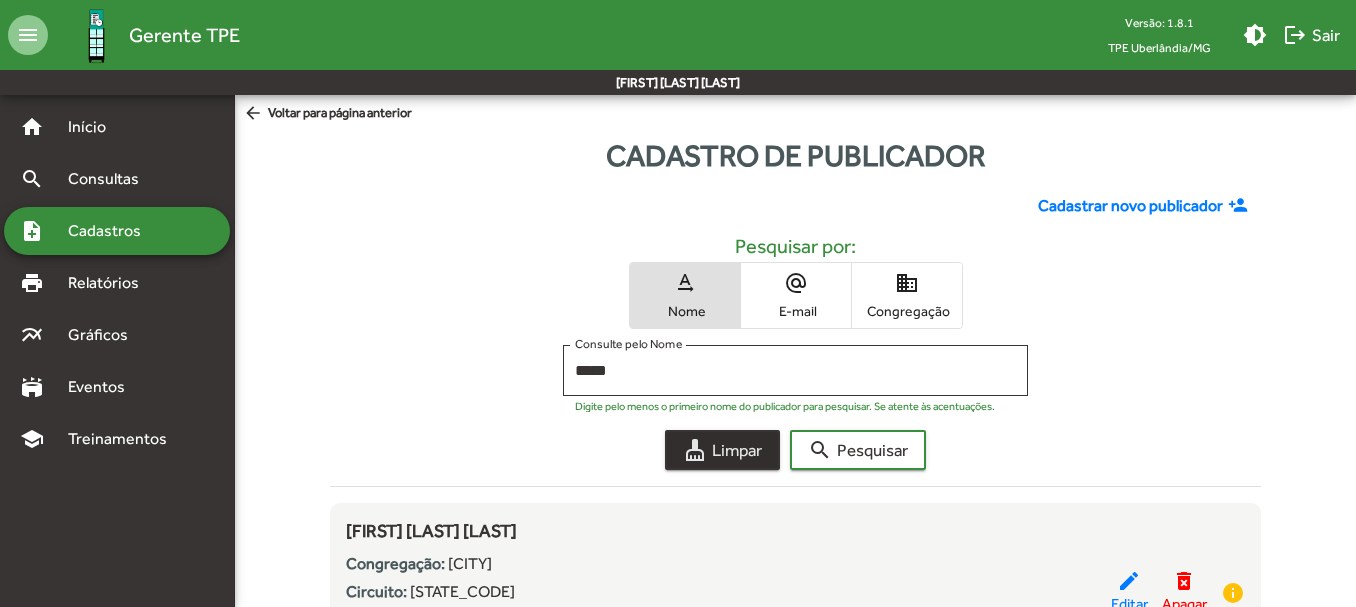 click on "cleaning_services  Limpar" 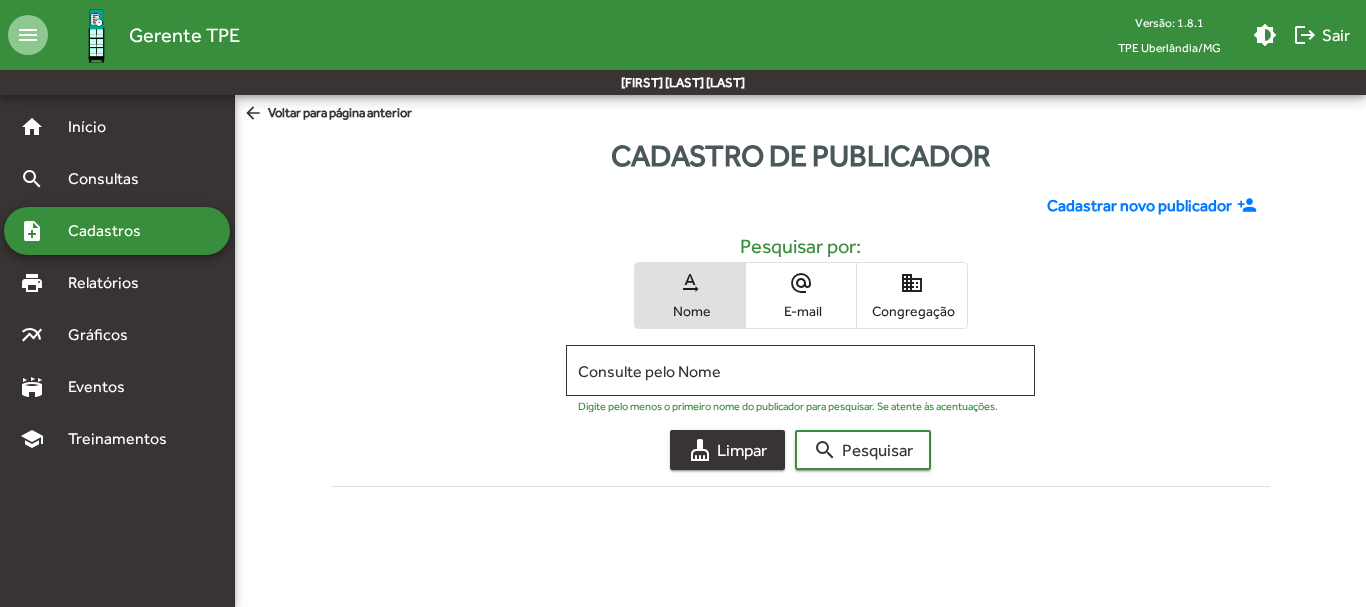 type 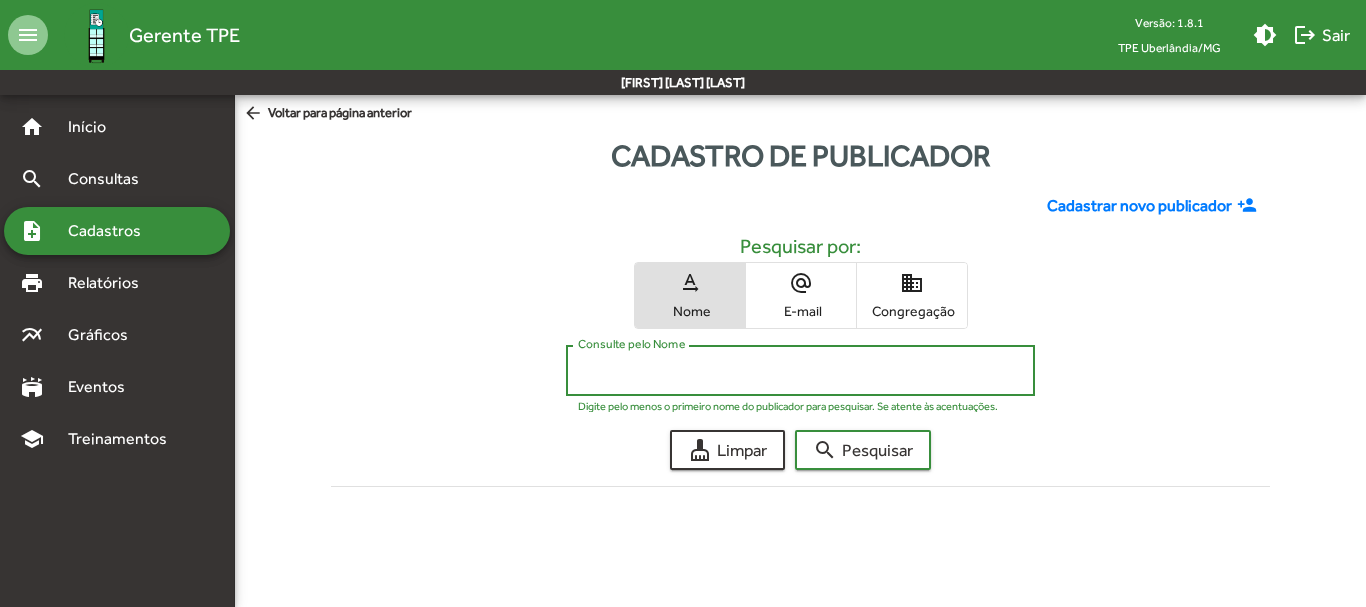 click on "Consulte pelo Nome" at bounding box center [800, 371] 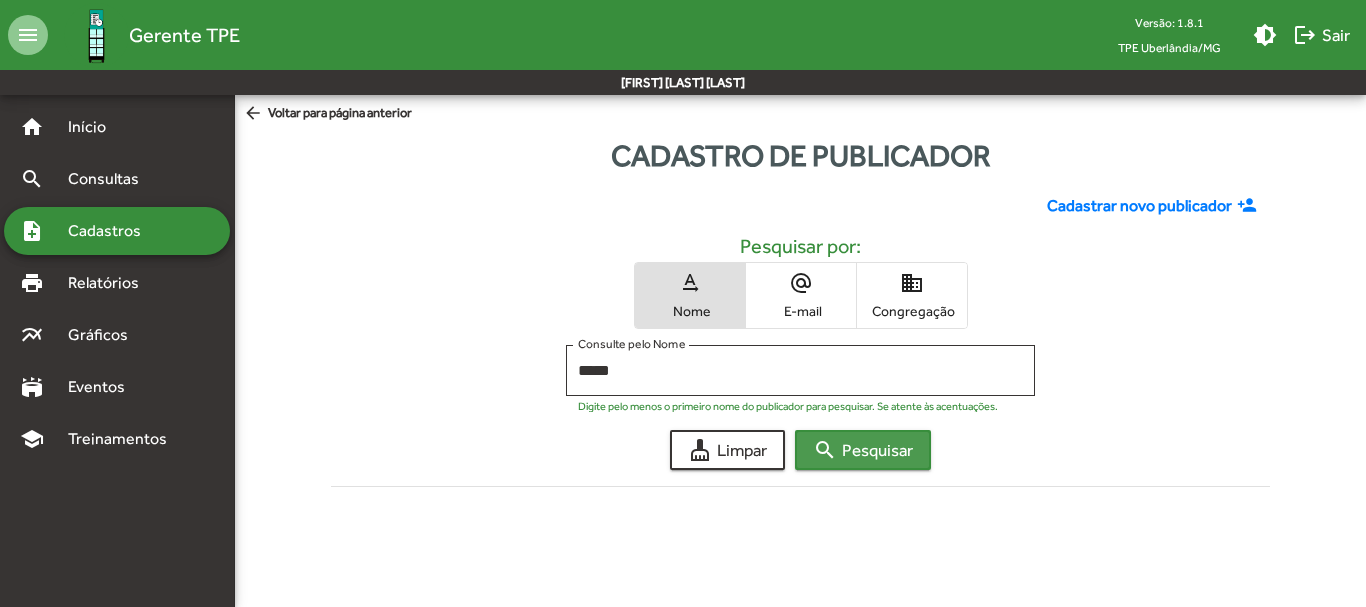 click on "search  Pesquisar" 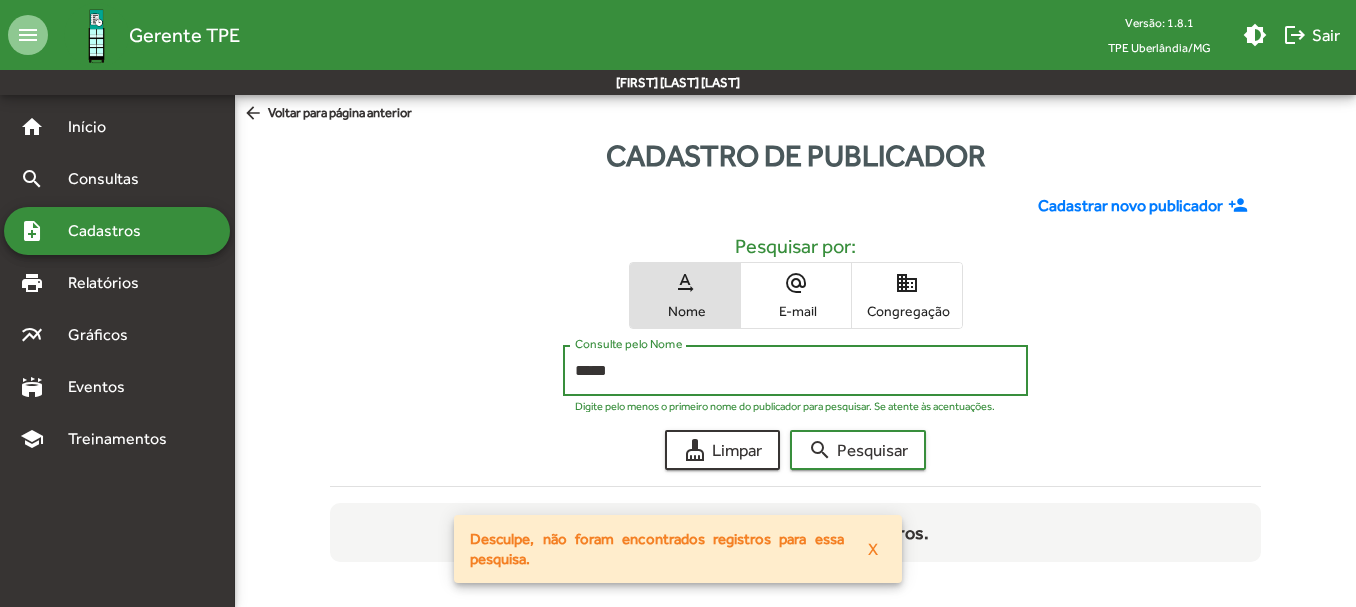 click on "*****" at bounding box center [795, 371] 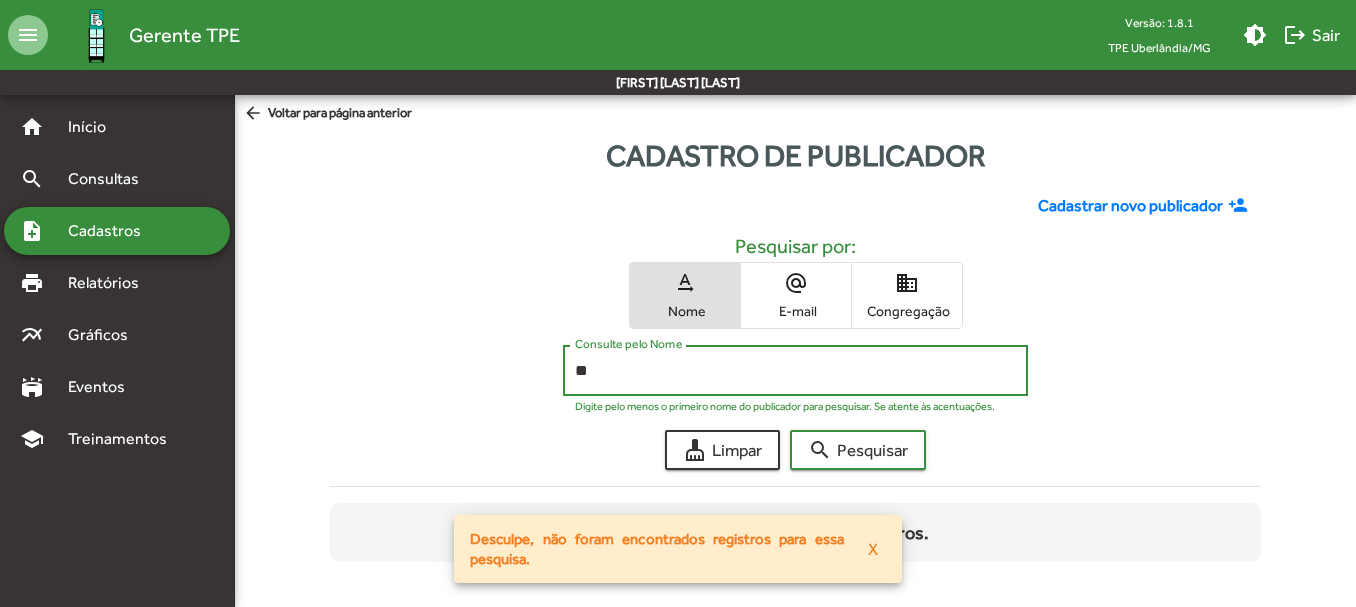 type on "*" 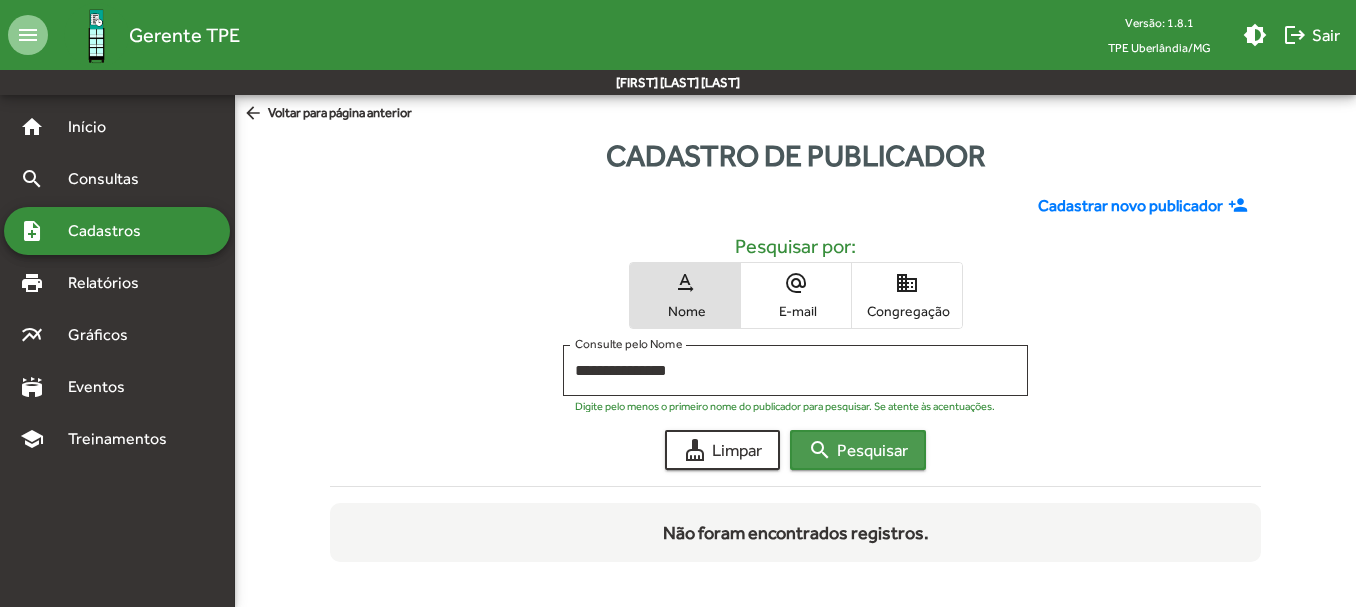 click on "search  Pesquisar" 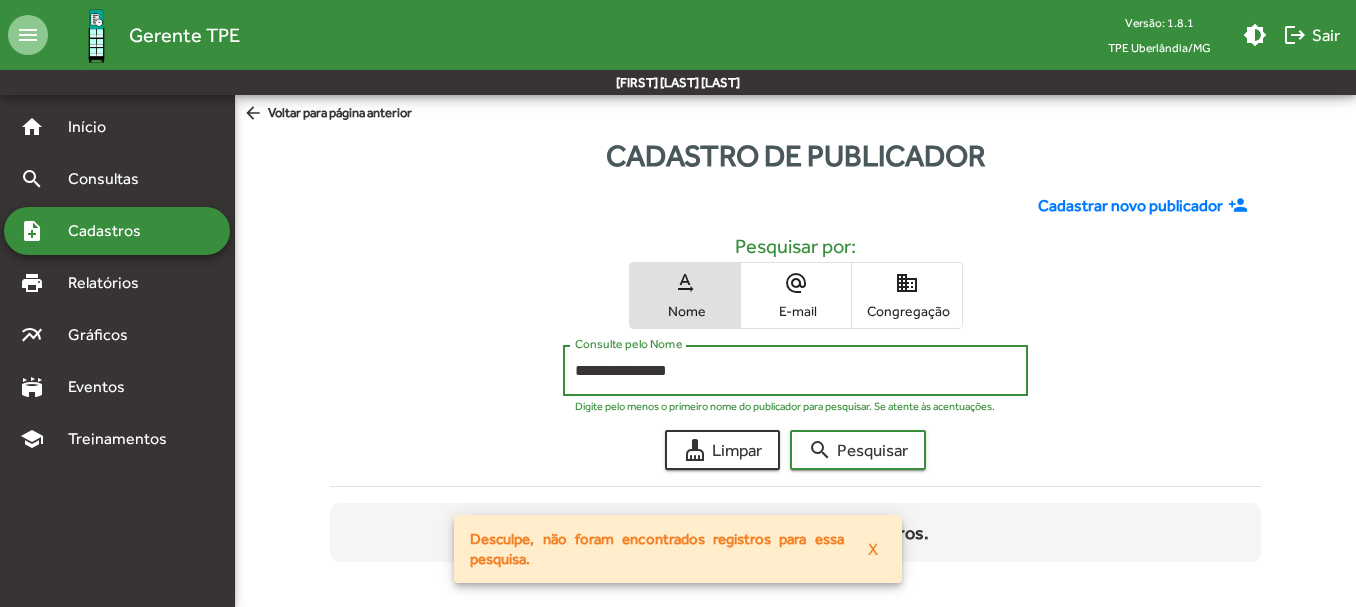 click on "**********" at bounding box center (795, 371) 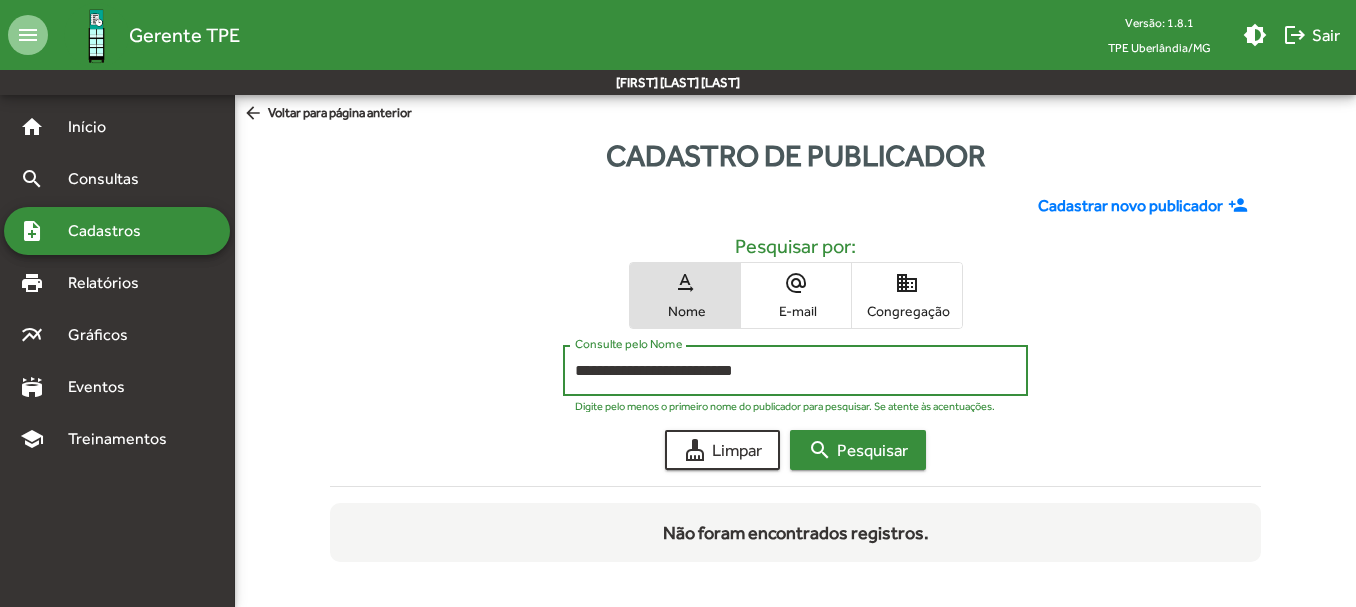 type on "**********" 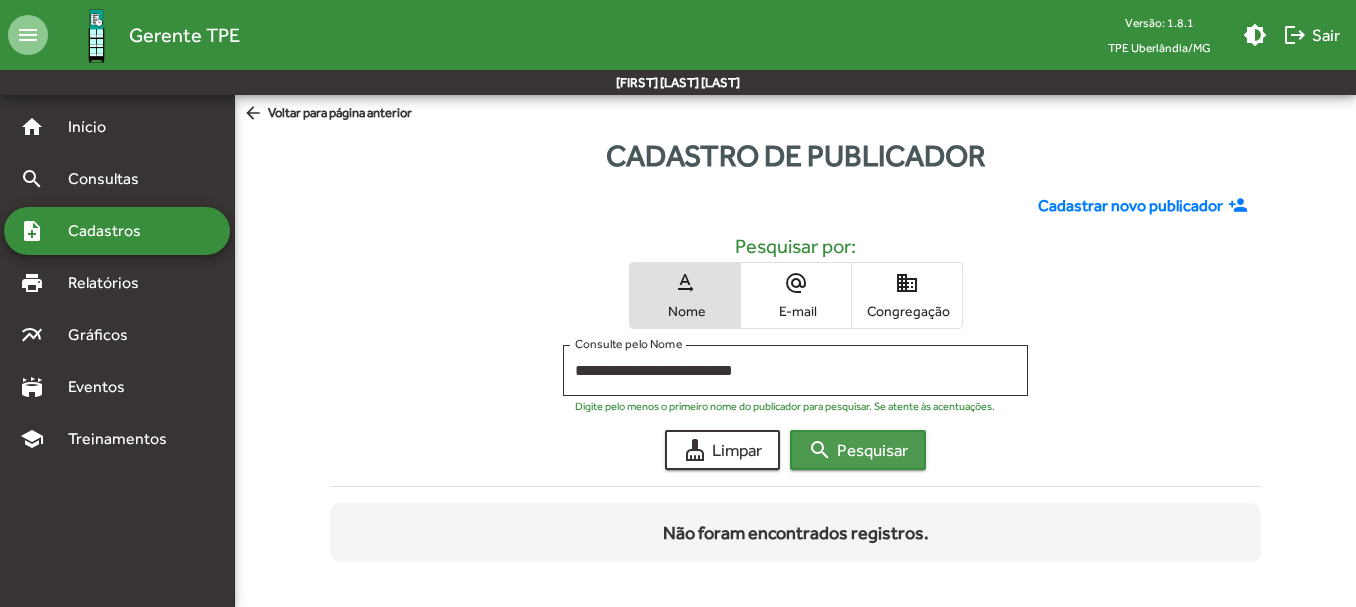 click on "search  Pesquisar" 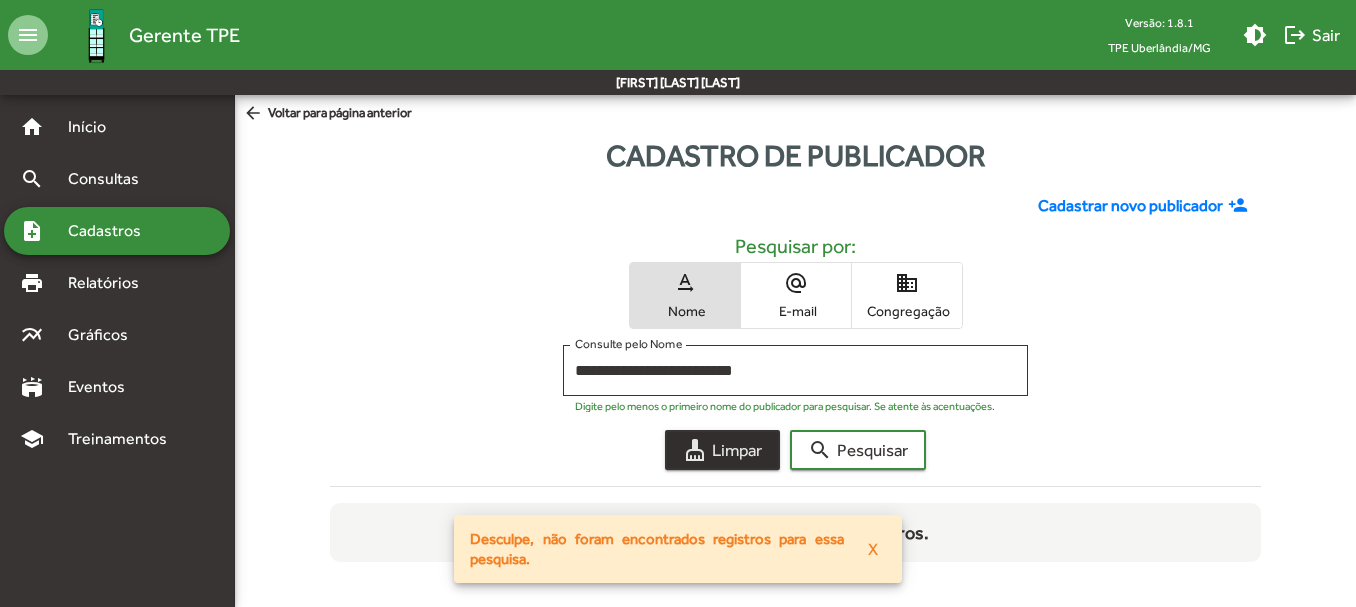 click on "cleaning_services  Limpar" 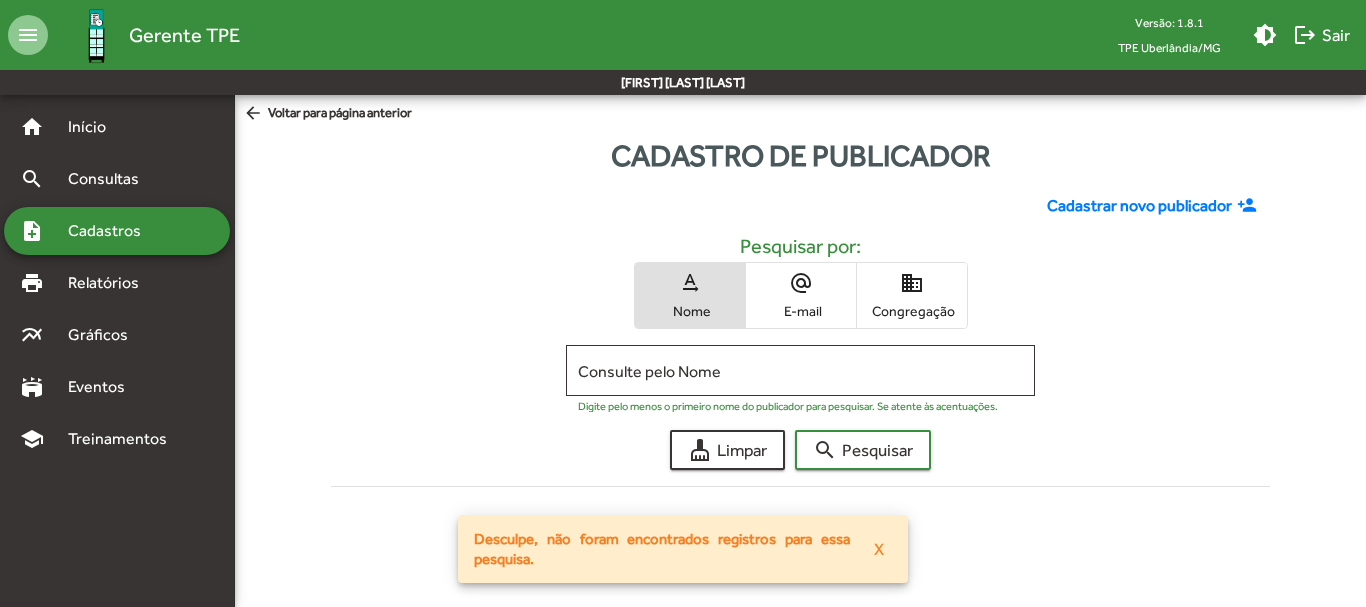 click on "Cadastrar novo publicador" 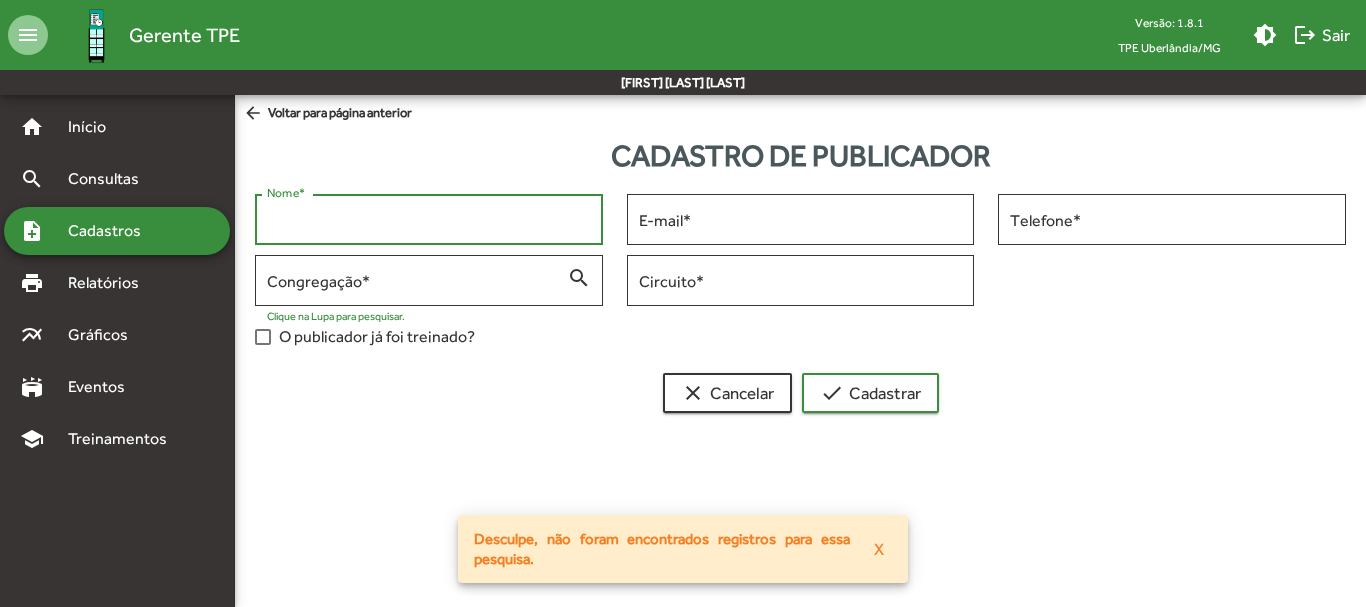 click on "Nome  *" at bounding box center [429, 220] 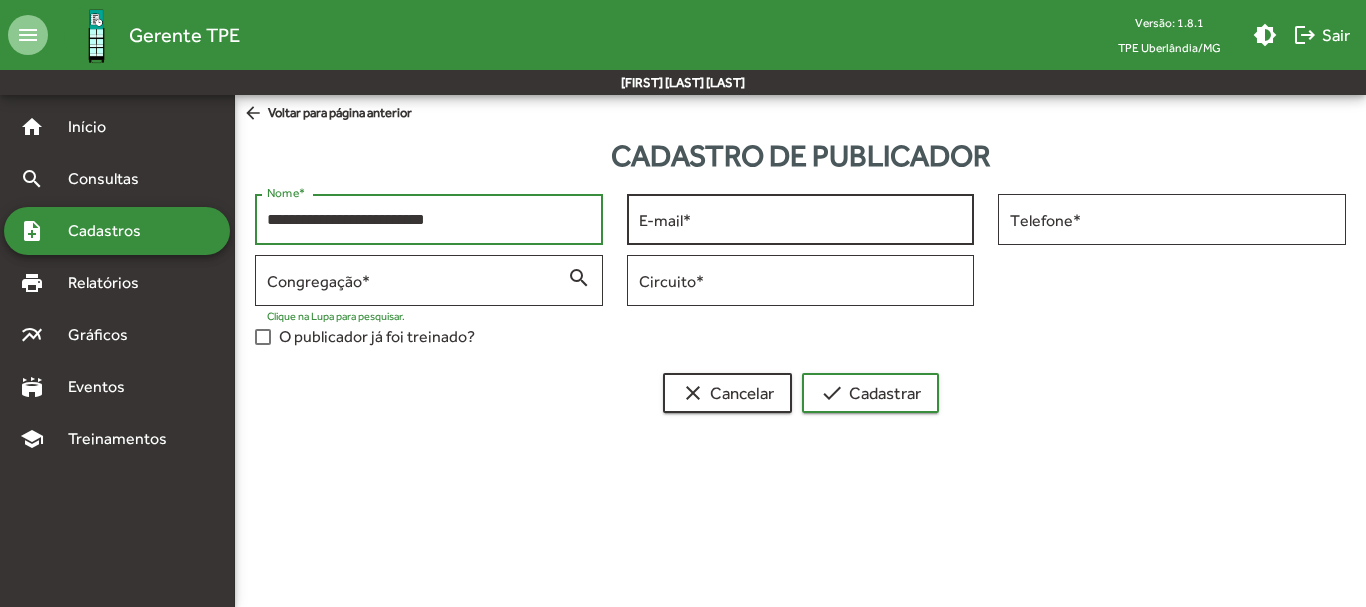 type on "**********" 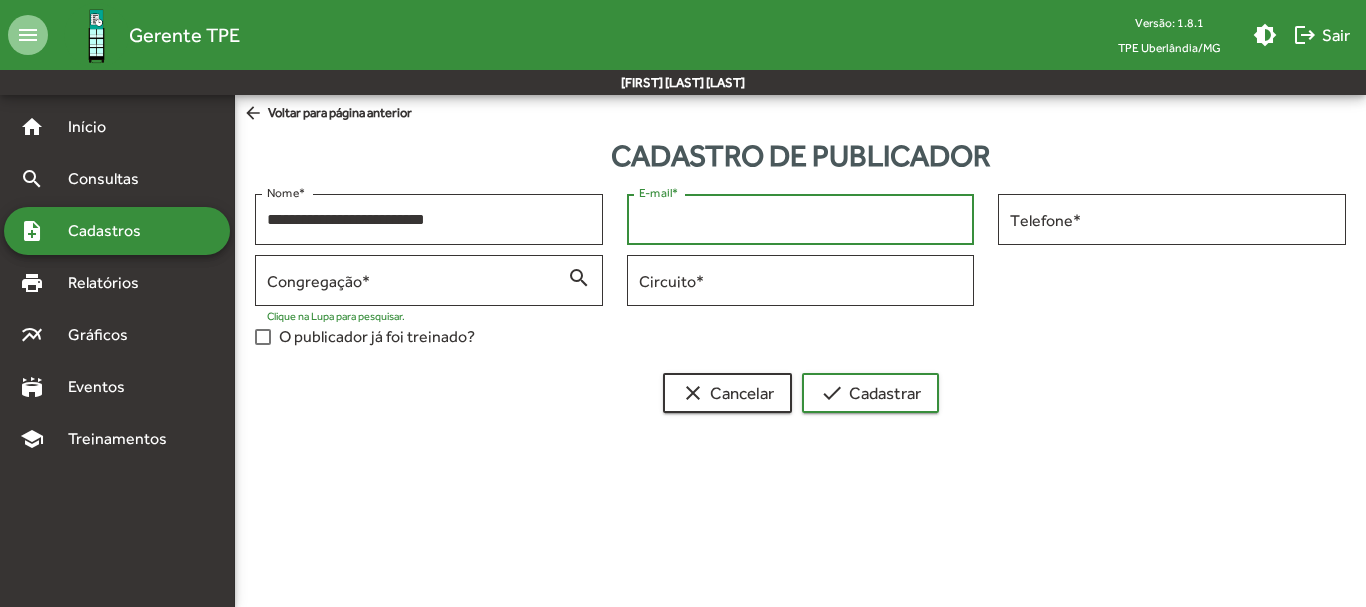 click on "E-mail  *" at bounding box center (801, 220) 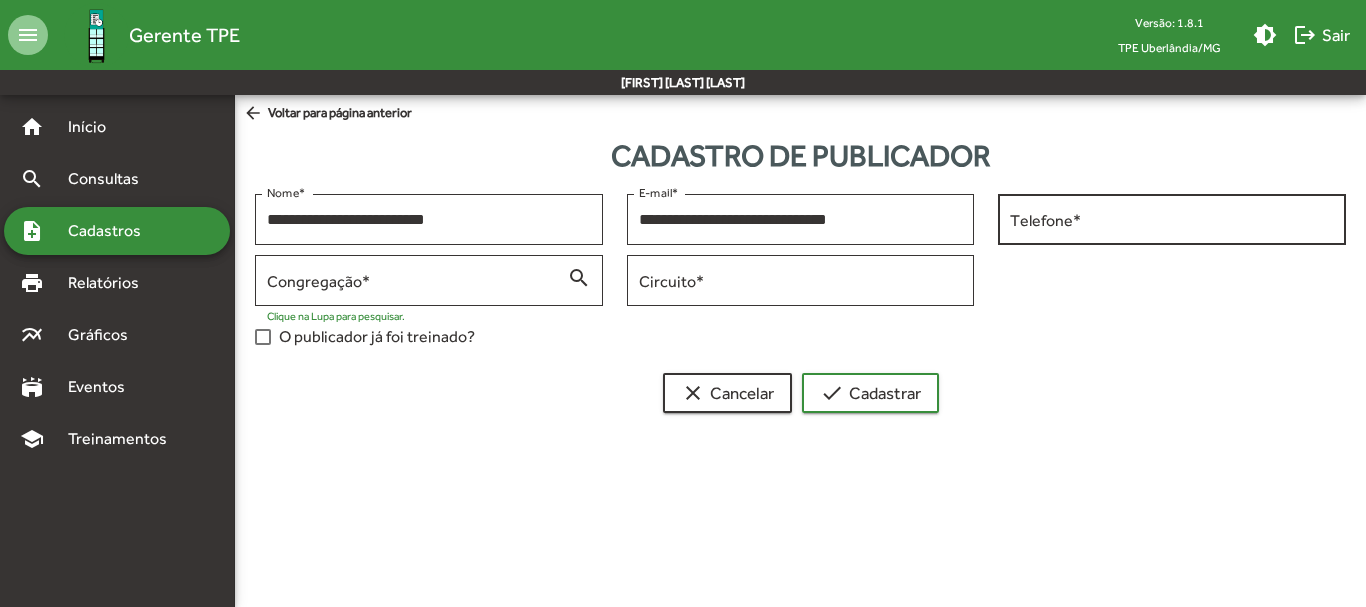 click on "Telefone  *" at bounding box center [1172, 217] 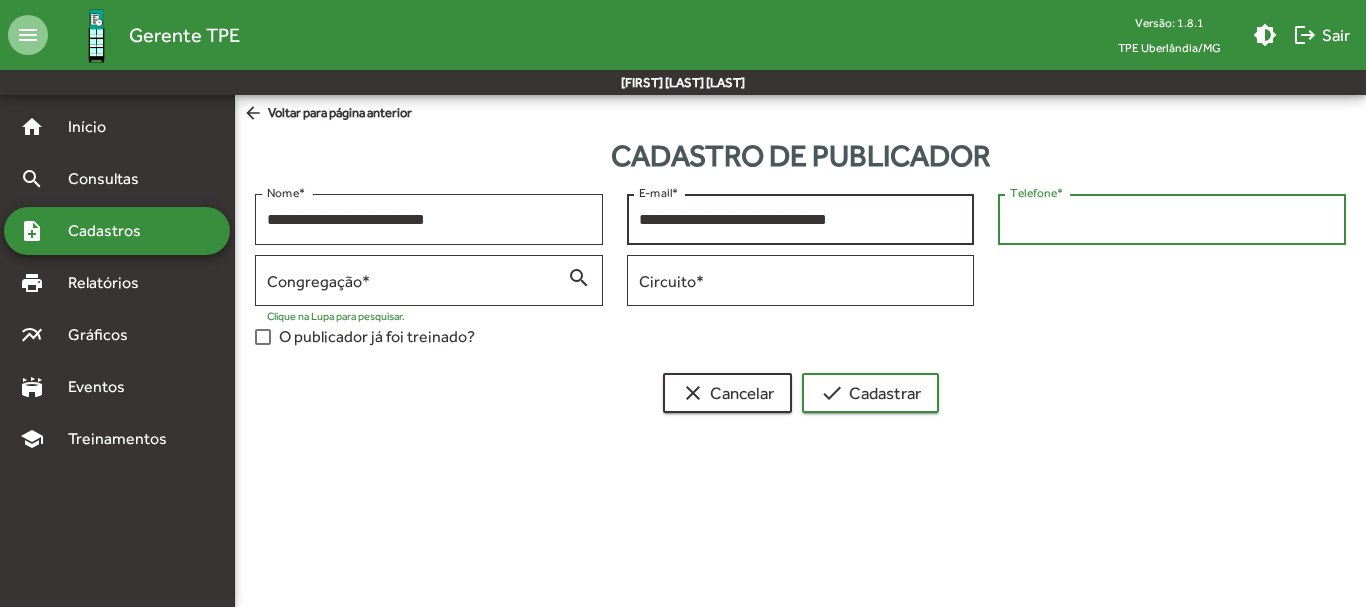click on "**********" at bounding box center [801, 220] 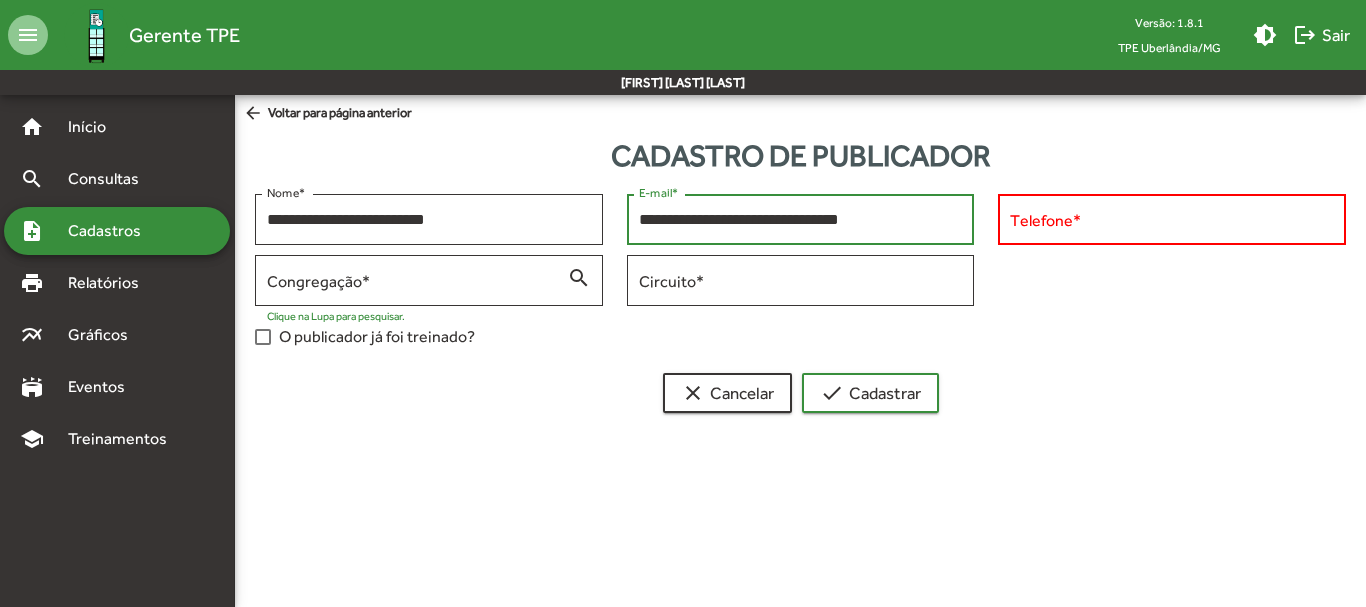 click on "**********" at bounding box center (801, 220) 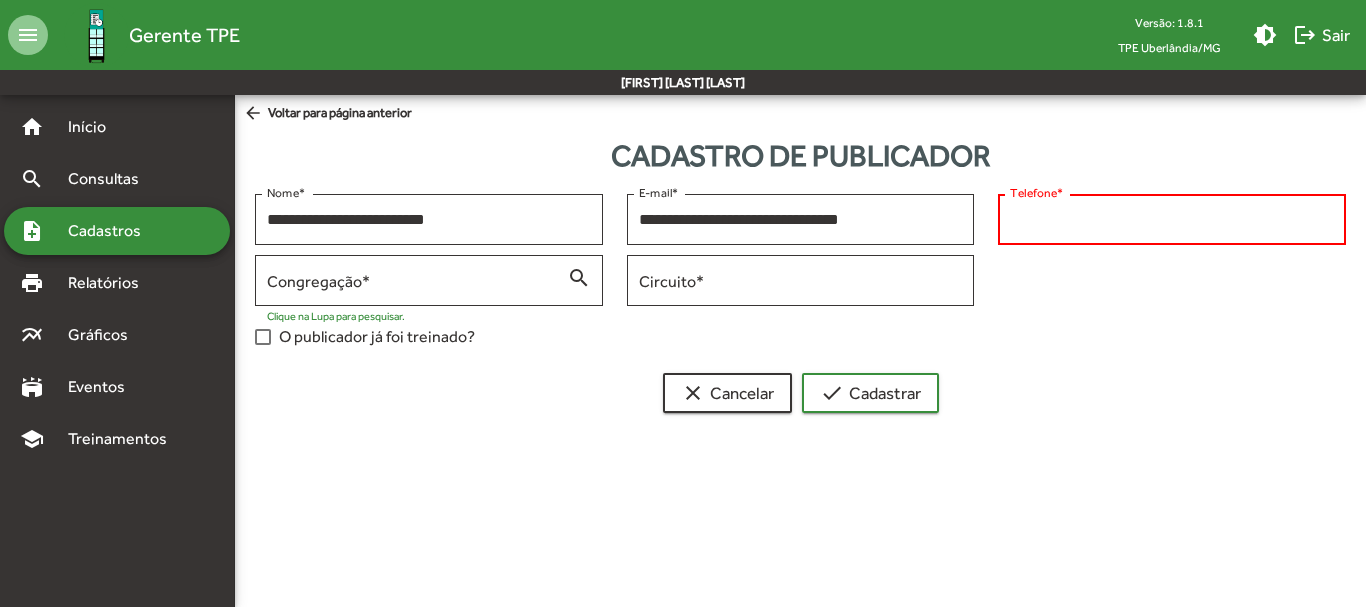 click on "Telefone  *" at bounding box center [1172, 220] 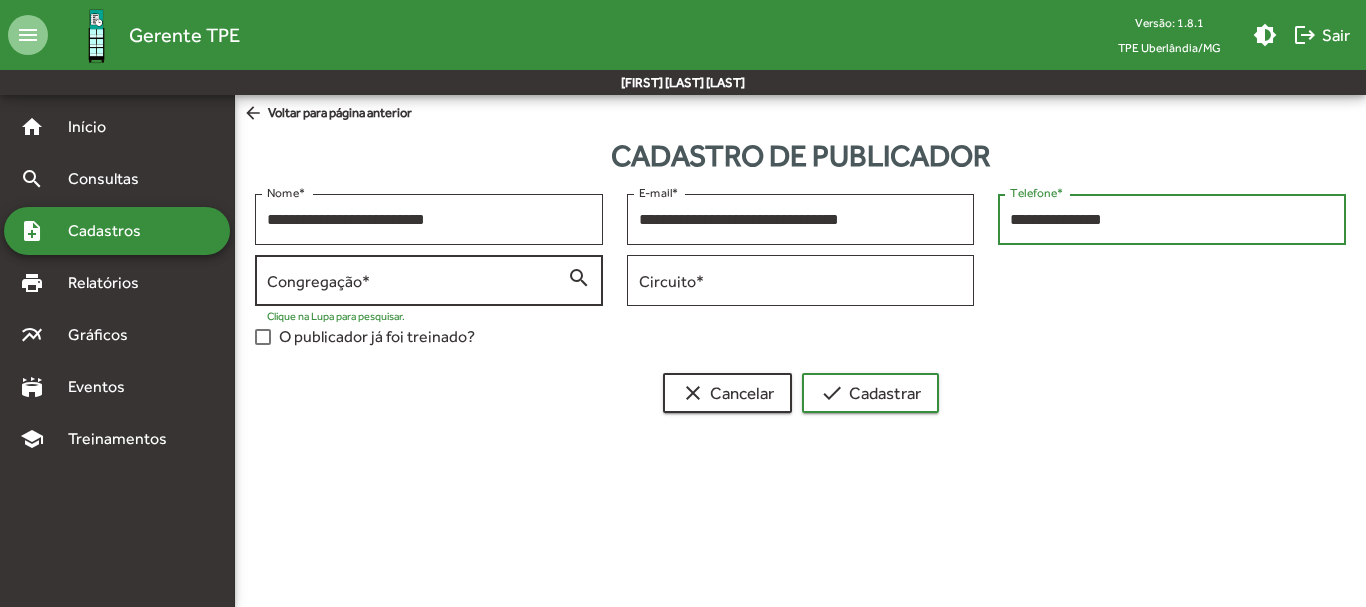 type on "**********" 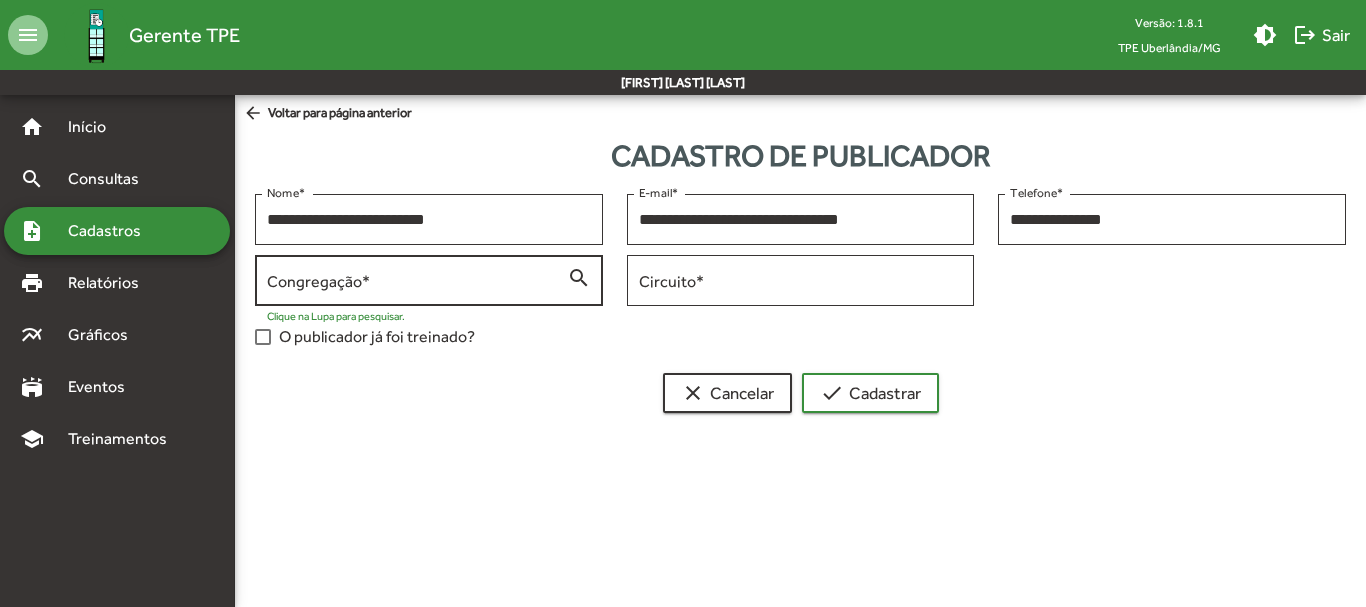 click on "Congregação  *" at bounding box center [417, 278] 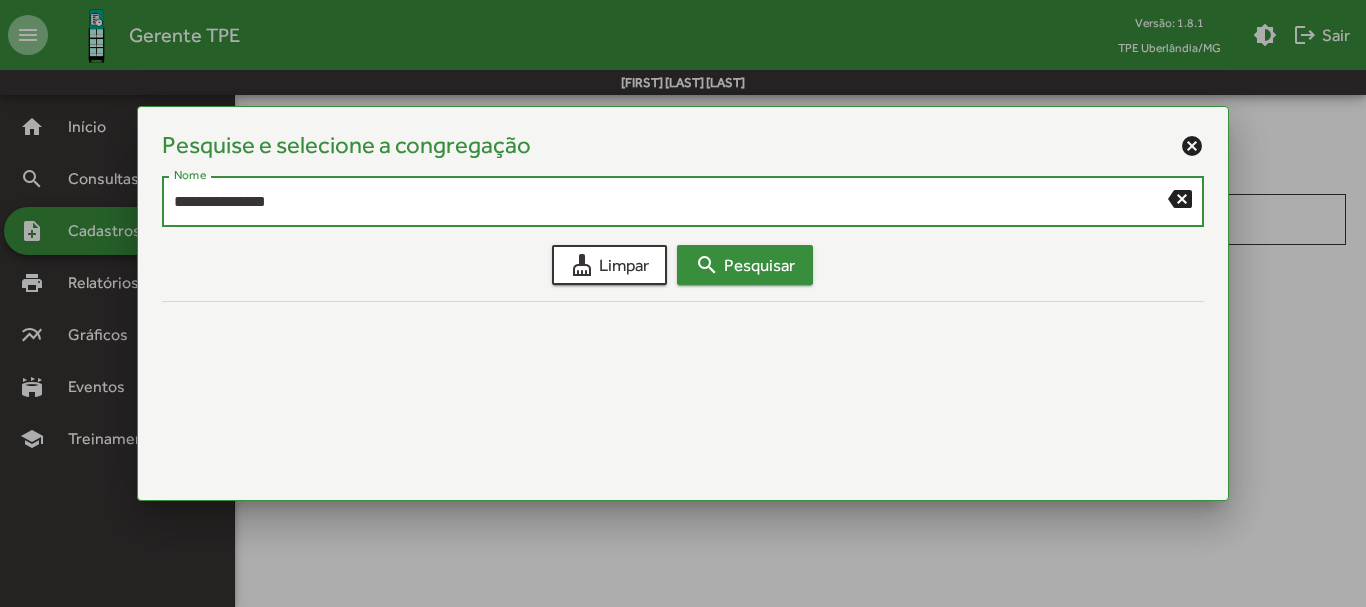 click on "search  Pesquisar" at bounding box center (745, 265) 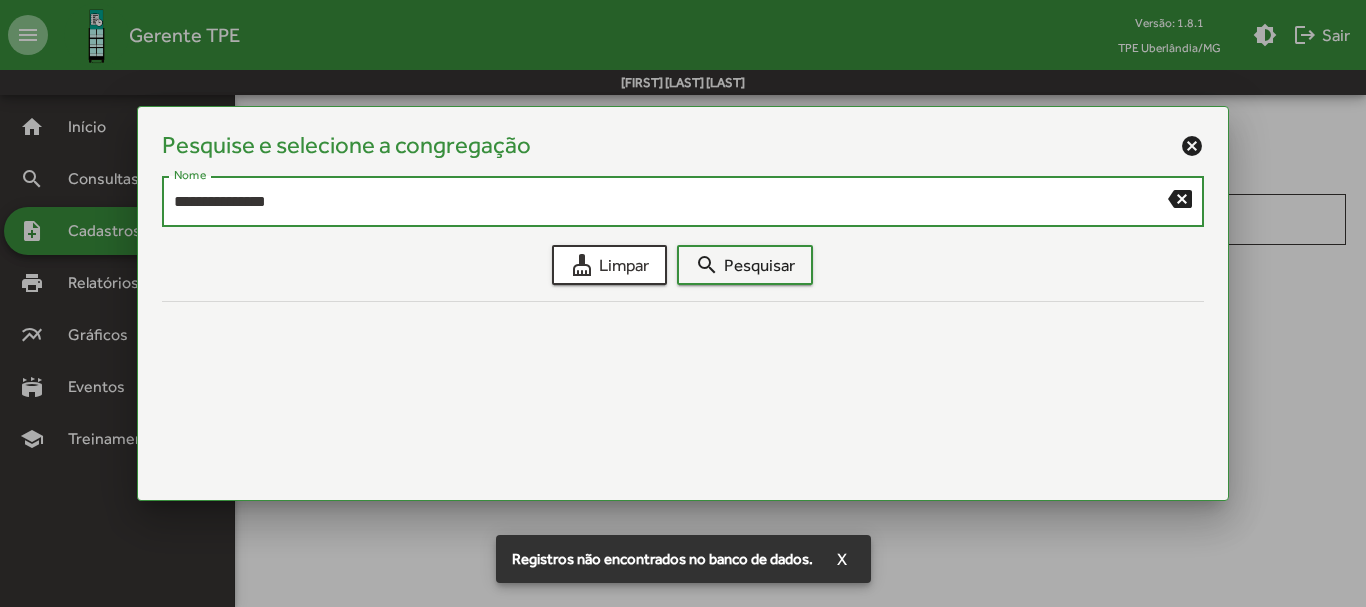 click on "**********" at bounding box center (671, 202) 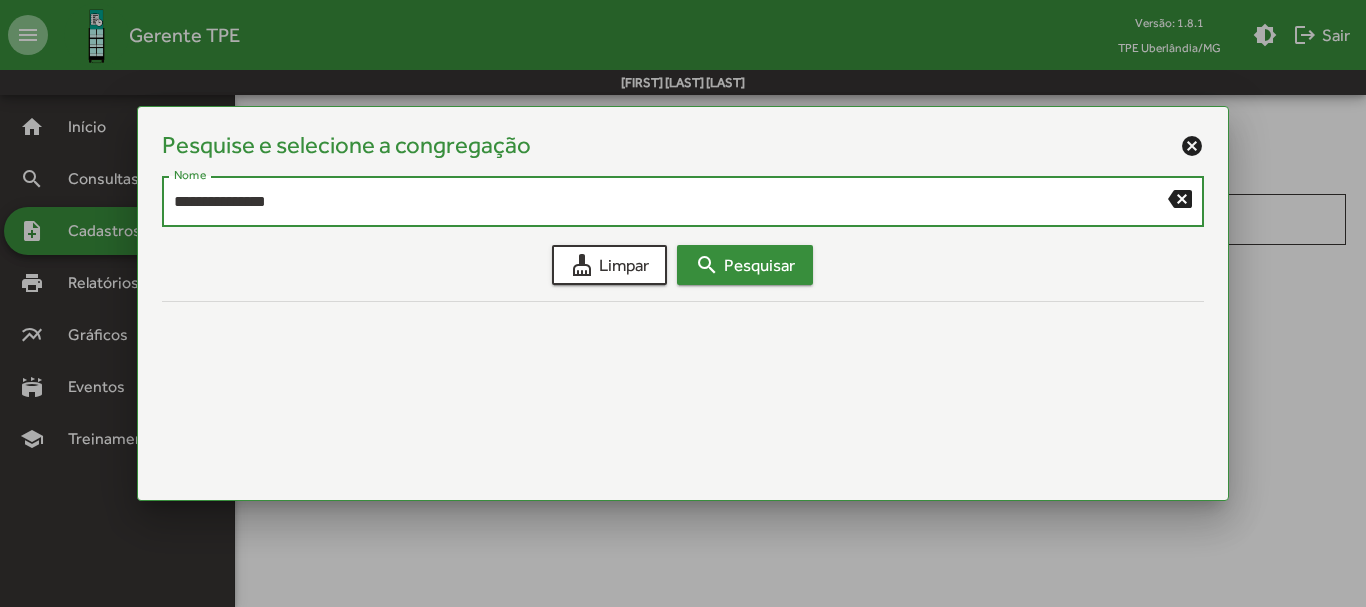 type on "**********" 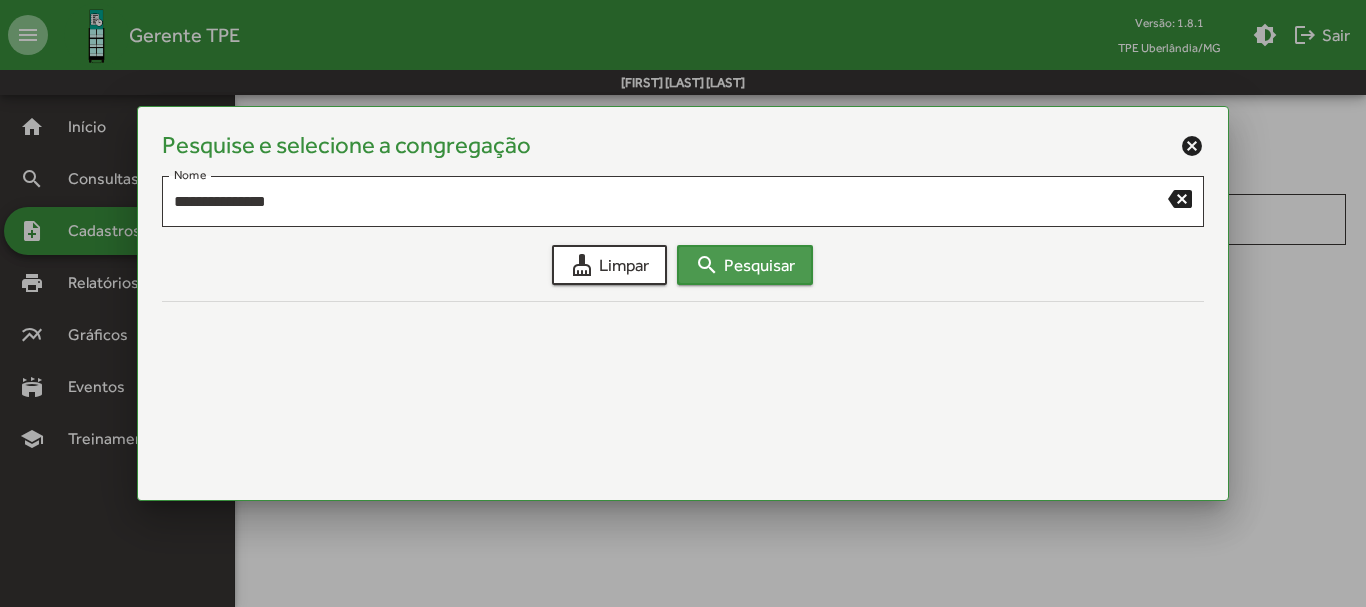 click on "search  Pesquisar" at bounding box center [745, 265] 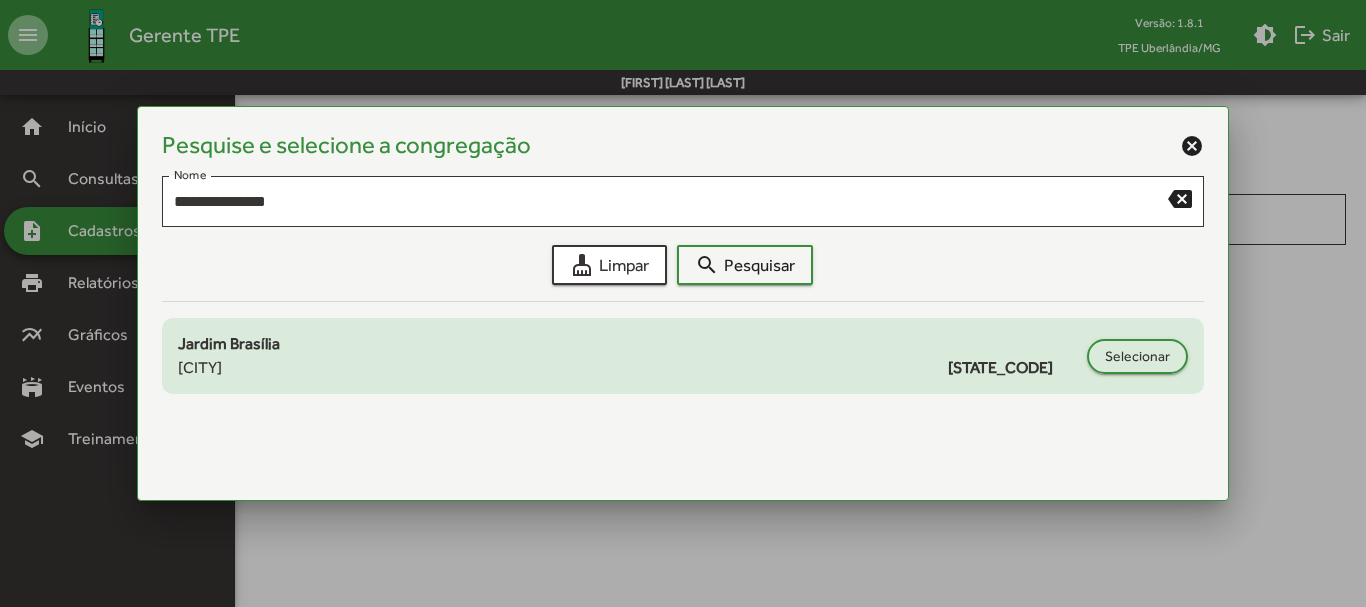 click on "Jardim Brasília" 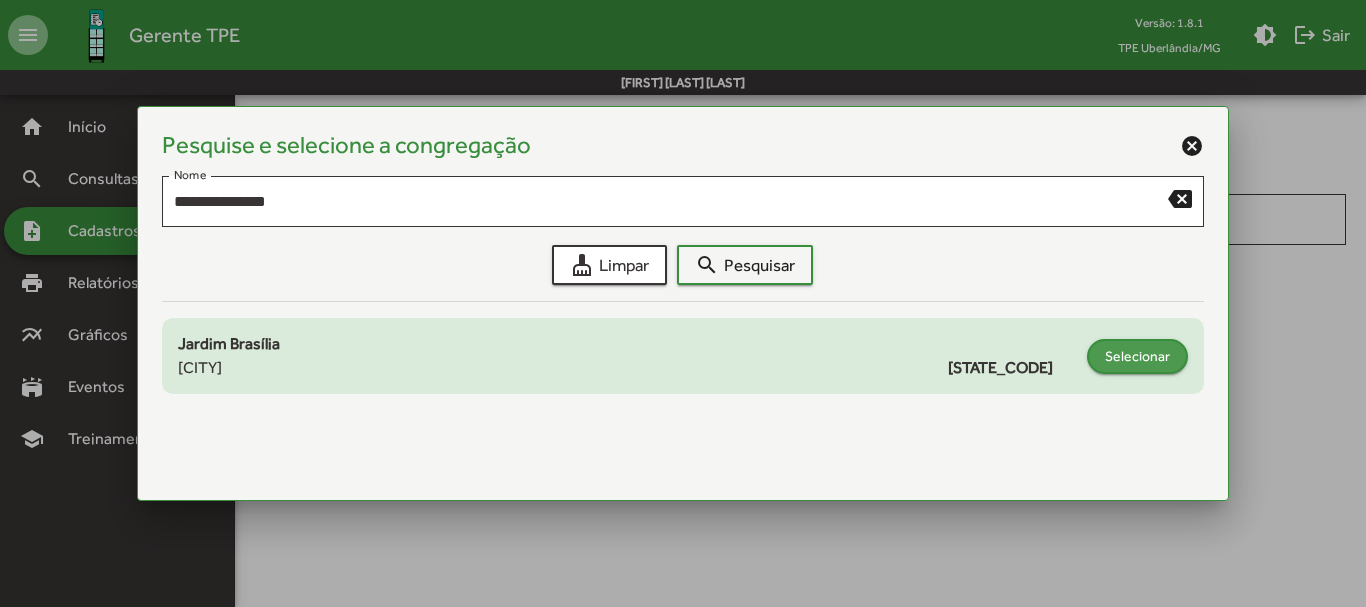 click on "Selecionar" 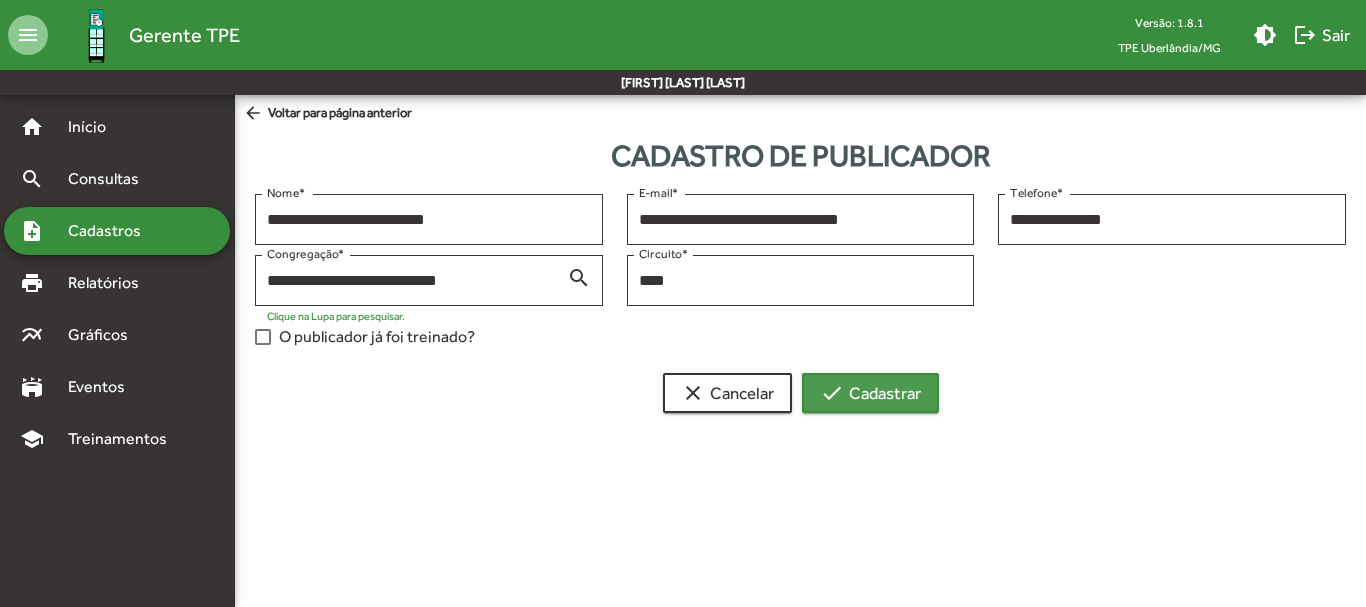 click on "check  Cadastrar" at bounding box center [870, 393] 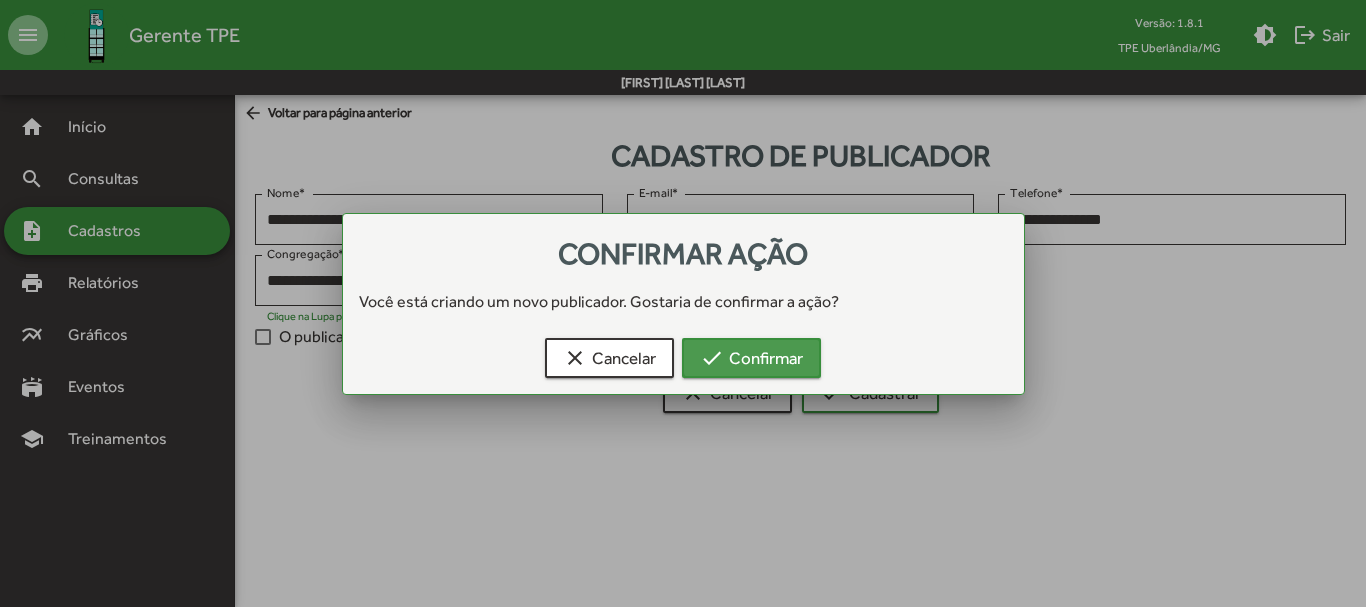 click on "check  Confirmar" at bounding box center (751, 358) 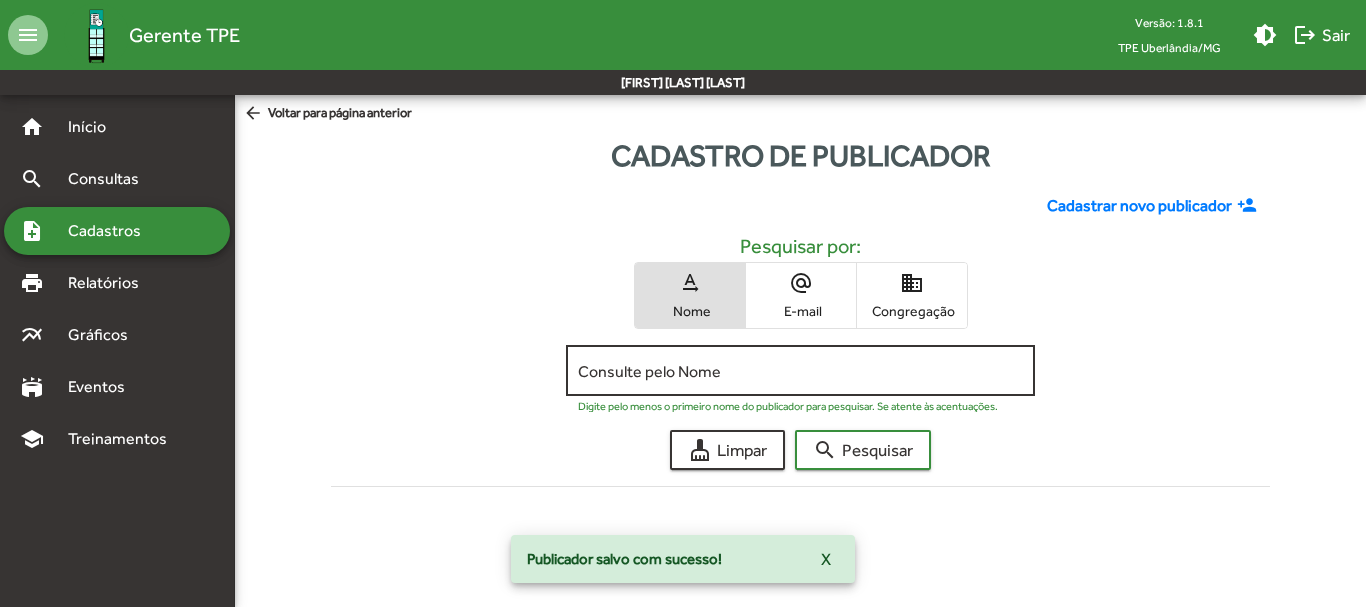 click on "Consulte pelo Nome" at bounding box center (800, 371) 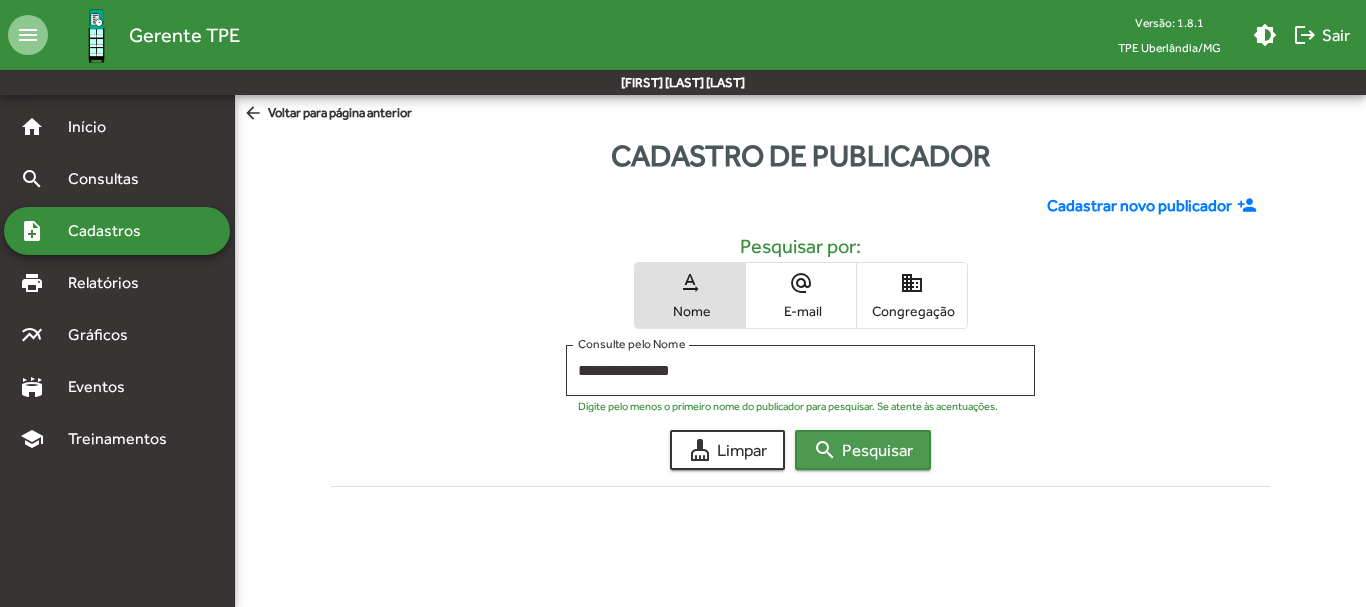 click on "search  Pesquisar" 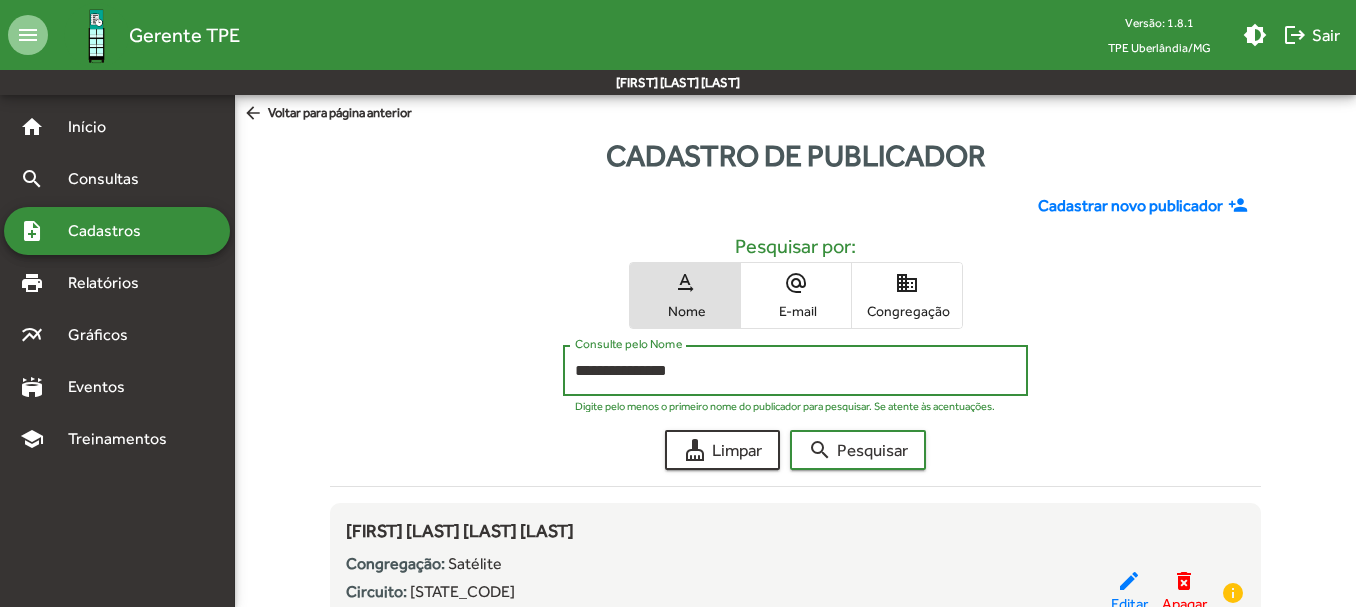 click on "**********" at bounding box center (795, 371) 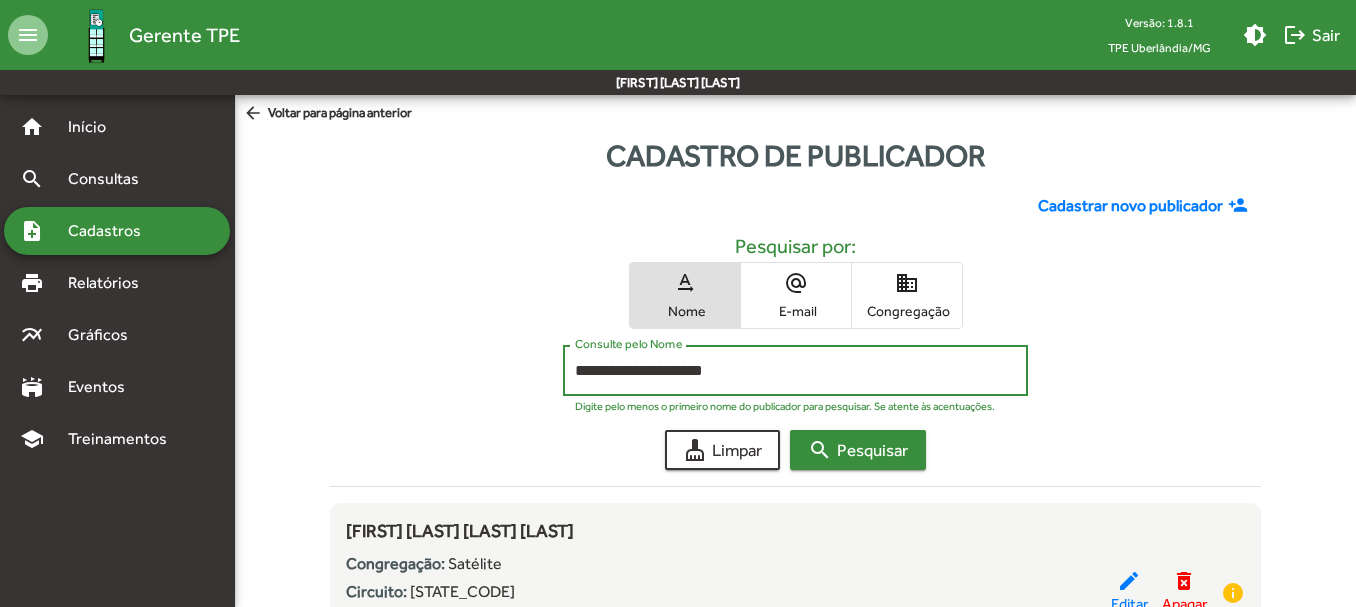 type on "**********" 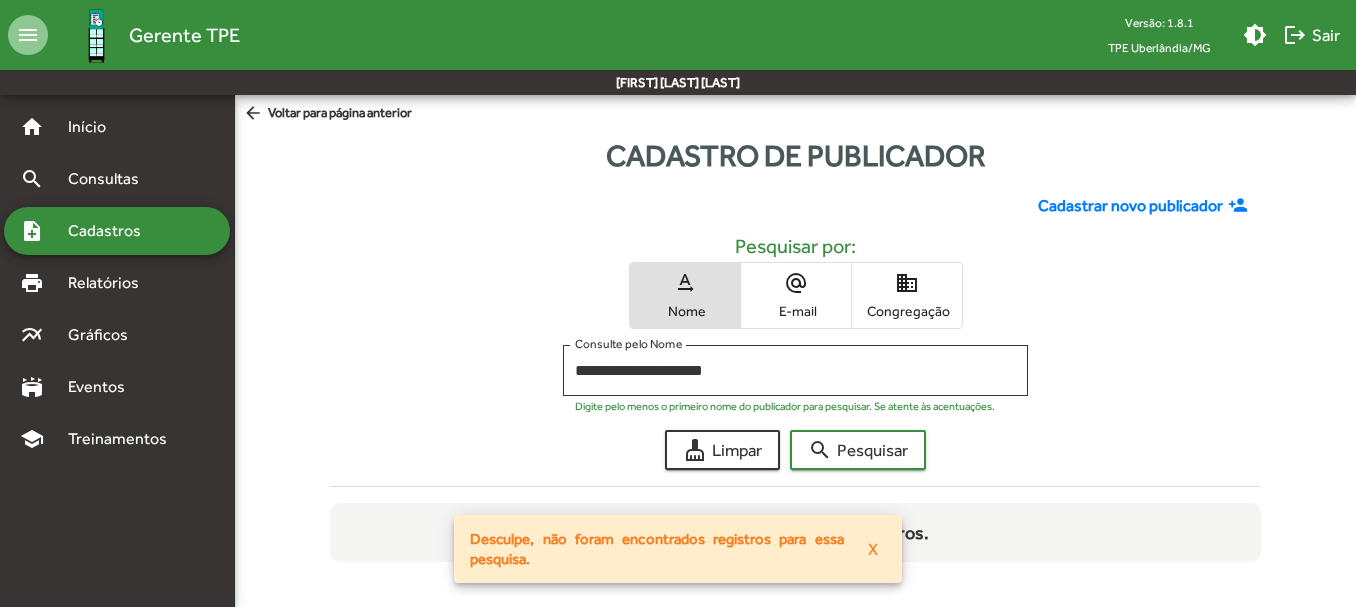 click on "Cadastrar novo publicador" 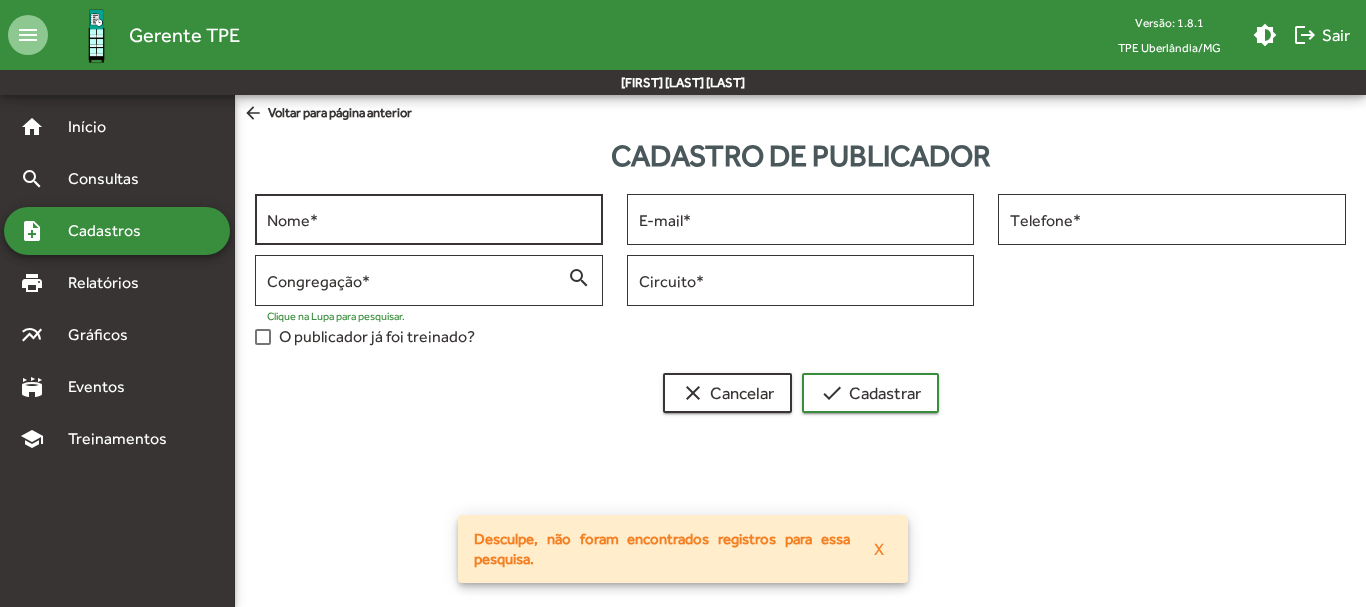 click on "Nome  *" at bounding box center (429, 217) 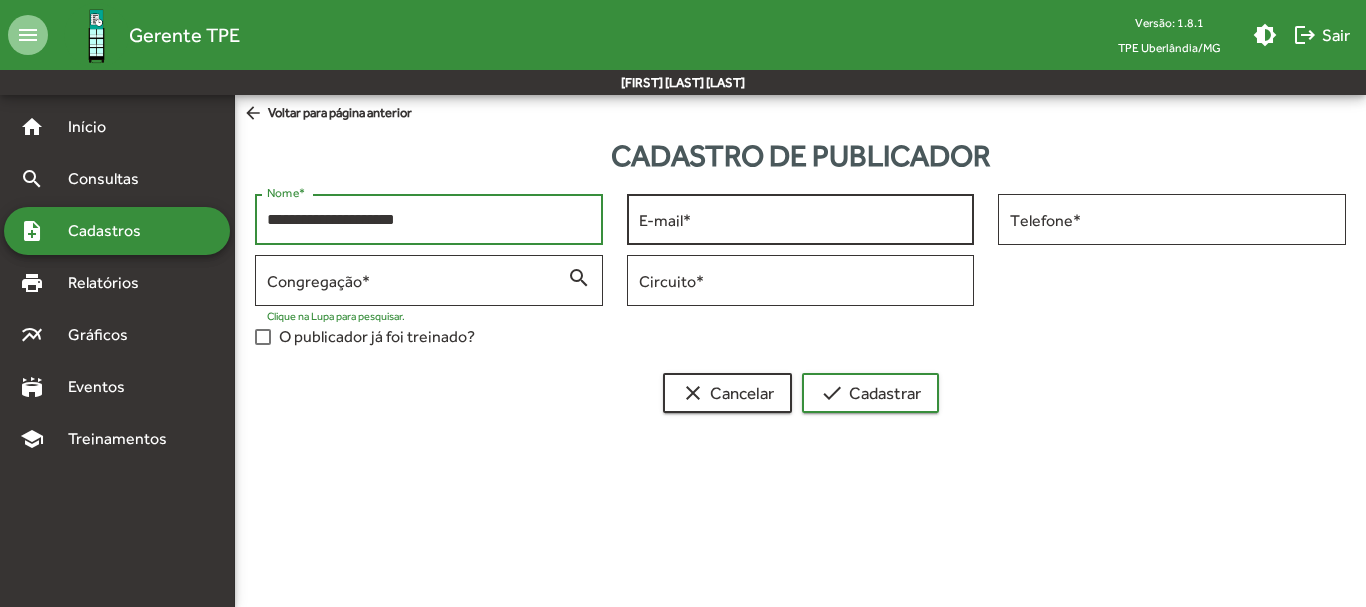 type on "**********" 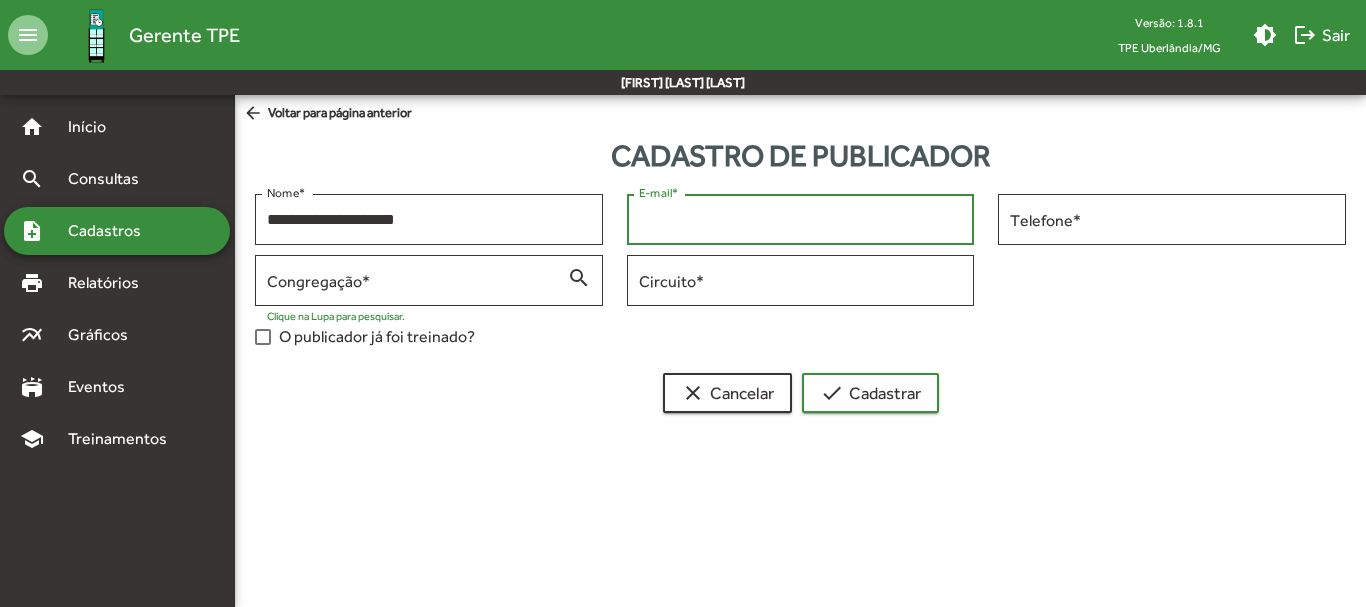 click on "E-mail  *" at bounding box center [801, 220] 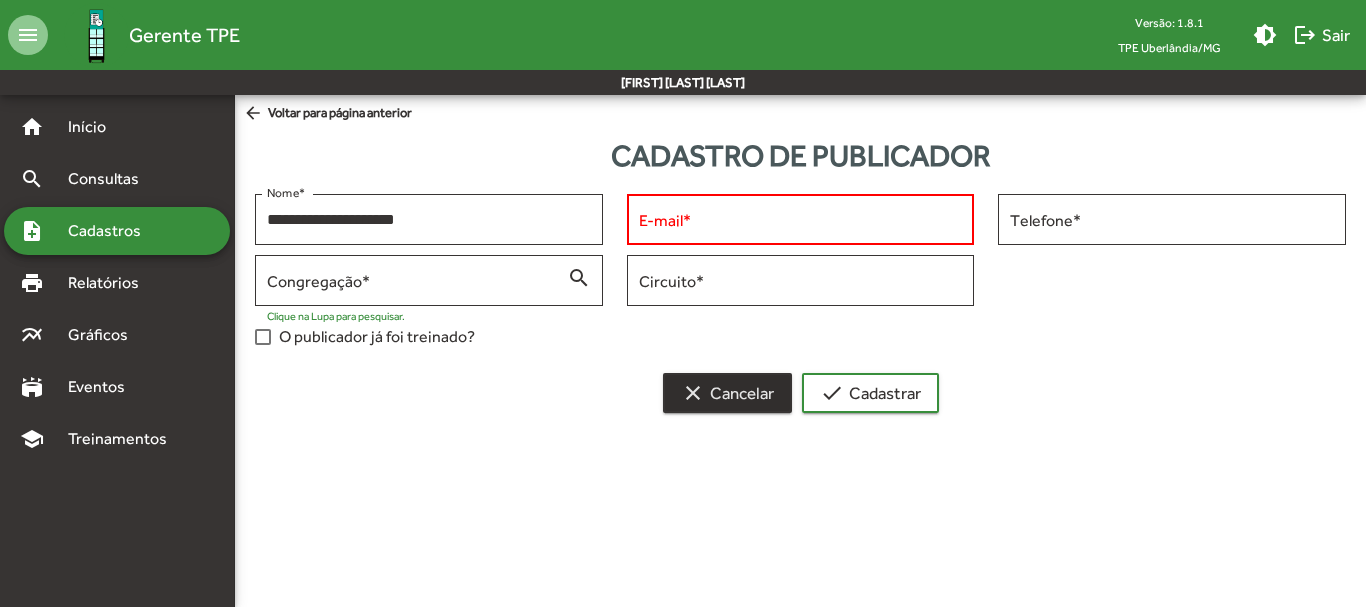 click on "clear  Cancelar" at bounding box center [727, 393] 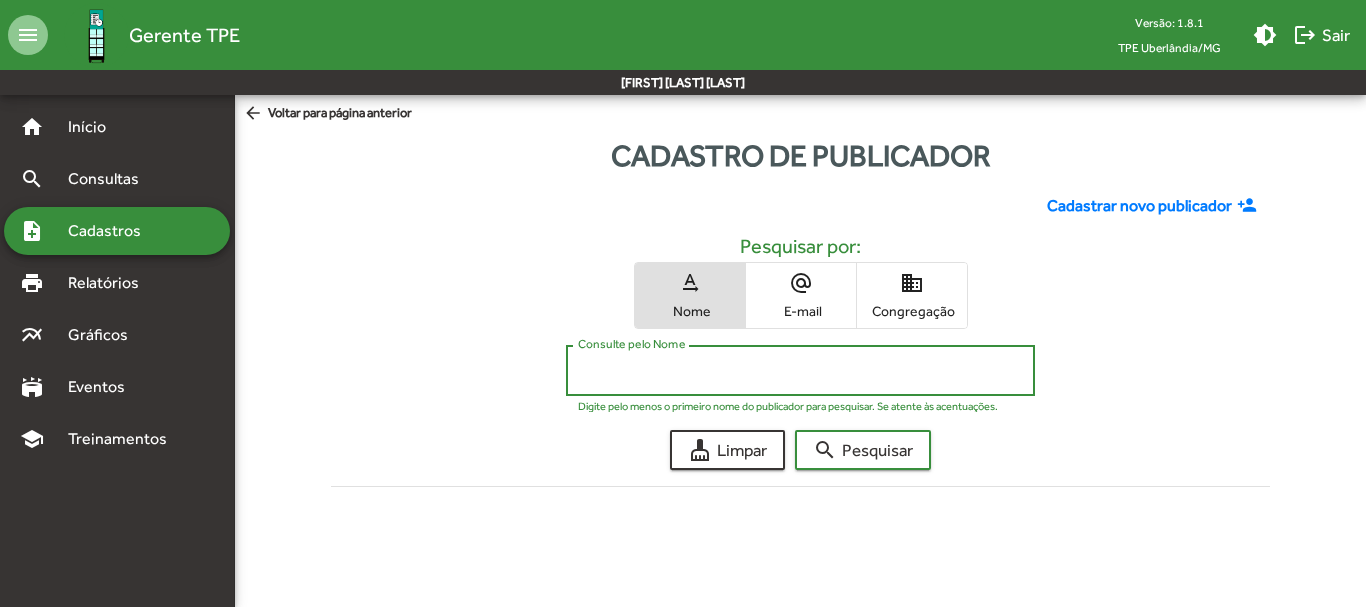 click on "Consulte pelo Nome" at bounding box center (800, 371) 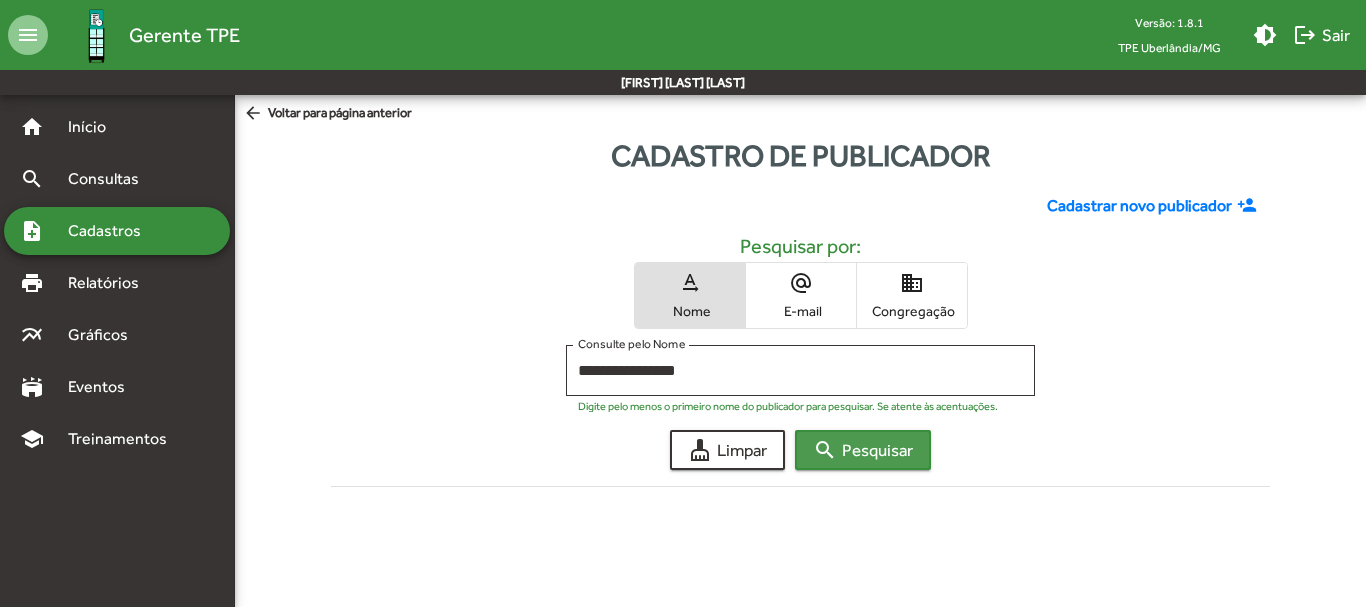 click on "search  Pesquisar" 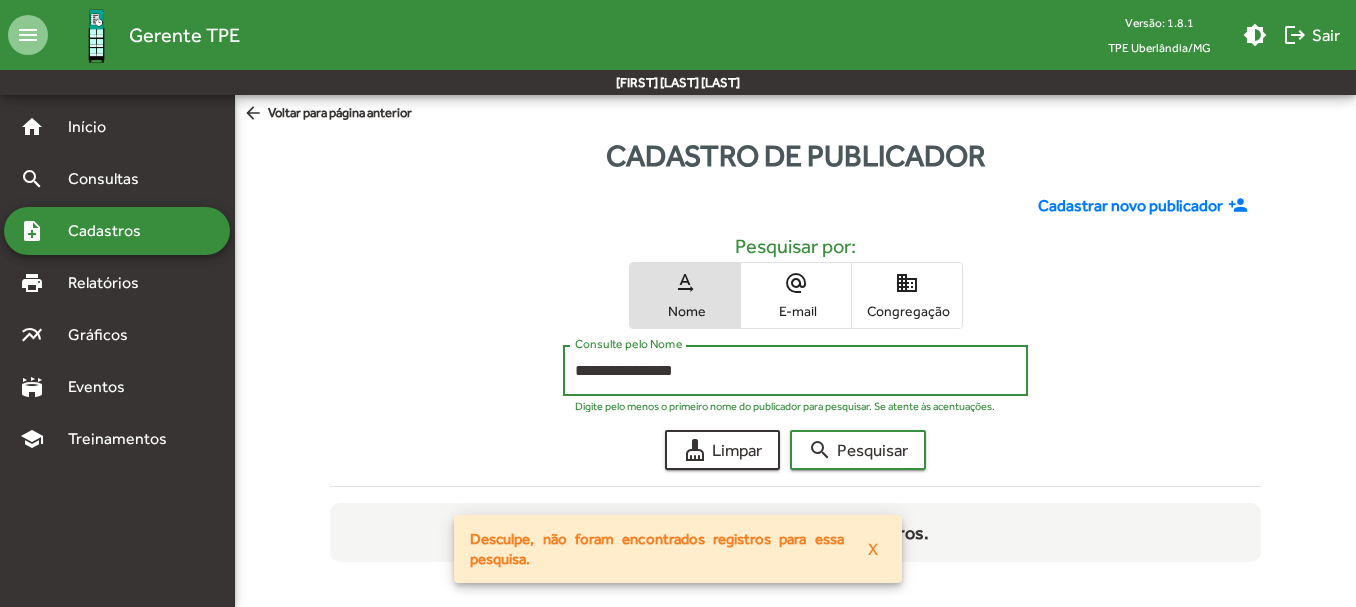 click on "**********" at bounding box center [795, 371] 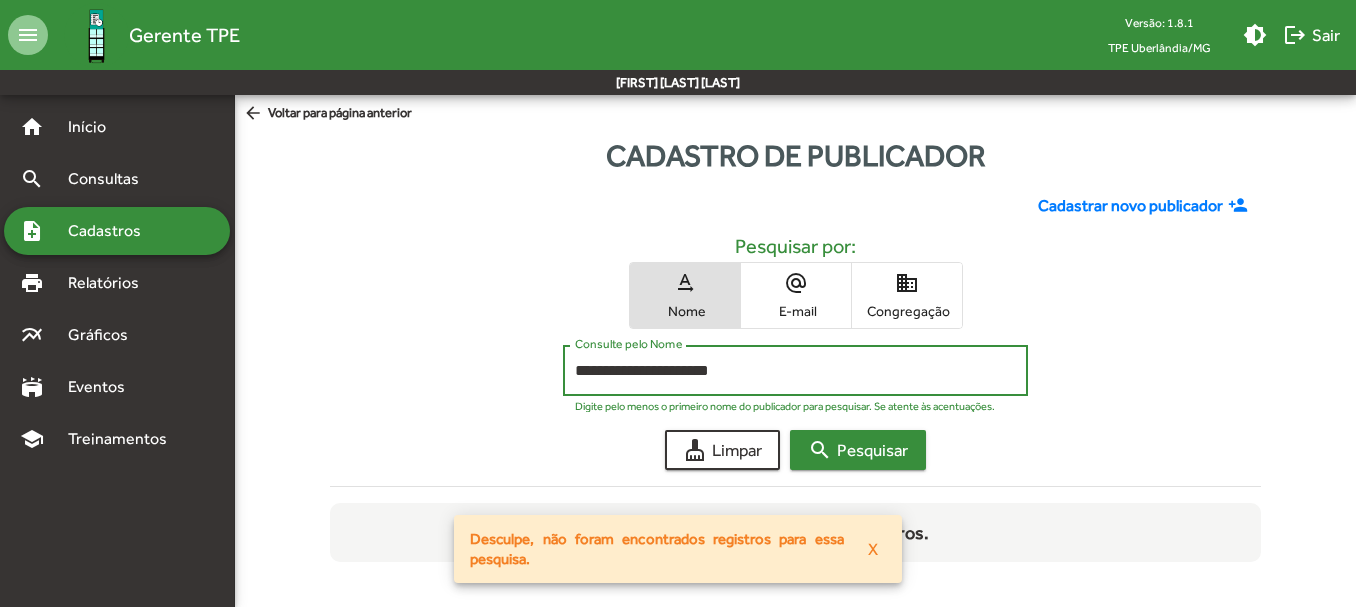 type on "**********" 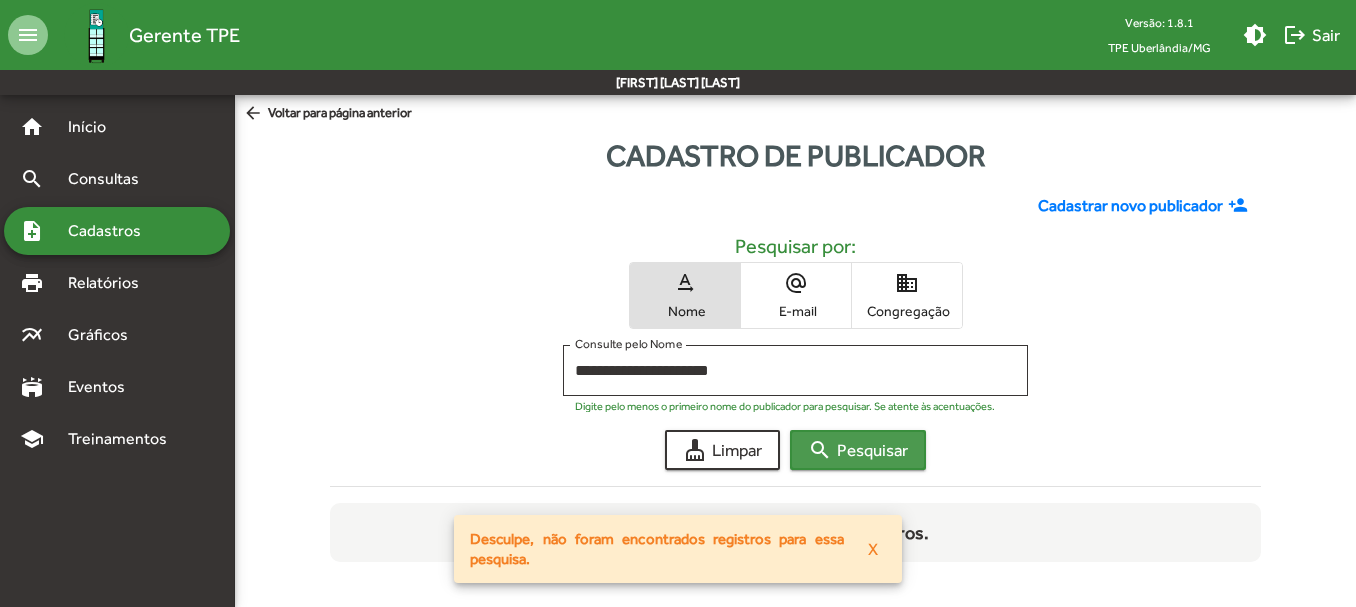 click on "search  Pesquisar" 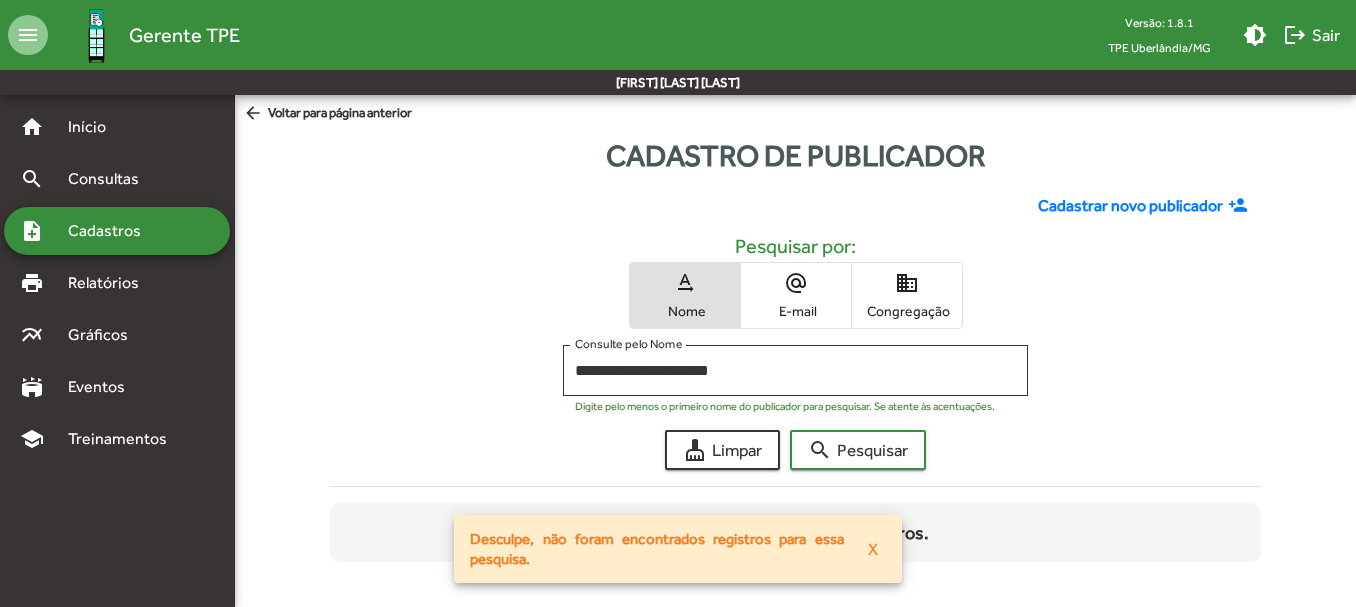 click on "Cadastrar novo publicador" 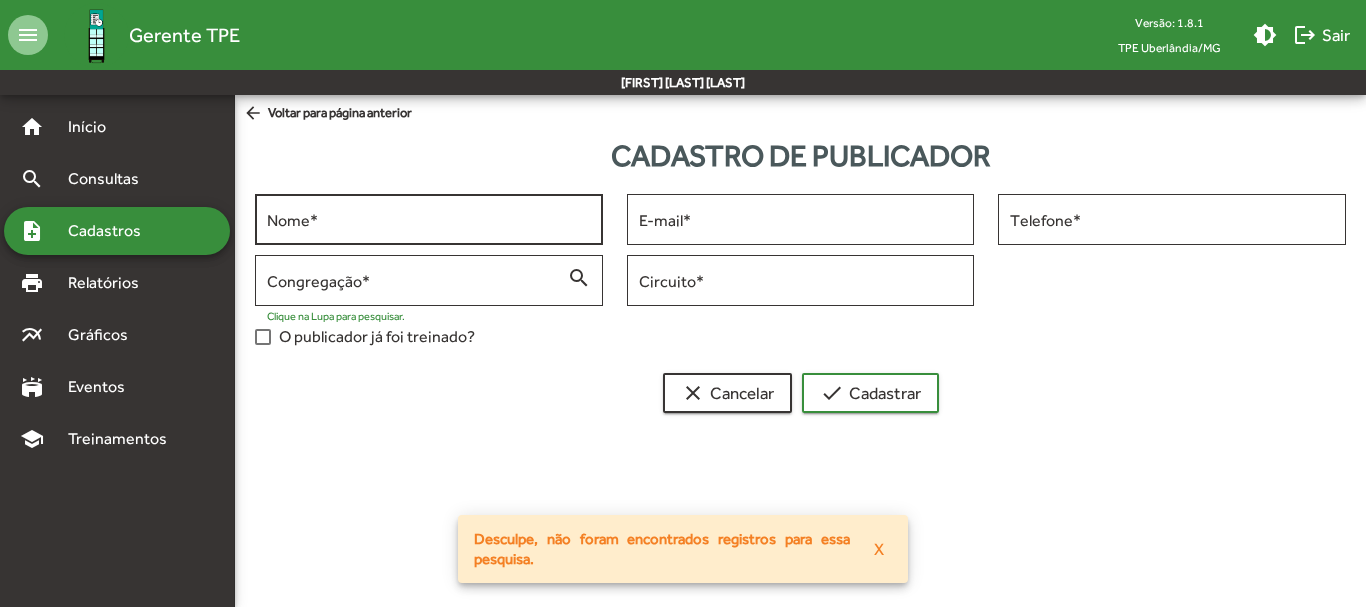 click on "Nome  *" at bounding box center (429, 220) 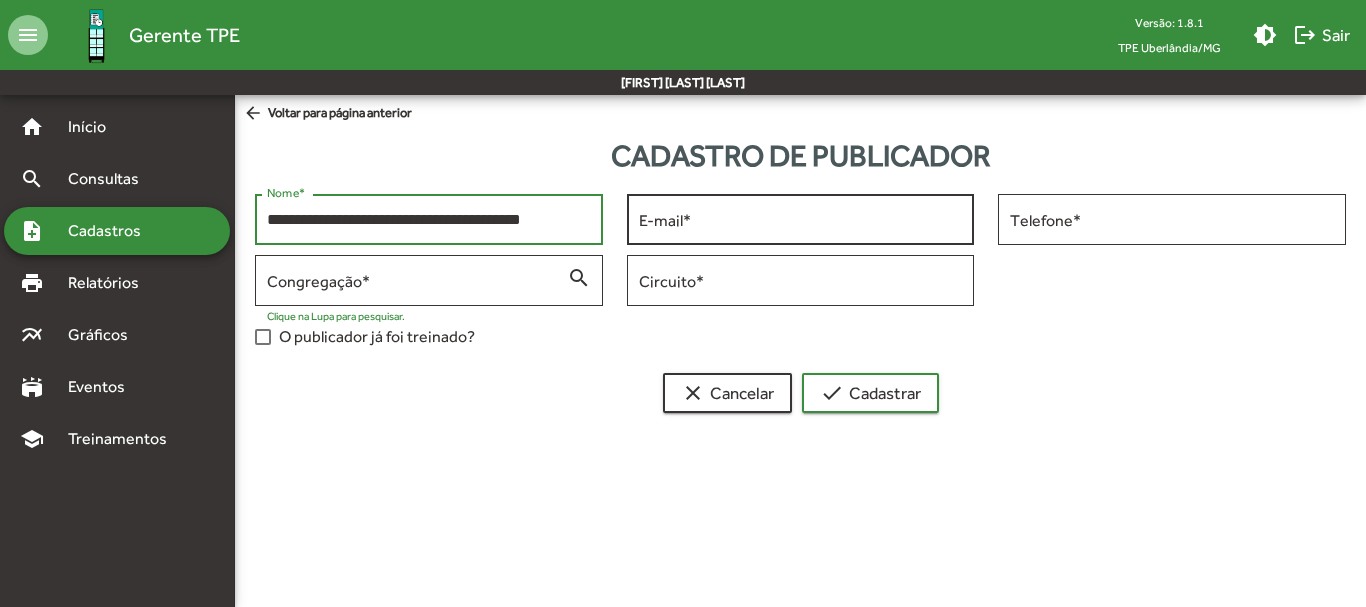 type on "**********" 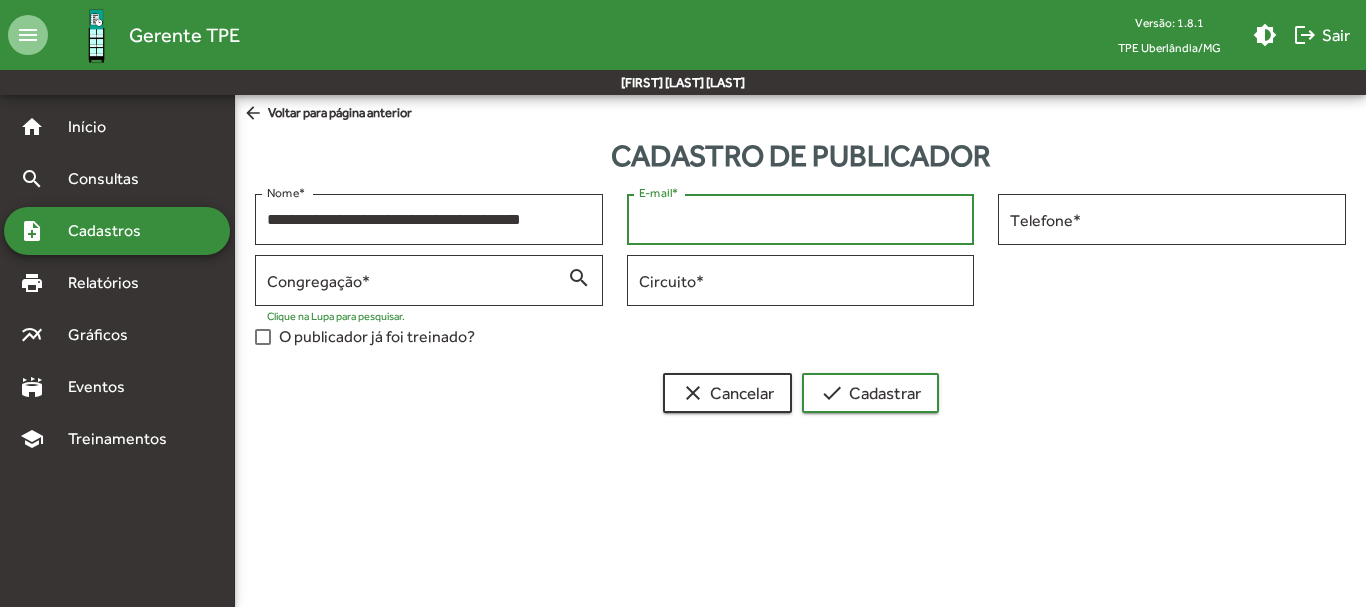 click on "E-mail  *" at bounding box center [801, 220] 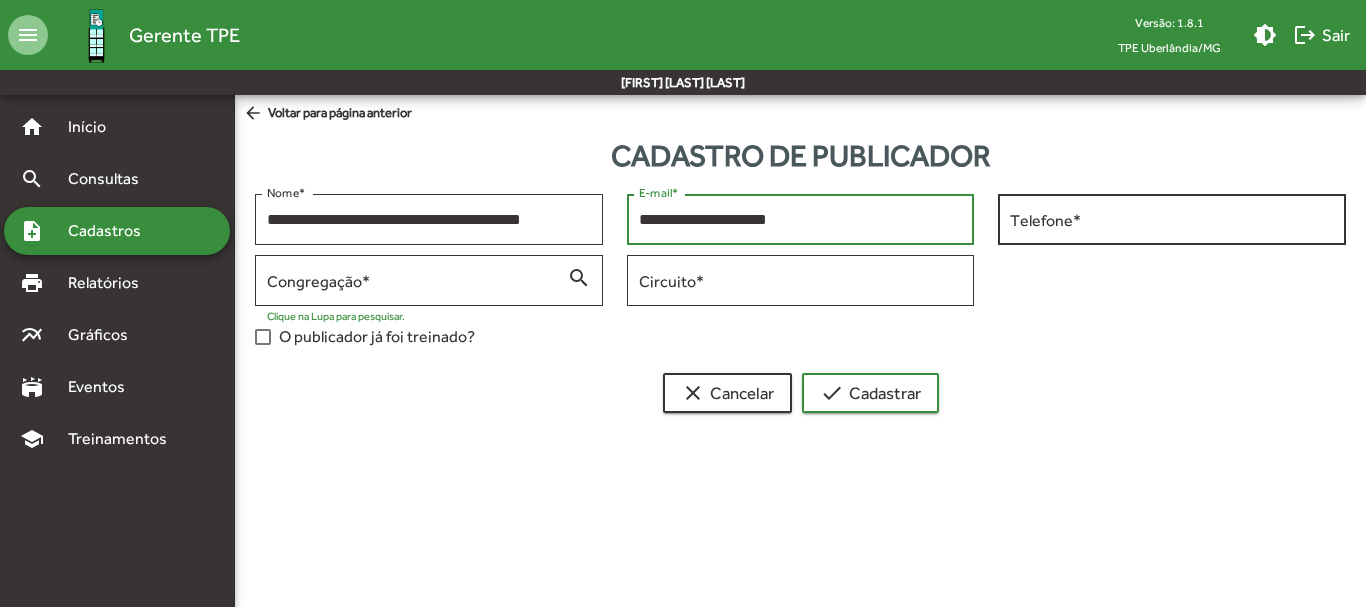 type on "**********" 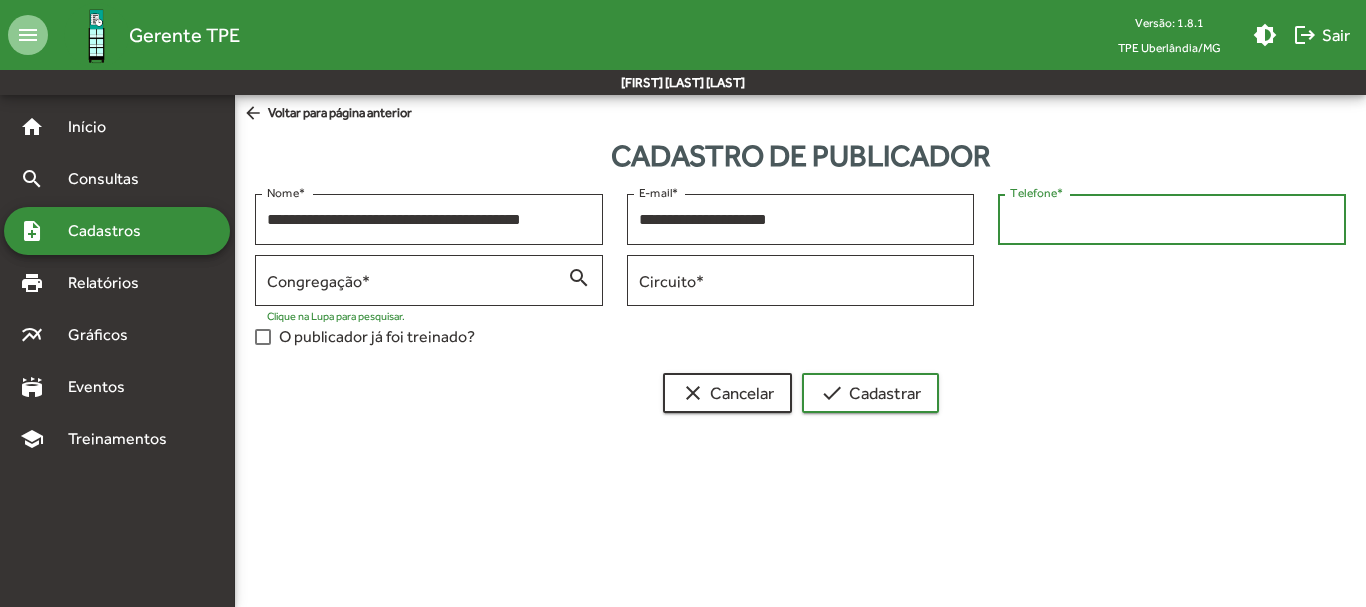 click on "Telefone  *" at bounding box center [1172, 220] 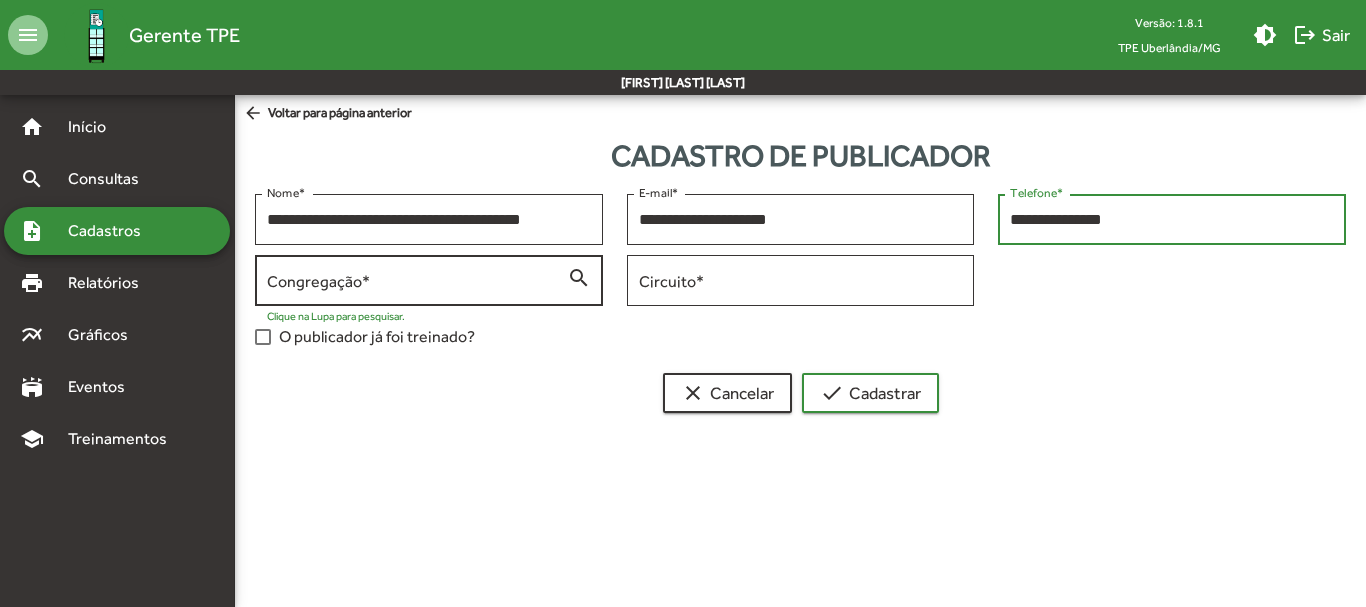 type on "**********" 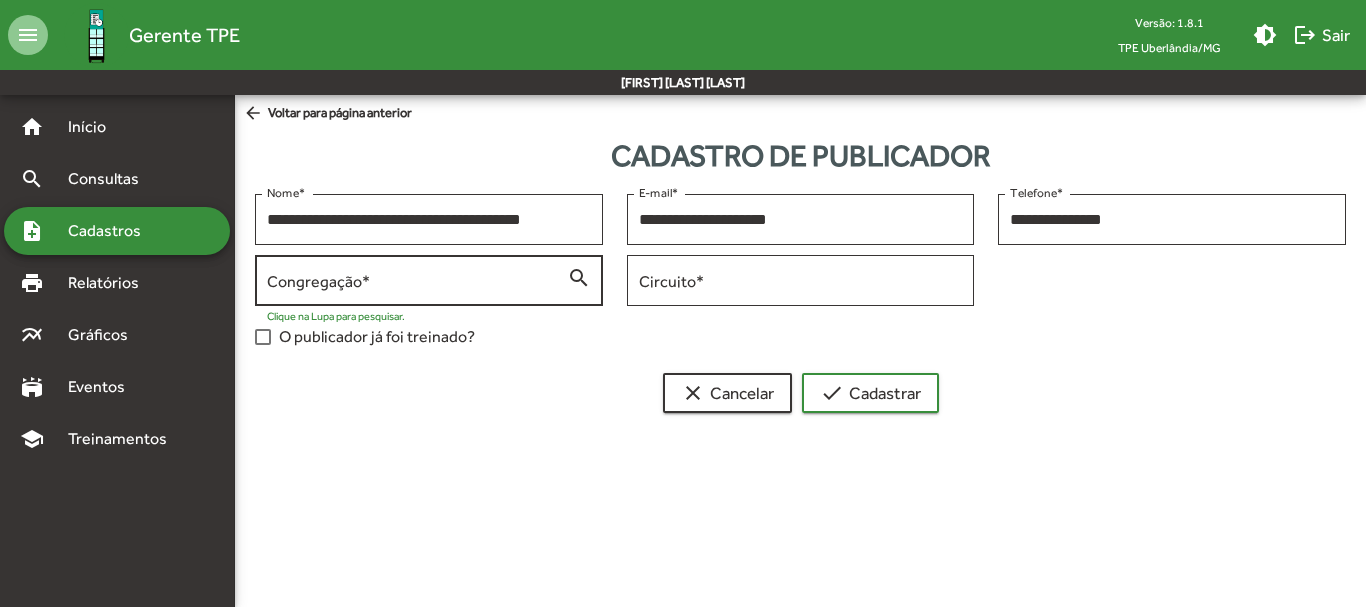 click on "Congregação  *" at bounding box center (417, 281) 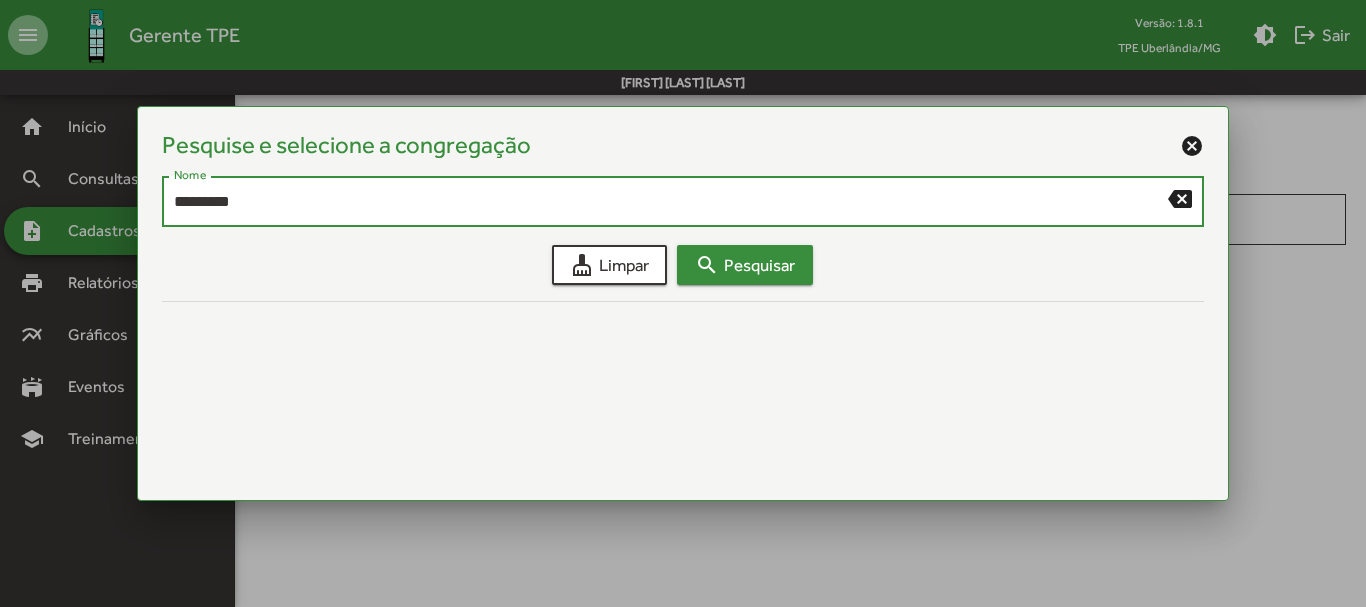 type on "*********" 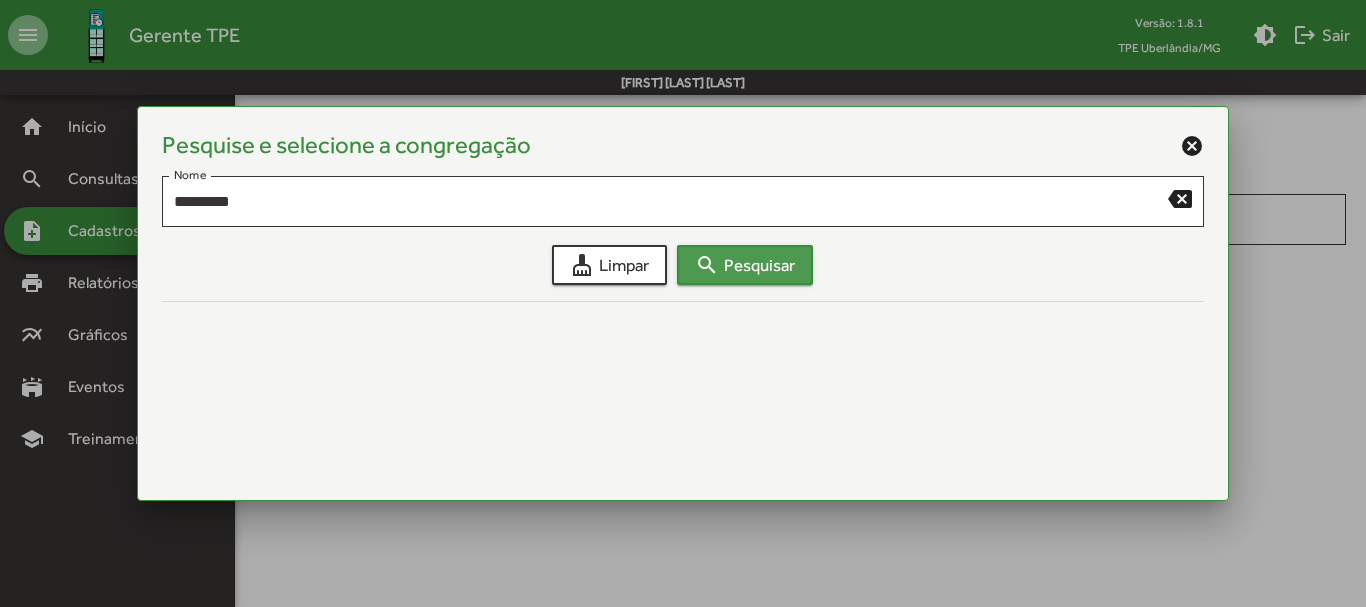 click on "search  Pesquisar" at bounding box center [745, 265] 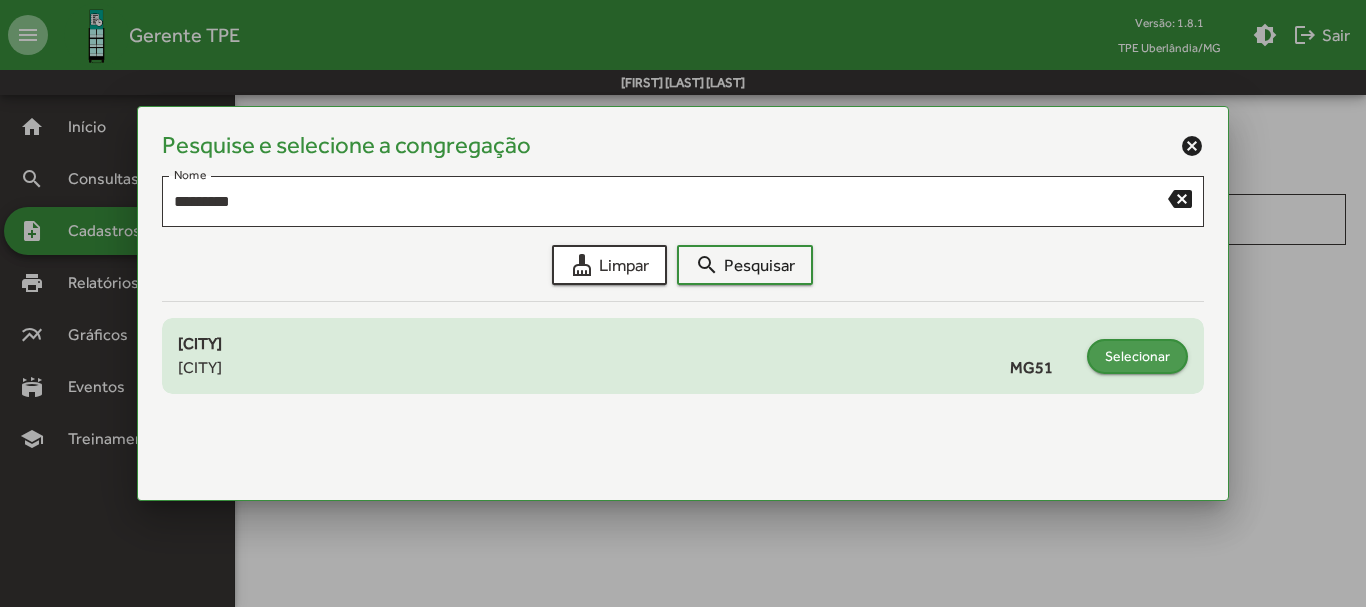 click on "Selecionar" 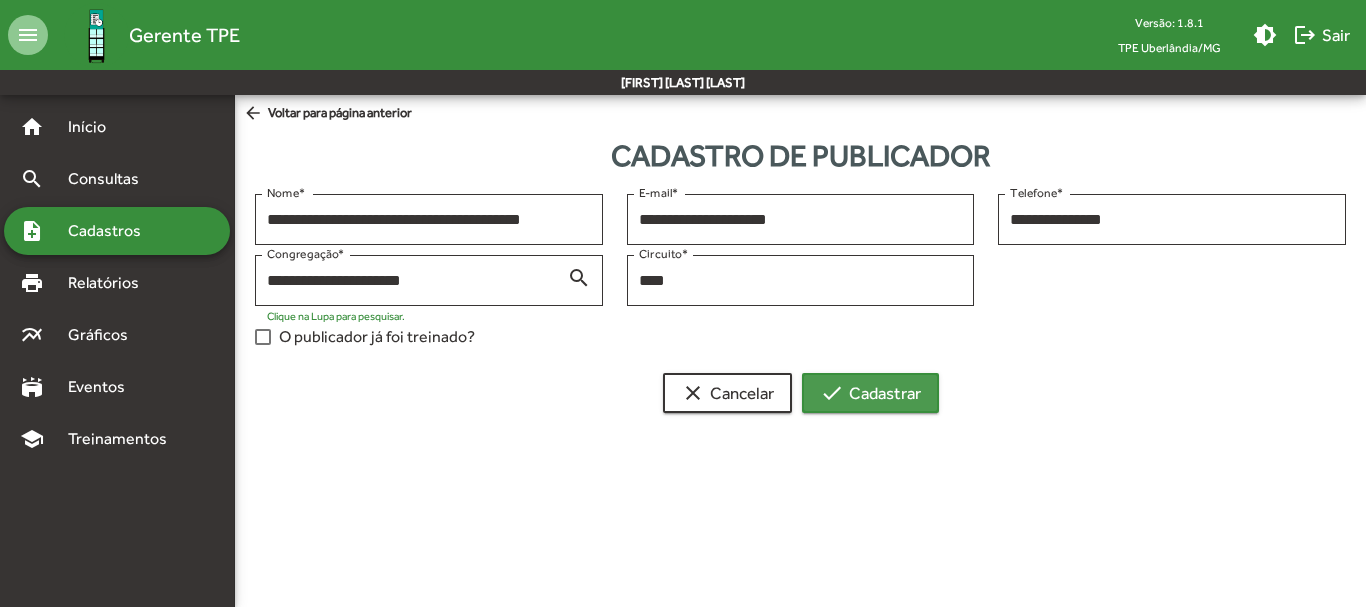 click on "check  Cadastrar" at bounding box center [870, 393] 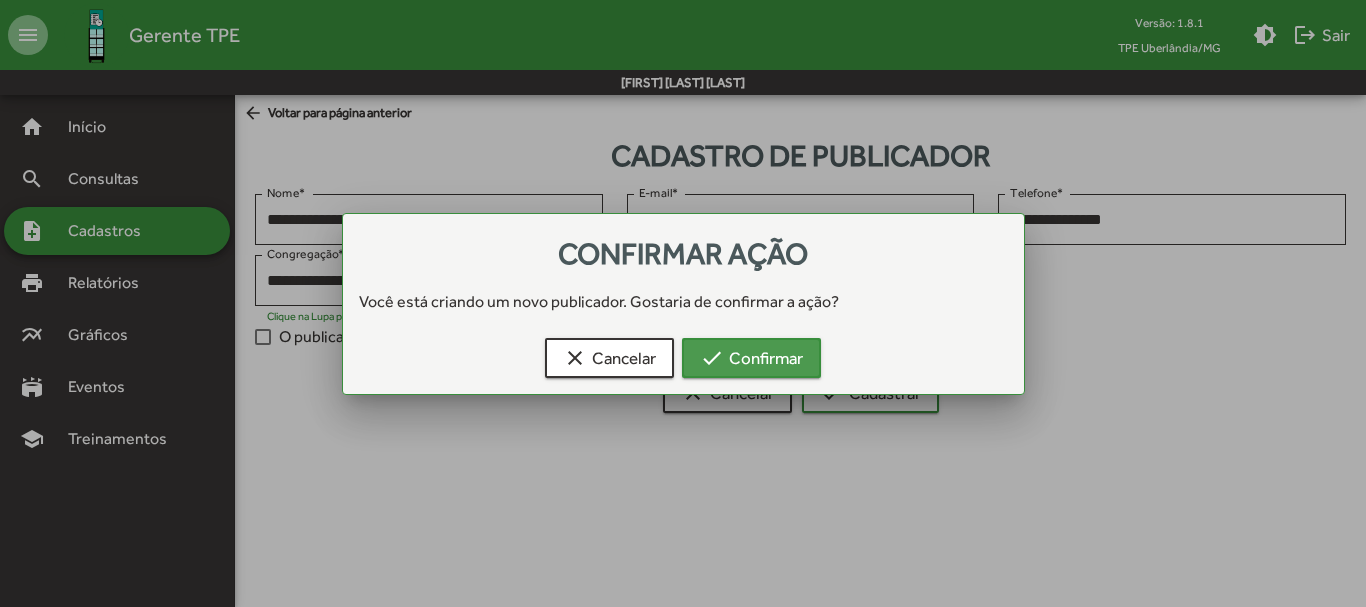 click on "check  Confirmar" at bounding box center [751, 358] 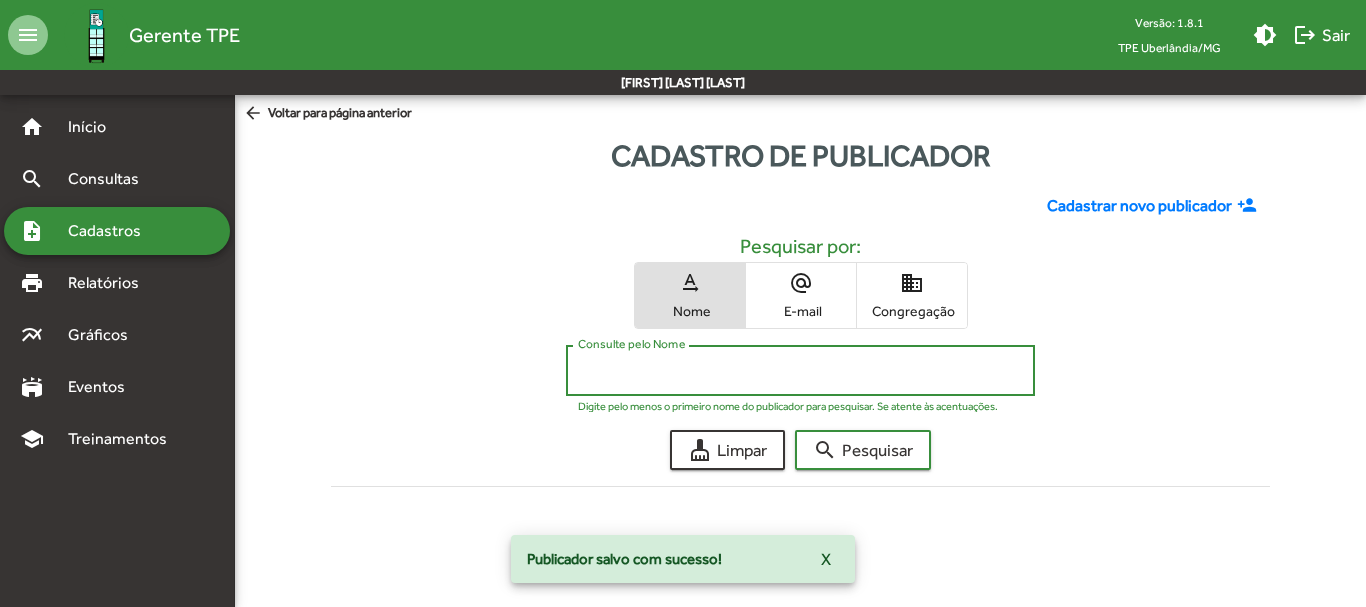 click on "Consulte pelo Nome" at bounding box center (800, 371) 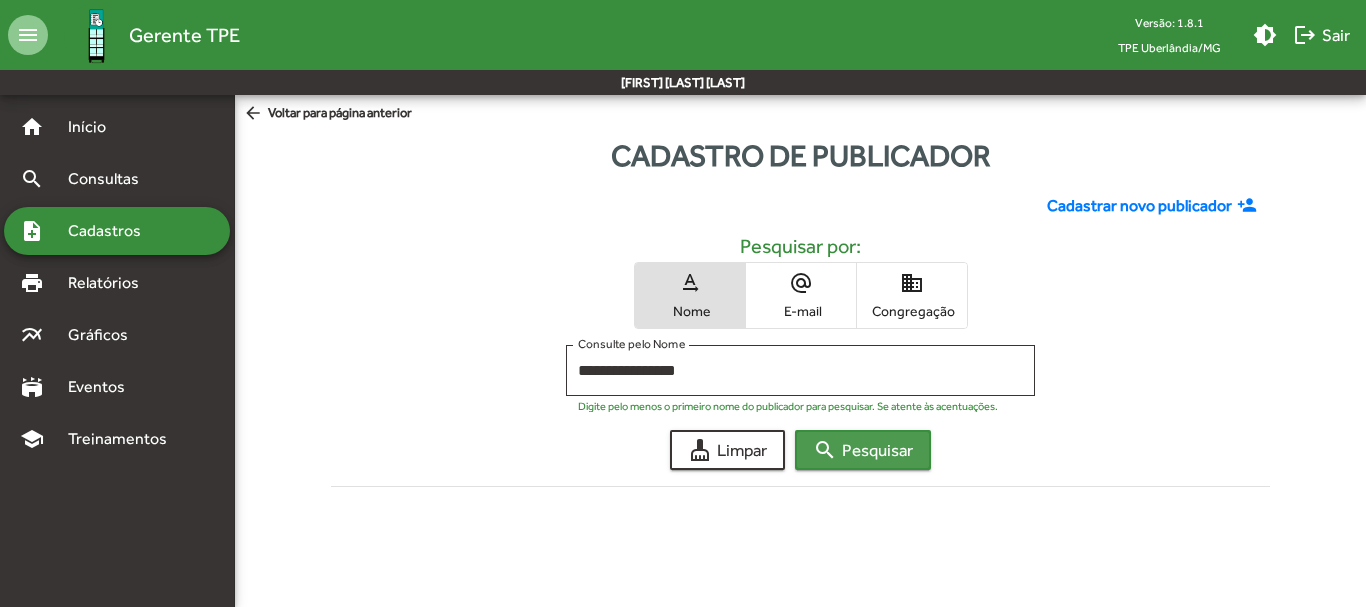 click on "search  Pesquisar" 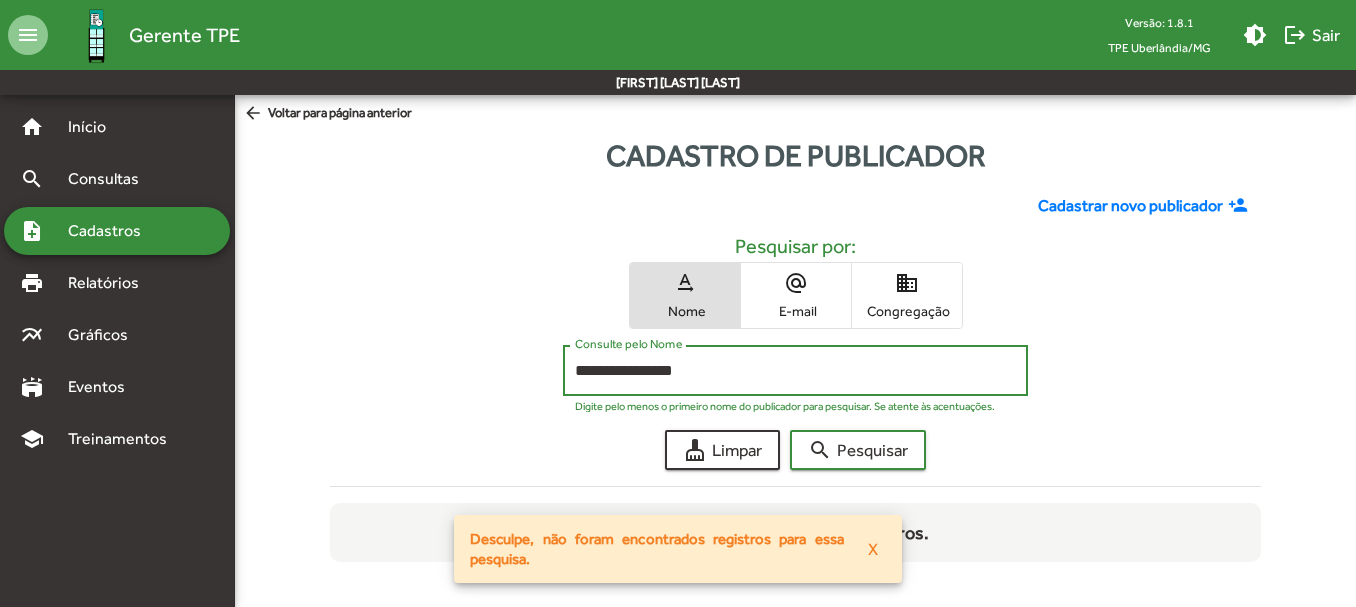 click on "**********" at bounding box center (795, 371) 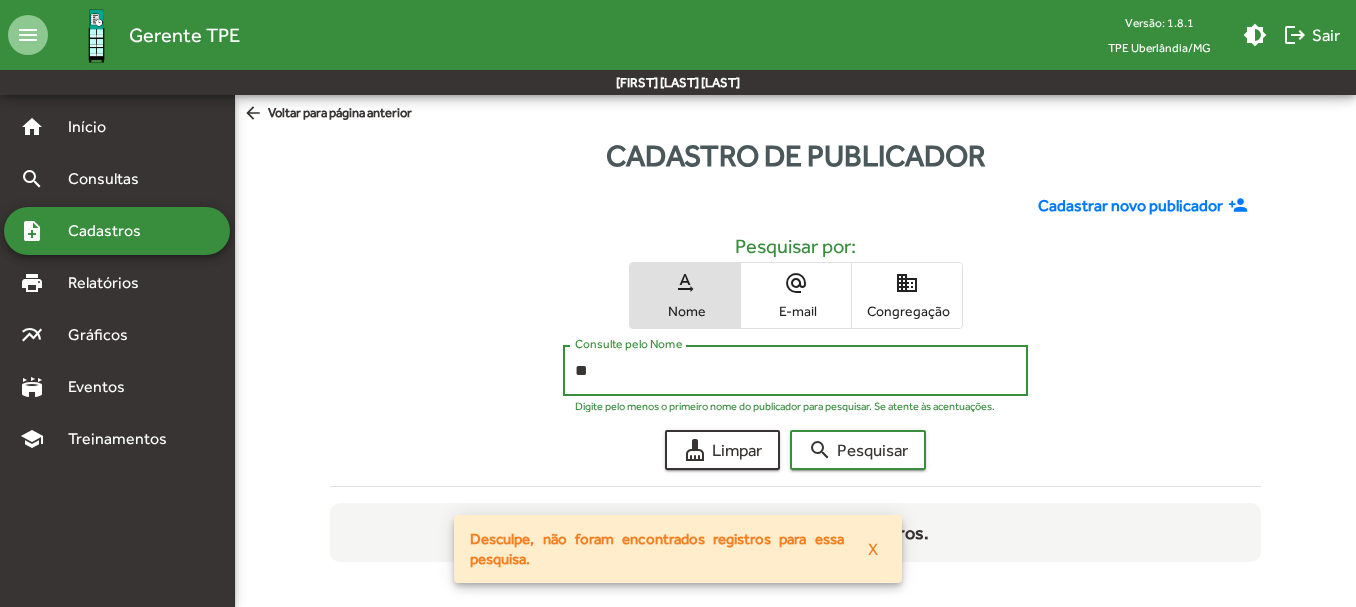 type on "*" 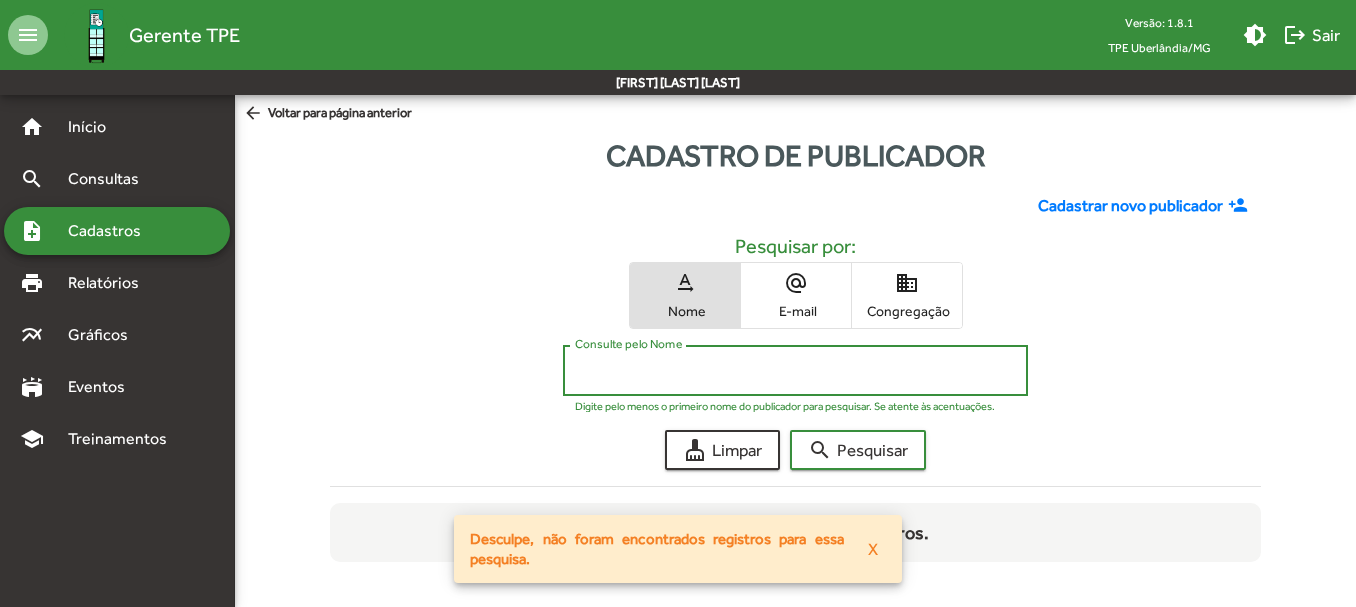 type 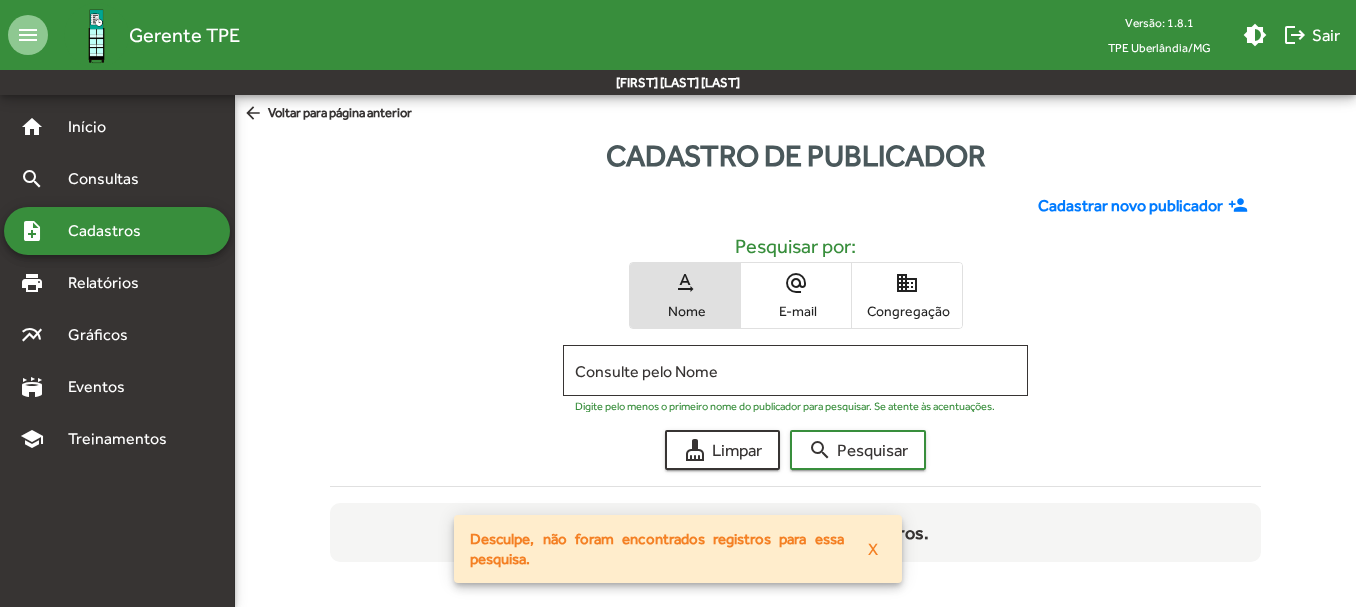 click on "Cadastrar novo publicador" 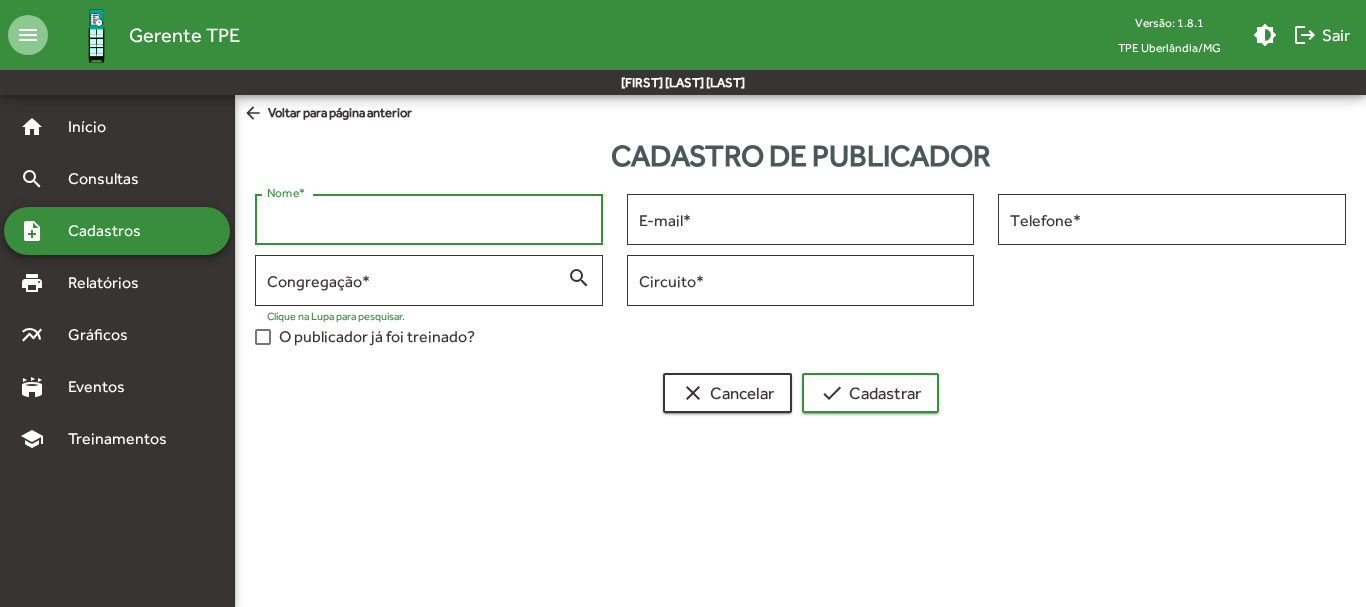 click on "Nome  *" at bounding box center (429, 220) 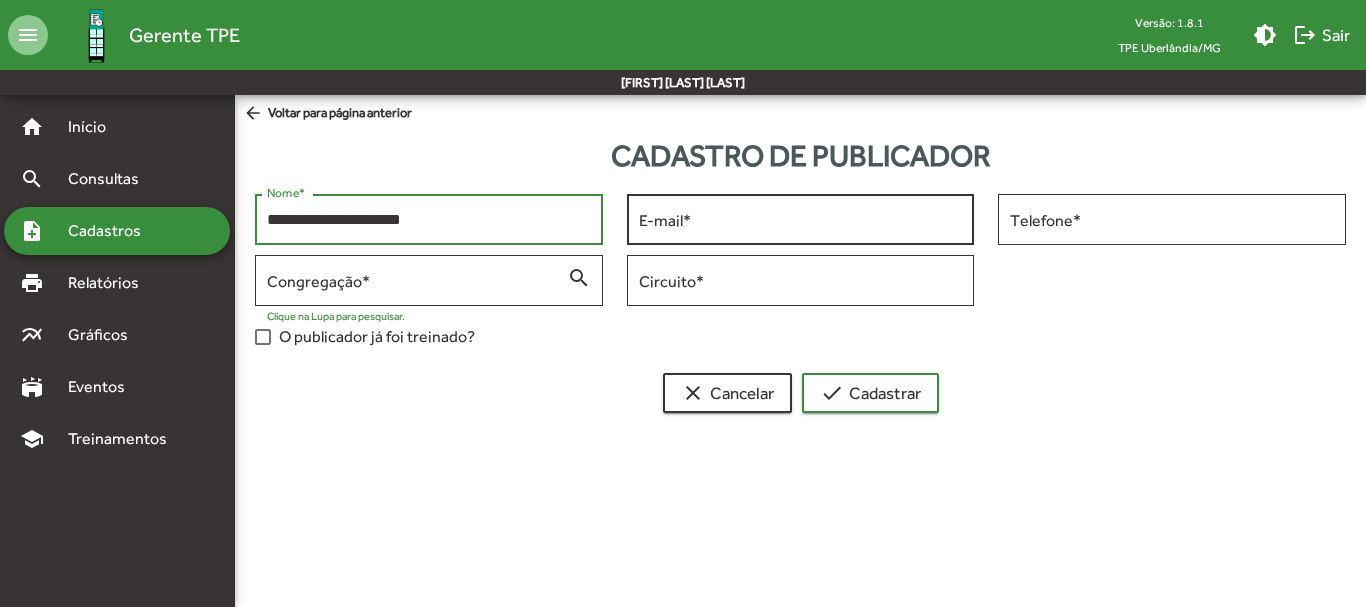 type on "**********" 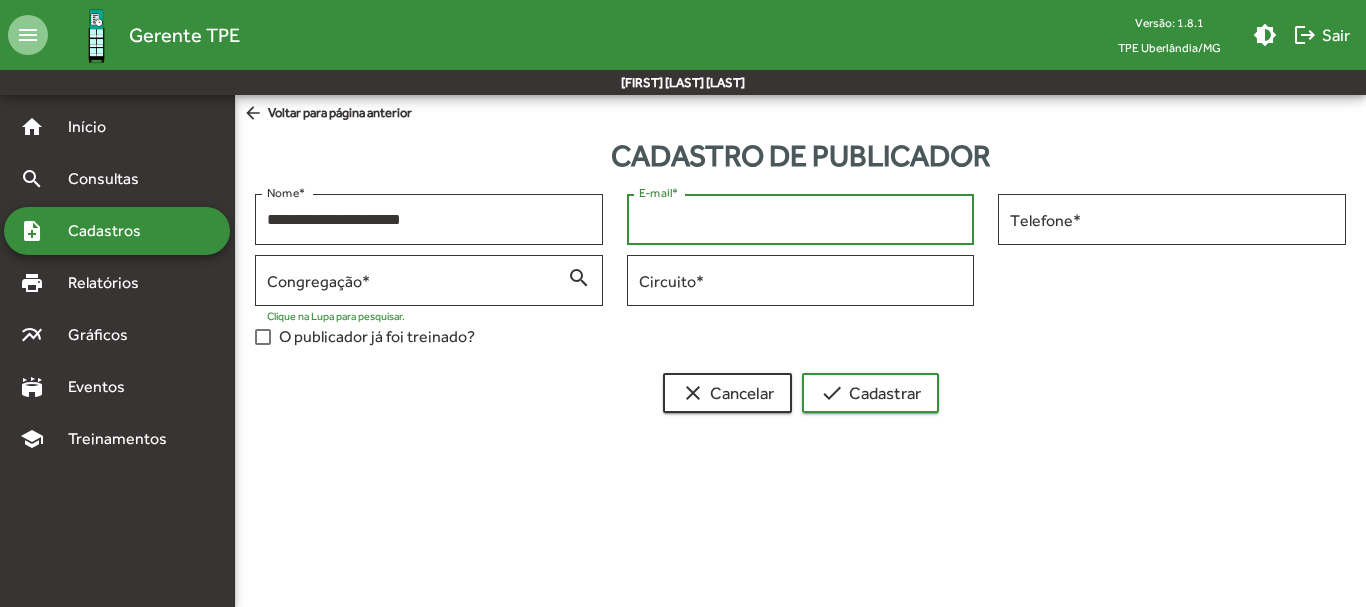click on "E-mail  *" at bounding box center (801, 220) 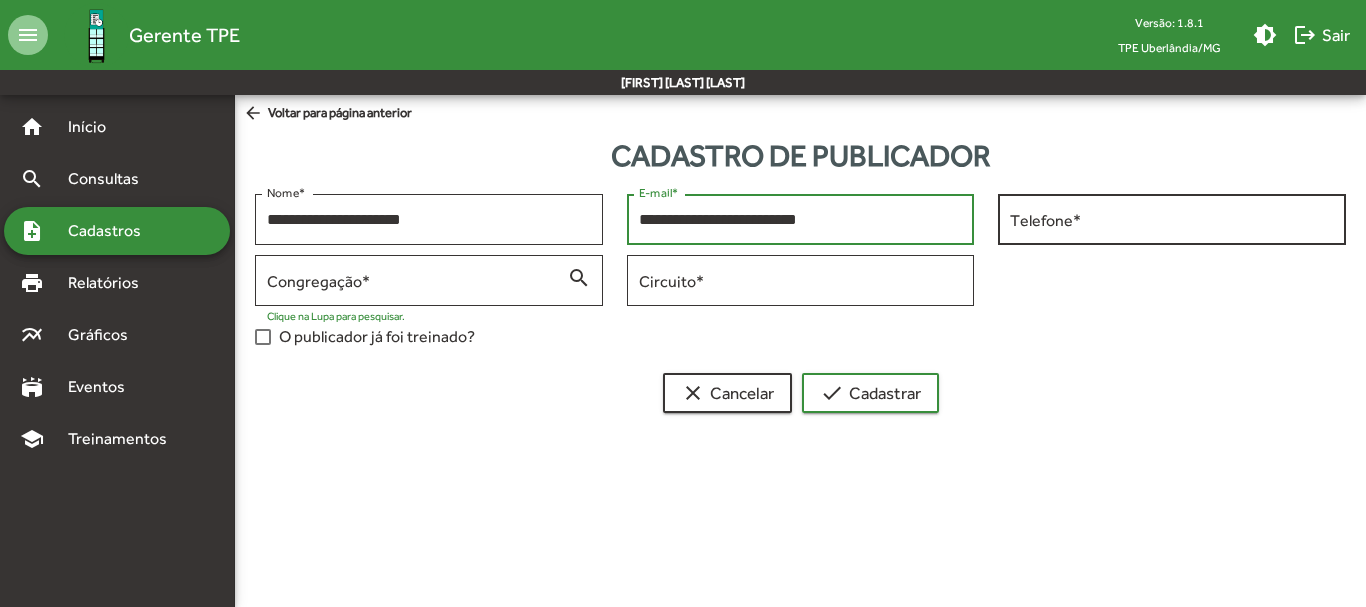 type on "**********" 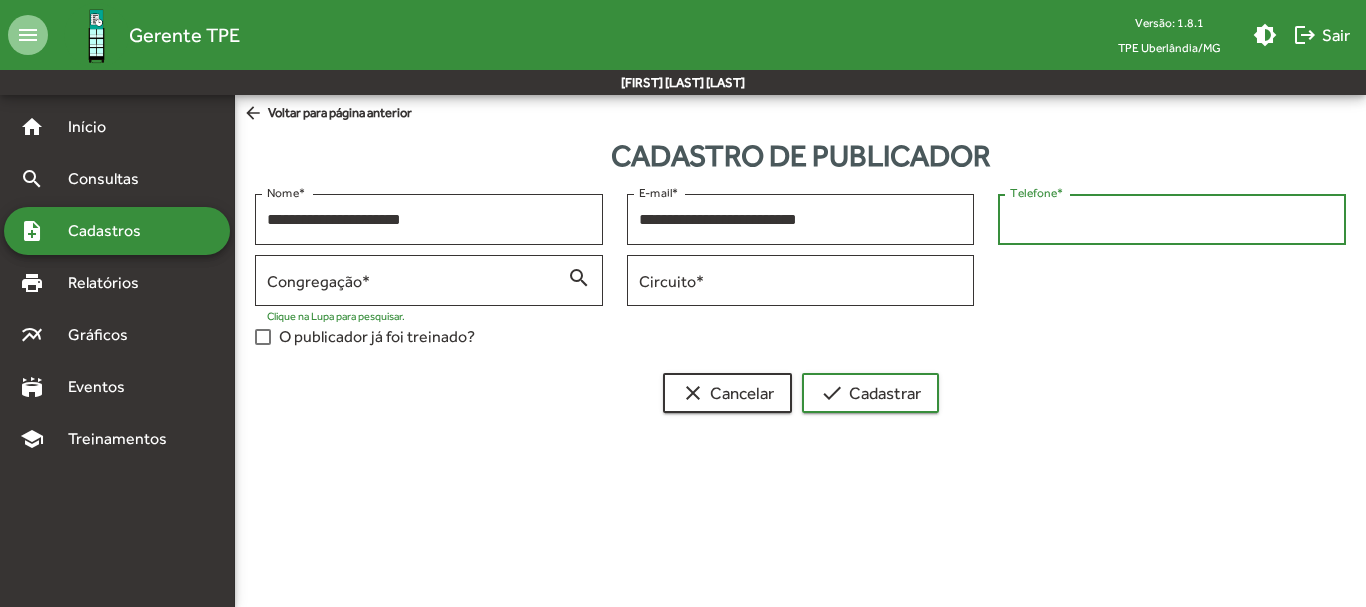 click on "Telefone  *" at bounding box center (1172, 220) 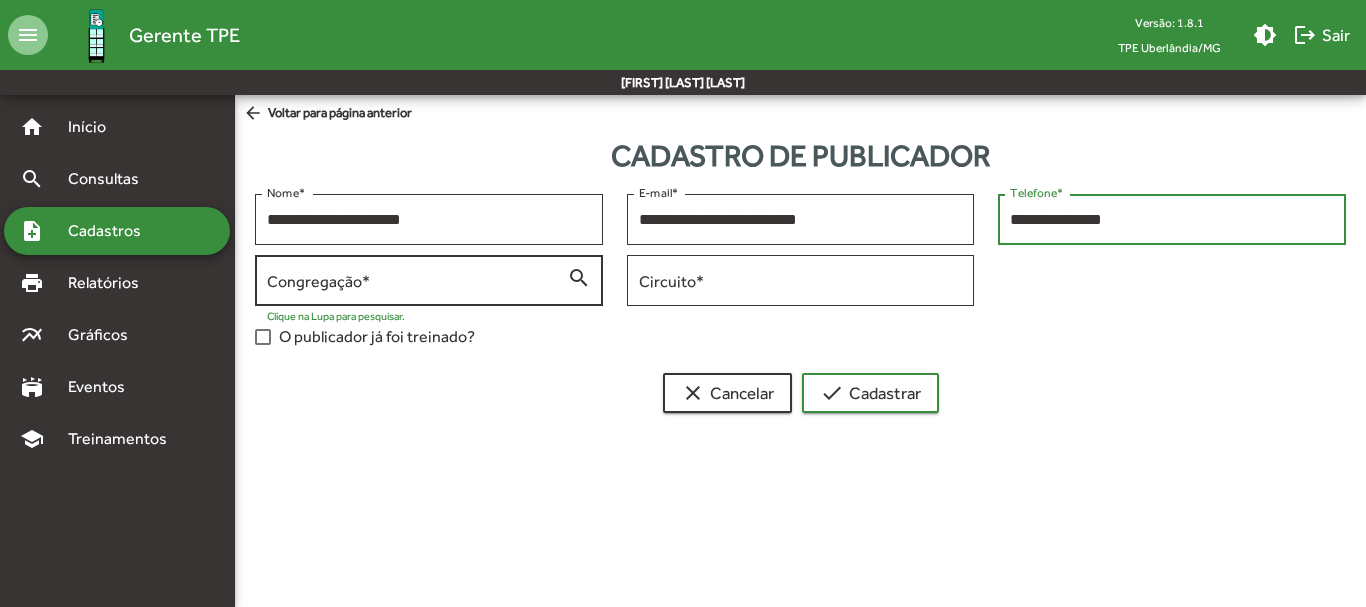 type on "**********" 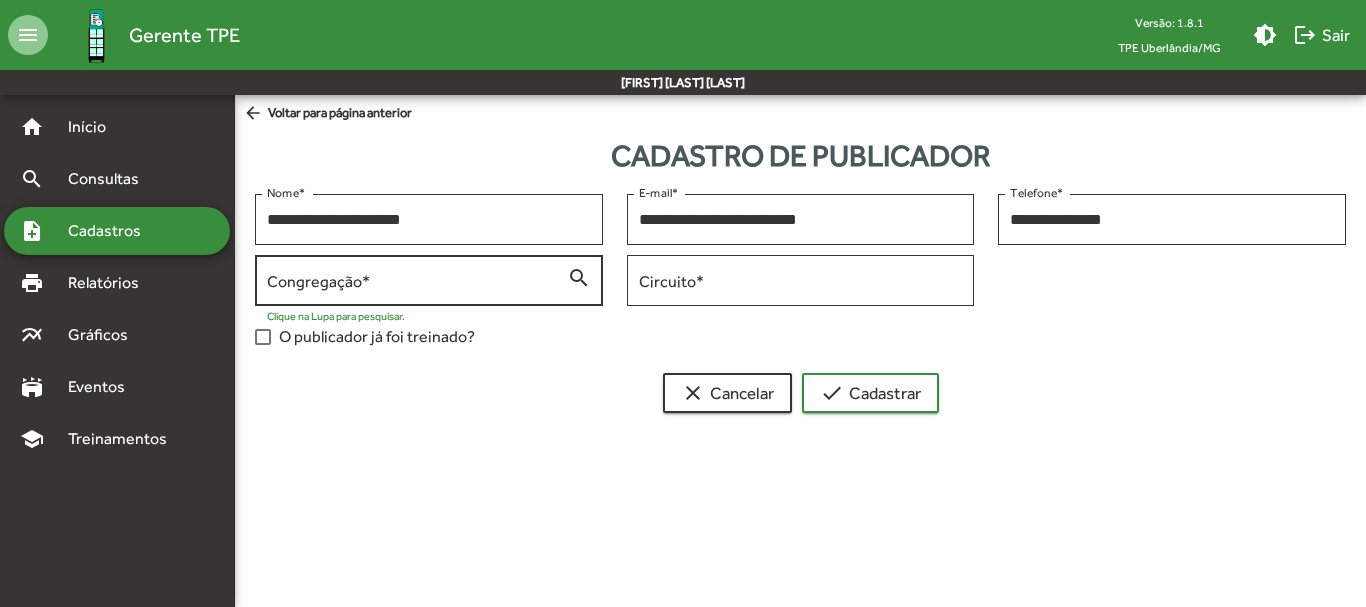 click on "Congregação  *" at bounding box center (417, 281) 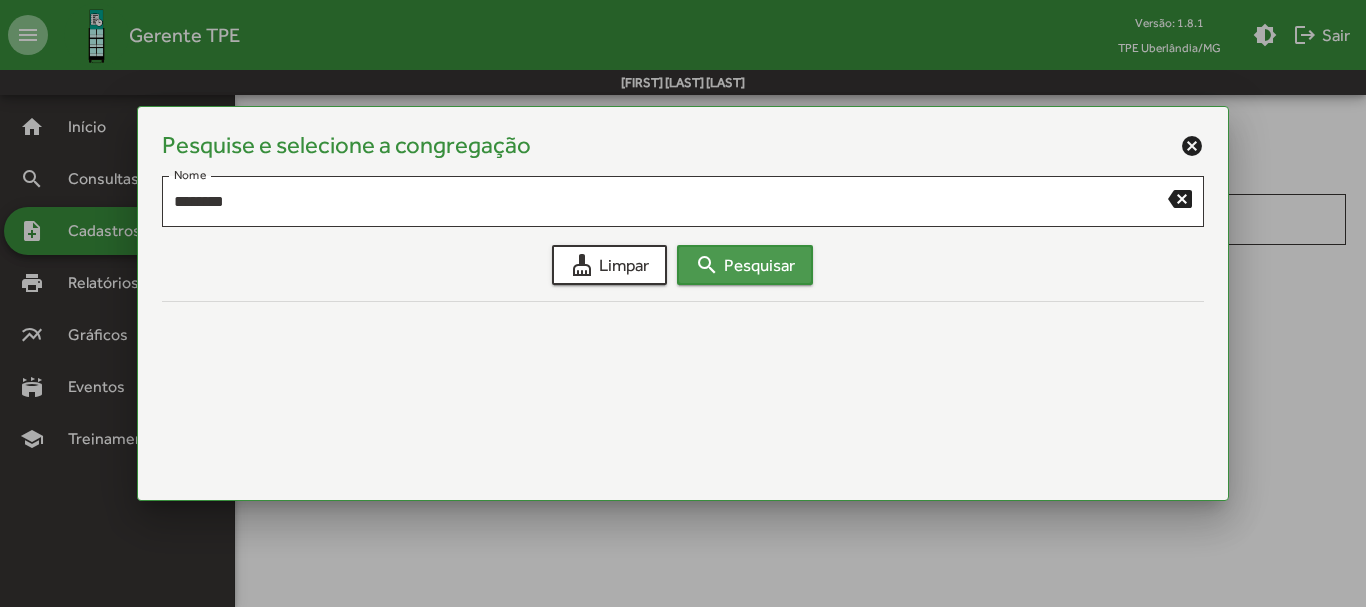 click on "search" at bounding box center (707, 265) 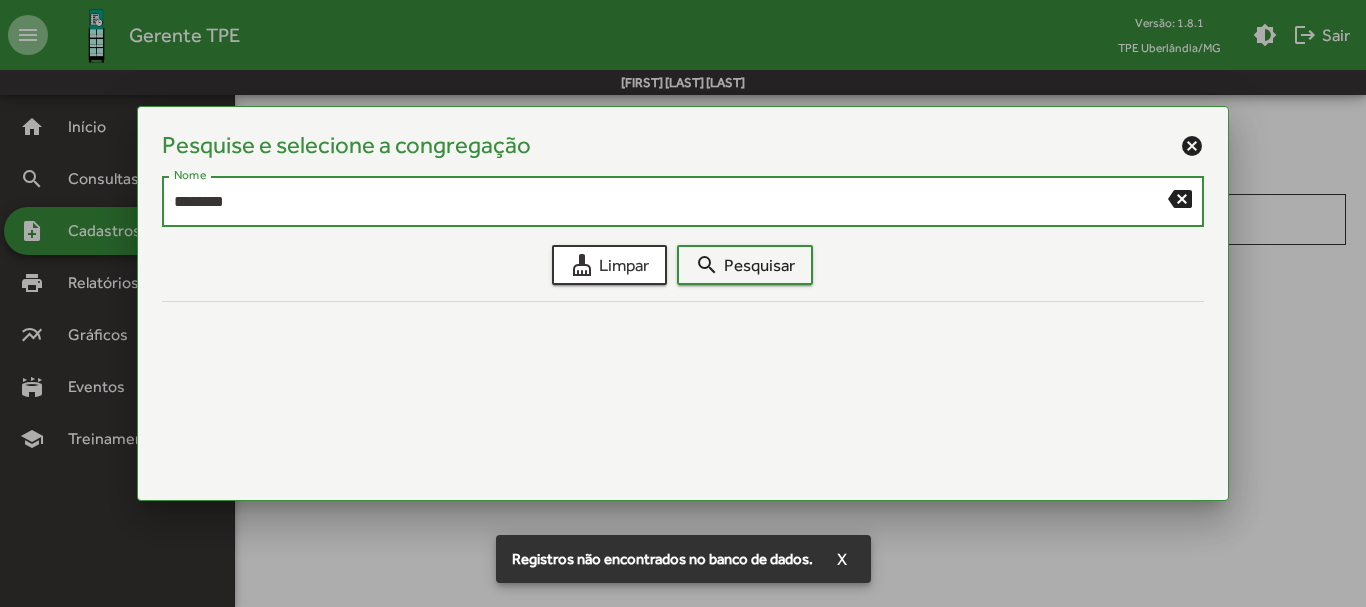 click on "********" at bounding box center (671, 202) 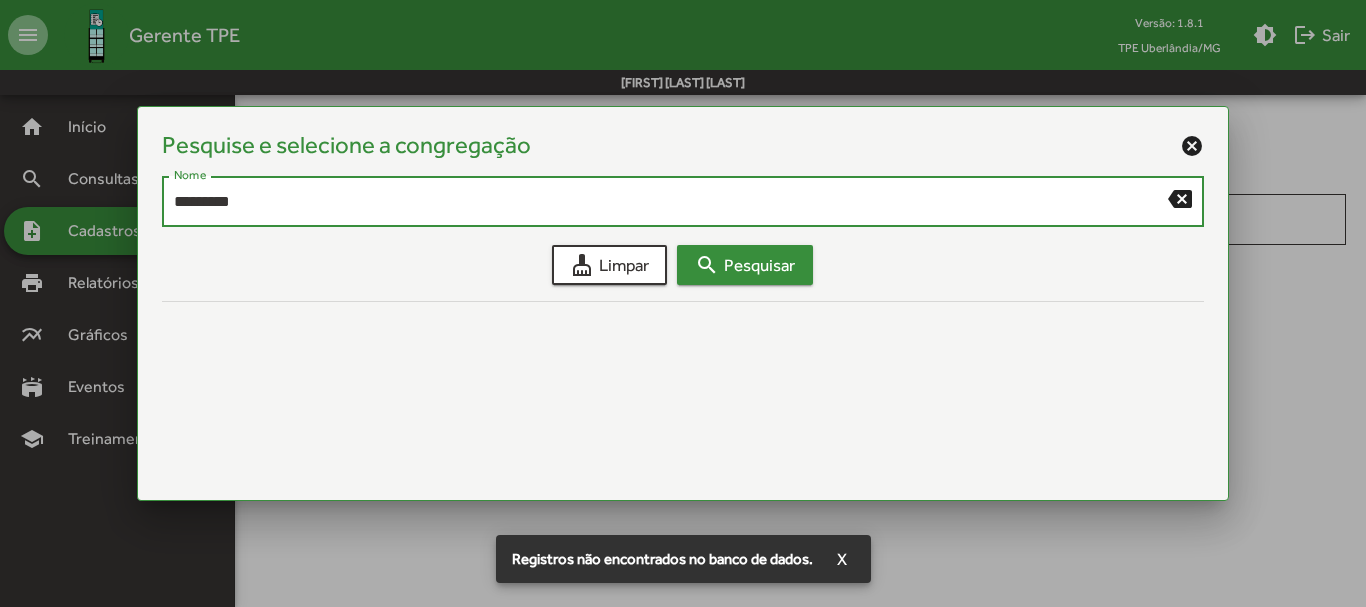 type on "*********" 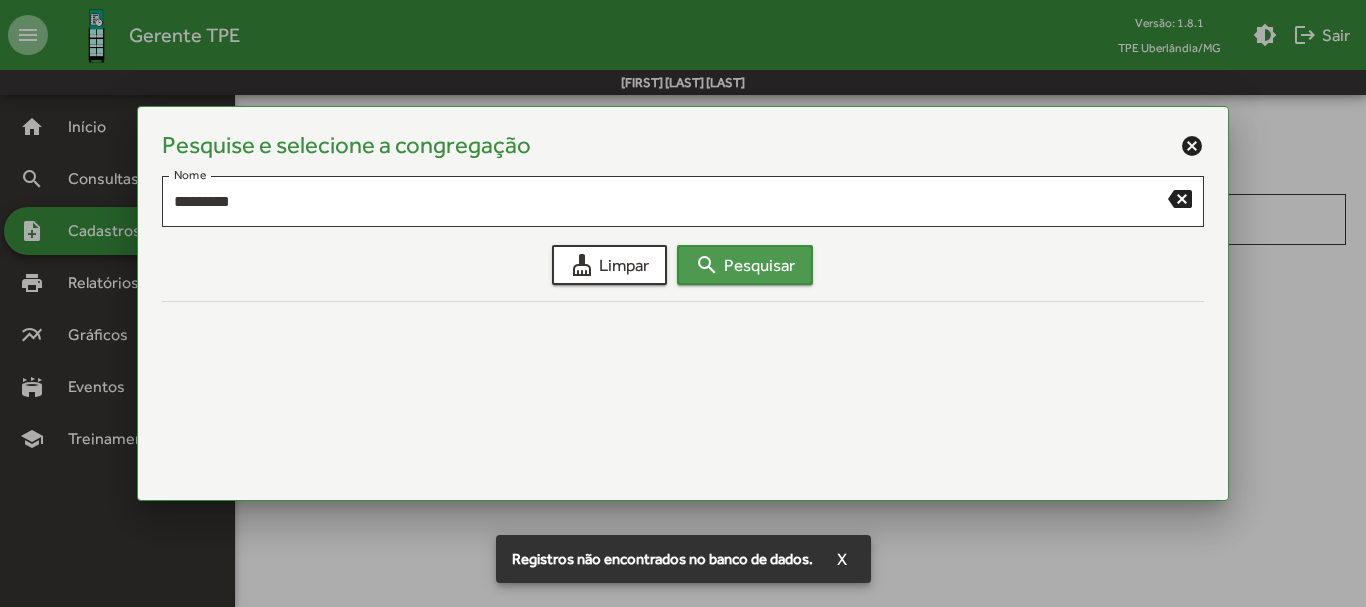 click on "search  Pesquisar" at bounding box center (745, 265) 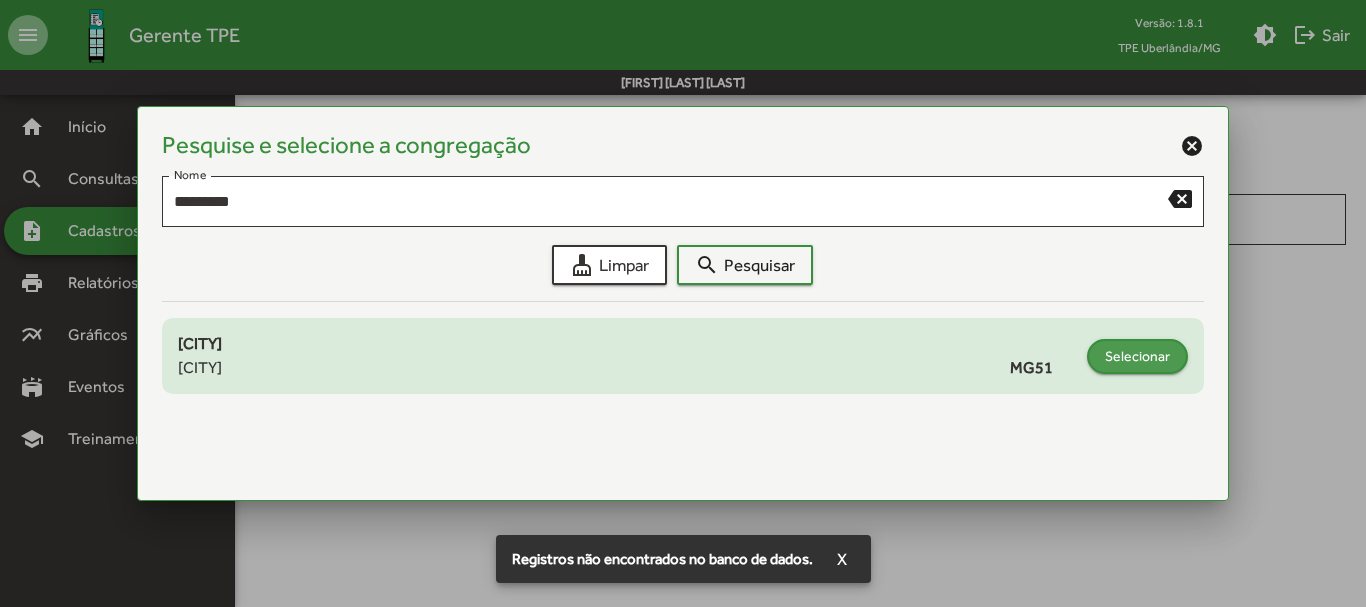 click on "Selecionar" 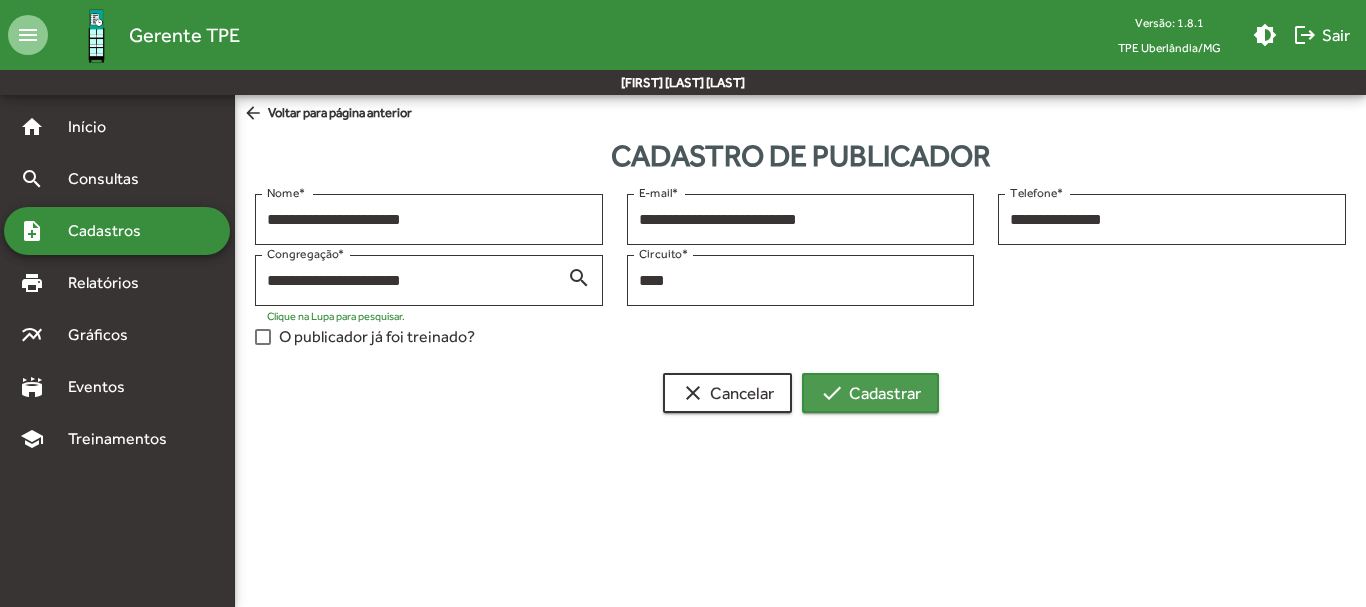 click on "check  Cadastrar" at bounding box center (870, 393) 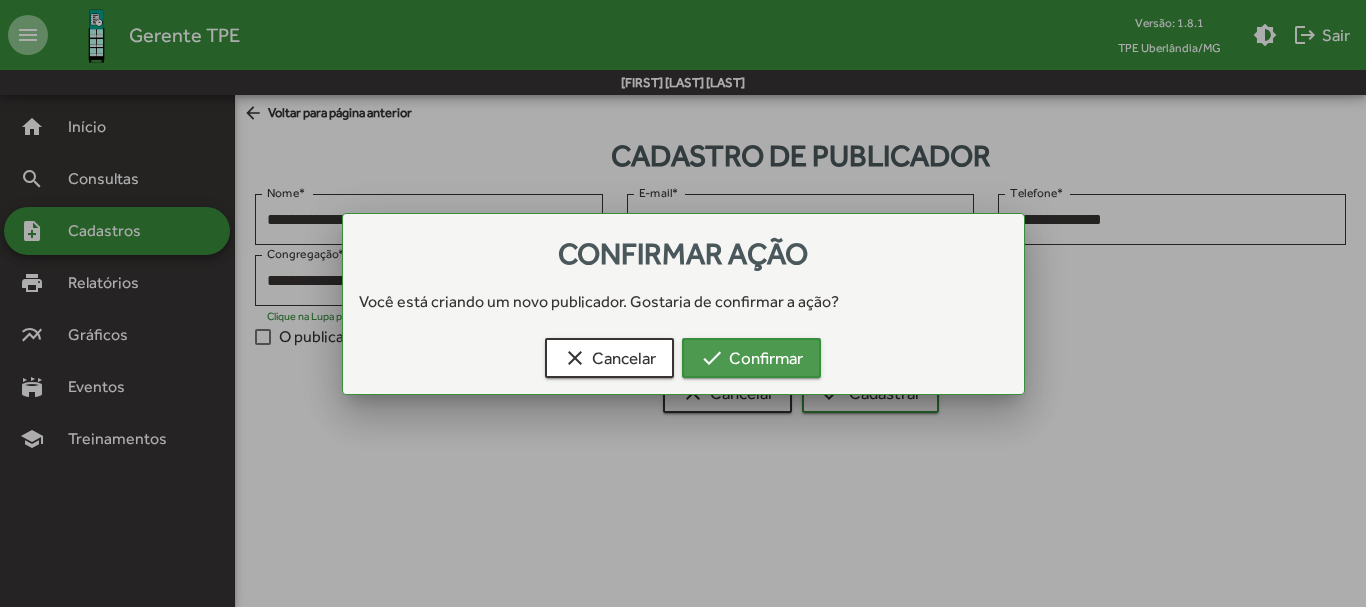 click on "check  Confirmar" at bounding box center (751, 358) 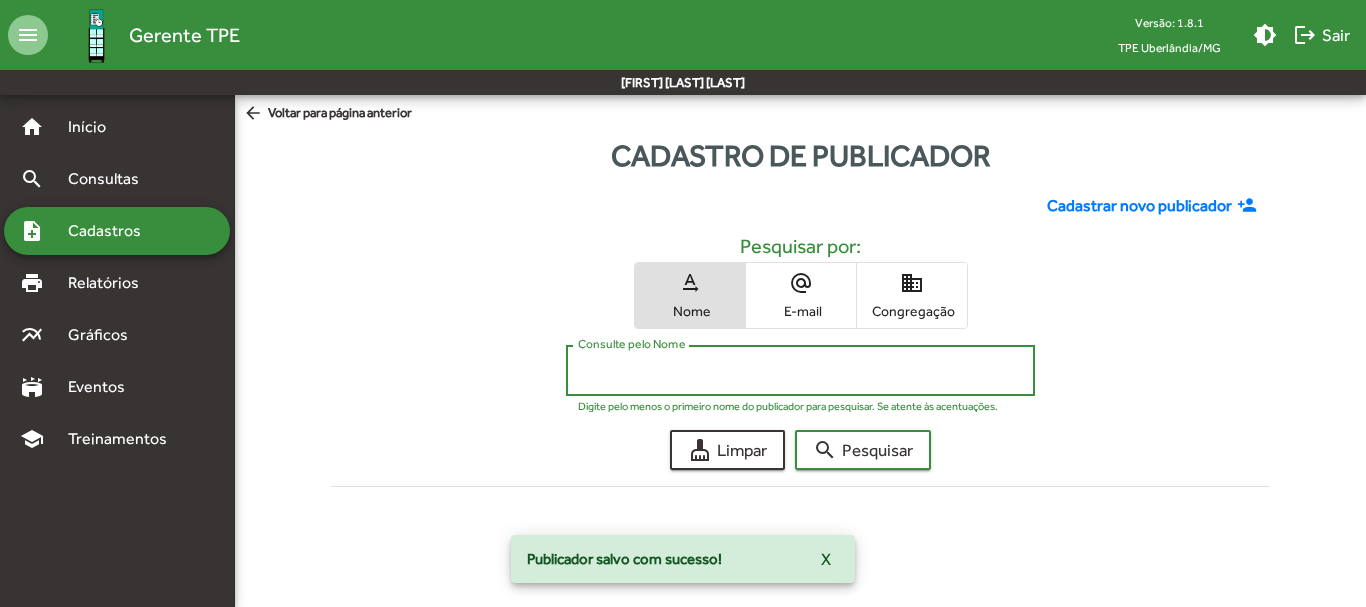 click on "Consulte pelo Nome" at bounding box center (800, 371) 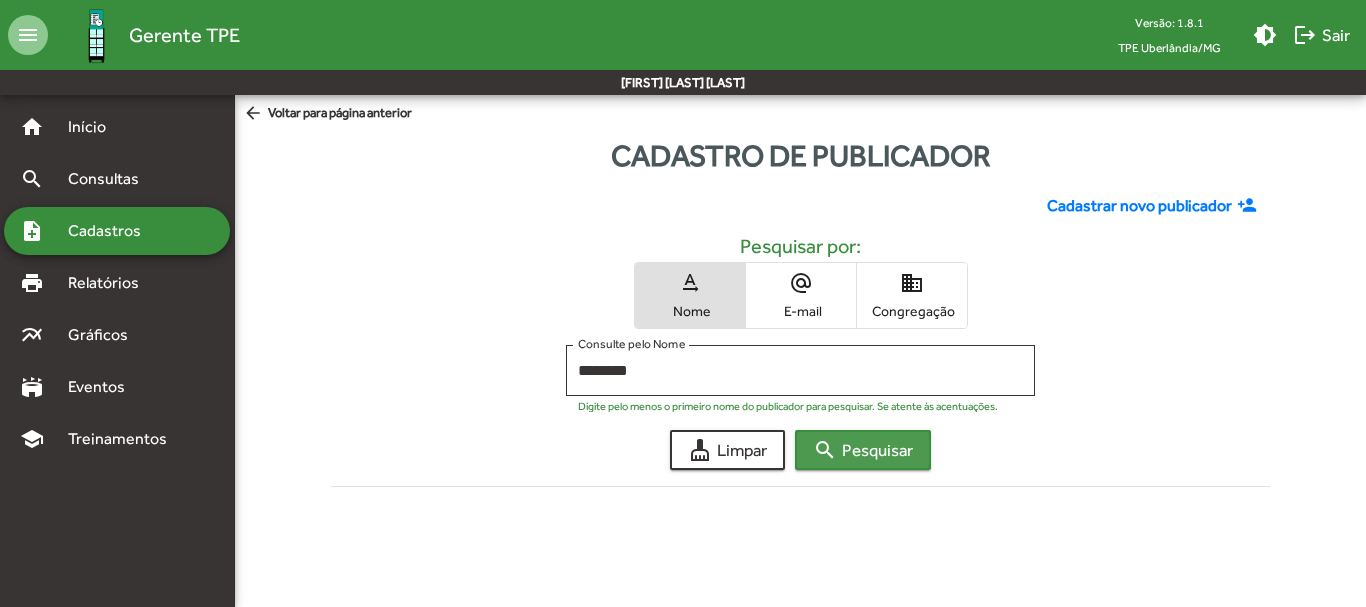 click on "search  Pesquisar" 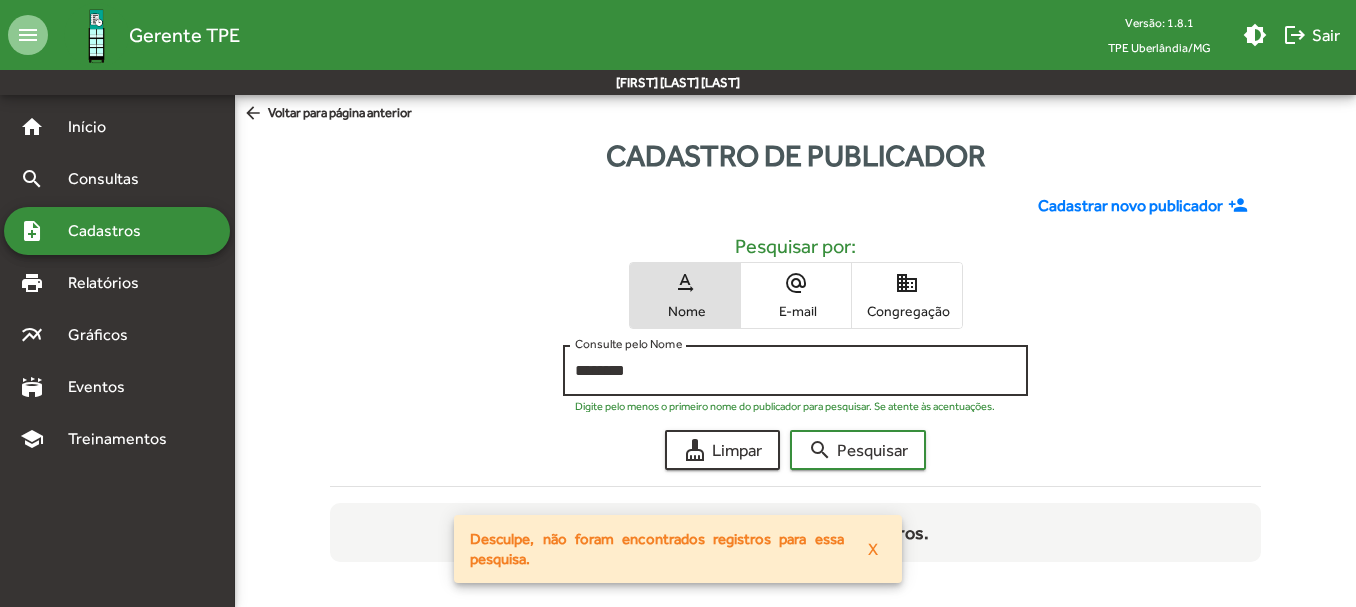 click on "******** Consulte pelo Nome" 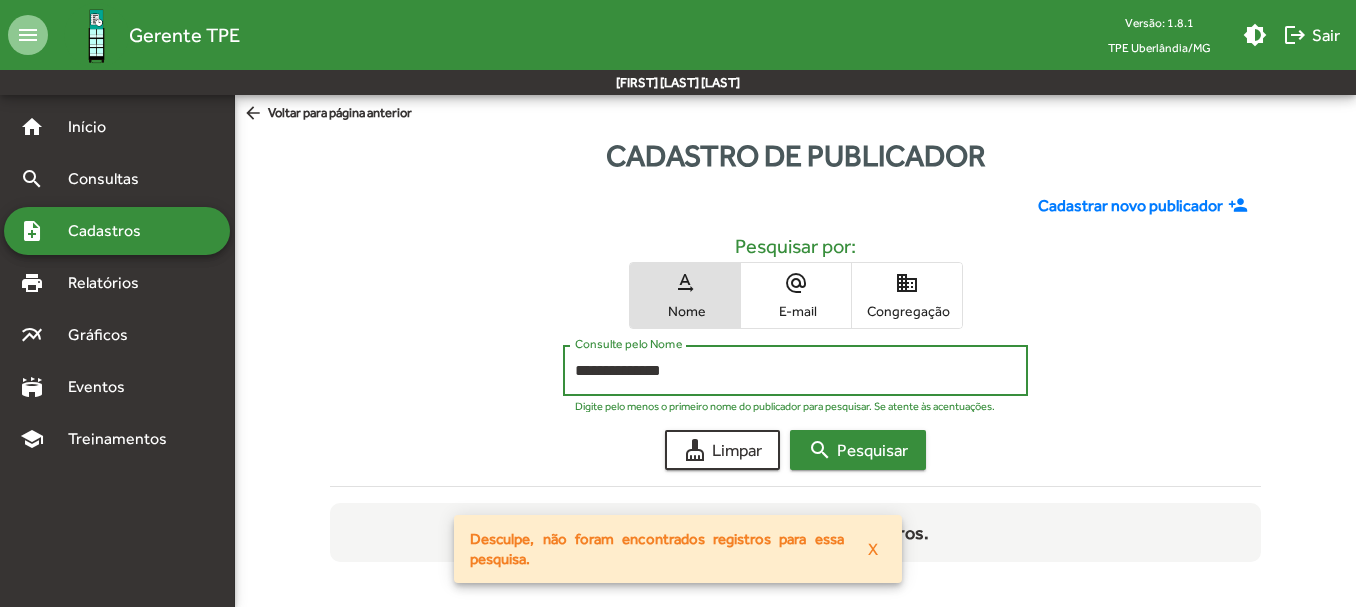 type on "**********" 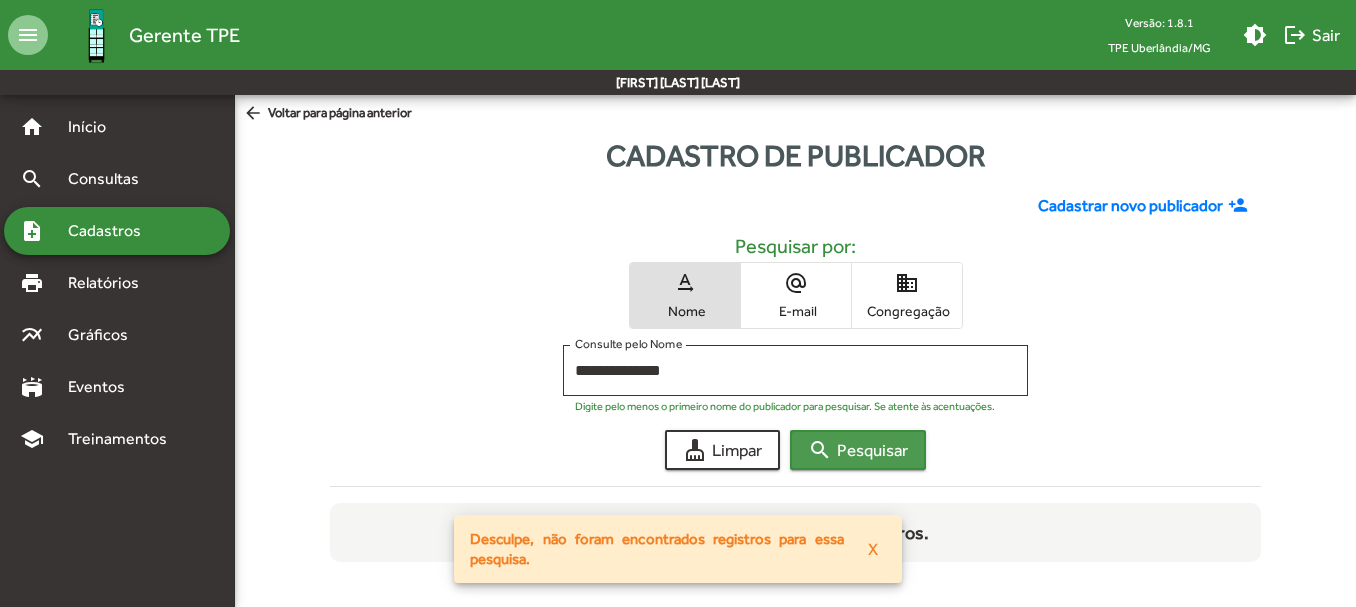 click on "search  Pesquisar" 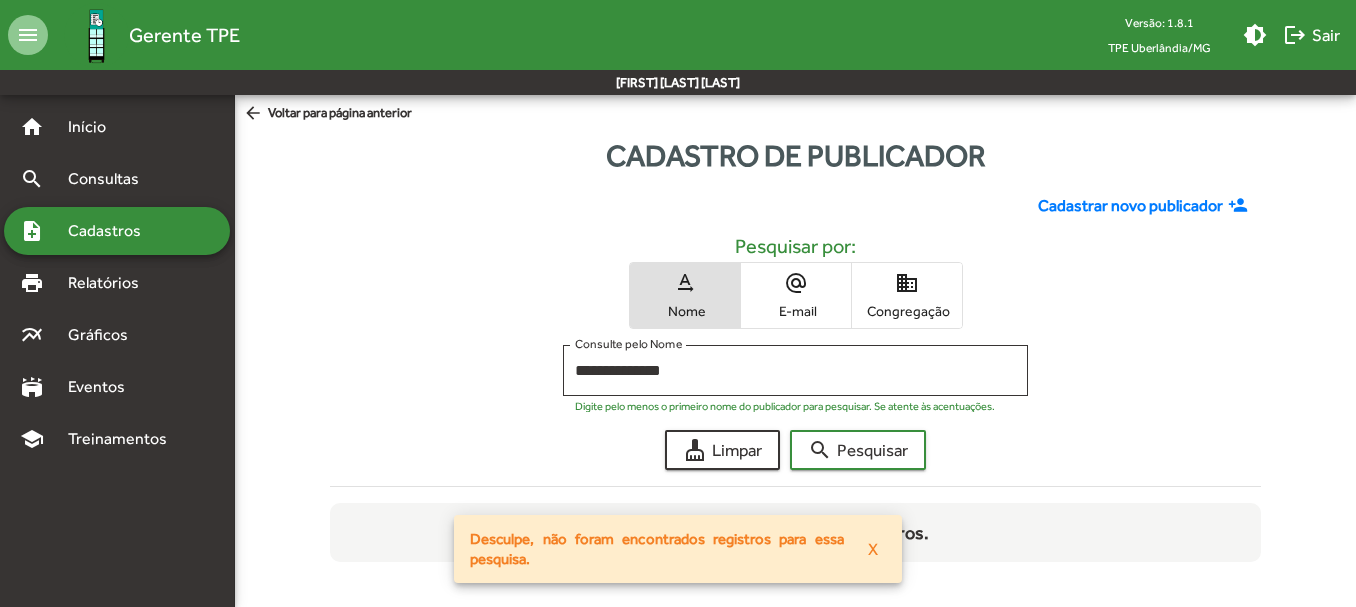 click on "Cadastrar novo publicador" 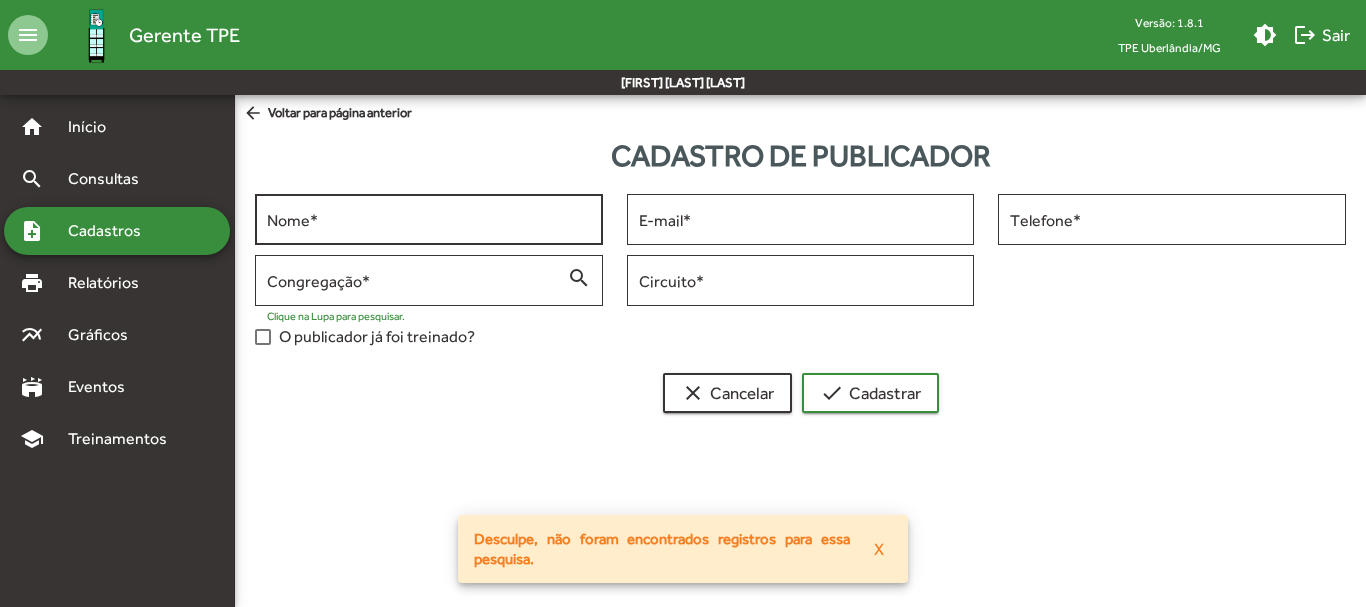 click on "Nome  *" at bounding box center [429, 217] 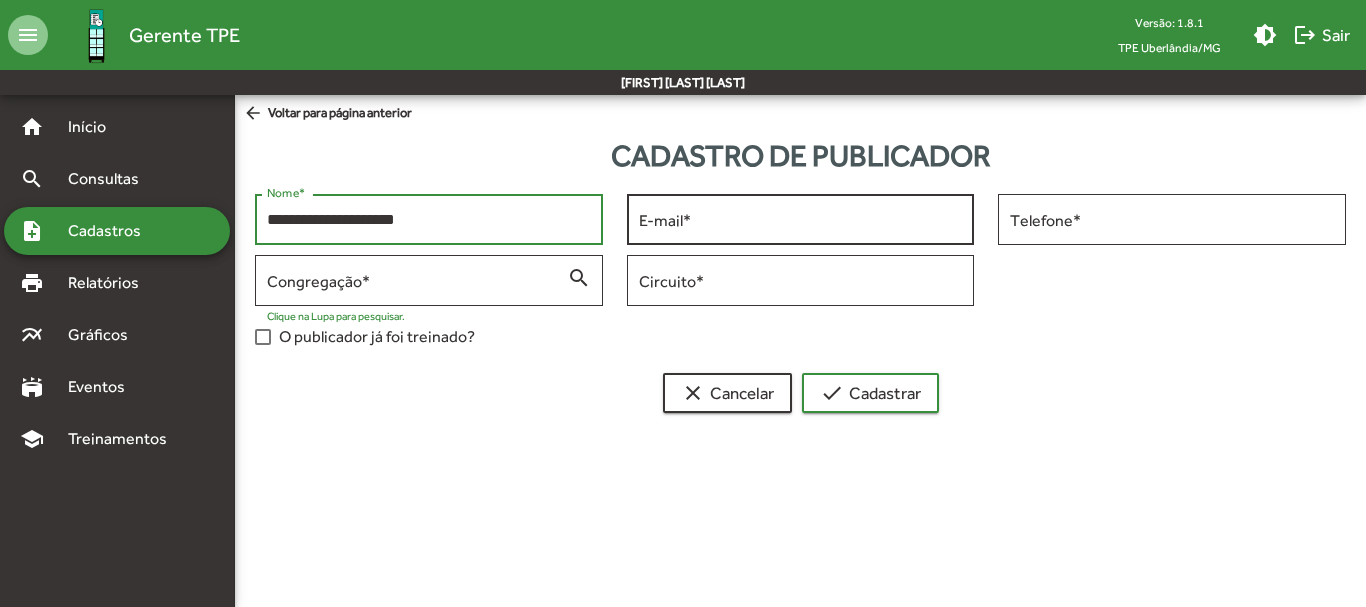 type on "**********" 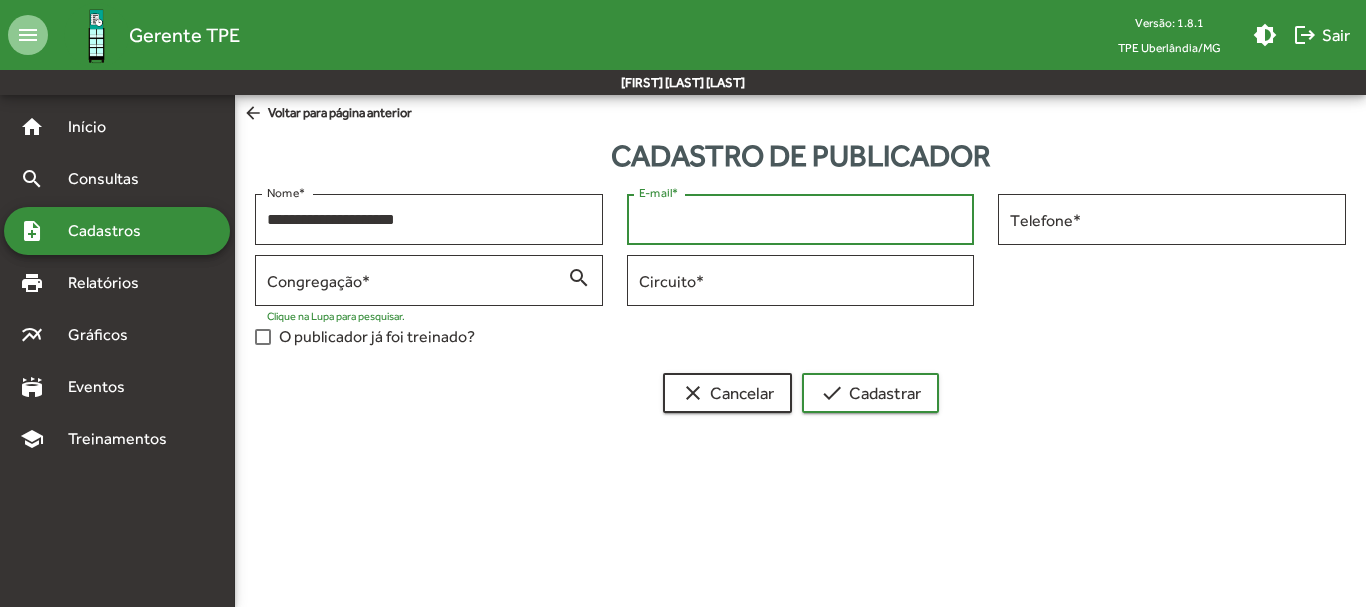 click on "E-mail  *" at bounding box center [801, 220] 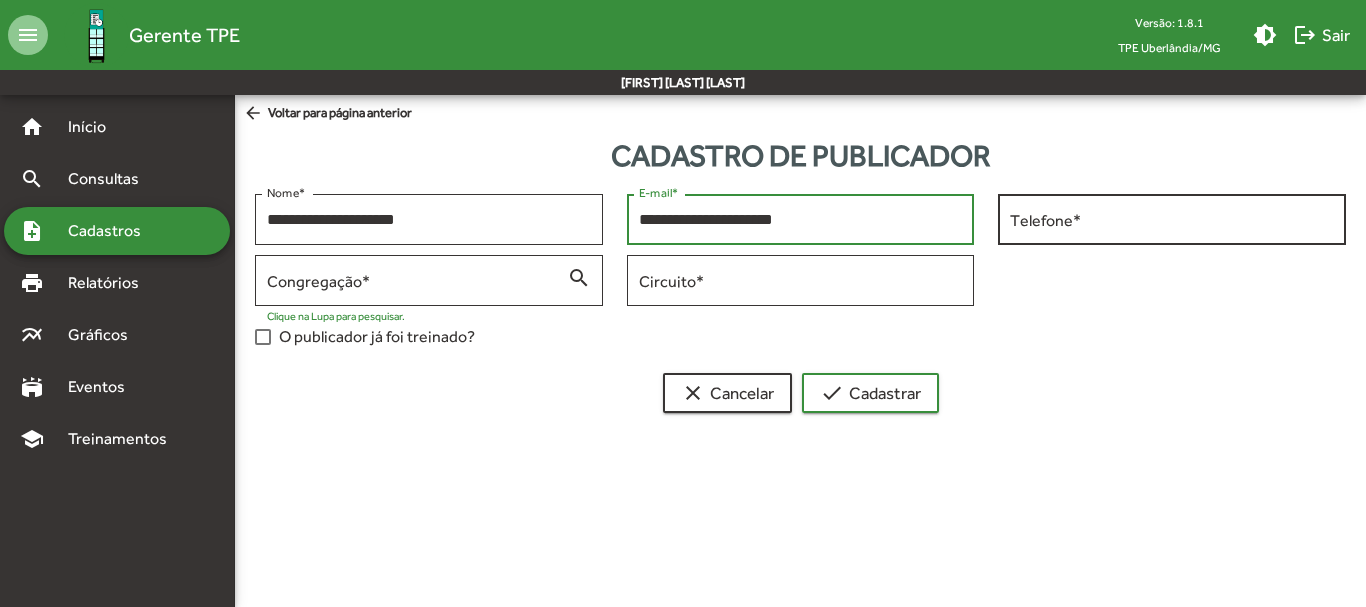 type on "**********" 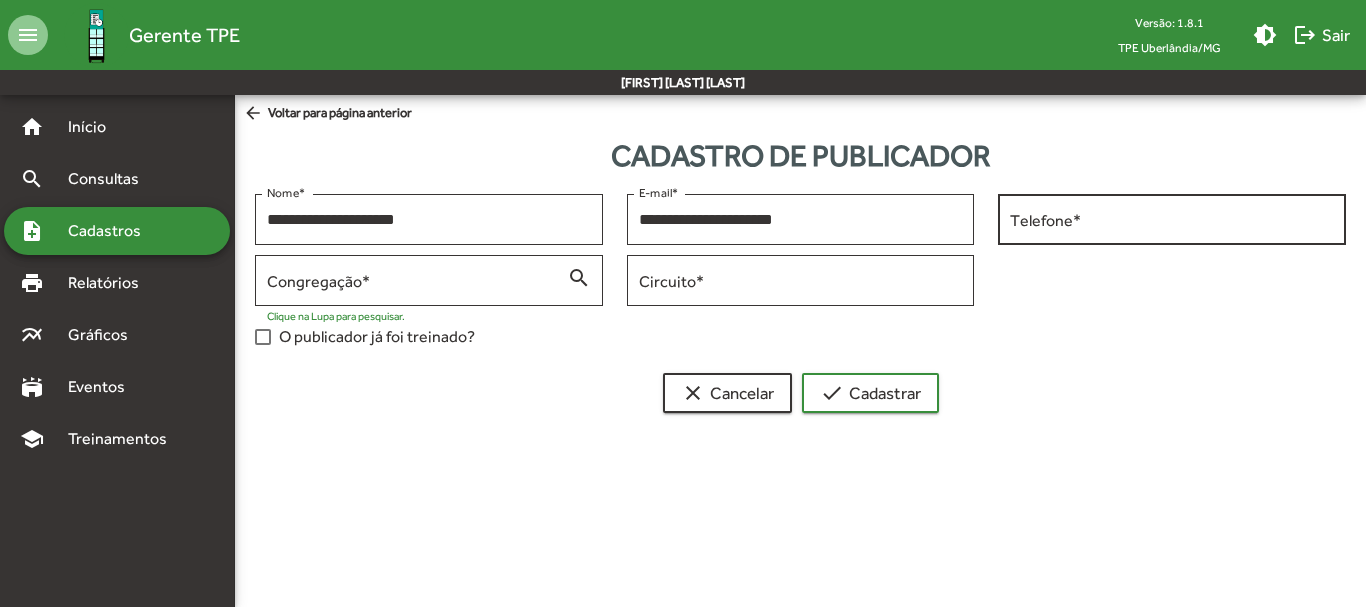 click on "Telefone  *" at bounding box center (1172, 217) 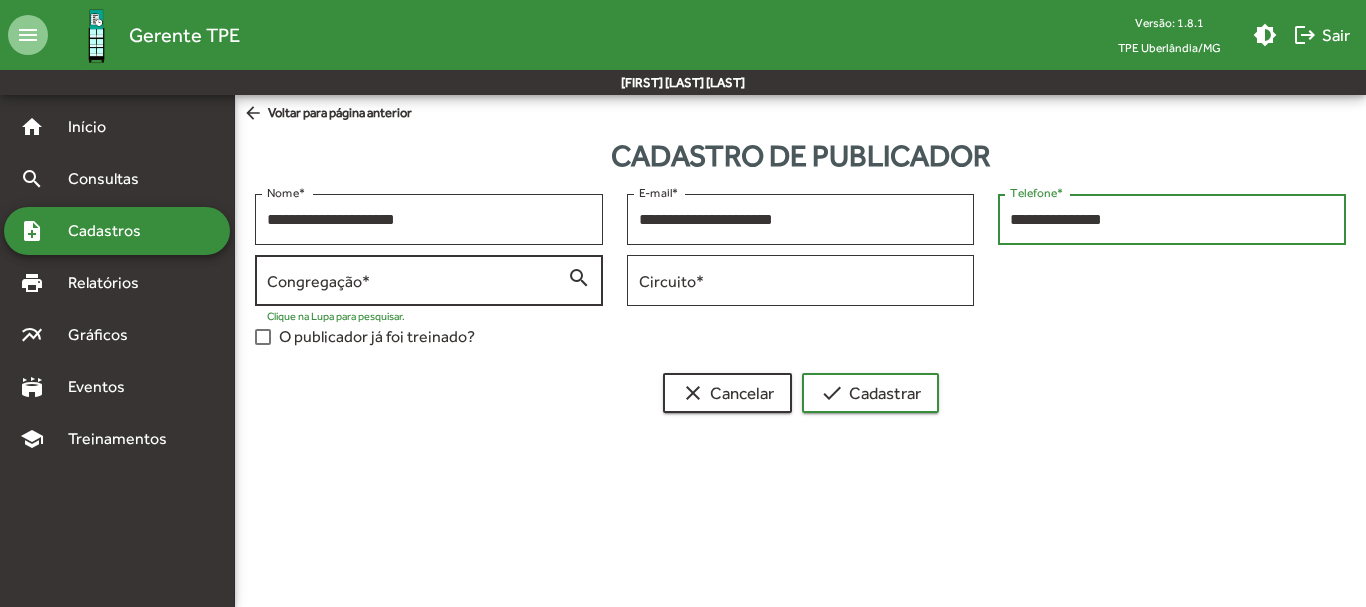 type on "**********" 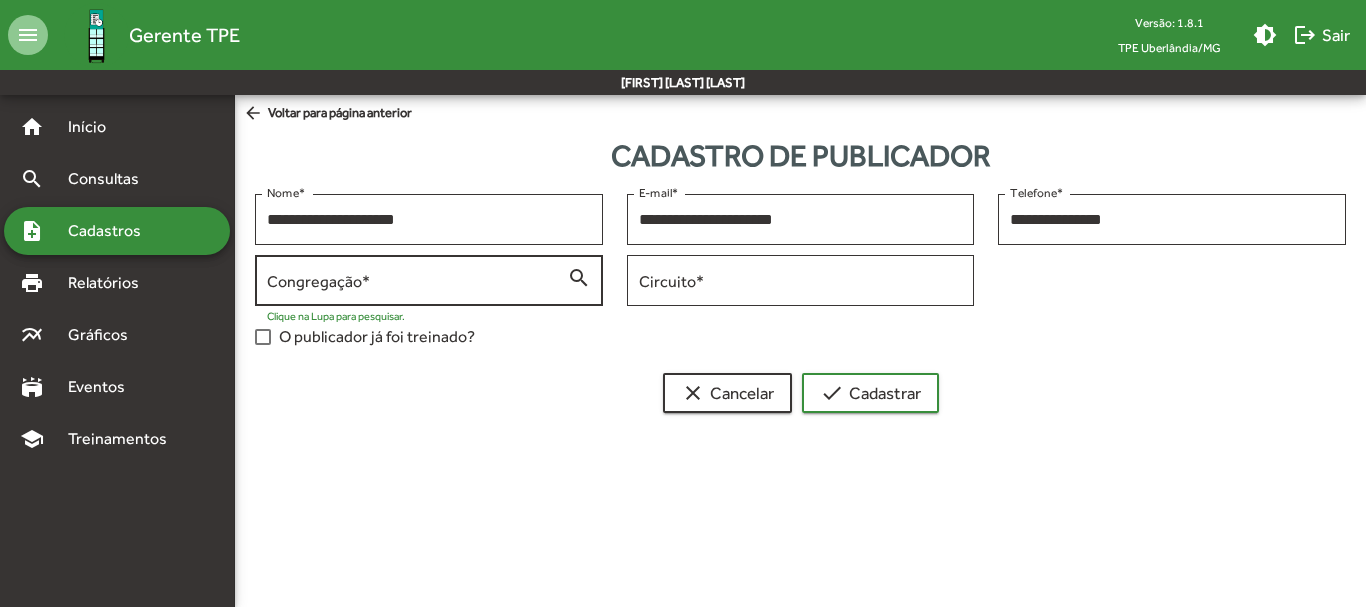 click on "Congregação  *" at bounding box center [417, 281] 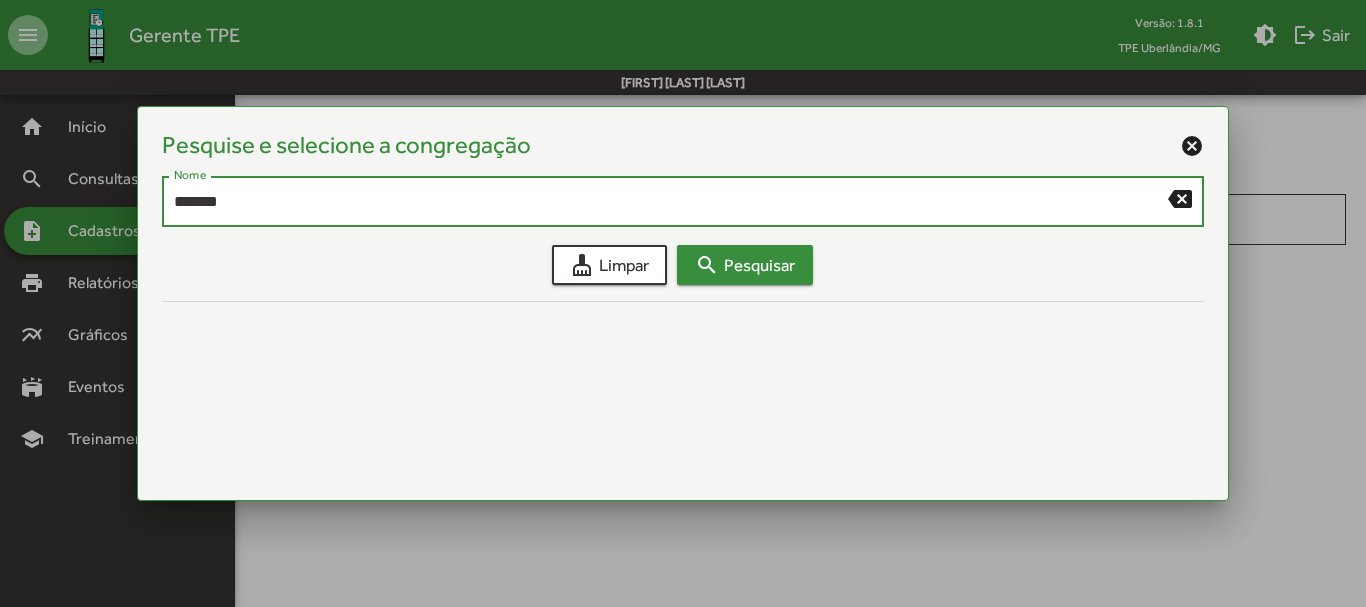 type on "*******" 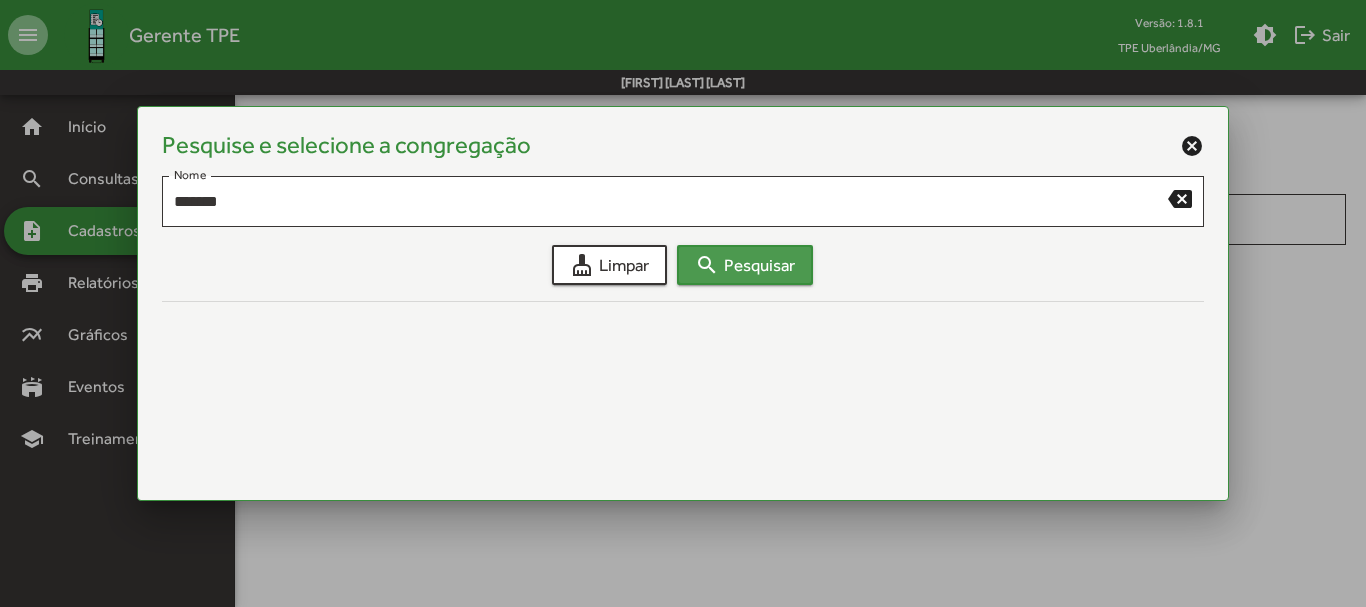click on "search  Pesquisar" at bounding box center [745, 265] 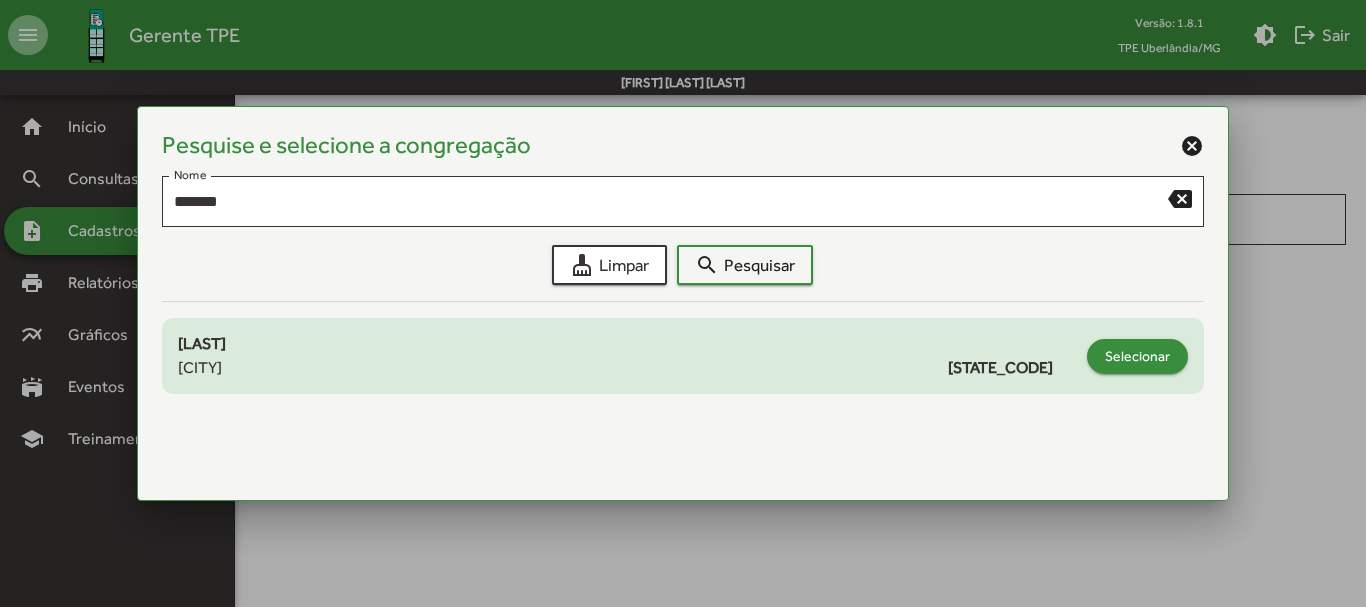 click on "Selecionar" 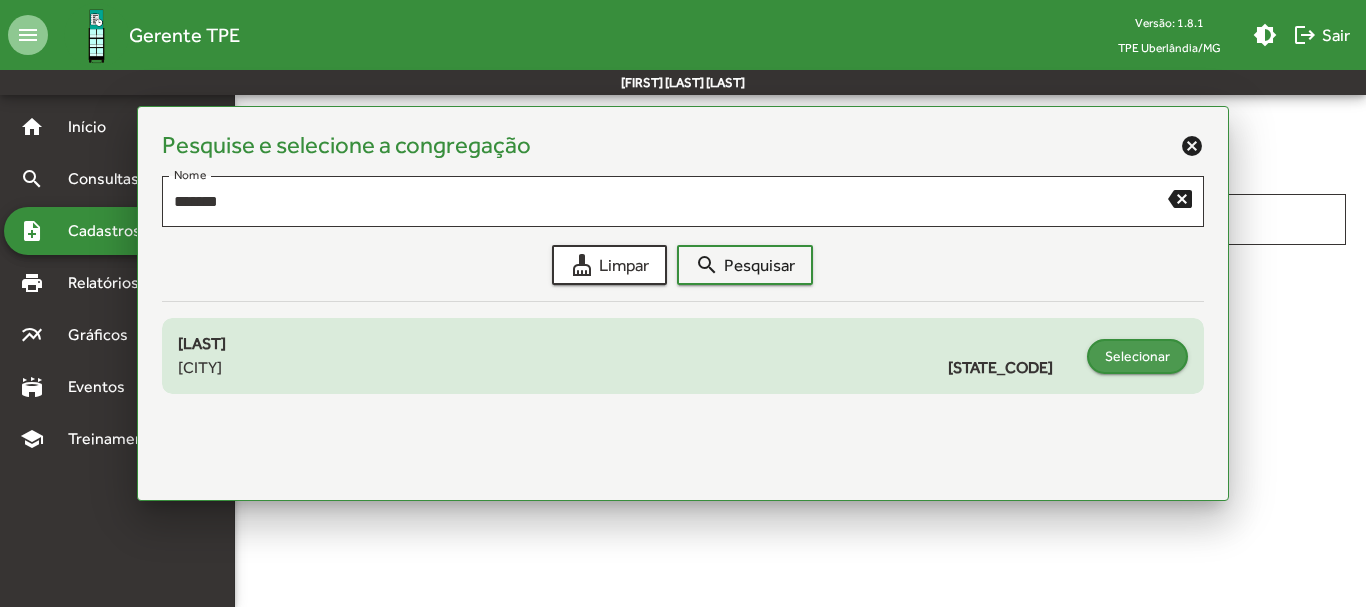 type on "**********" 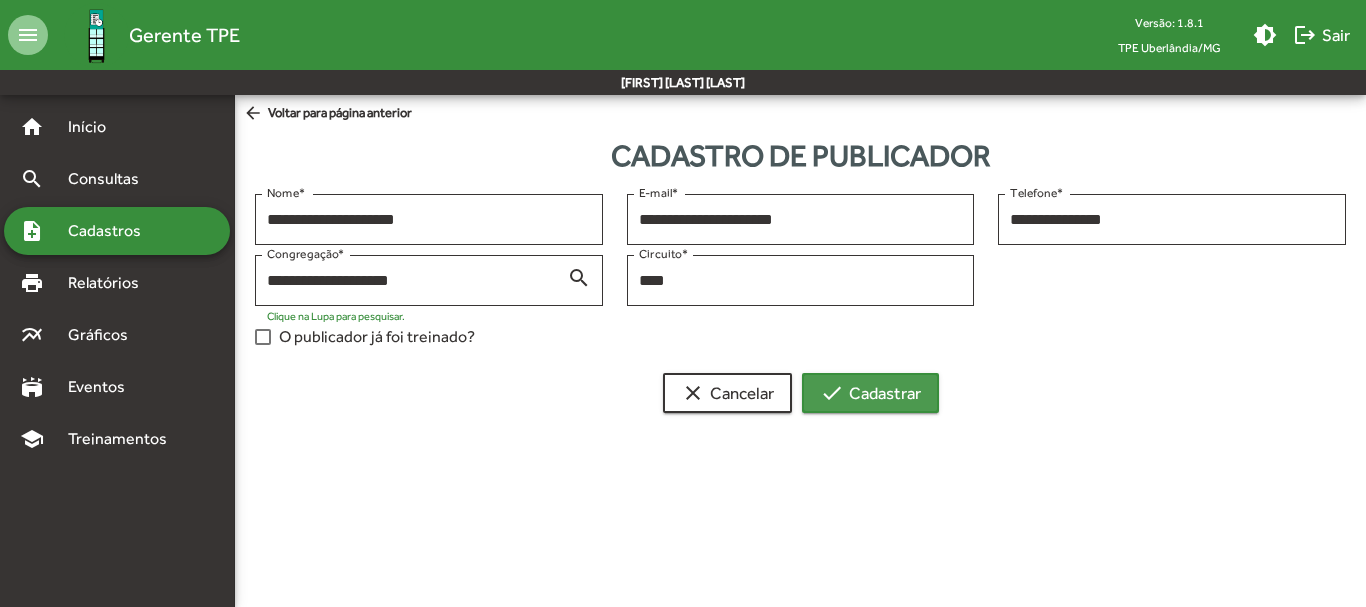 click on "check  Cadastrar" at bounding box center (870, 393) 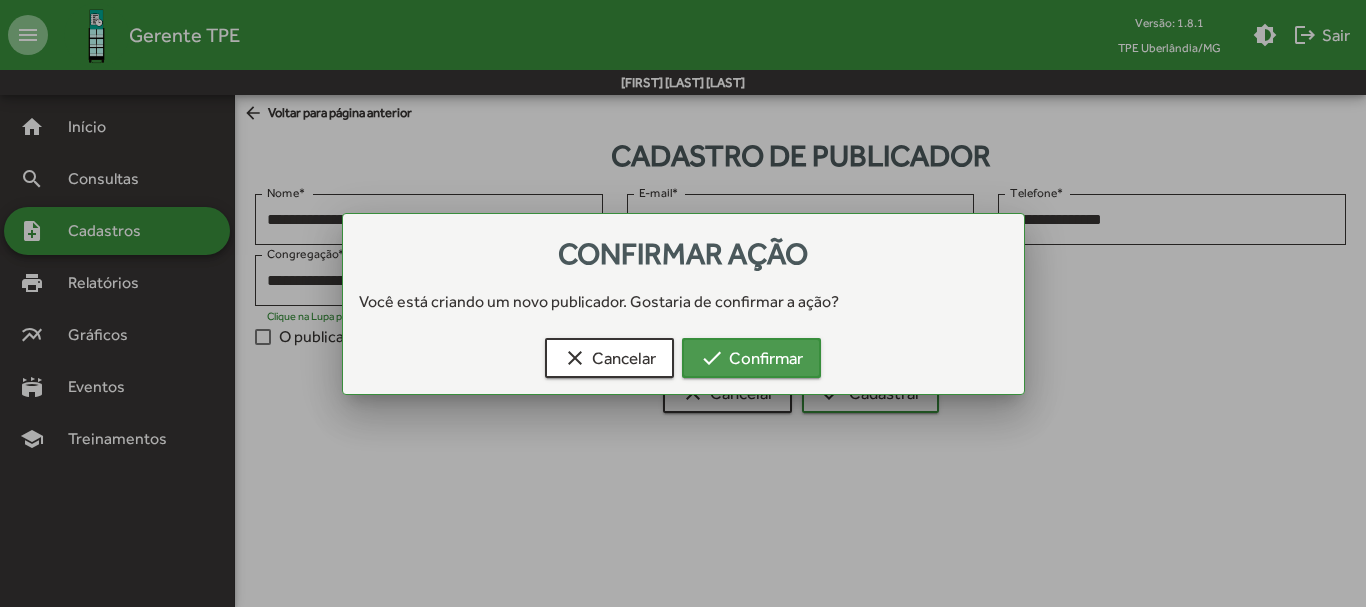 click on "check  Confirmar" at bounding box center (751, 358) 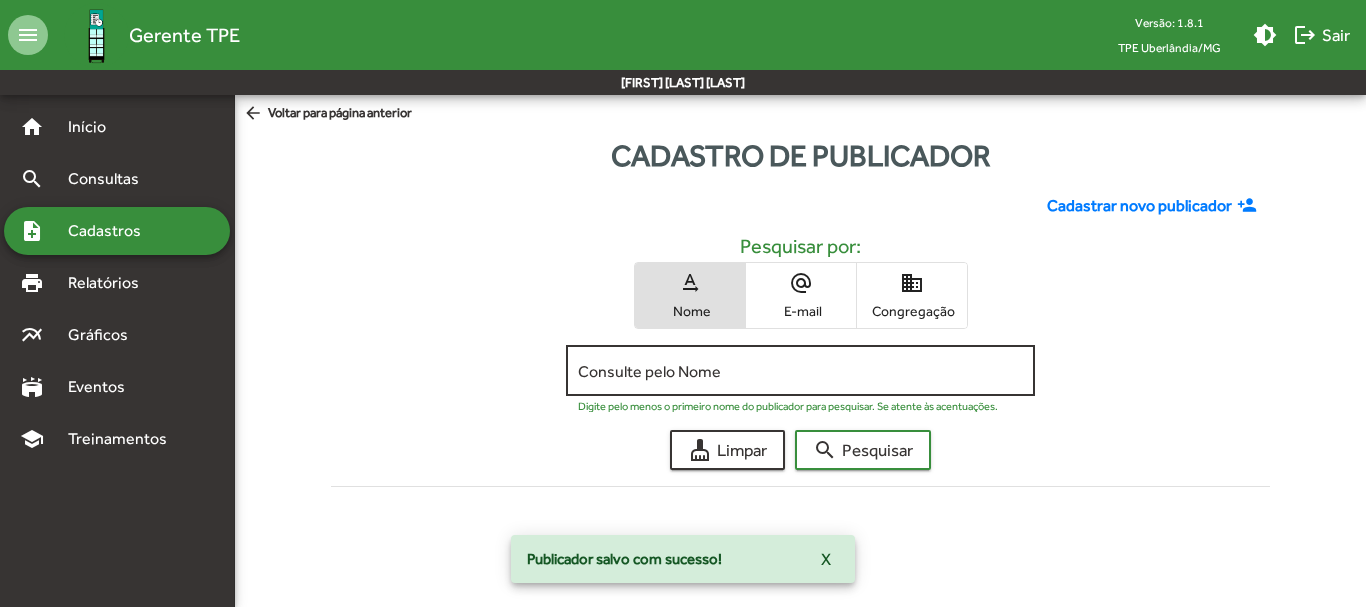 click on "Consulte pelo Nome" 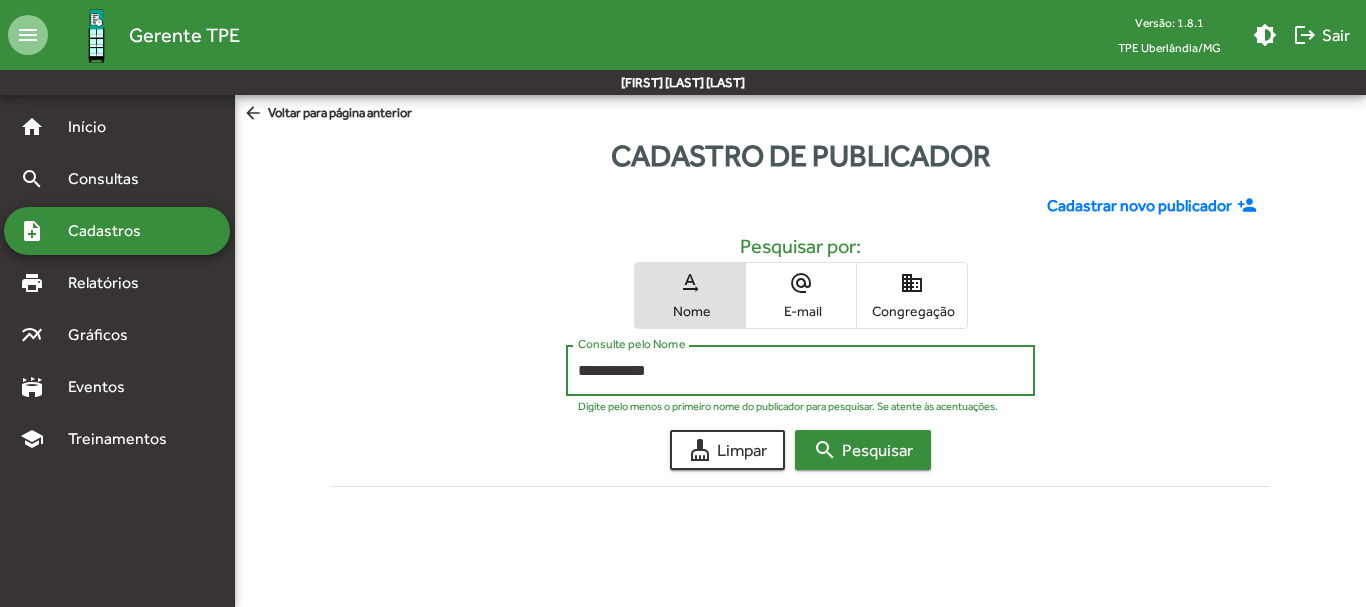type on "**********" 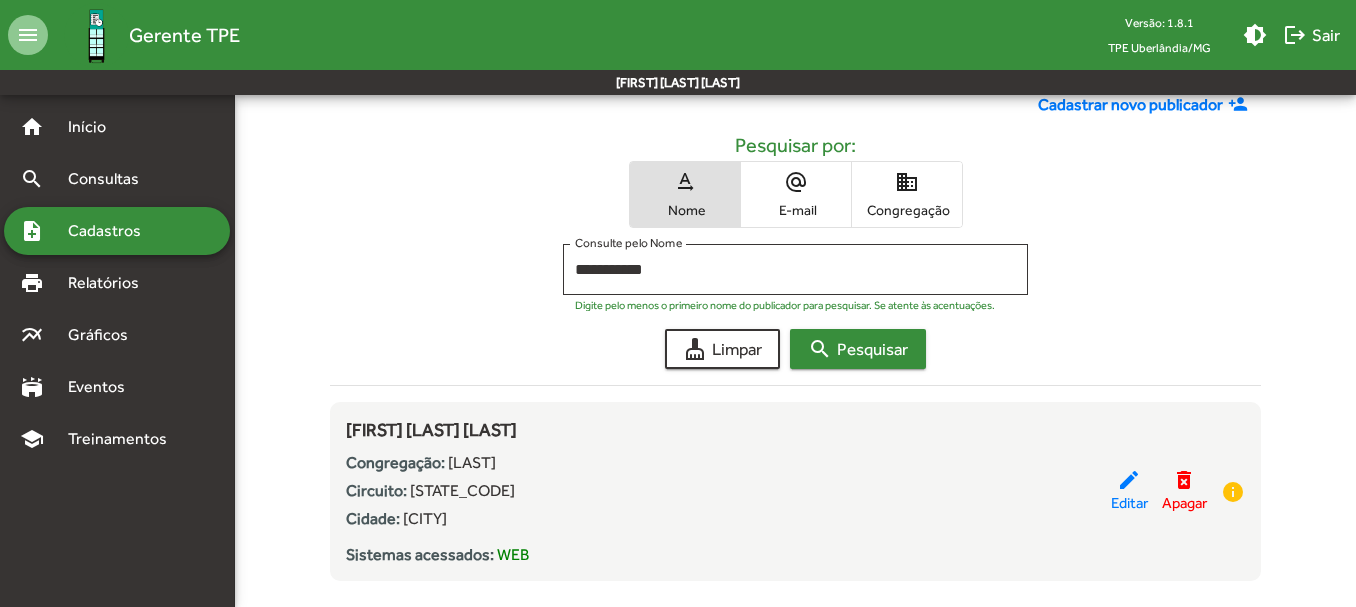 scroll, scrollTop: 139, scrollLeft: 0, axis: vertical 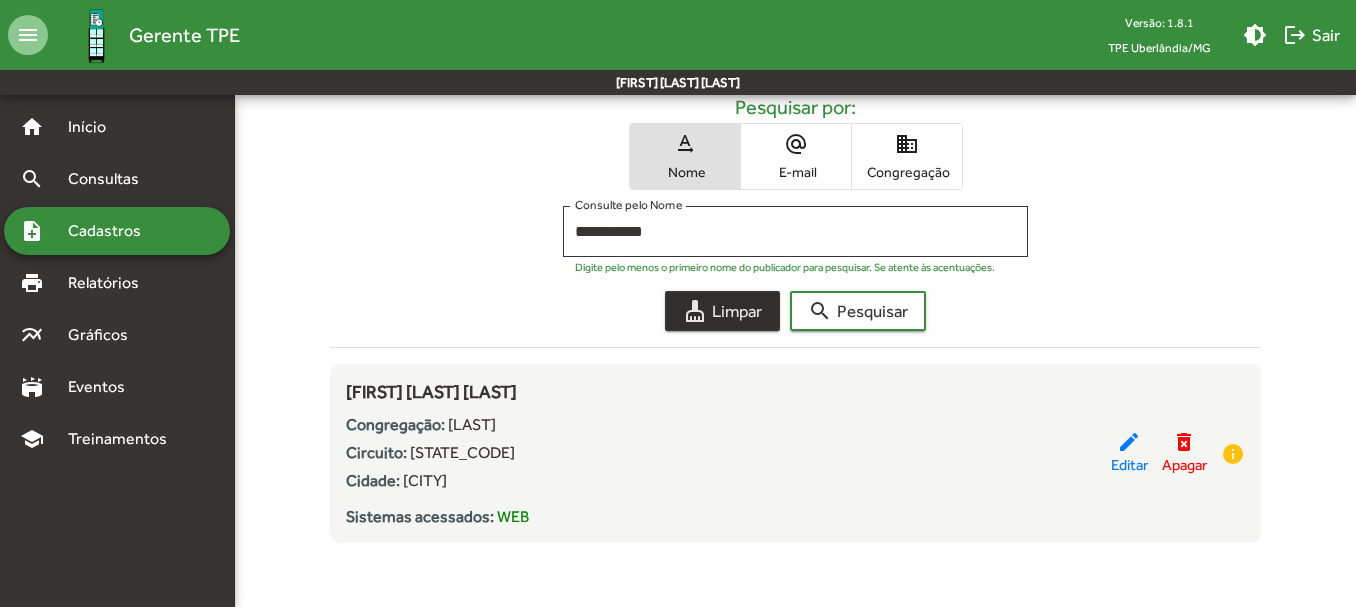 click on "cleaning_services  Limpar" 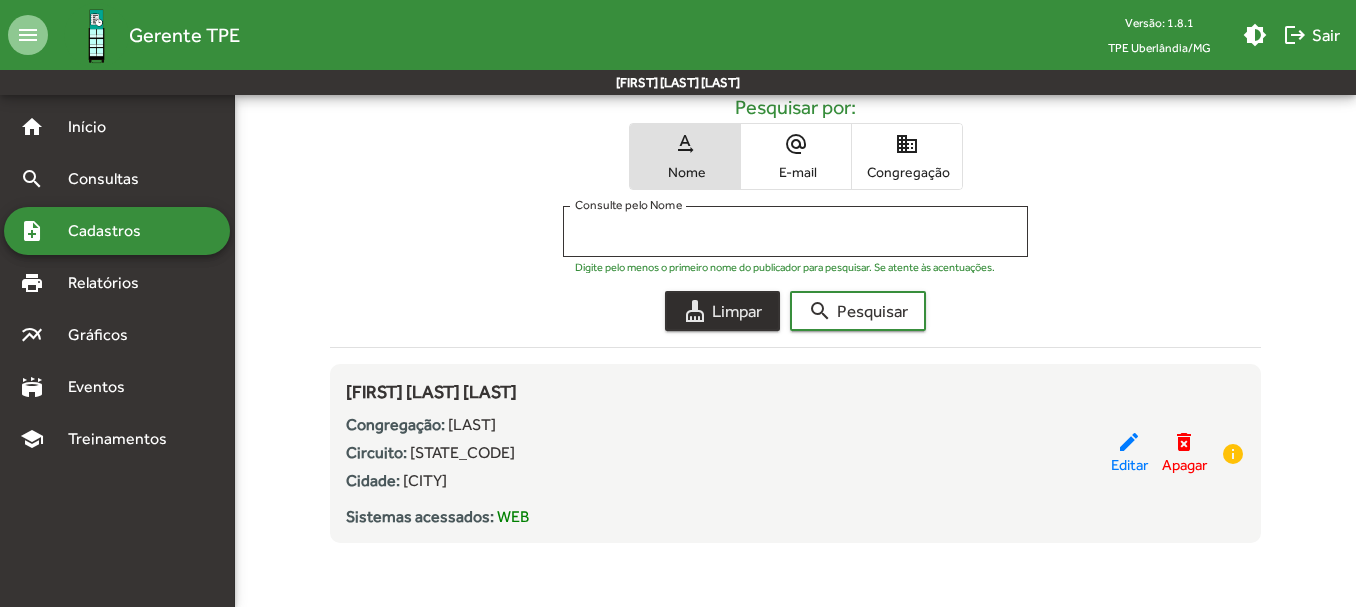 scroll, scrollTop: 0, scrollLeft: 0, axis: both 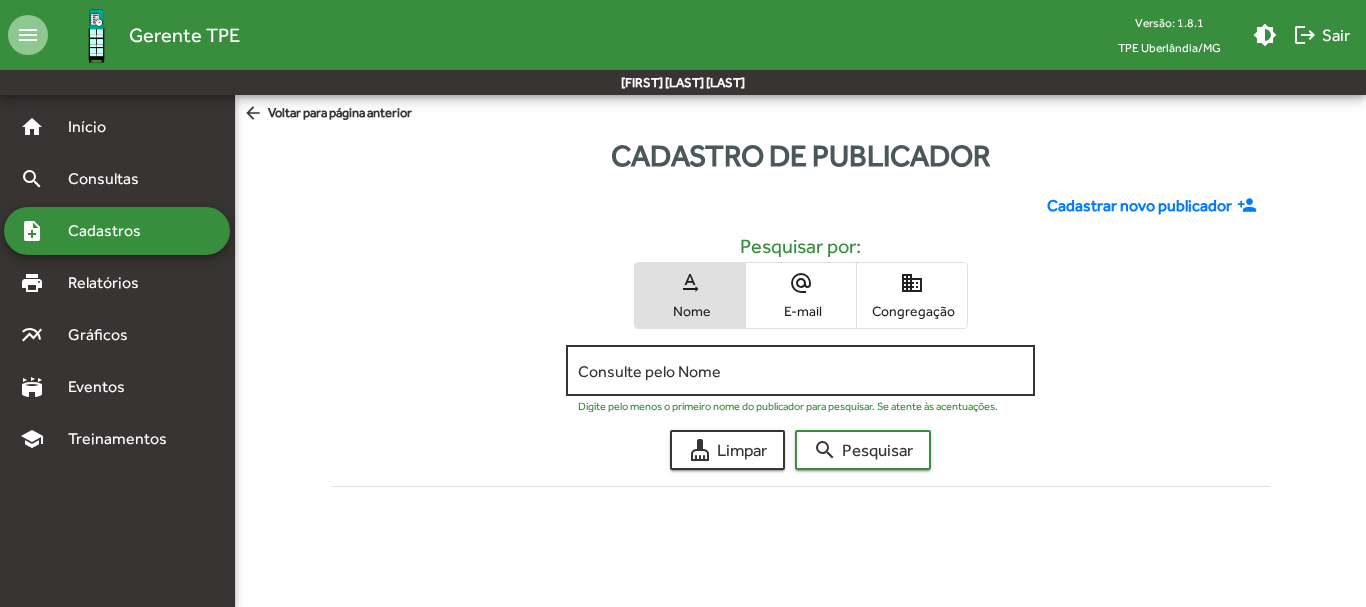 click on "Consulte pelo Nome" 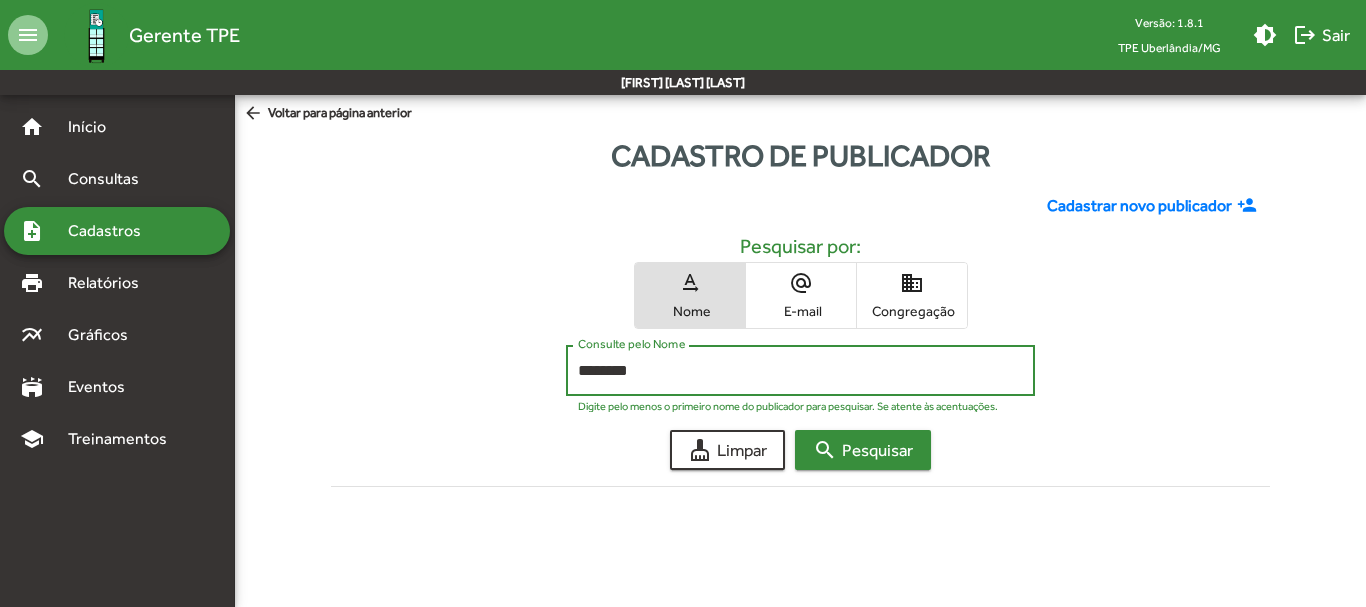 type on "*******" 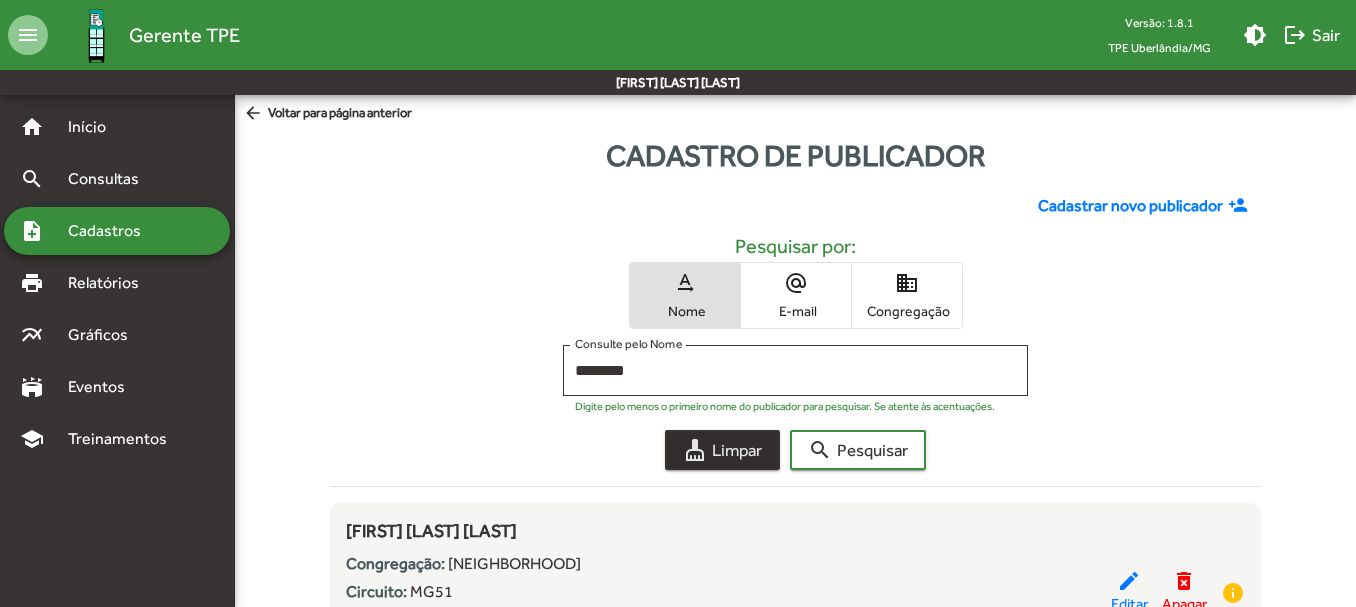 click on "cleaning_services  Limpar" 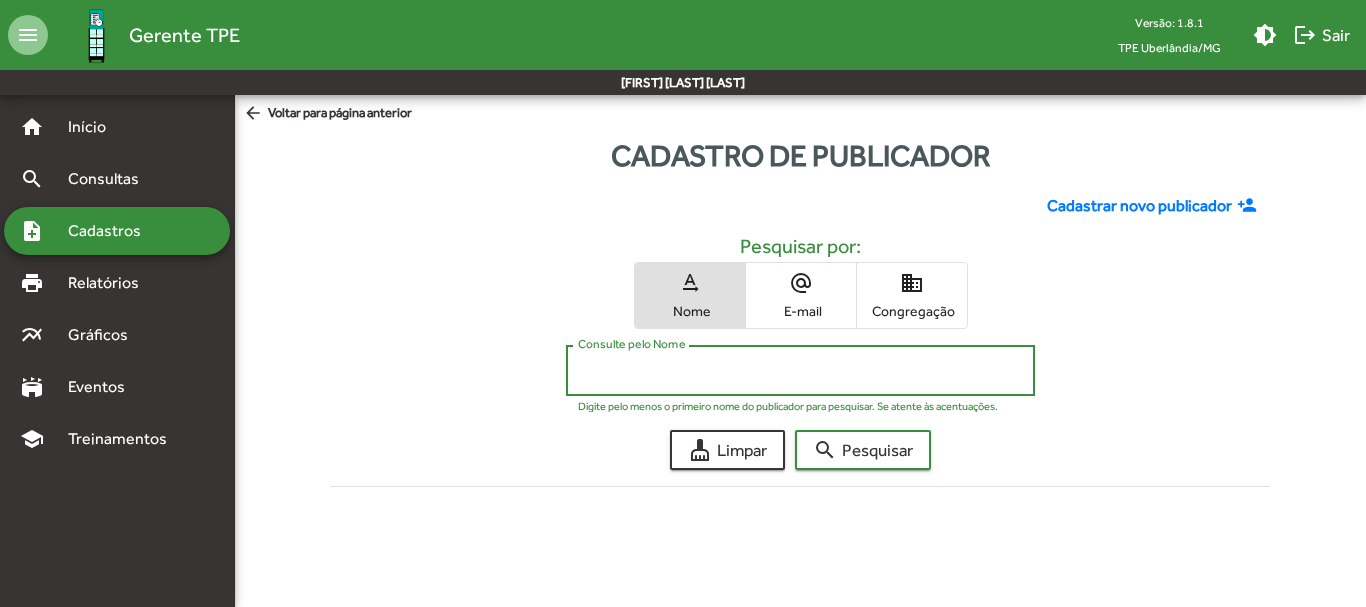 click on "Consulte pelo Nome" at bounding box center (800, 371) 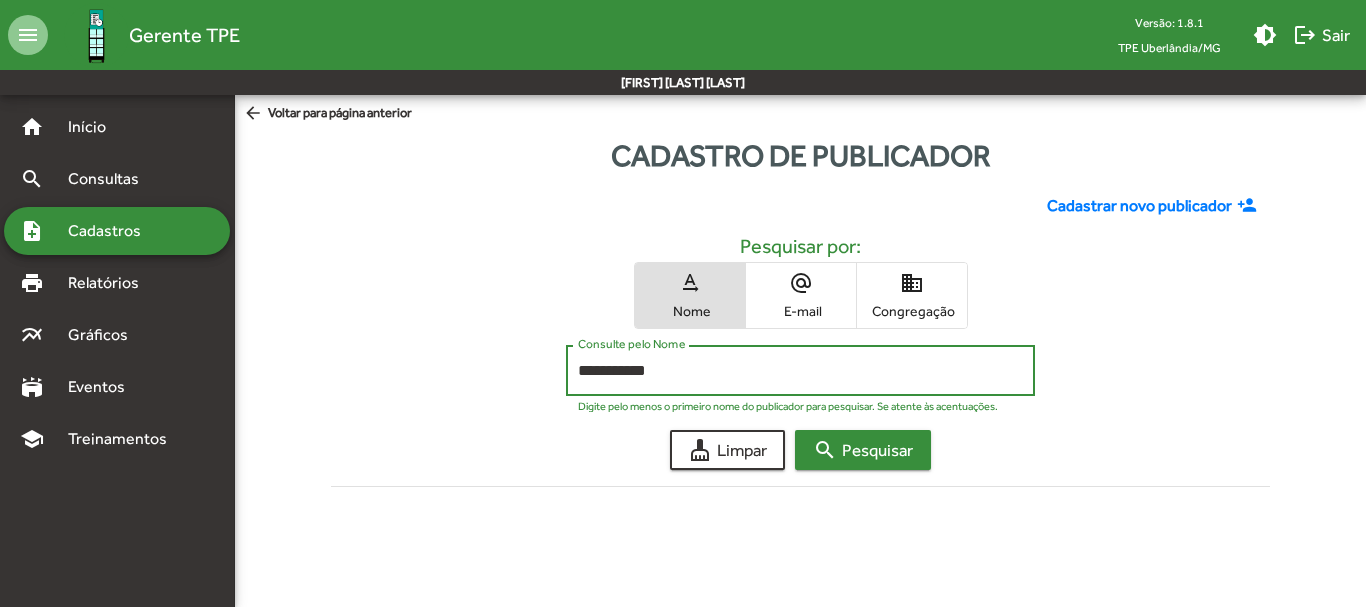type on "**********" 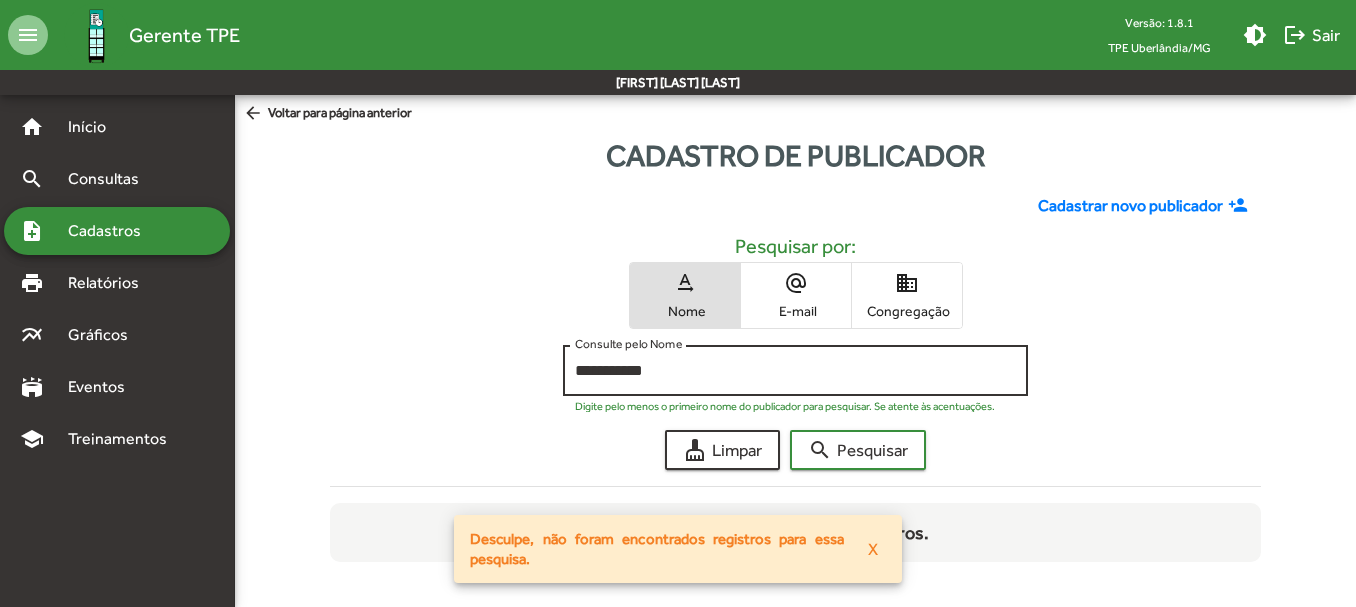 click on "**********" 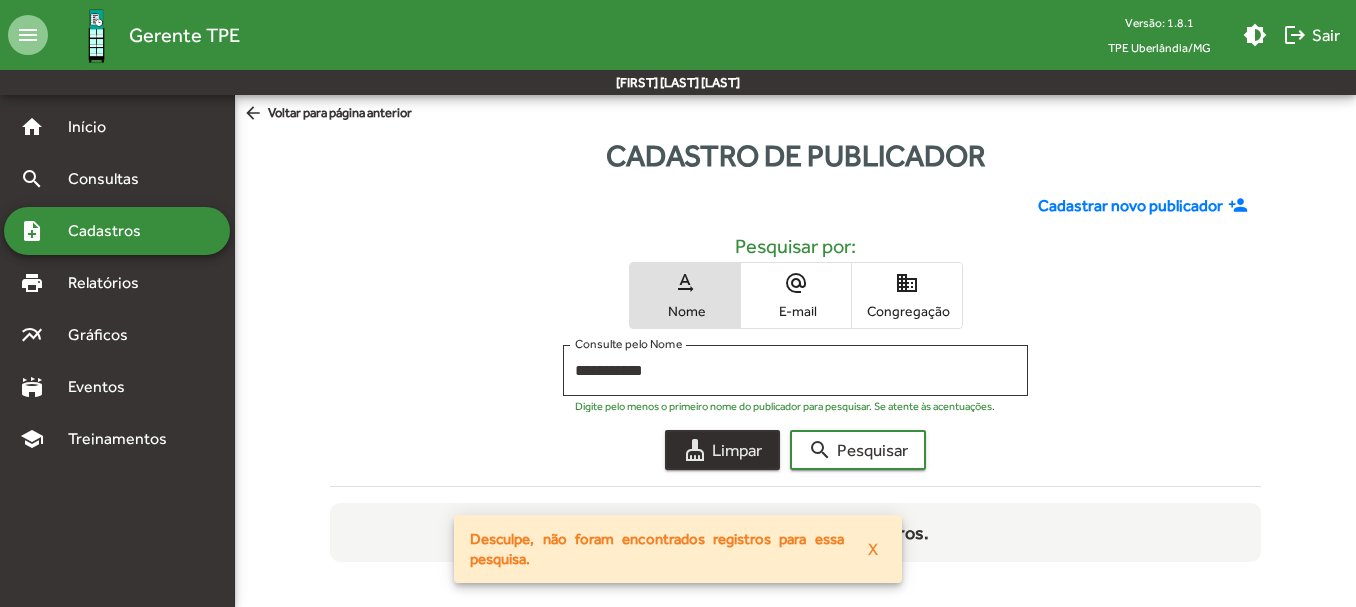 click on "cleaning_services  Limpar" 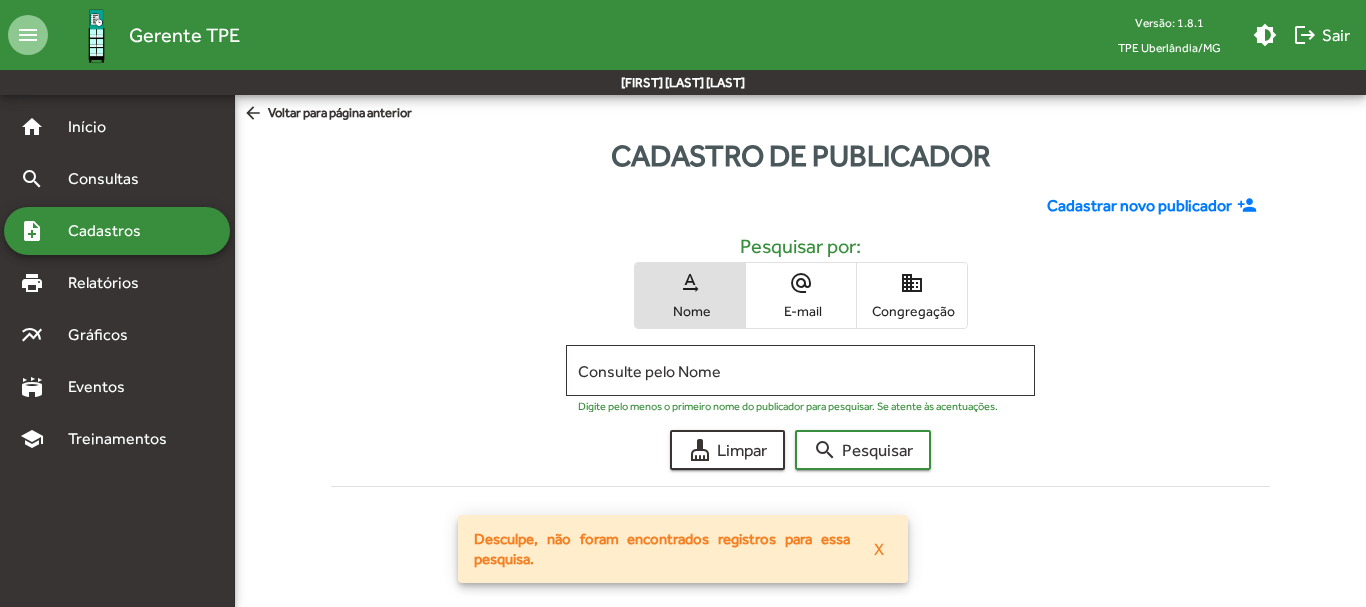click on "Cadastrar novo publicador" 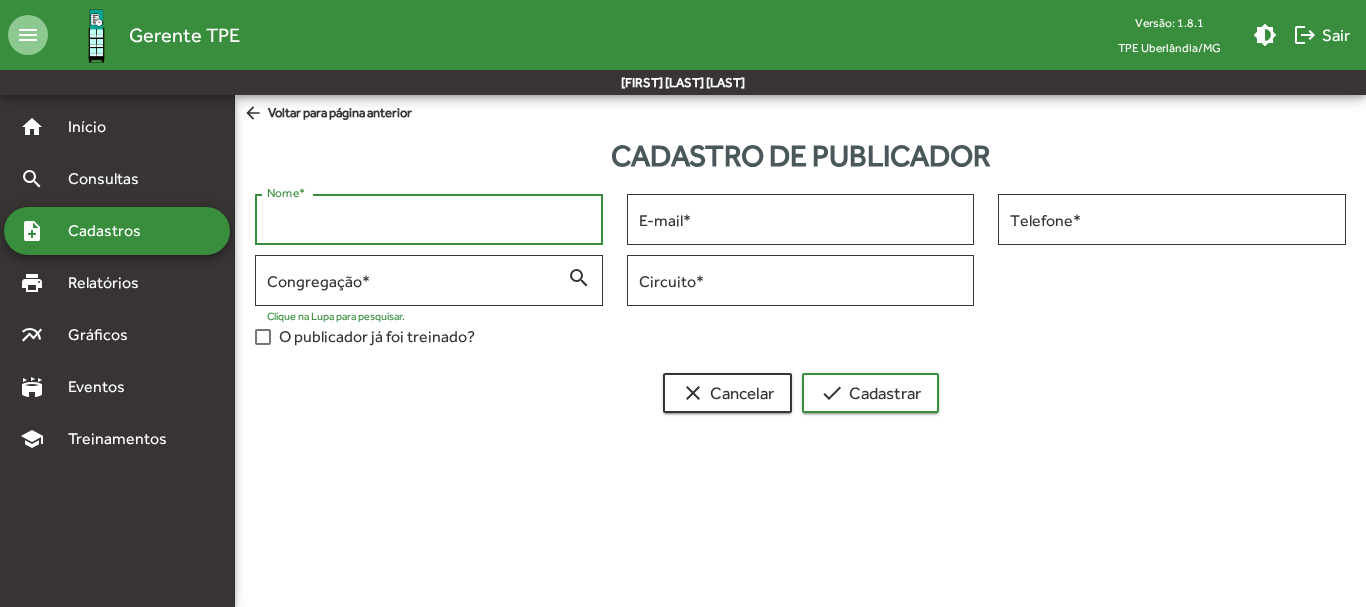click on "Nome  *" at bounding box center (429, 220) 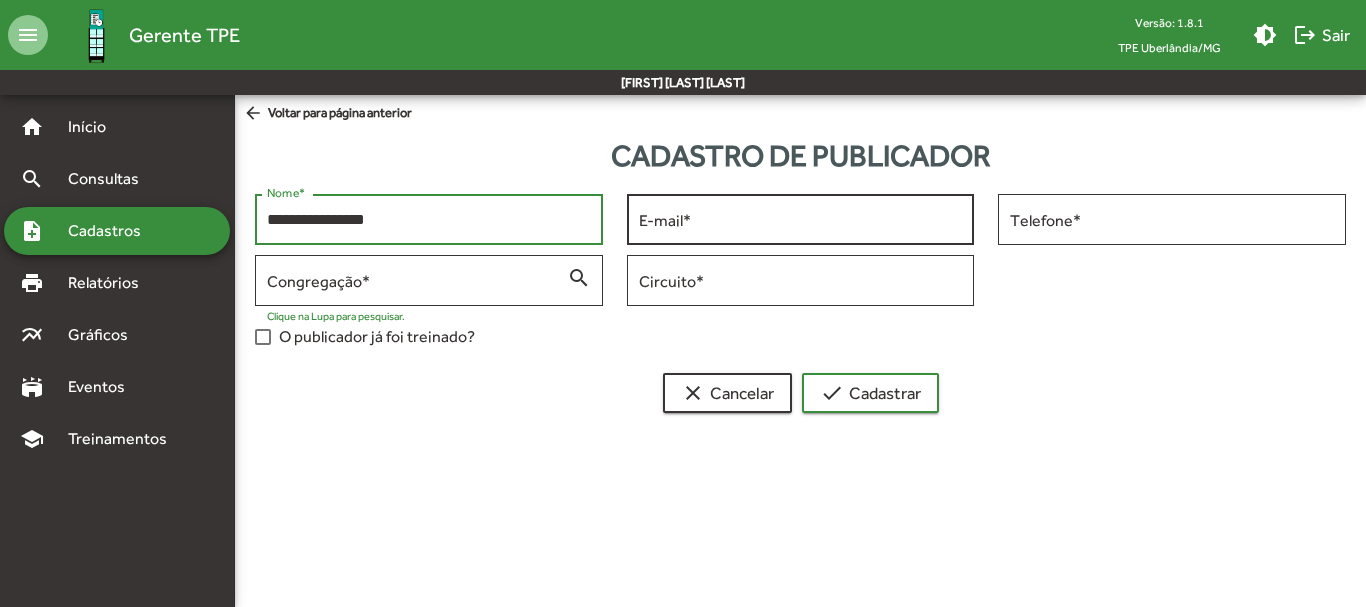 type on "**********" 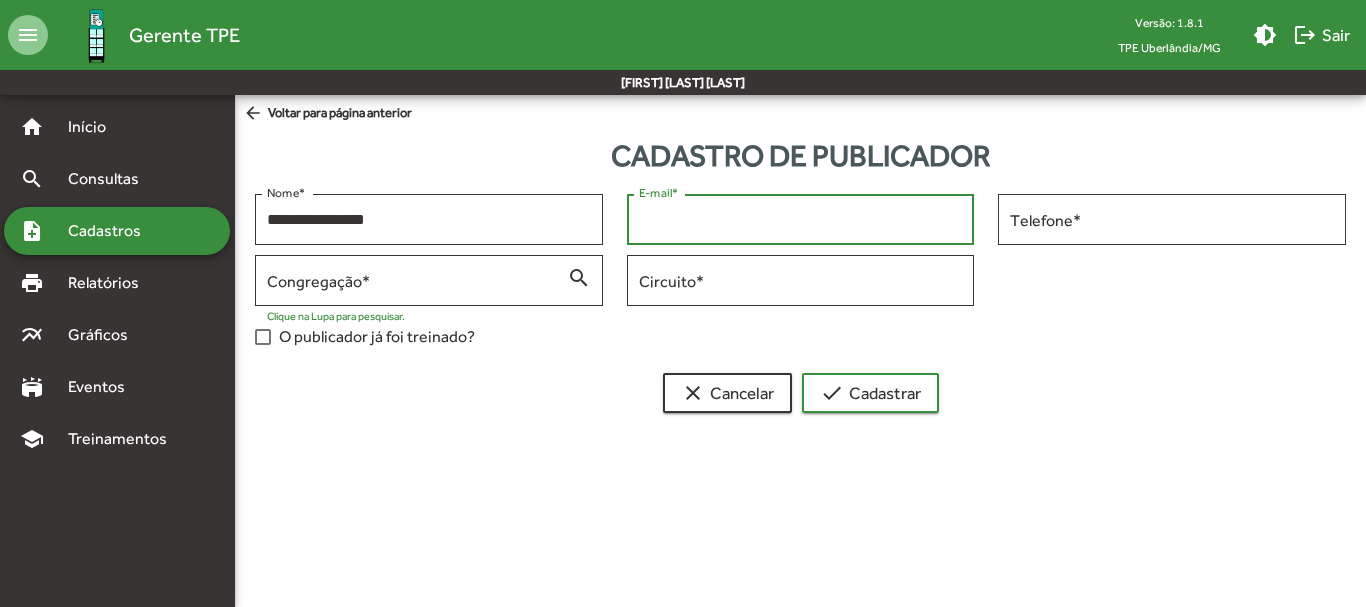 click on "E-mail  *" at bounding box center [801, 220] 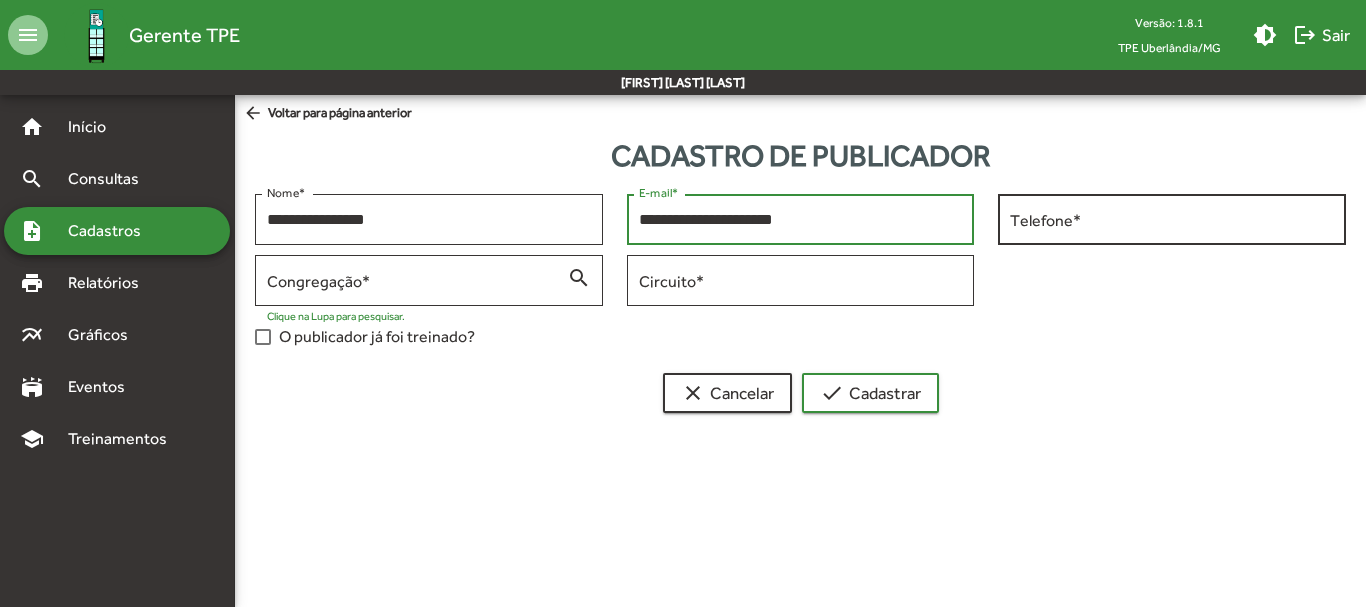 type on "**********" 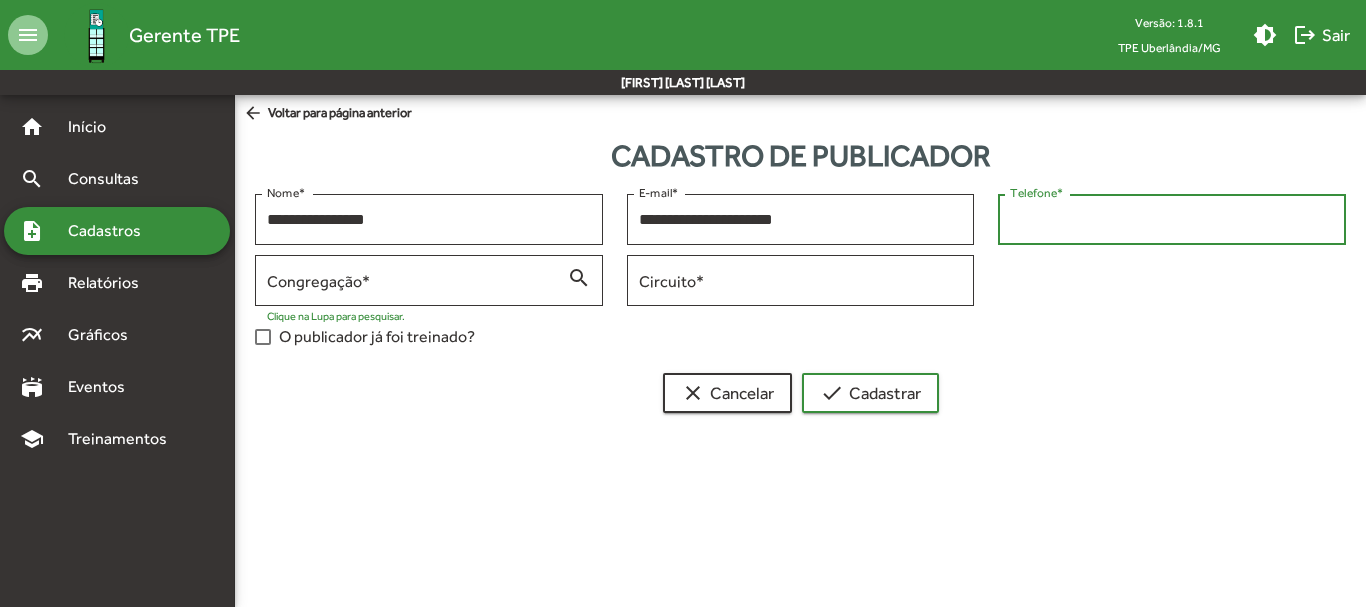 click on "Telefone  *" at bounding box center (1172, 220) 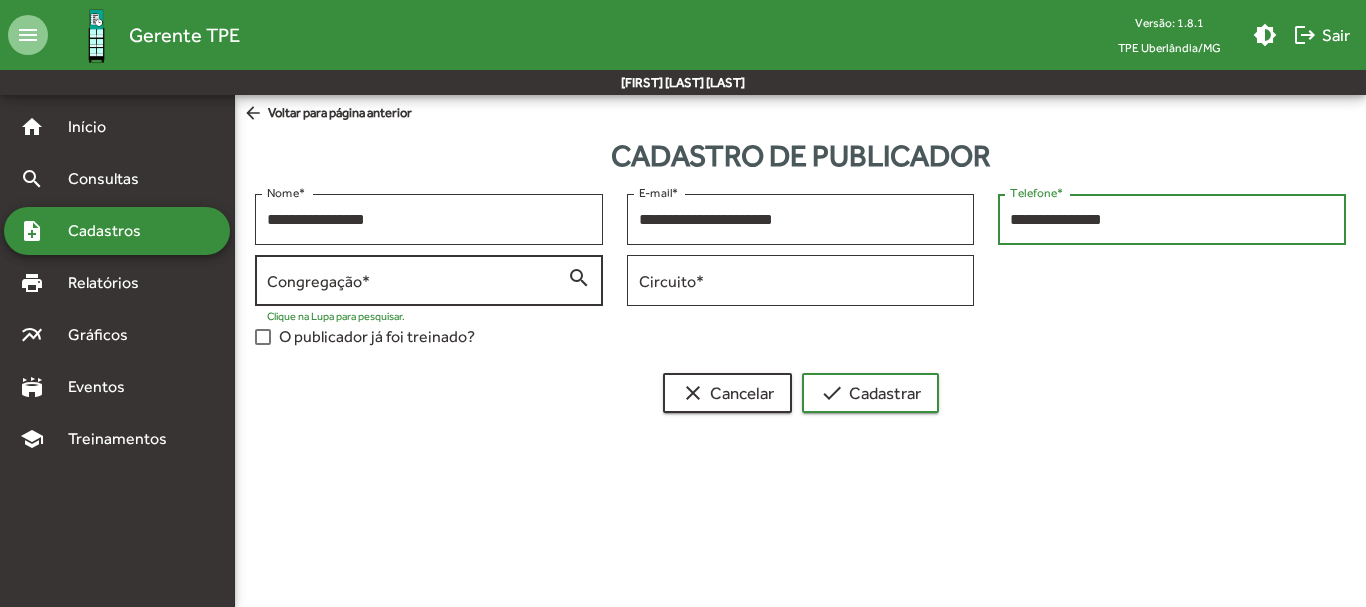 type on "**********" 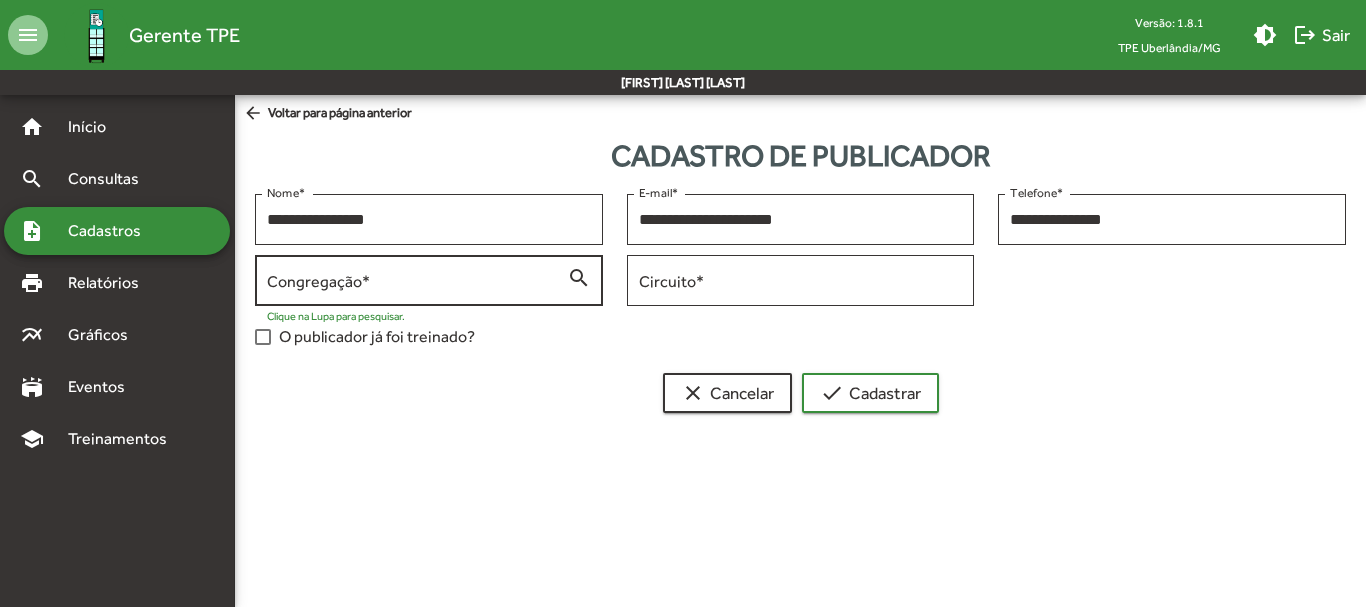 click on "Congregação  *" at bounding box center (417, 281) 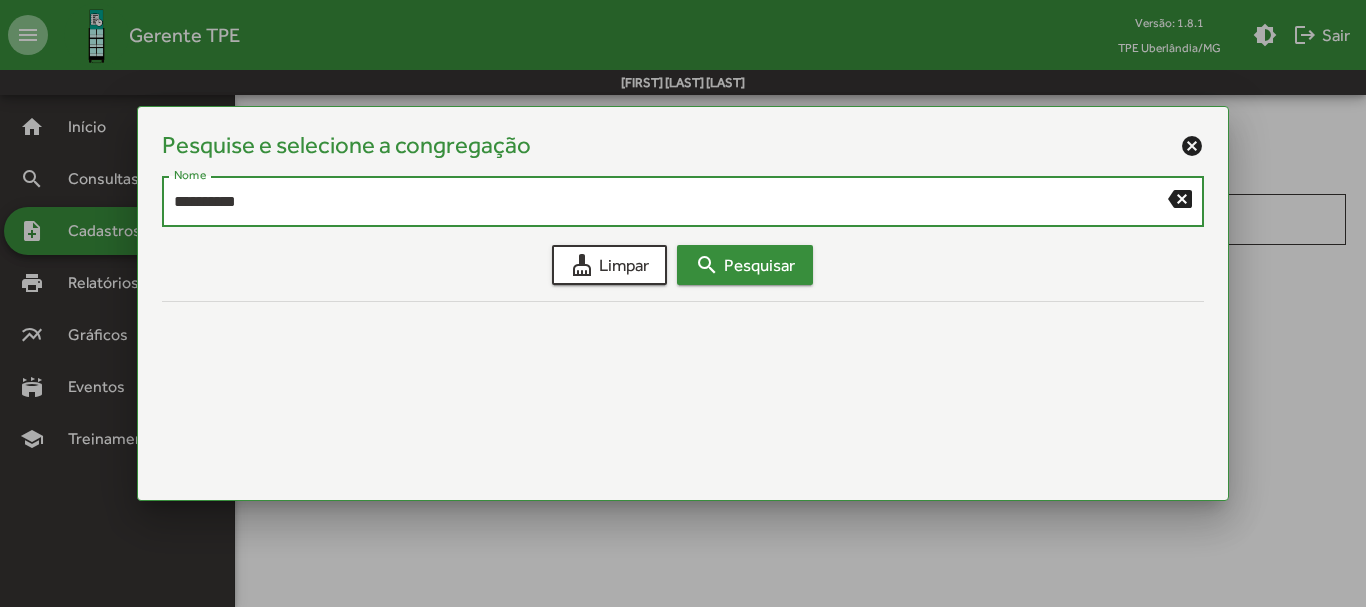 type on "**********" 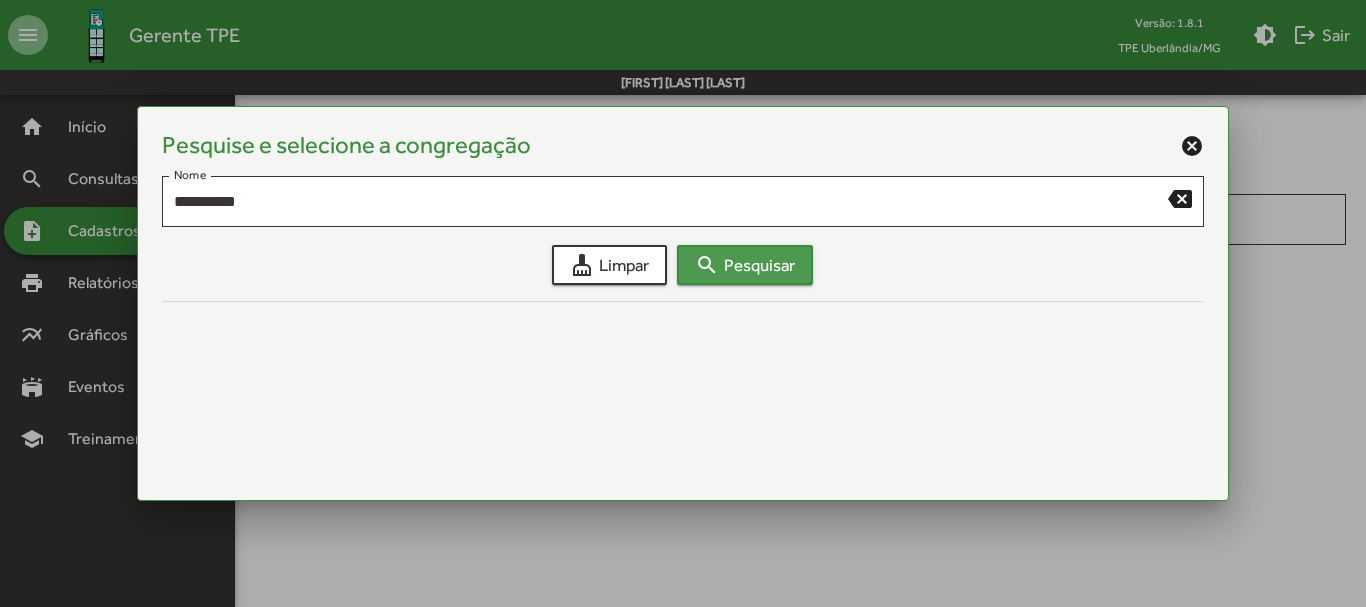 click on "search  Pesquisar" at bounding box center [745, 265] 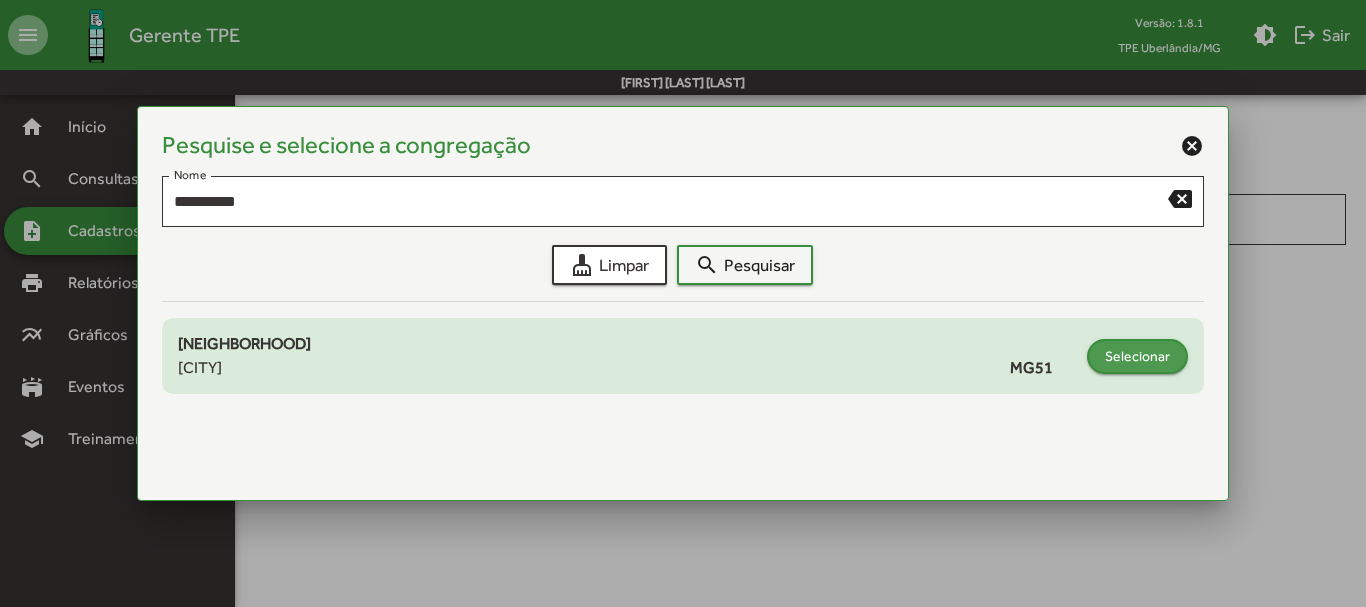 click on "Selecionar" 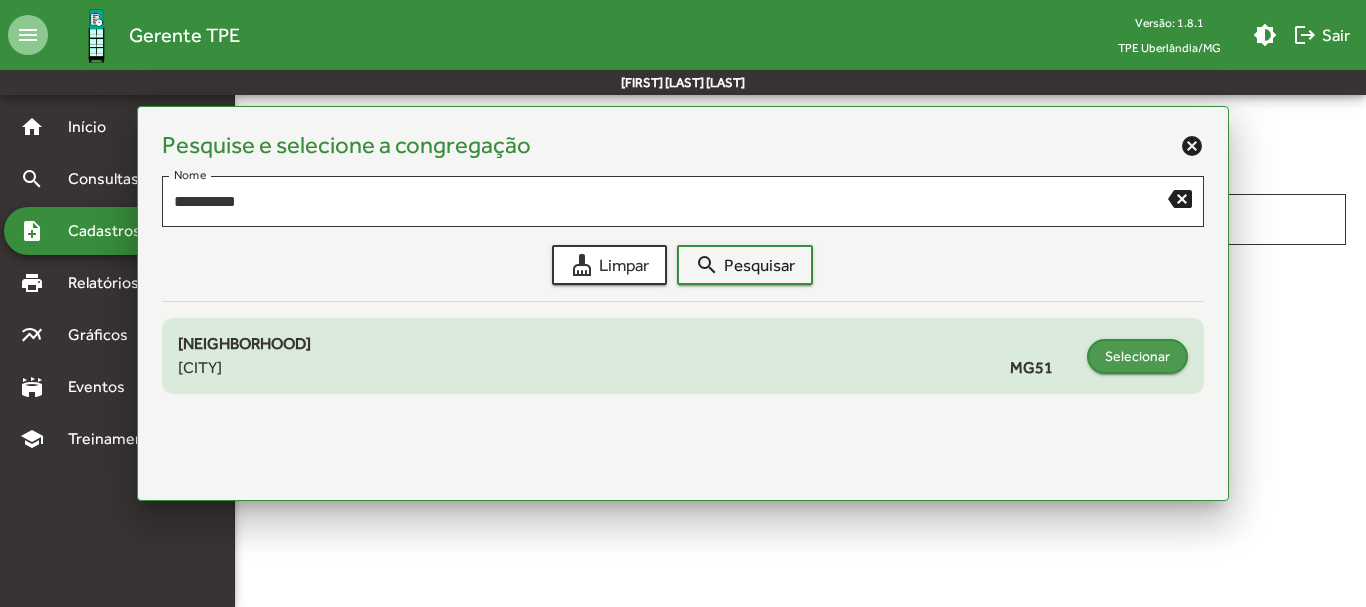 type on "**********" 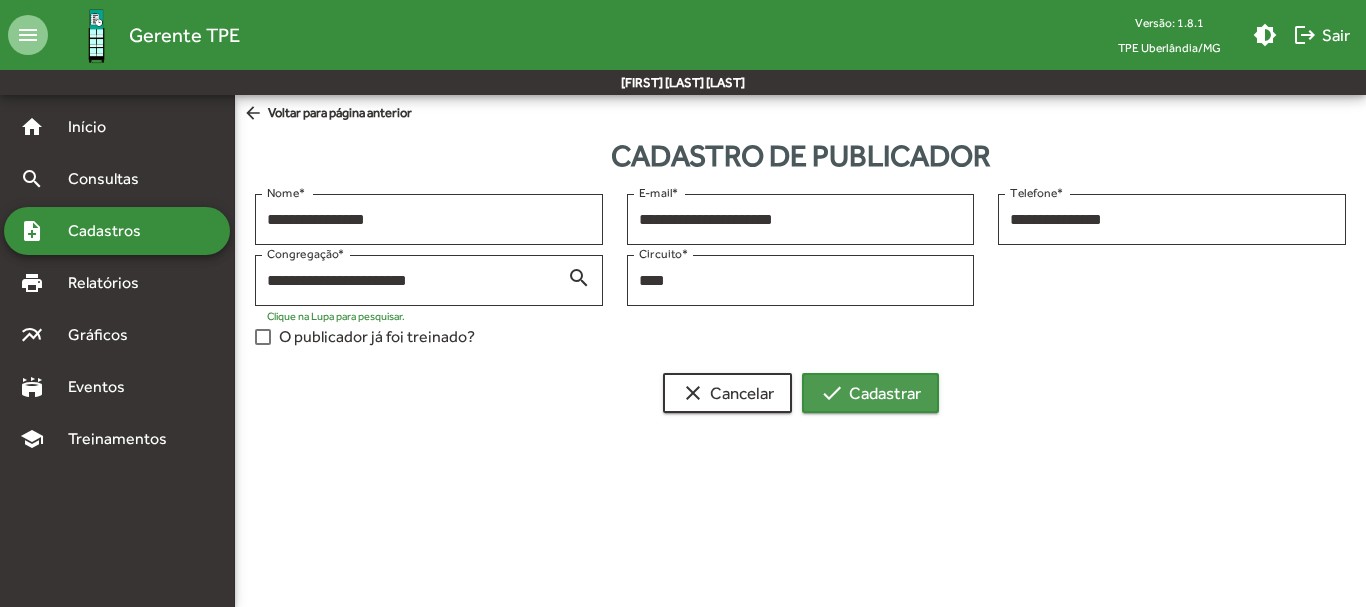 click on "check  Cadastrar" at bounding box center [870, 393] 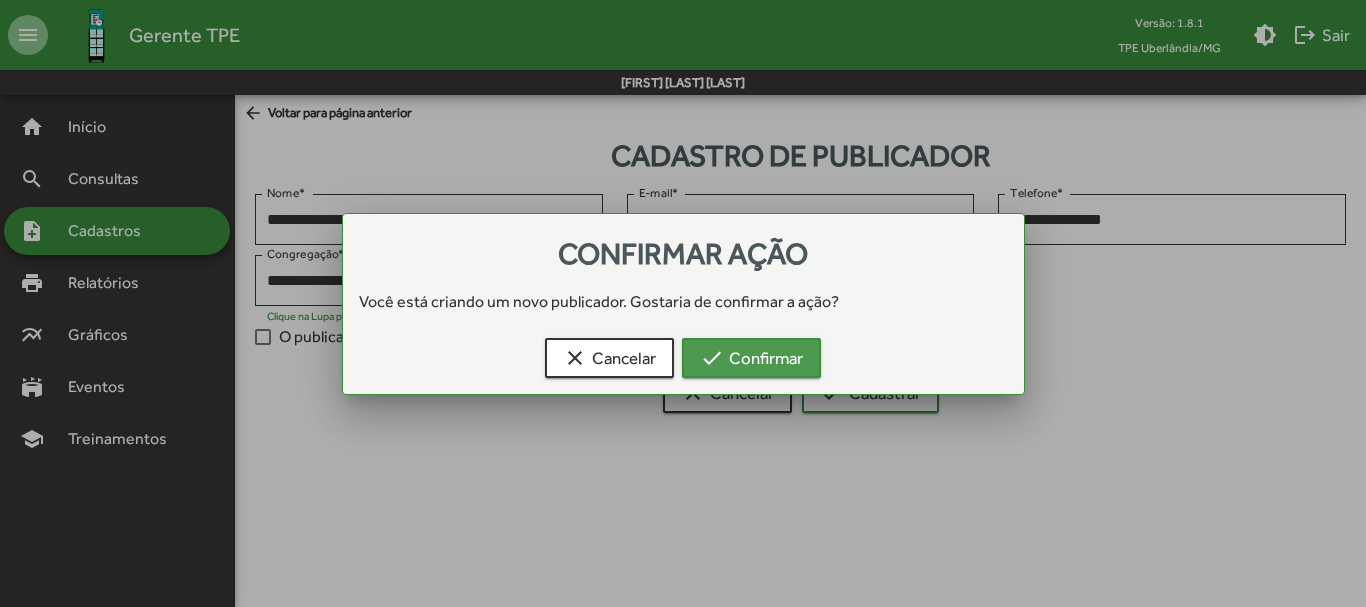 click on "check  Confirmar" at bounding box center [751, 358] 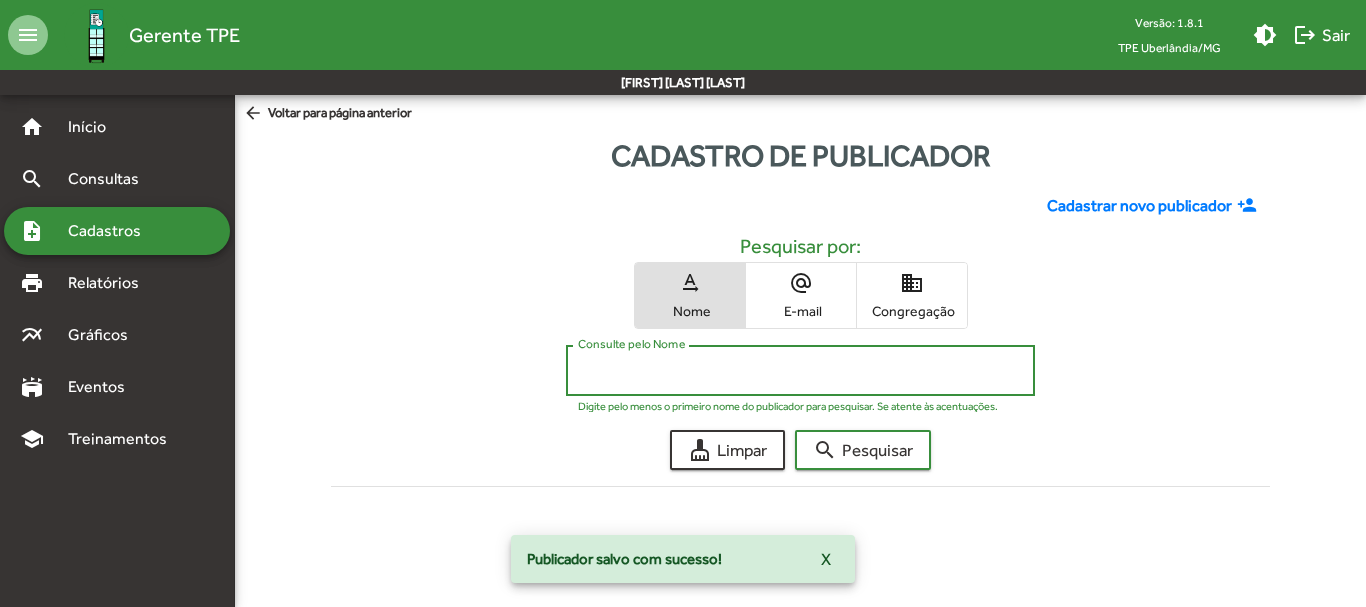 click on "Consulte pelo Nome" at bounding box center (800, 371) 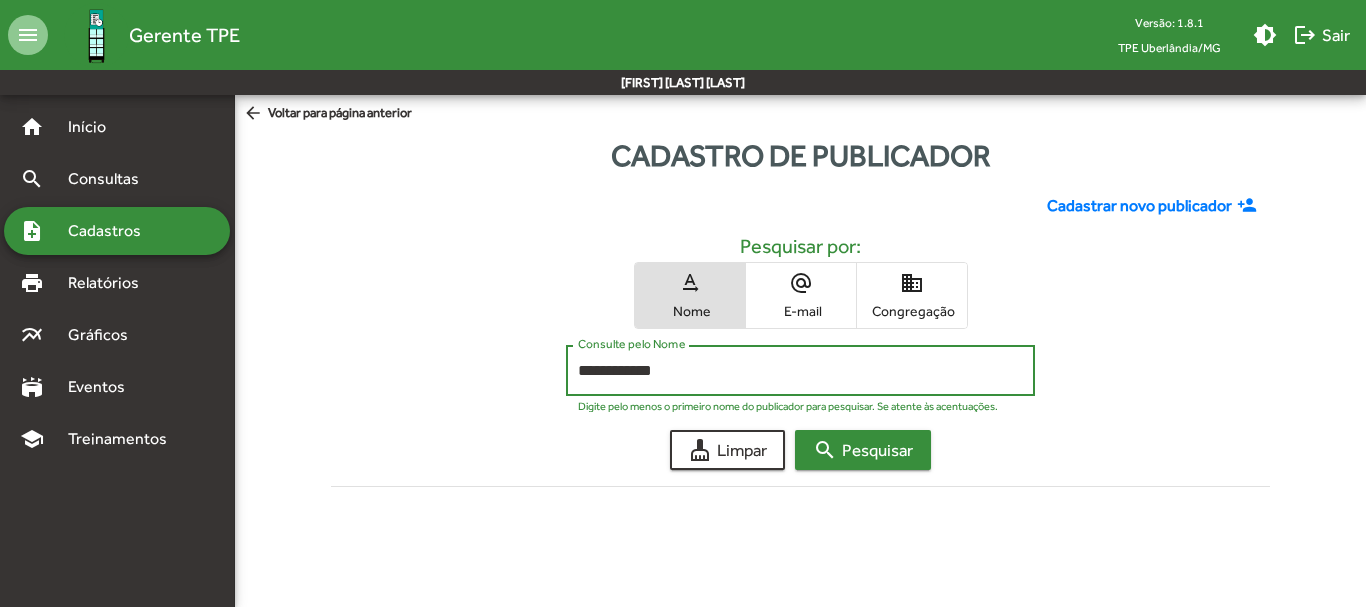 type on "**********" 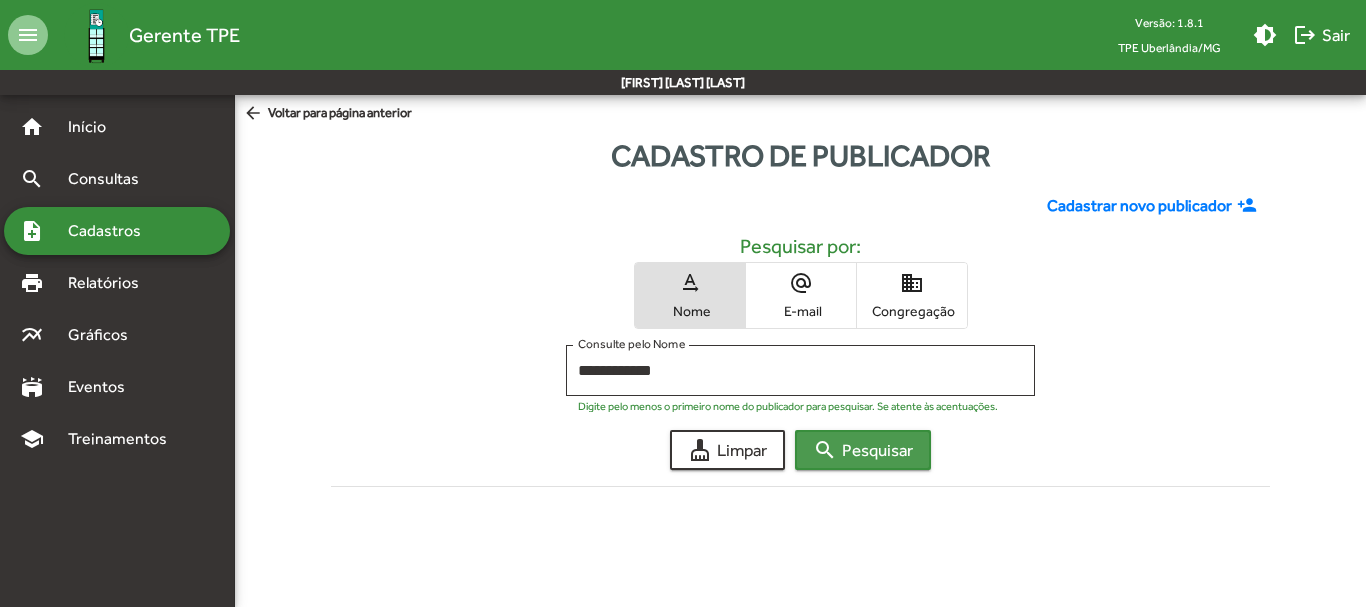 click on "search  Pesquisar" 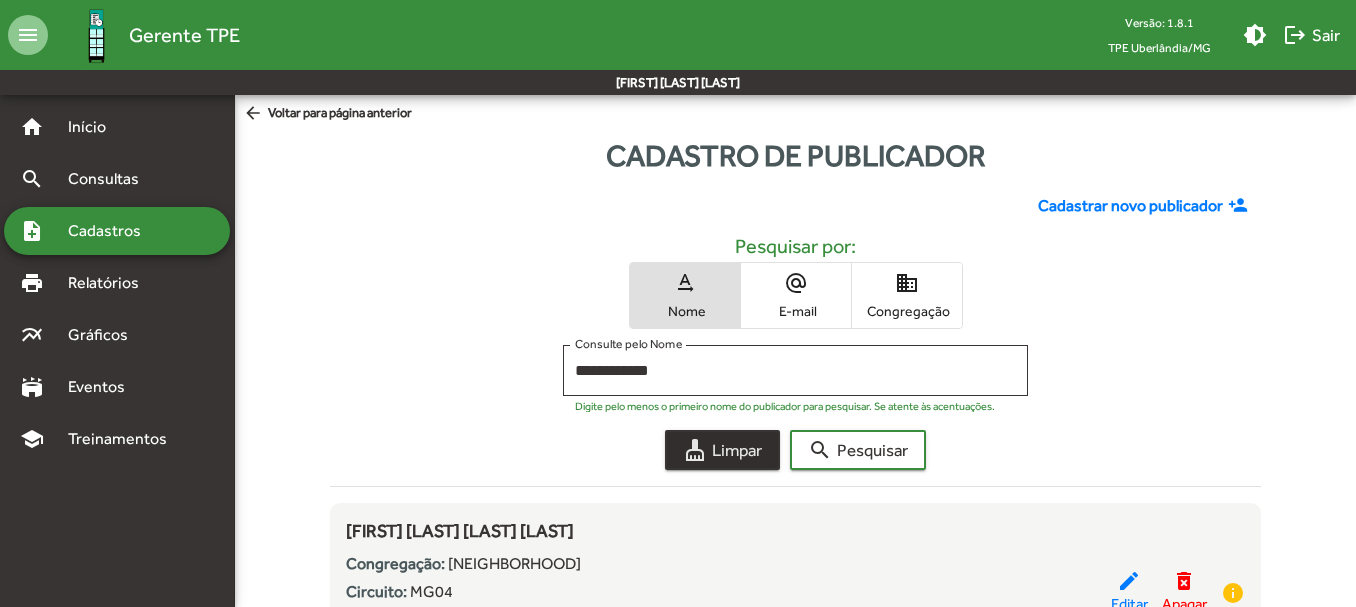 click on "cleaning_services  Limpar" 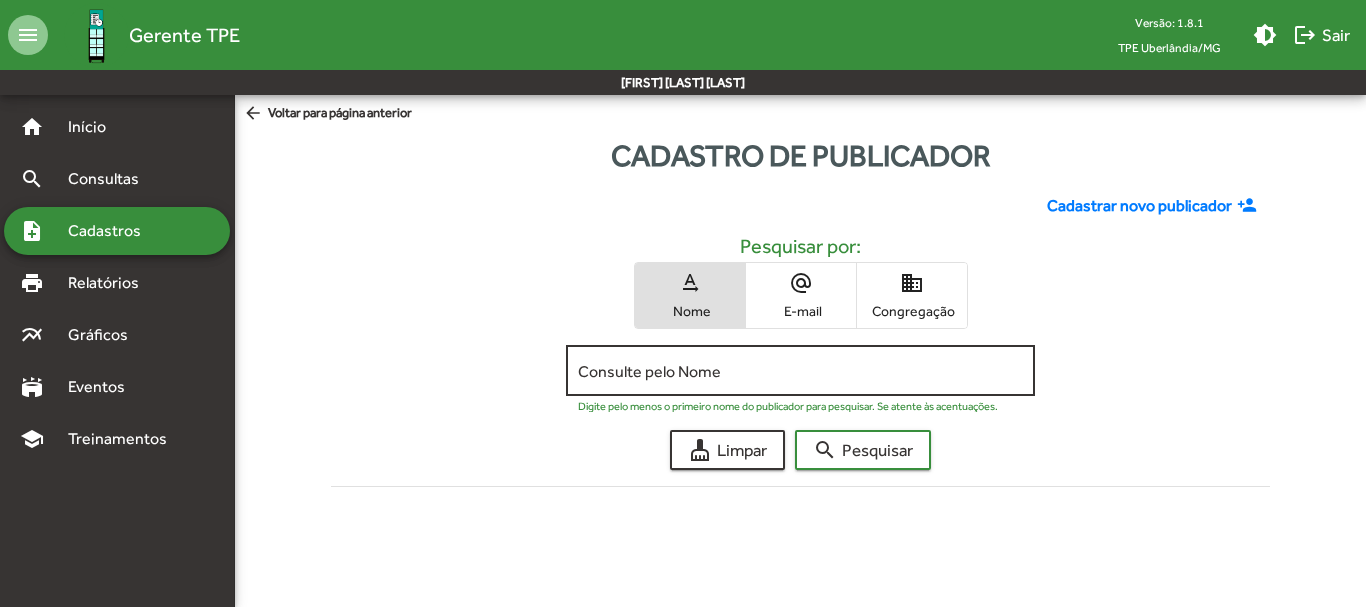 click on "Consulte pelo Nome" at bounding box center (800, 371) 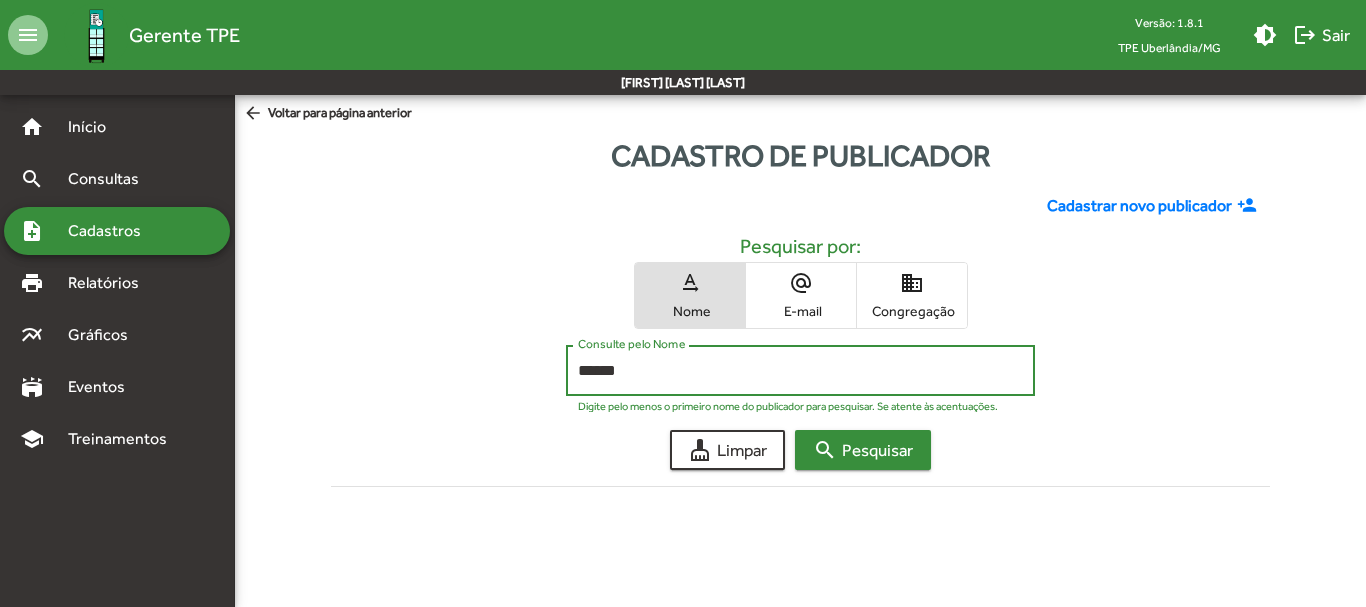 type on "*****" 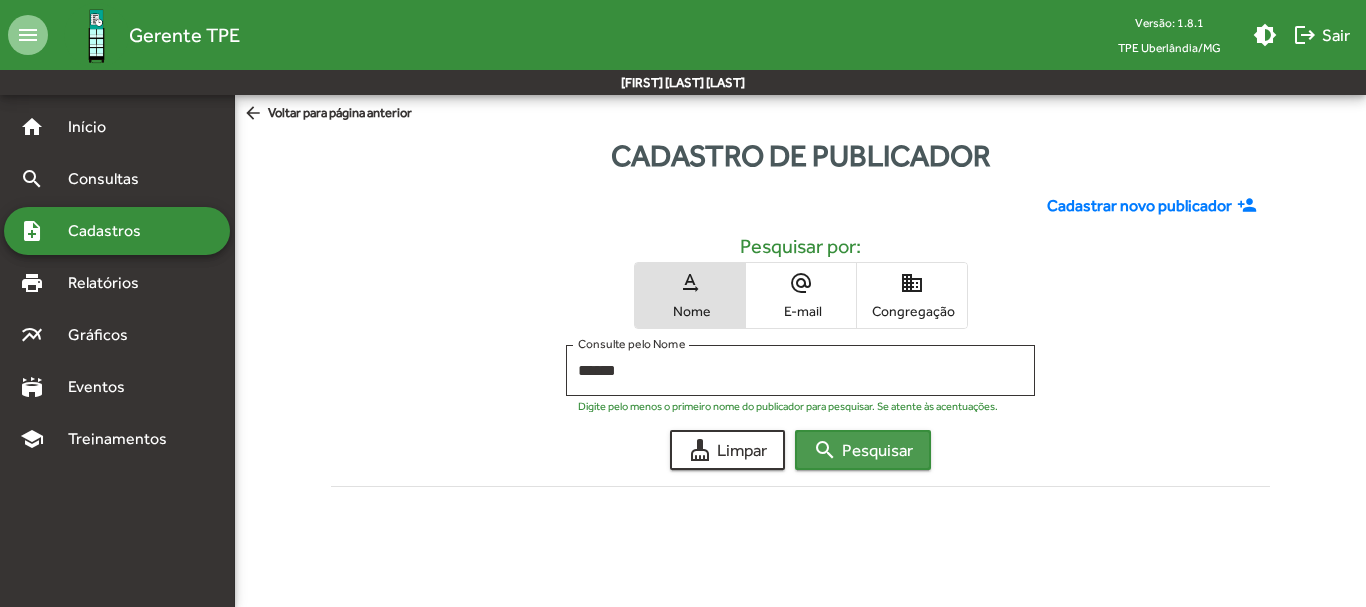 click on "search  Pesquisar" 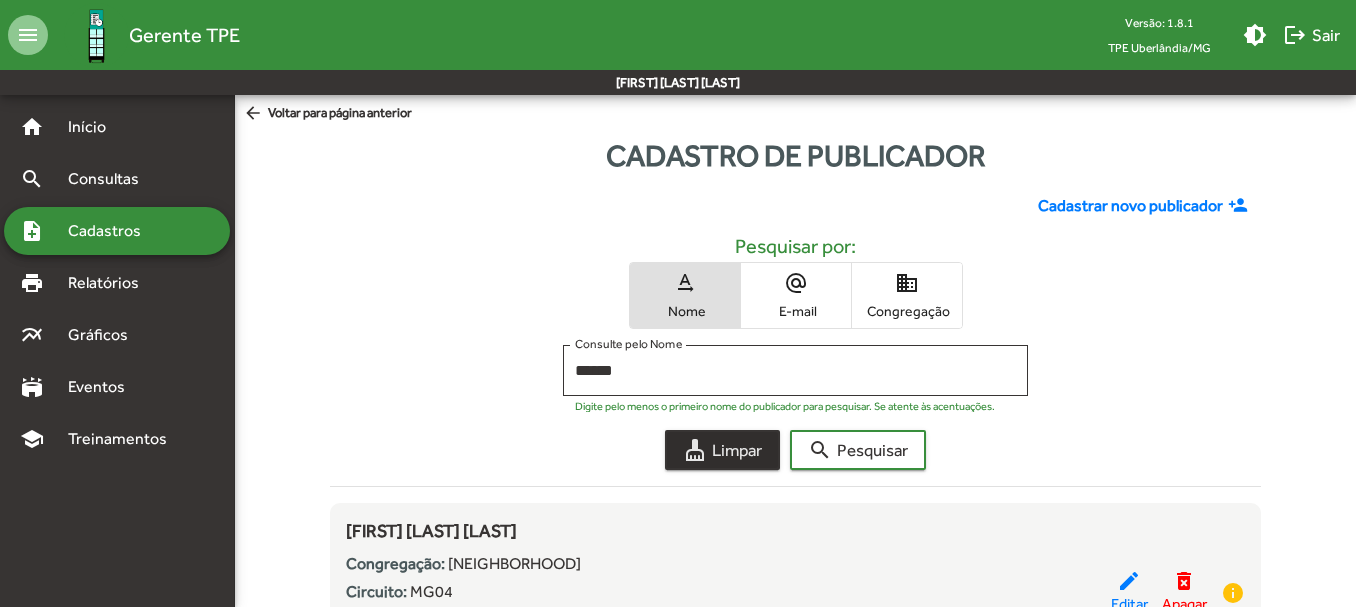click on "cleaning_services  Limpar" 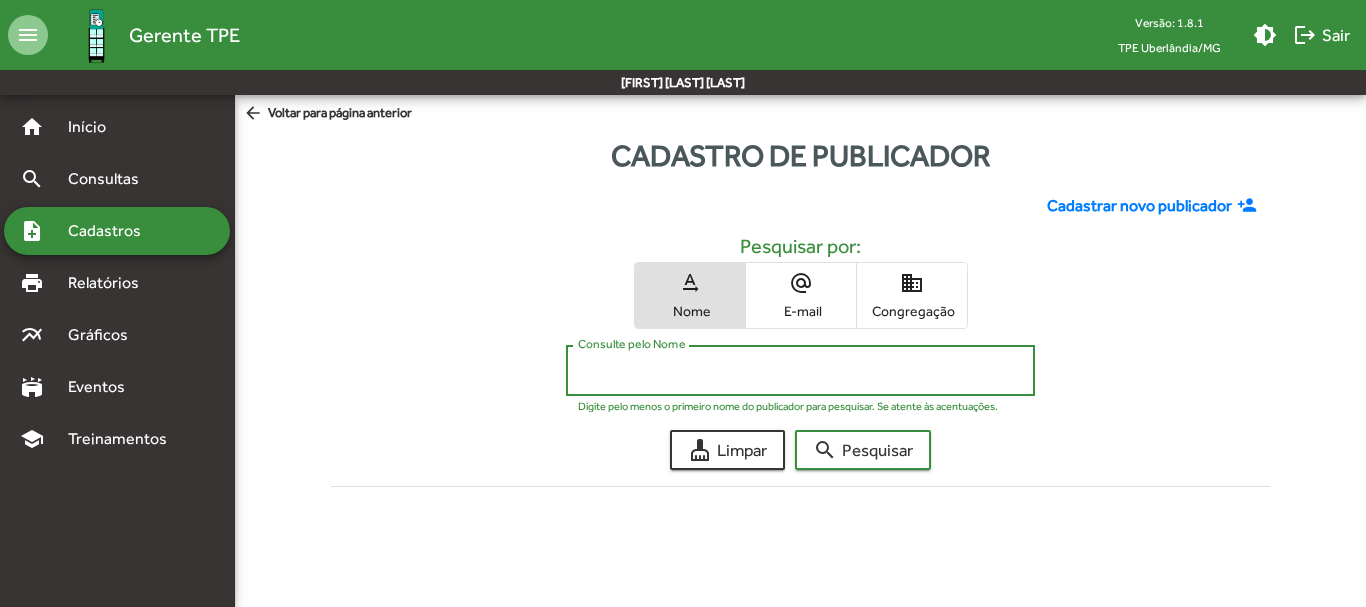 click on "Consulte pelo Nome" at bounding box center [800, 371] 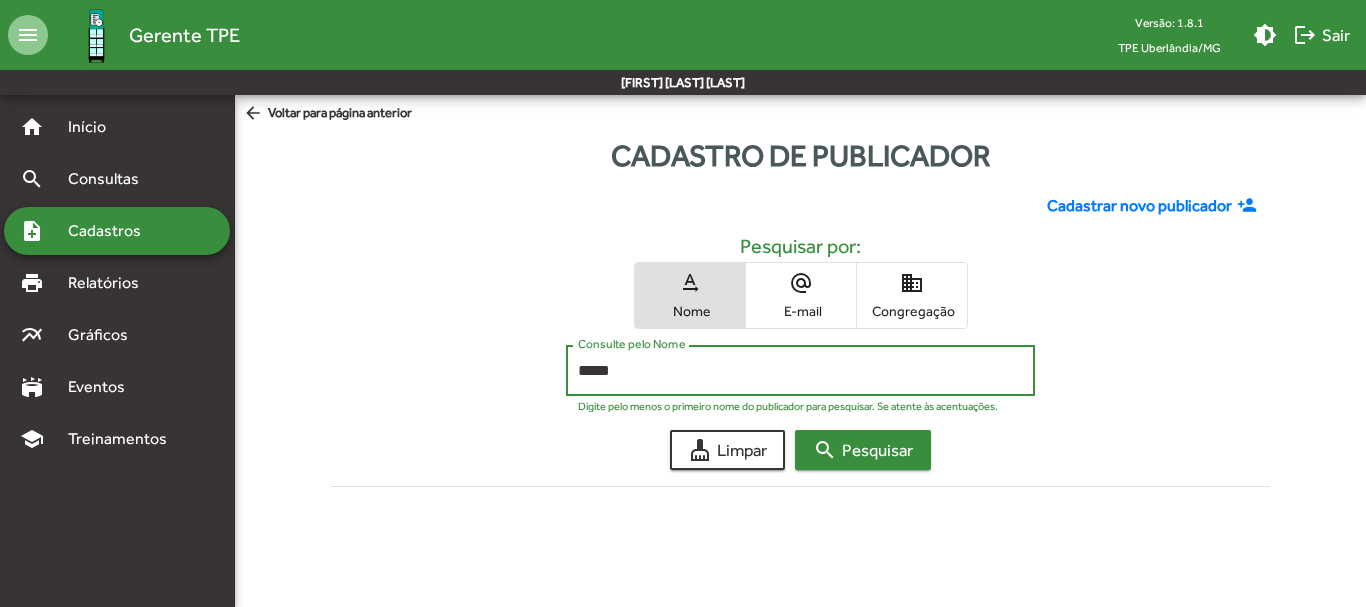 type on "*****" 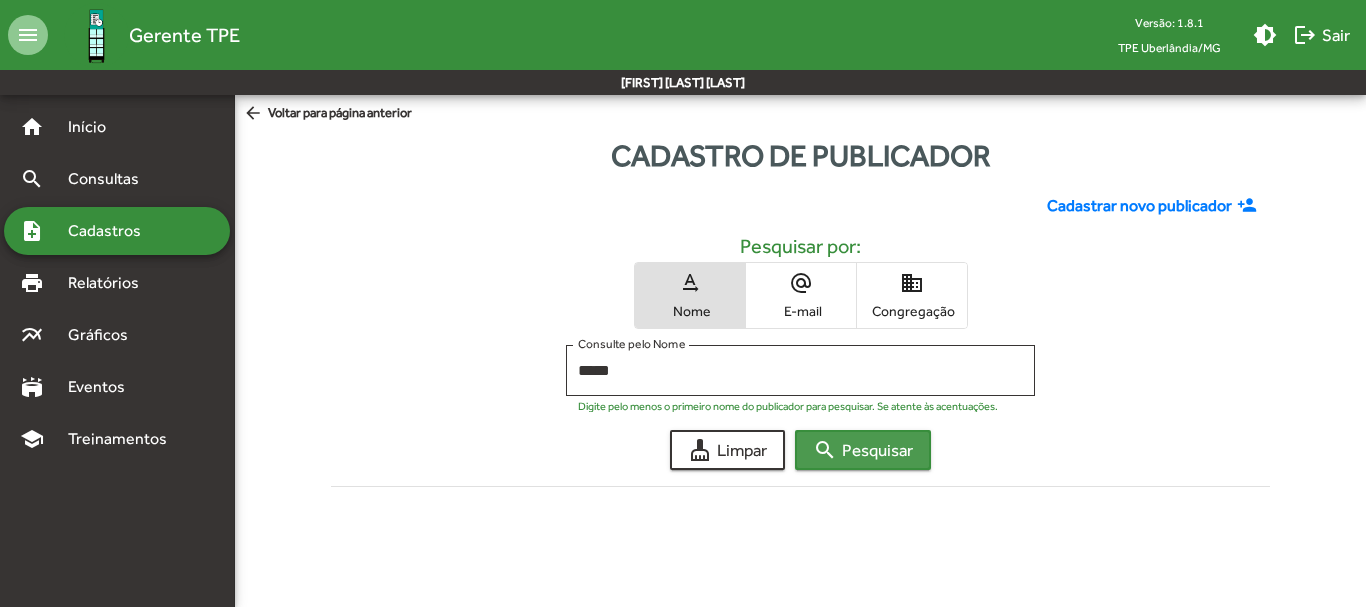 click on "search  Pesquisar" 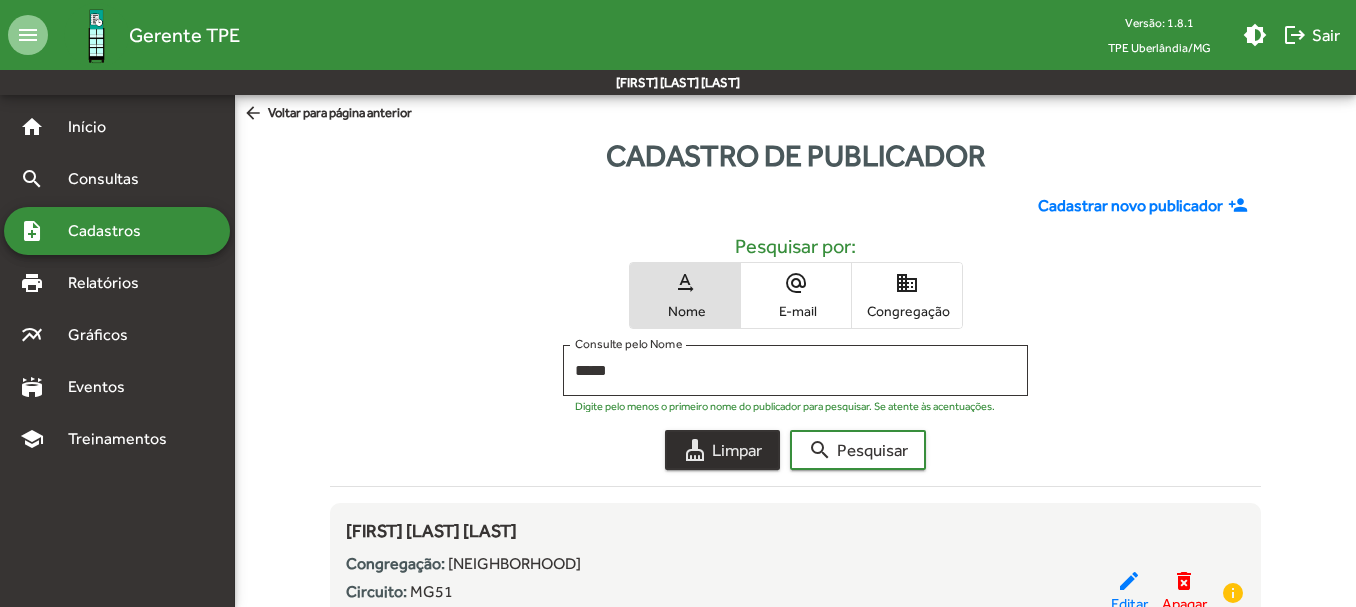 click on "cleaning_services  Limpar" 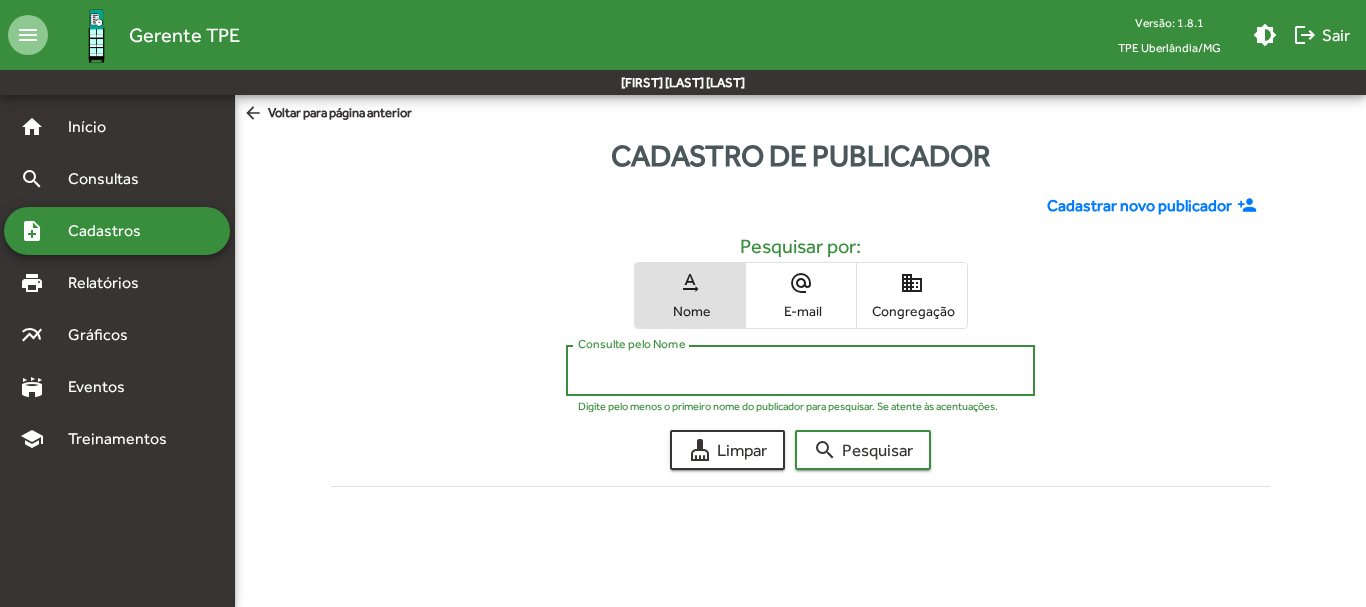 click on "Consulte pelo Nome" at bounding box center (800, 371) 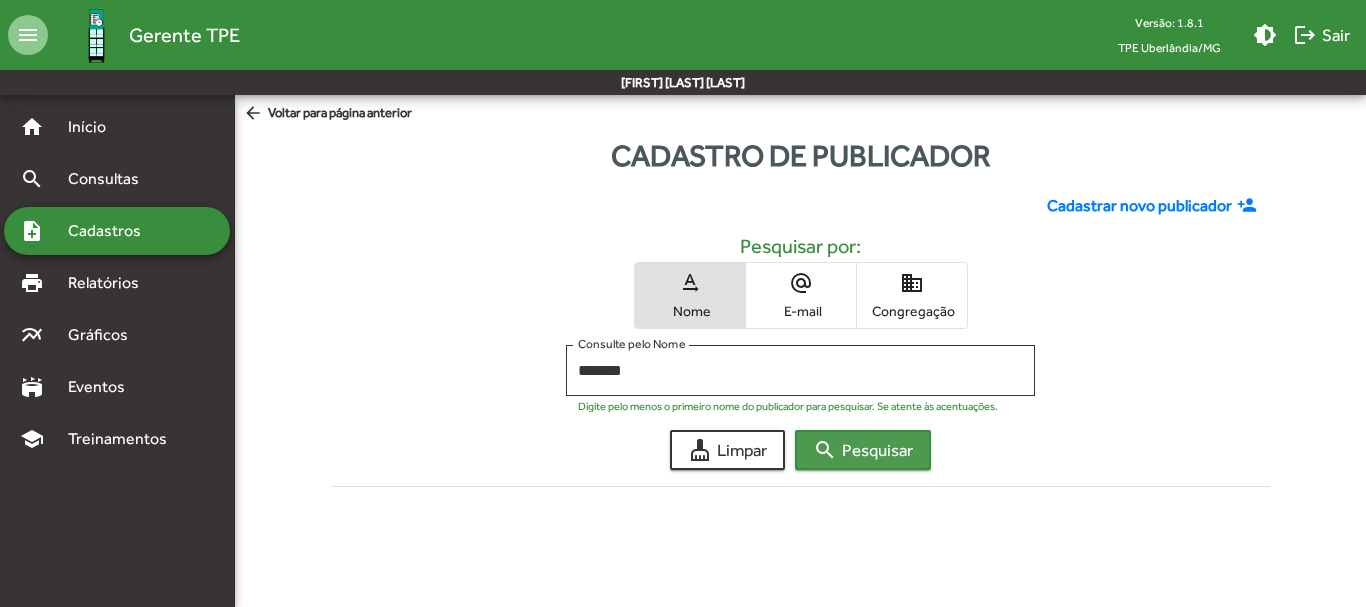 click on "search  Pesquisar" 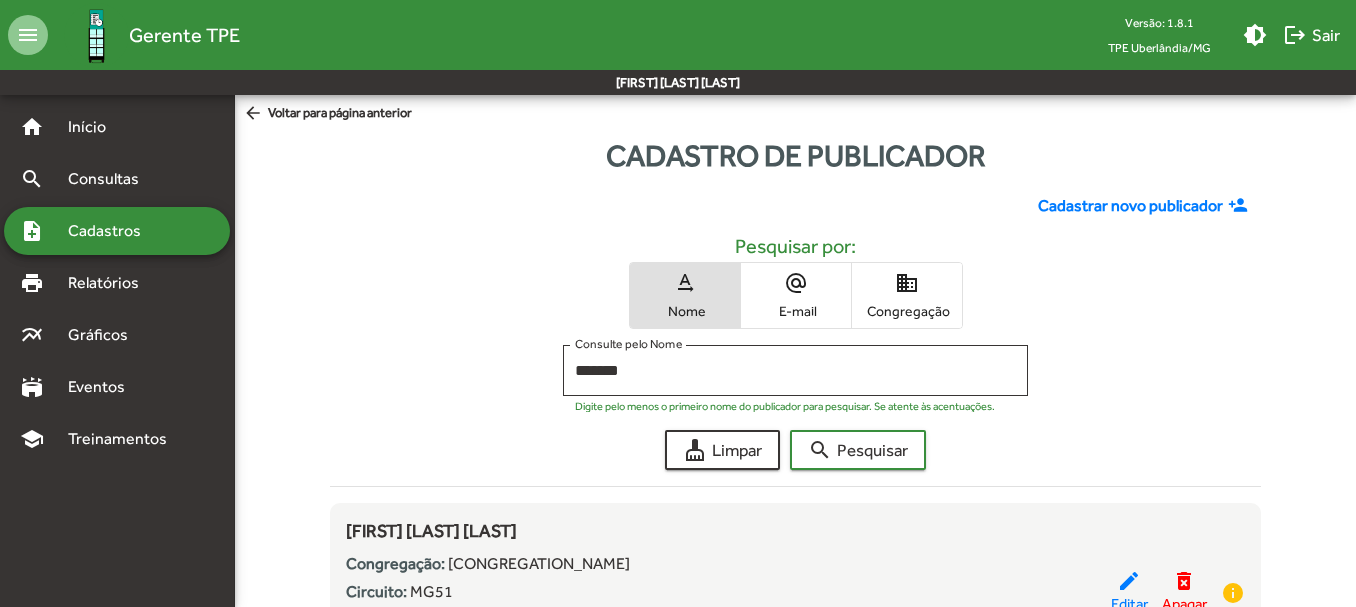 click on "Pesquisar por: text_rotation_none Nome alternate_email E-mail domain Congregação ****** Consulte pelo Nome Digite pelo menos o primeiro nome do publicador para pesquisar. Se atente às acentuações. cleaning_services  Limpar  search  Pesquisar  Filtrar [FIRST] [LAST]
Congregação:
Santa Mônica
Circuito:
MG51
Cidade:
[CITY]
Sistemas acessados:
APP
edit  Editar  delete_forever  Apagar  info" 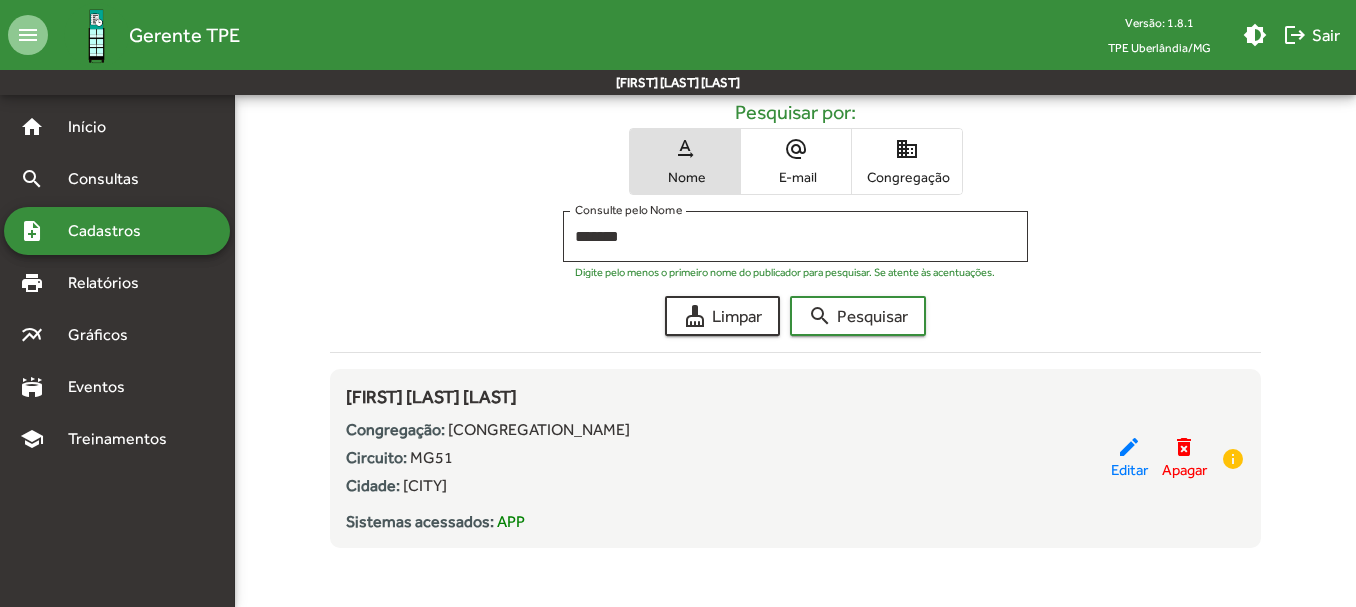 scroll, scrollTop: 139, scrollLeft: 0, axis: vertical 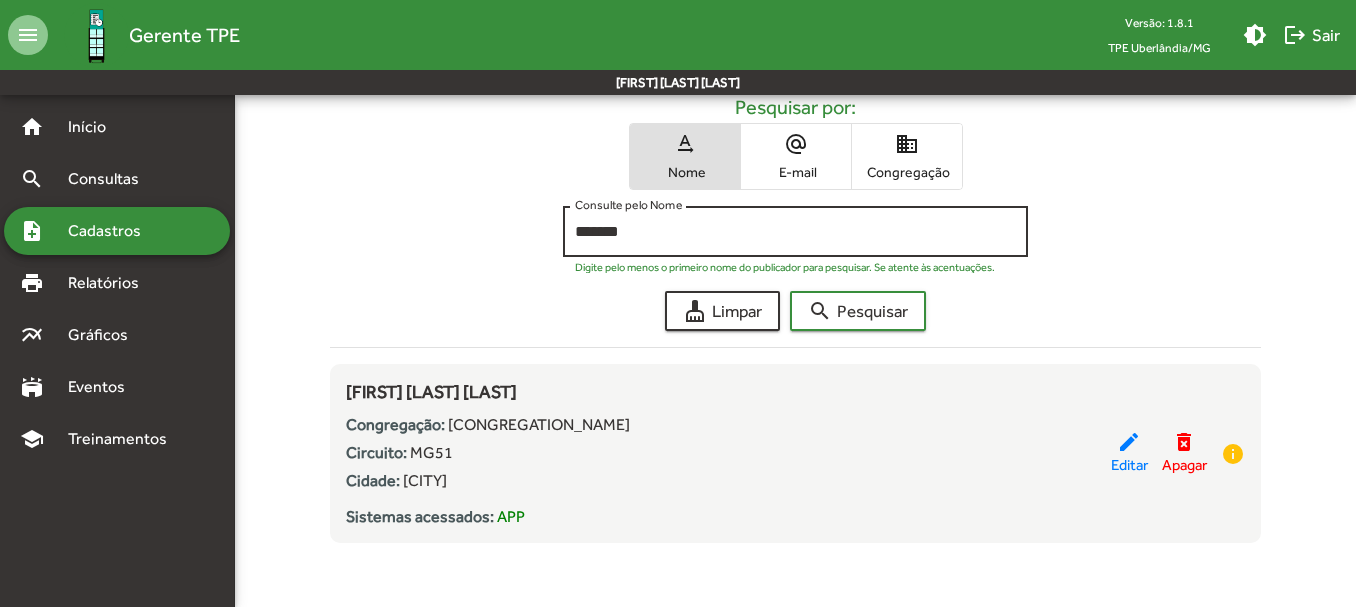 click on "******* Consulte pelo Nome" 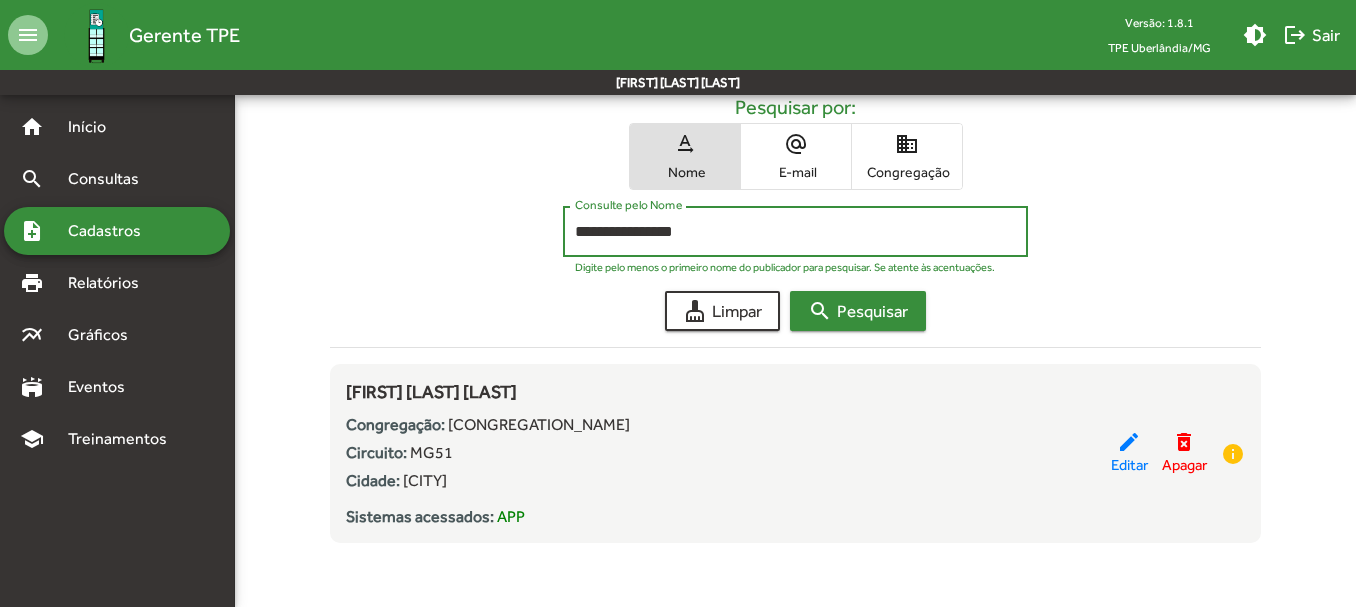 type on "**********" 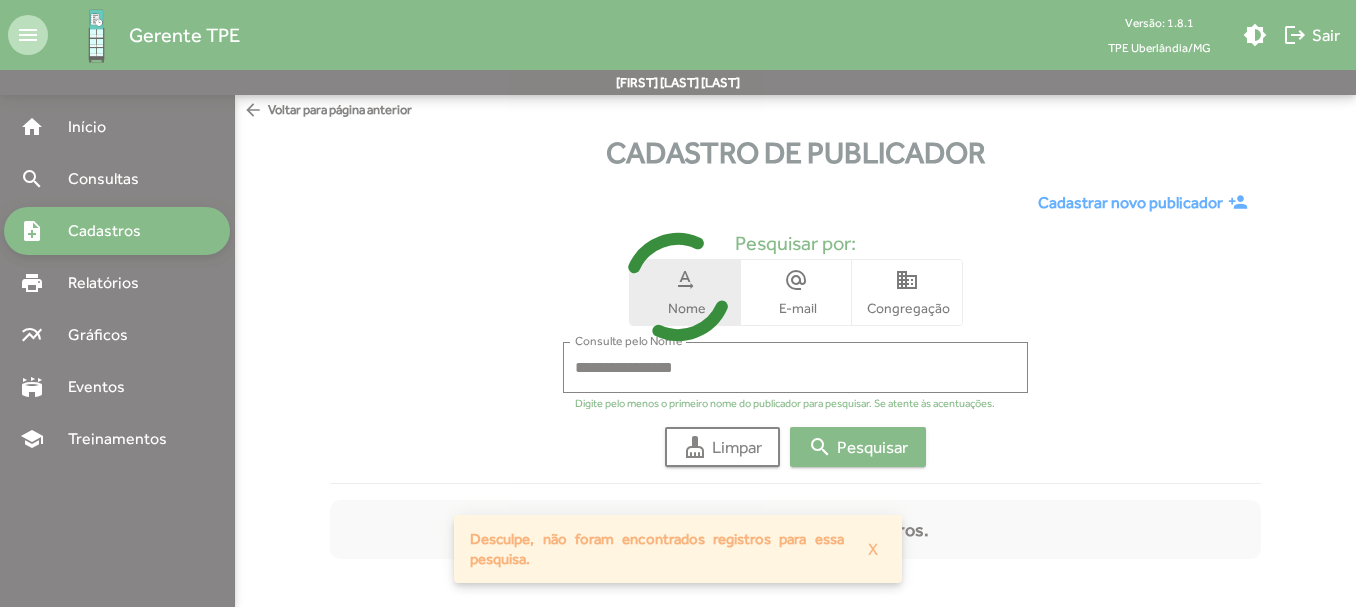 scroll, scrollTop: 3, scrollLeft: 0, axis: vertical 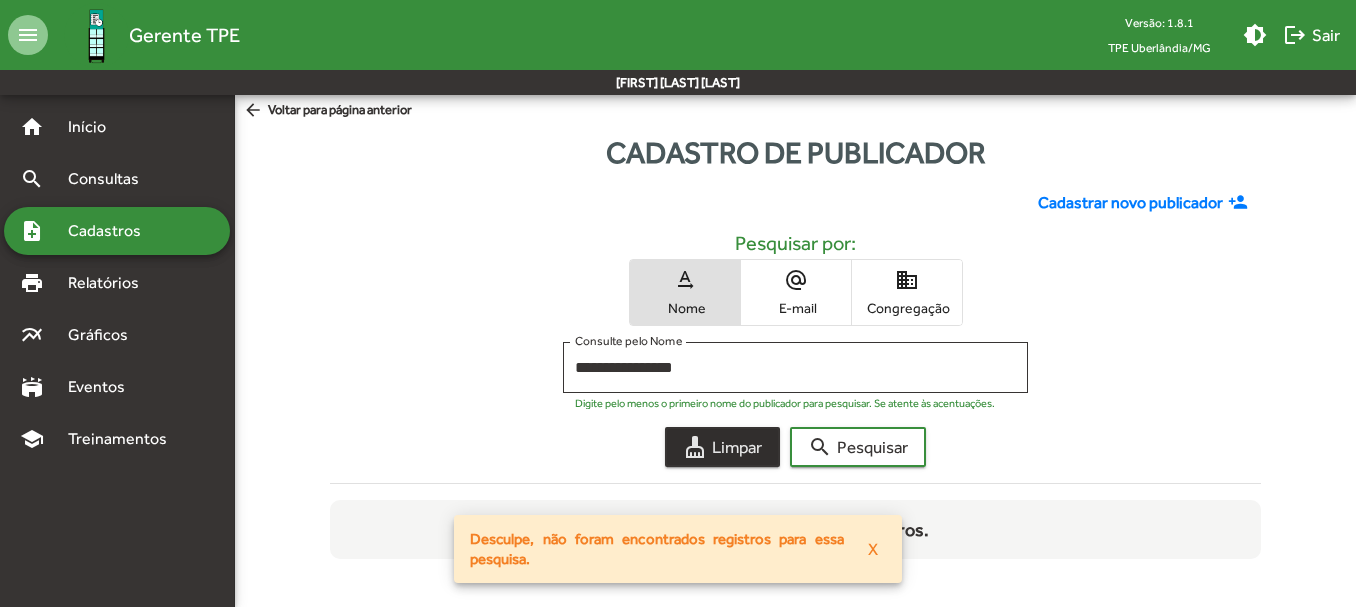 click on "cleaning_services  Limpar" 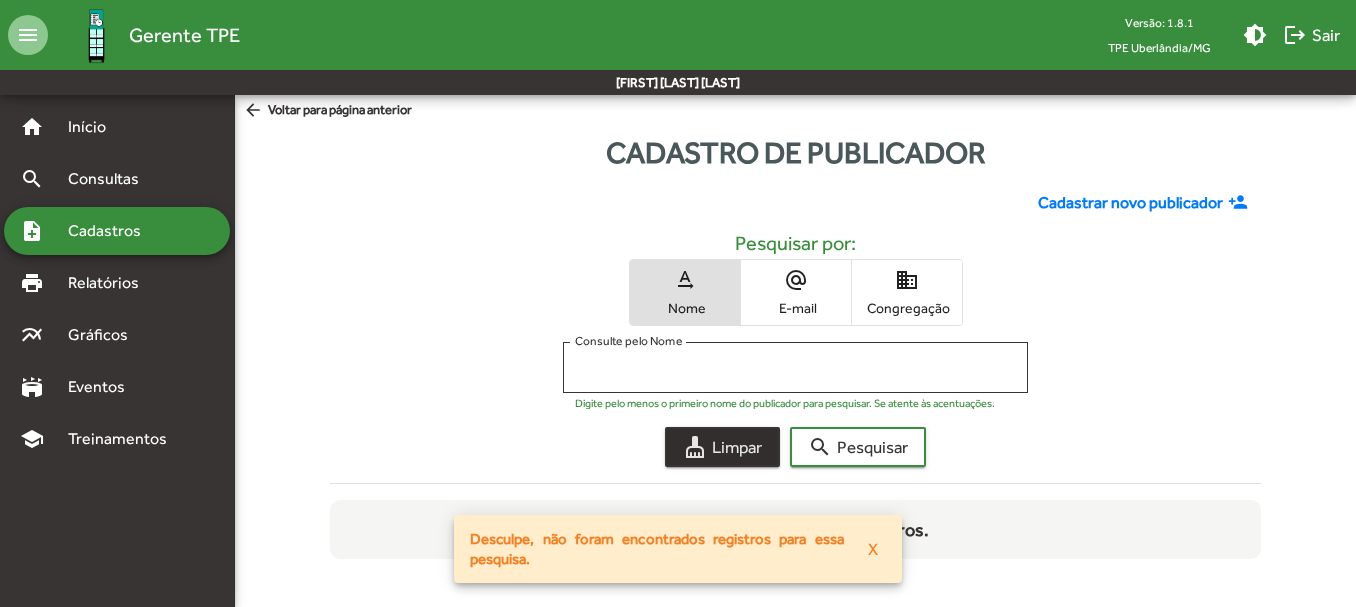scroll, scrollTop: 0, scrollLeft: 0, axis: both 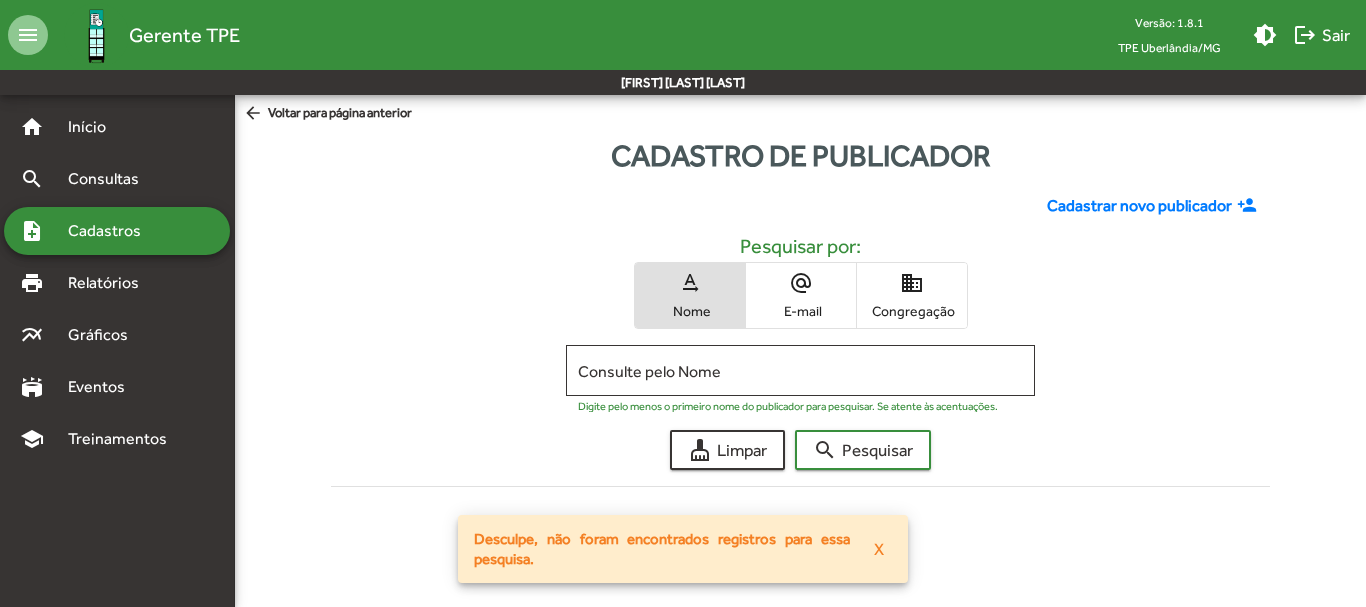click on "Cadastrar novo publicador" 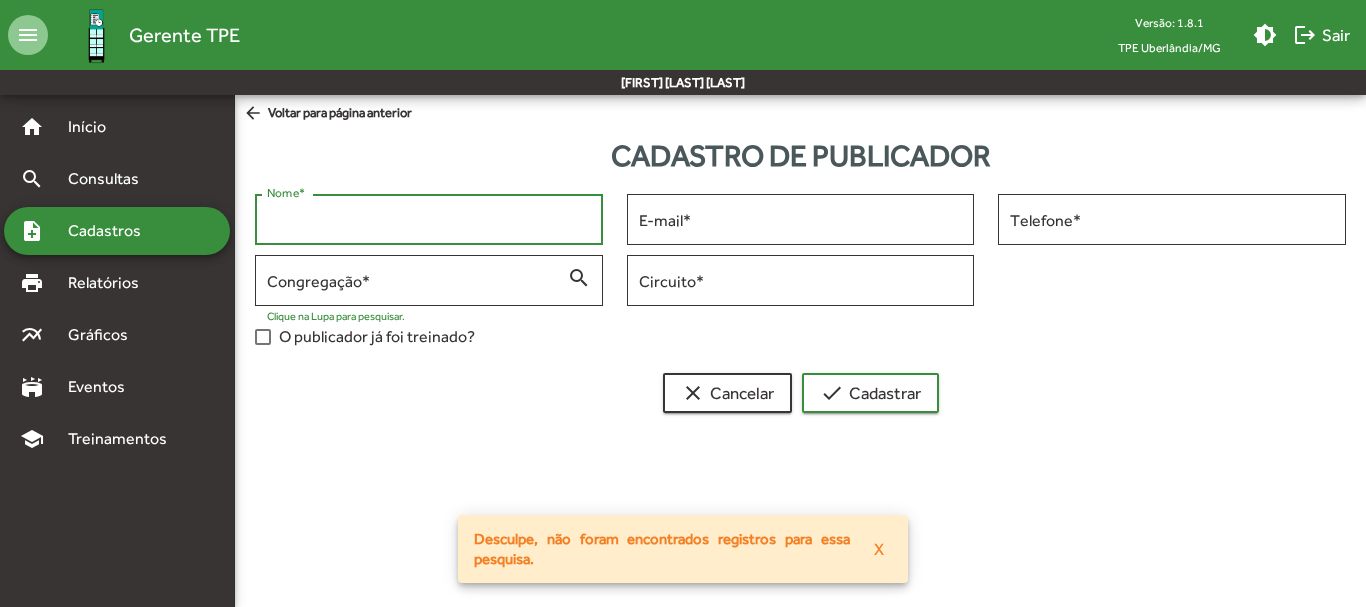 click on "Nome  *" at bounding box center [429, 220] 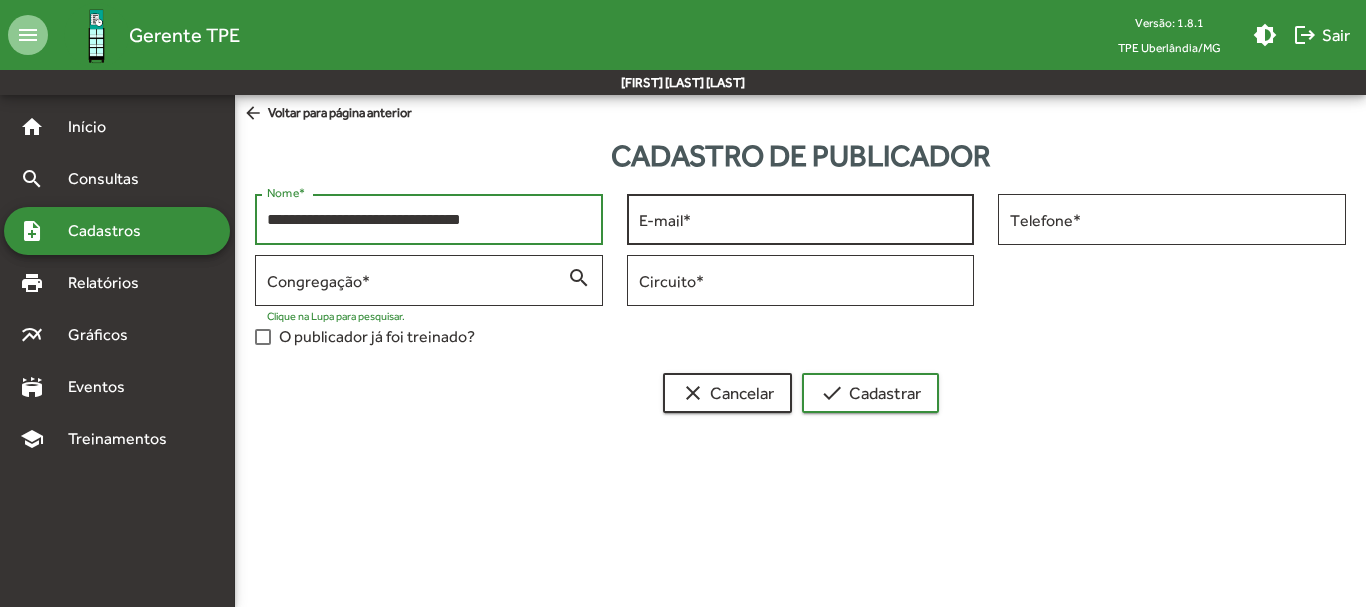 type on "**********" 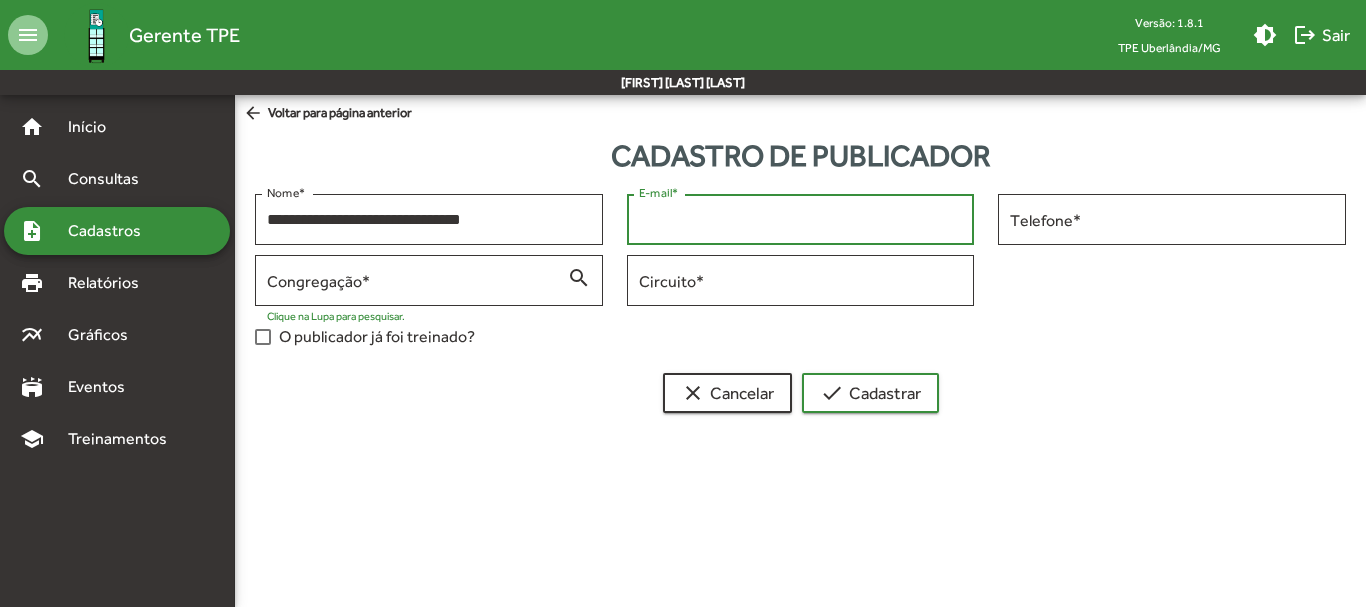 click on "E-mail  *" at bounding box center [801, 220] 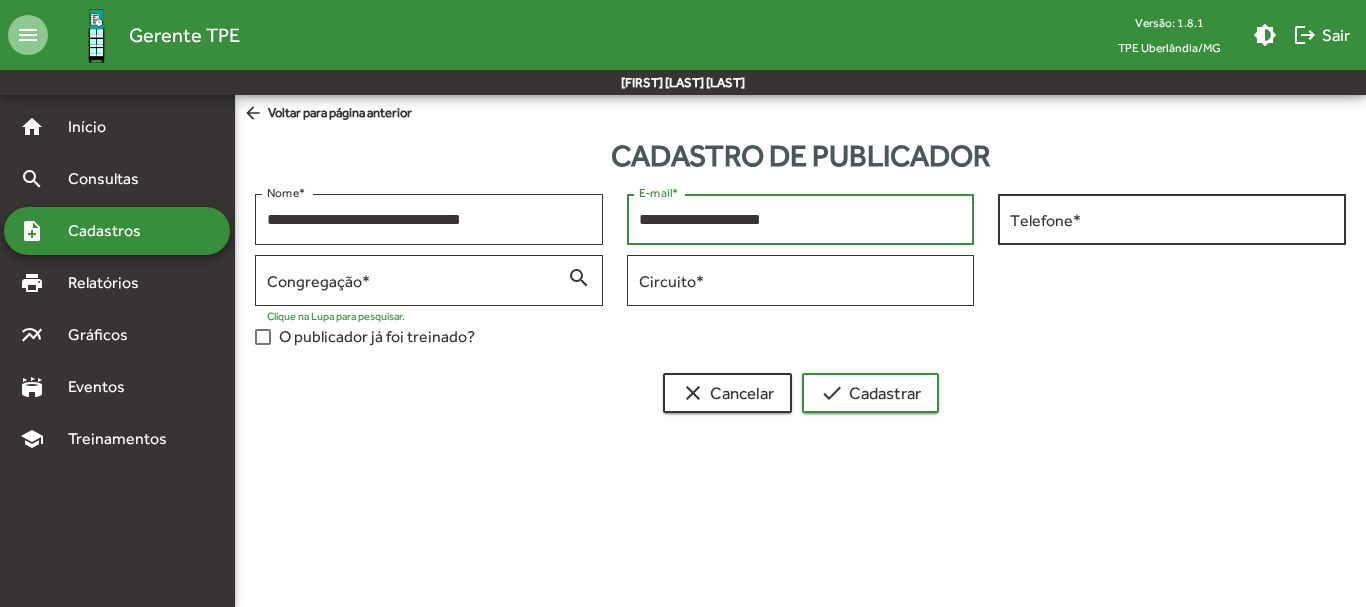 type on "**********" 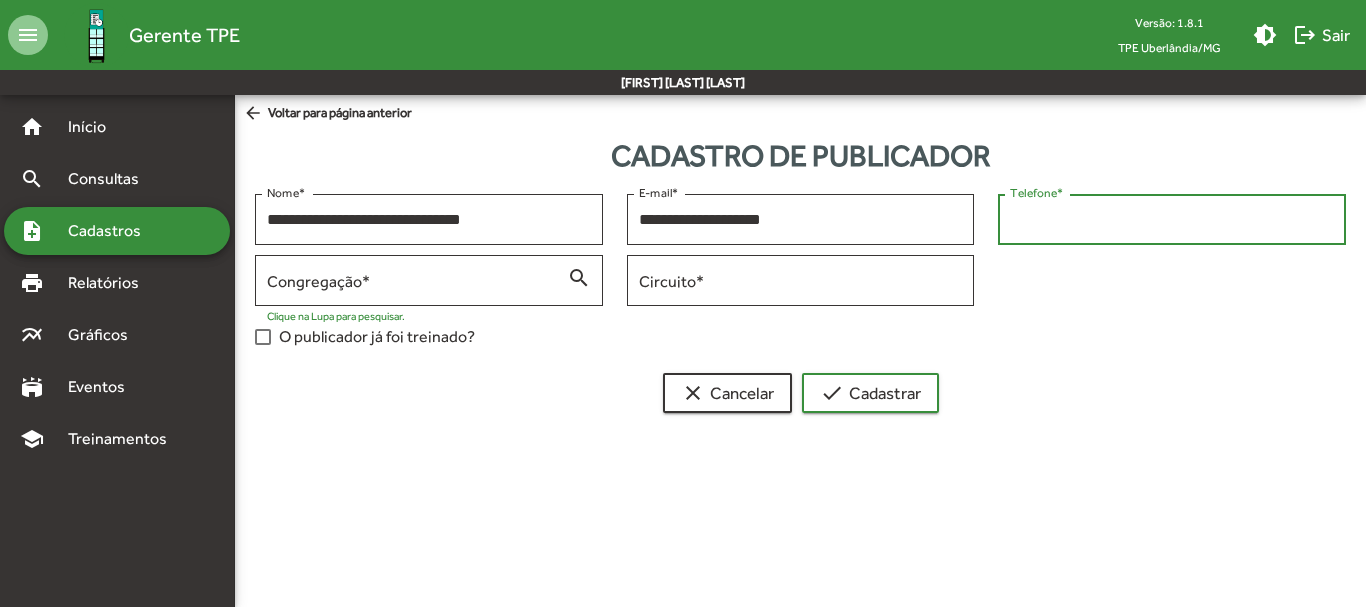click on "Telefone  *" at bounding box center (1172, 220) 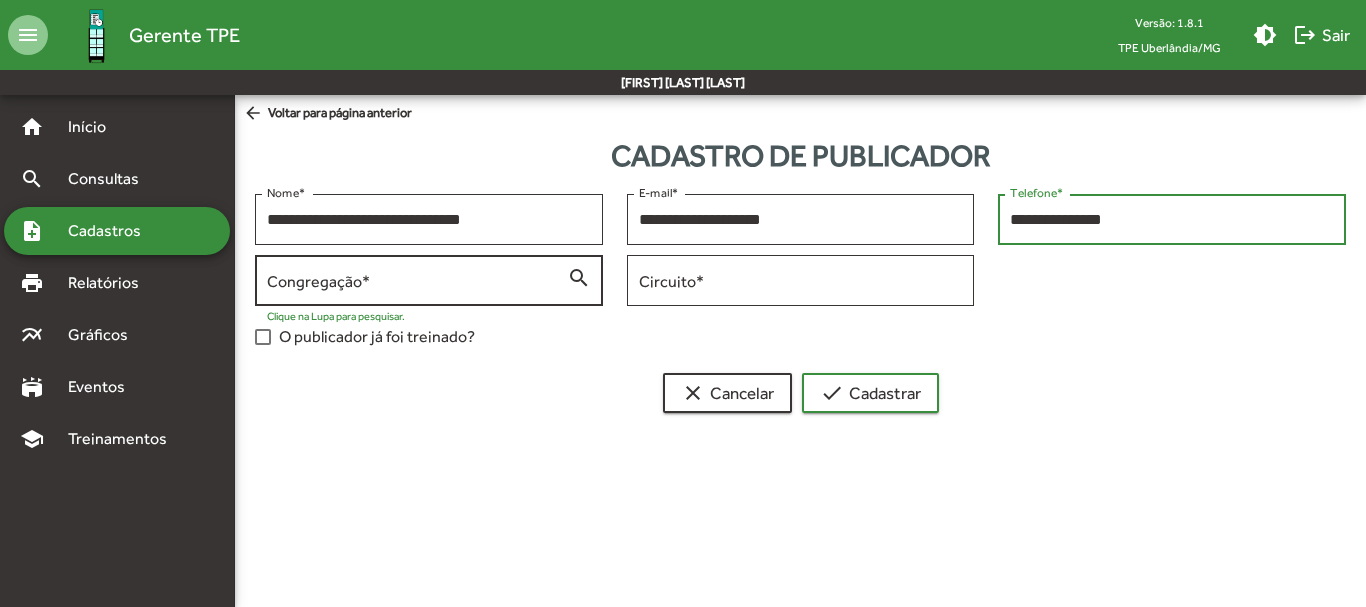 type on "**********" 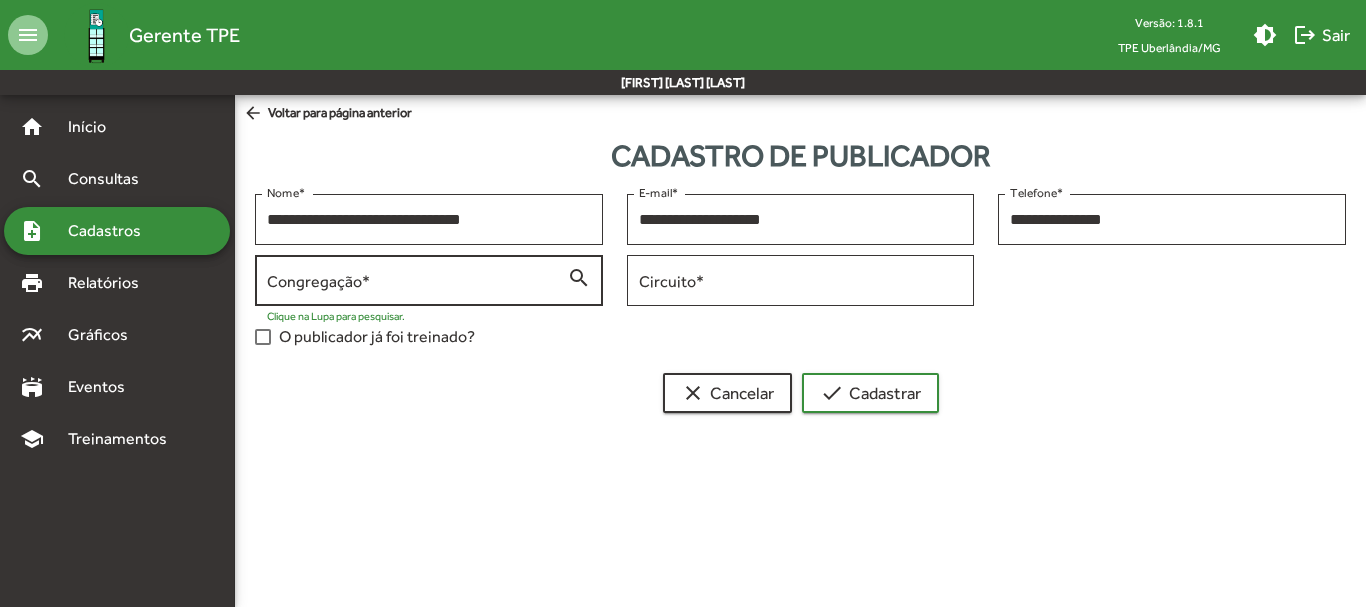 click on "Congregação  *" at bounding box center [417, 281] 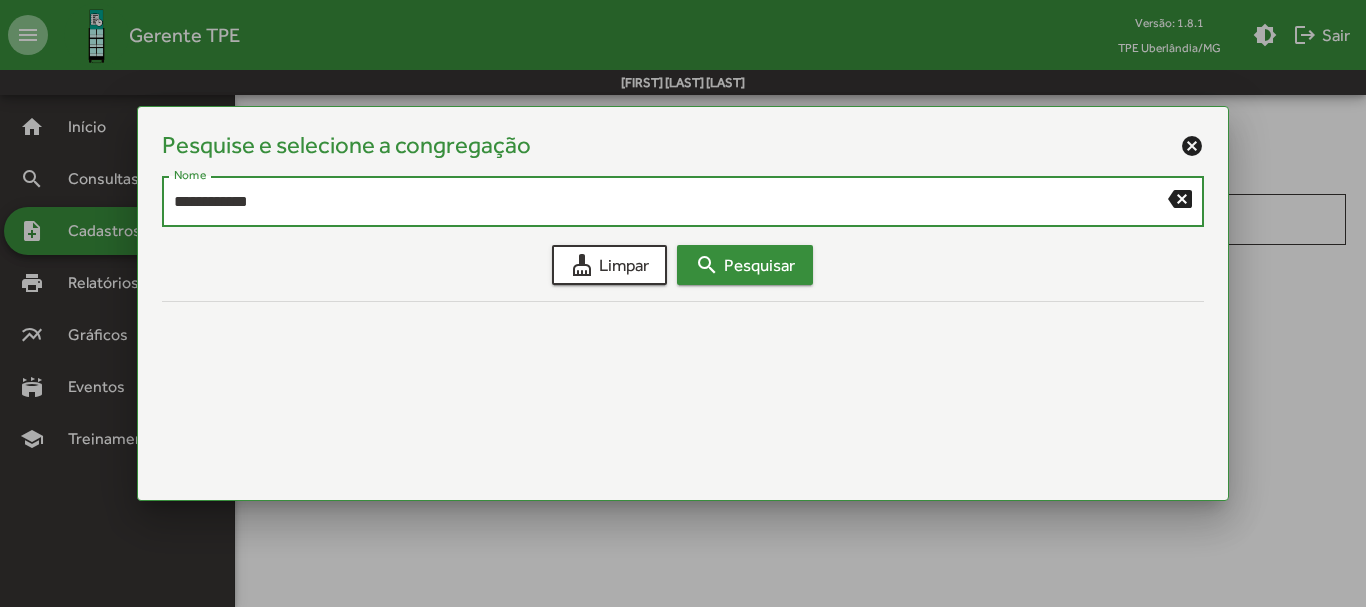 type on "**********" 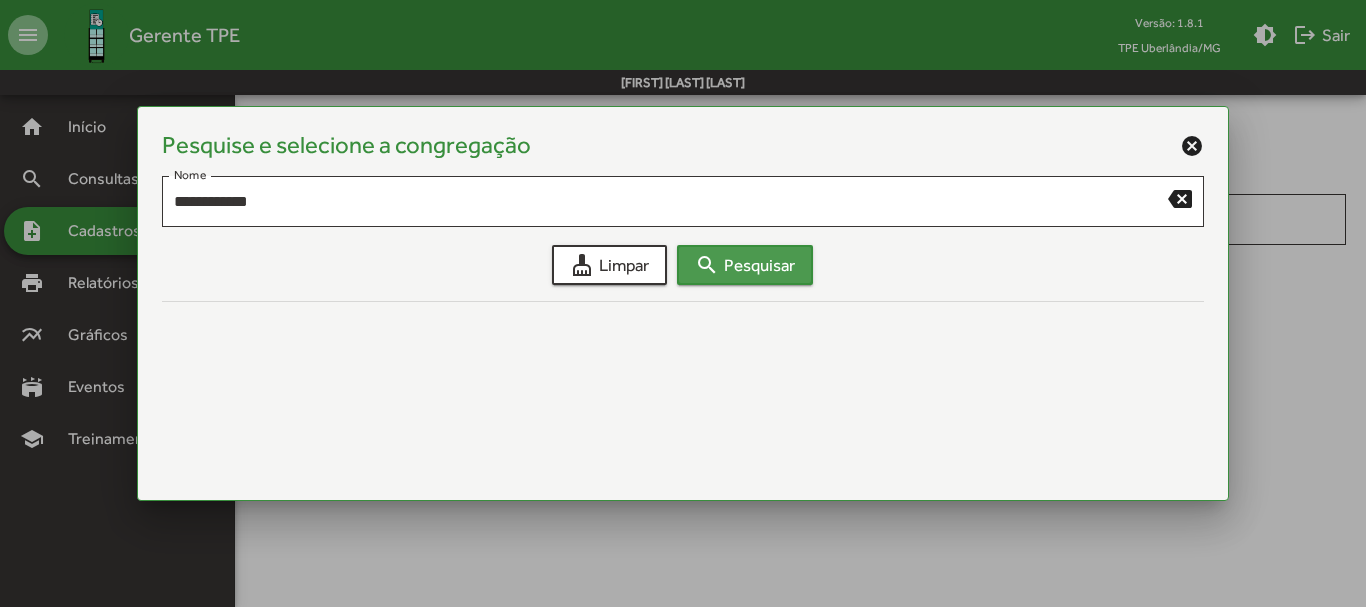 click on "search  Pesquisar" at bounding box center [745, 265] 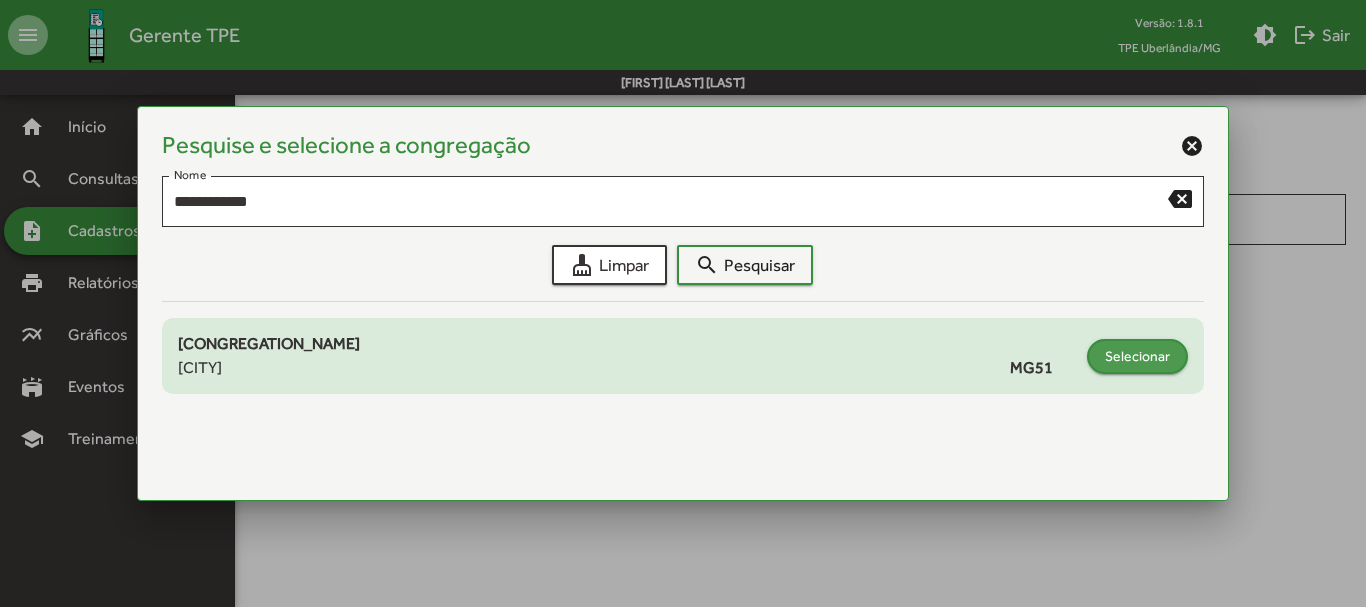 click on "Selecionar" 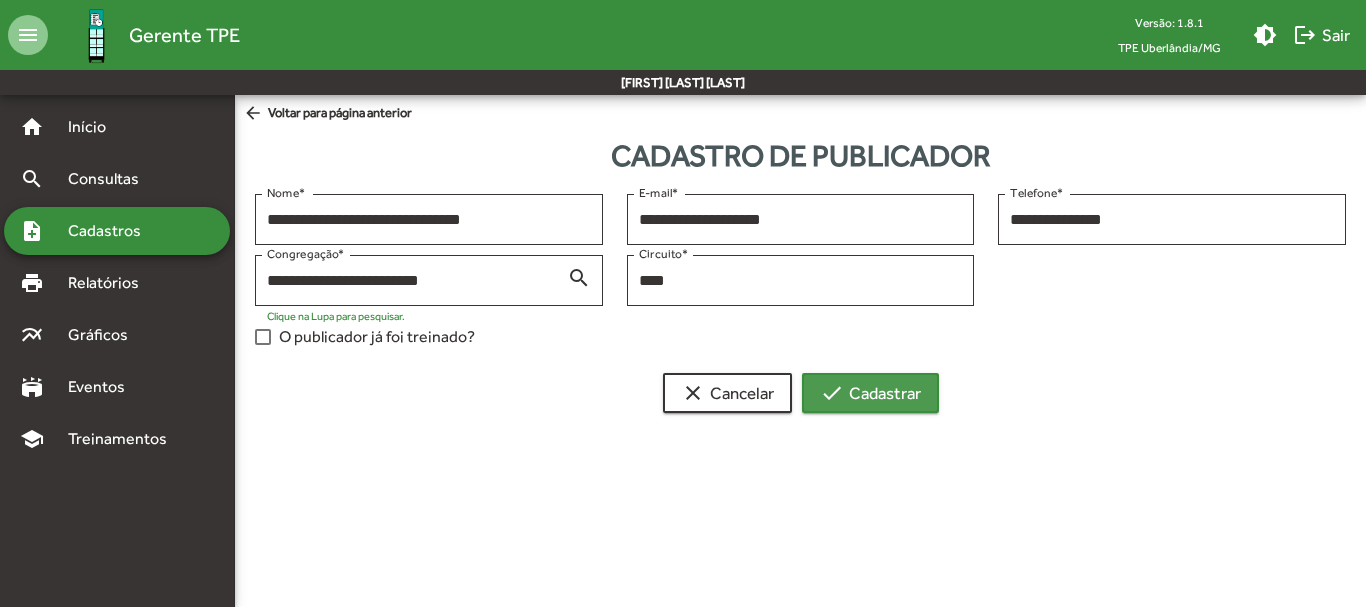 click on "check  Cadastrar" at bounding box center (870, 393) 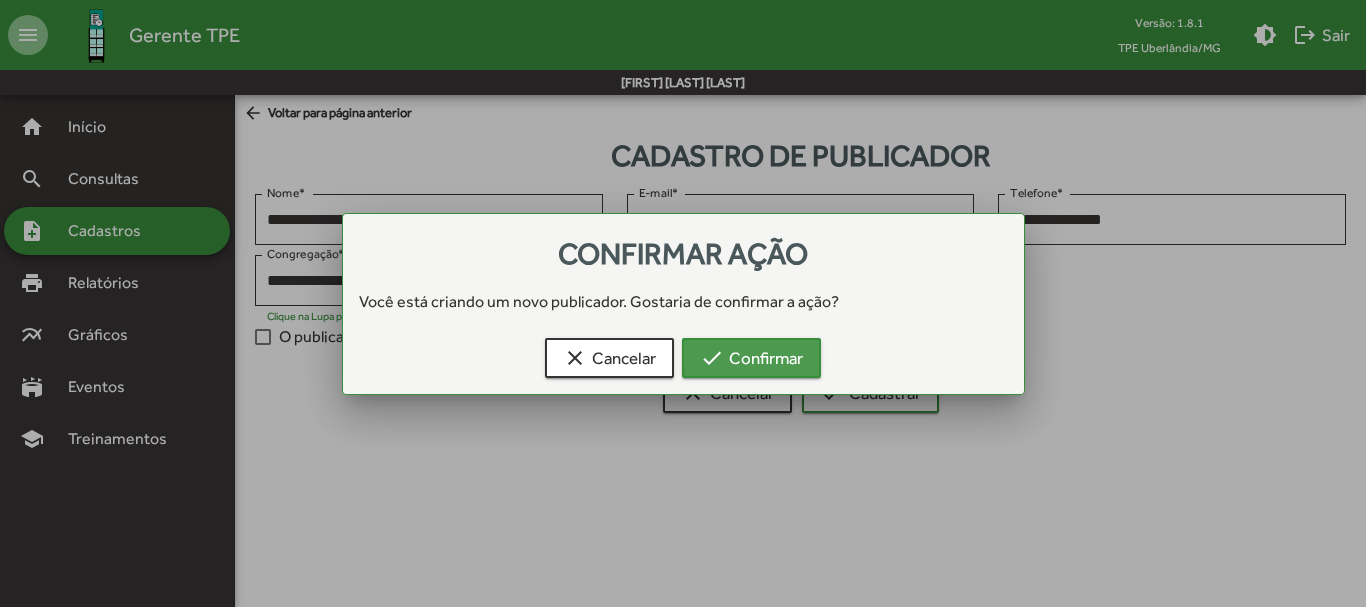 click on "check  Confirmar" at bounding box center (751, 358) 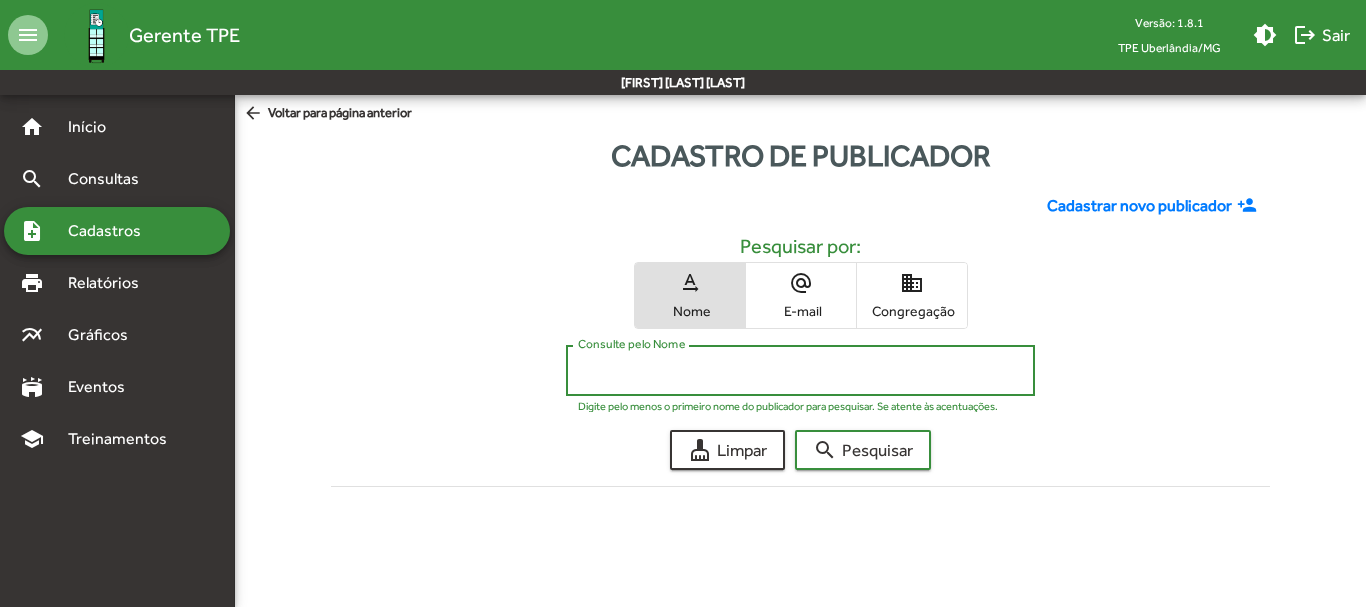 click on "Consulte pelo Nome" at bounding box center (800, 371) 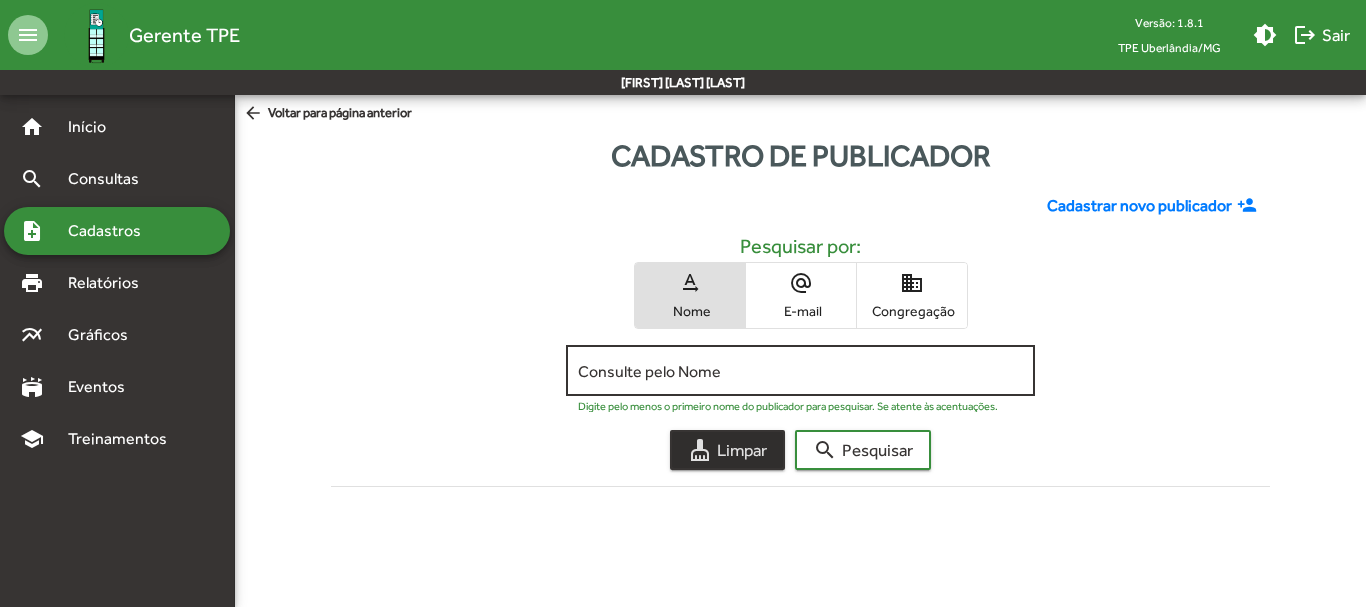 type 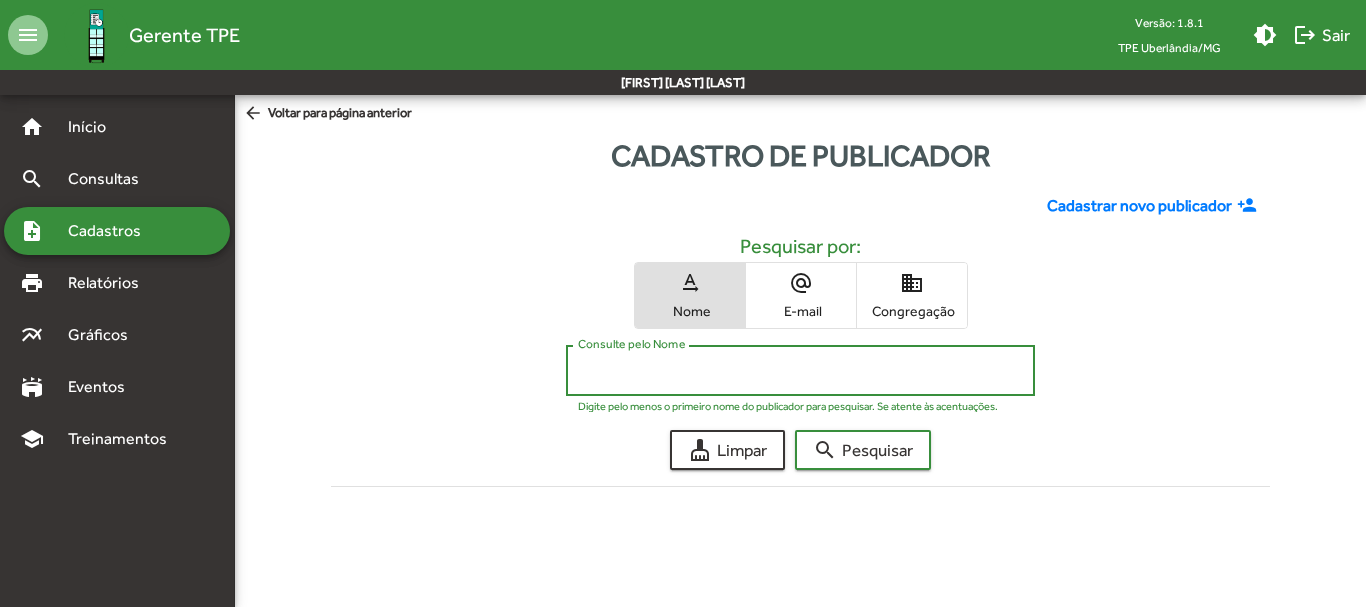 click on "Consulte pelo Nome" at bounding box center (800, 371) 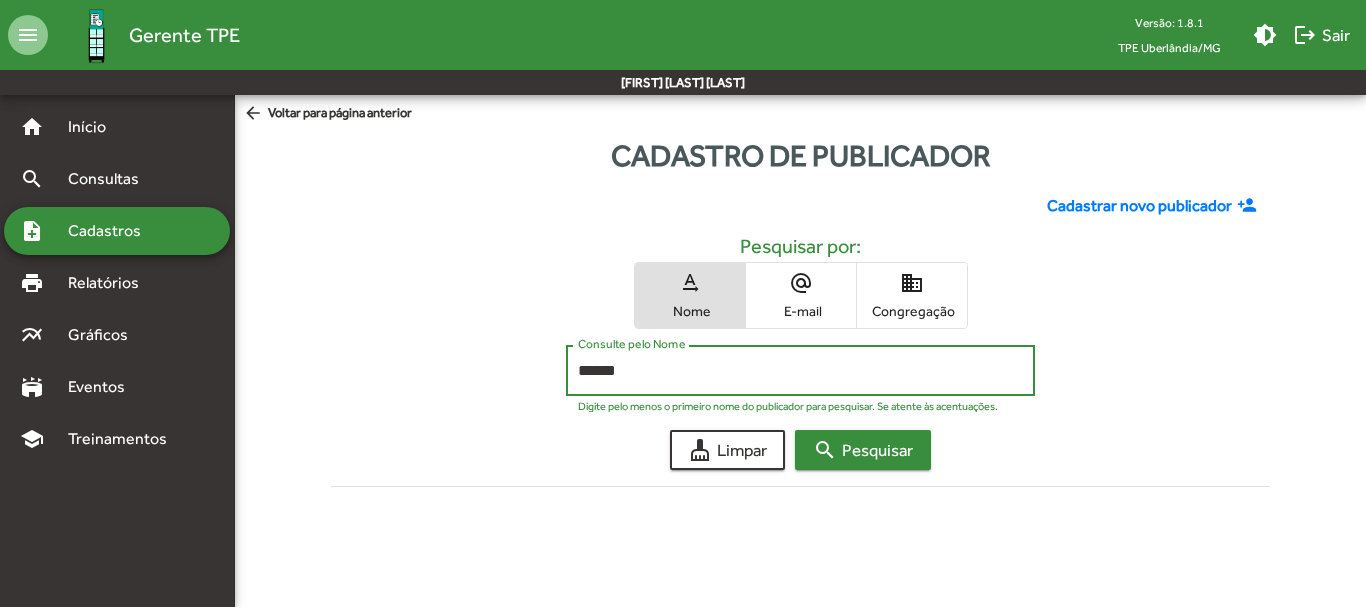 type on "******" 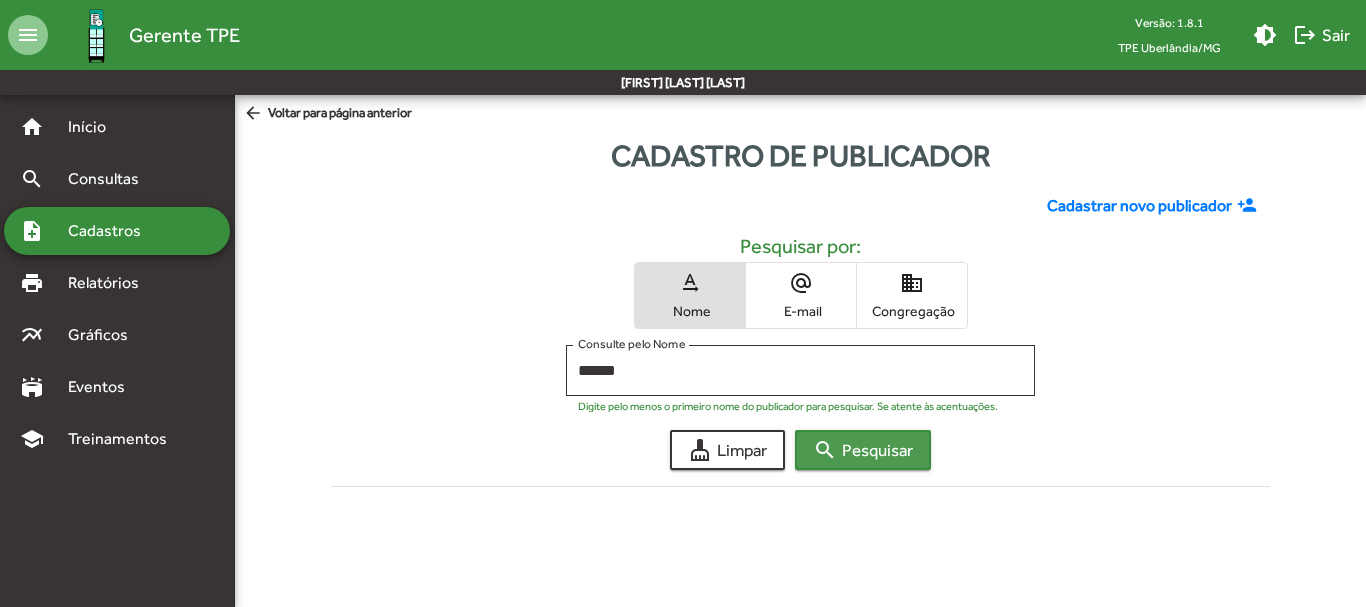 click on "search  Pesquisar" 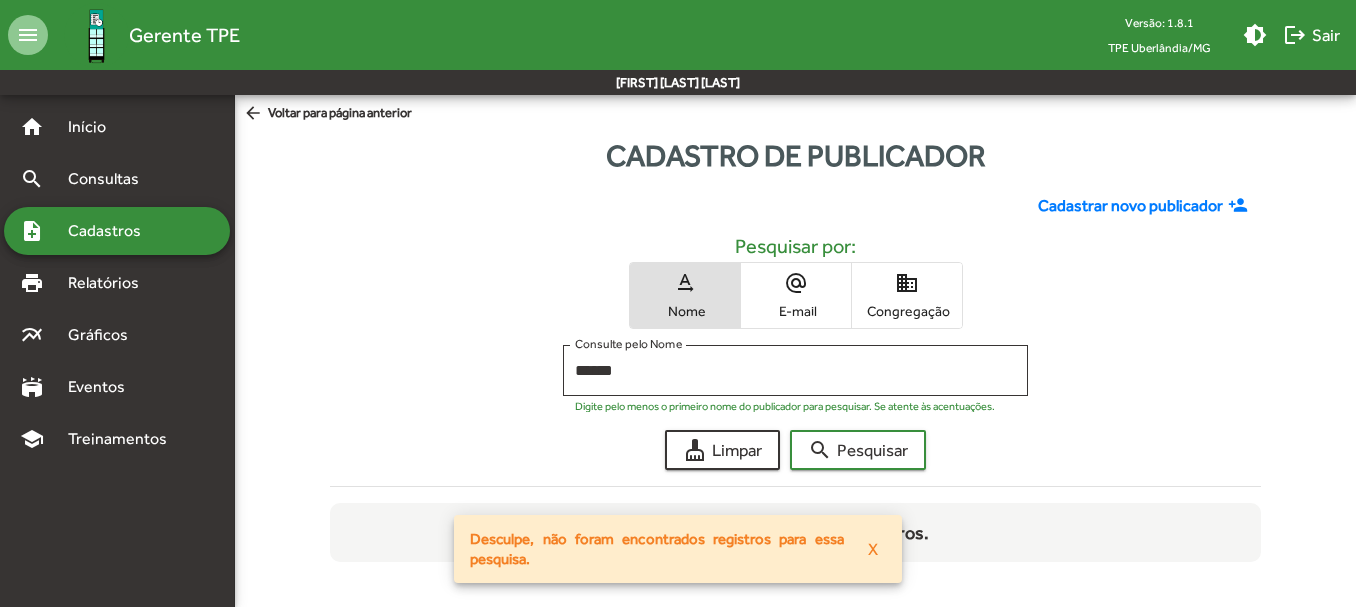 click on "Pesquisar por: text_rotation_none Nome alternate_email E-mail domain Congregação ****** Consulte pelo Nome Digite pelo menos o primeiro nome do publicador para pesquisar. Se atente às acentuações. cleaning_services  Limpar  search  Pesquisar   Não foram encontrados registros." 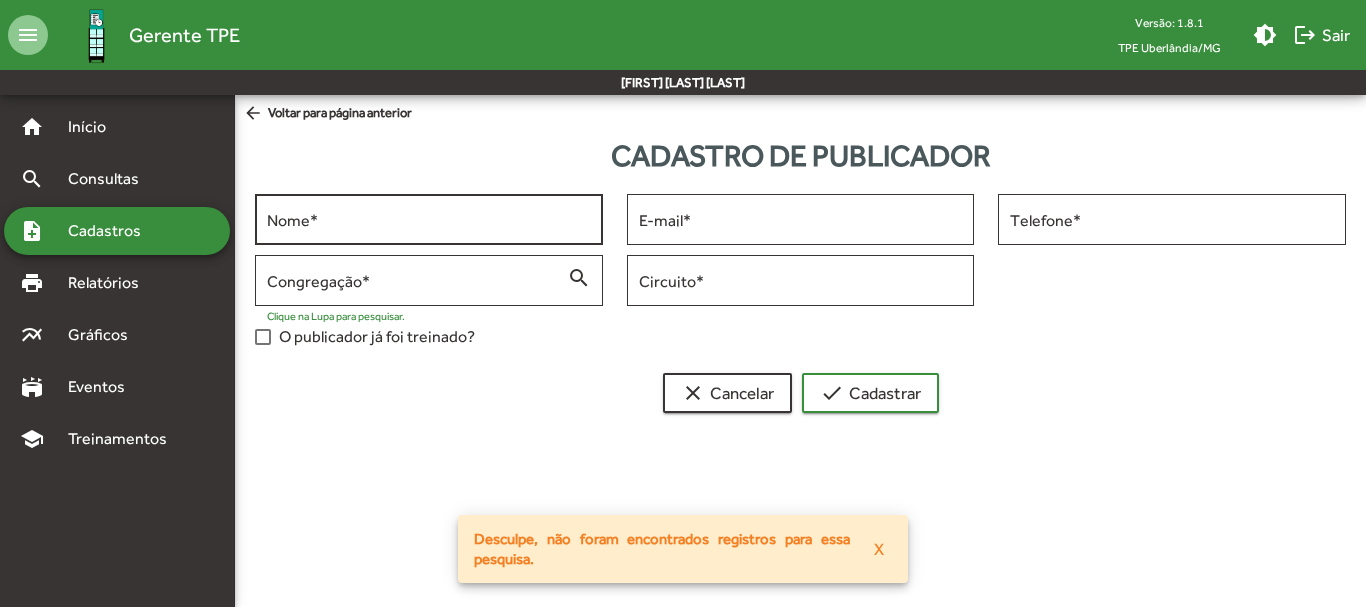 click on "Nome  *" at bounding box center [429, 217] 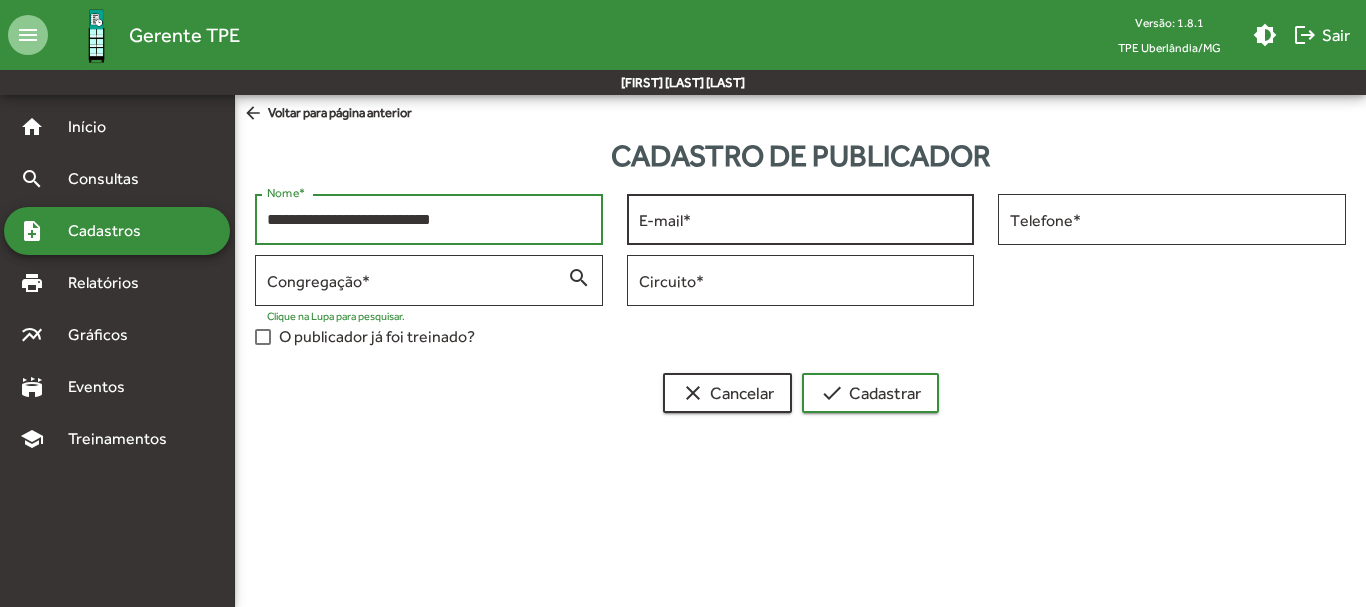 type on "**********" 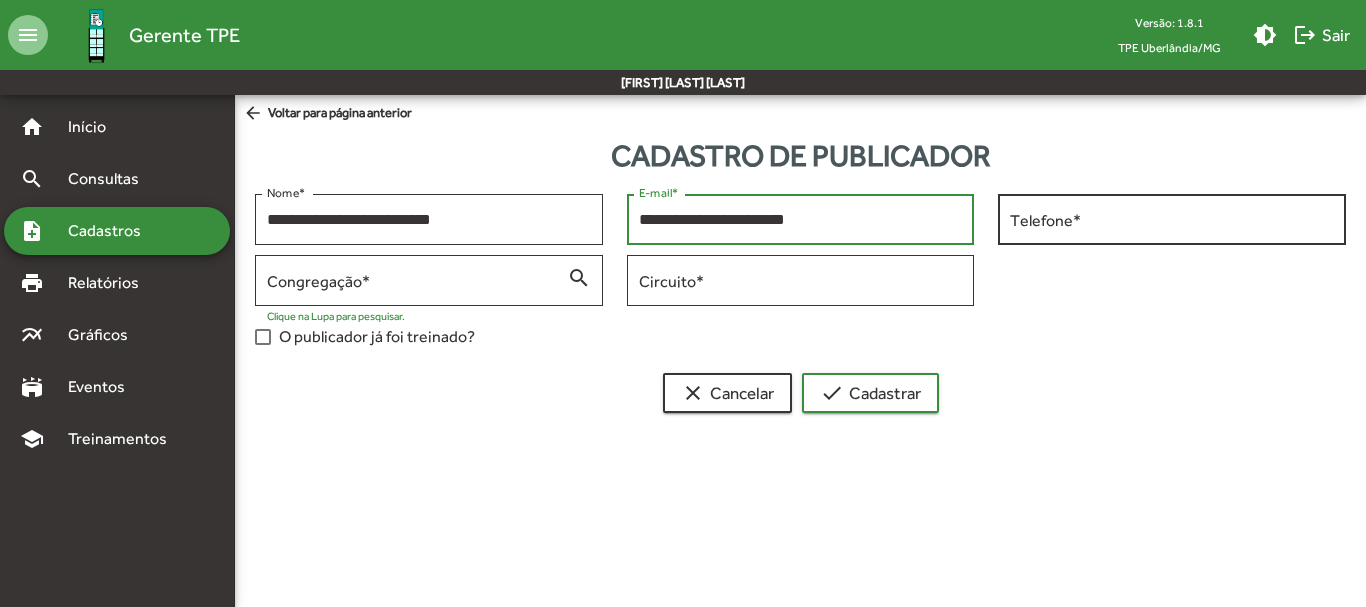type on "**********" 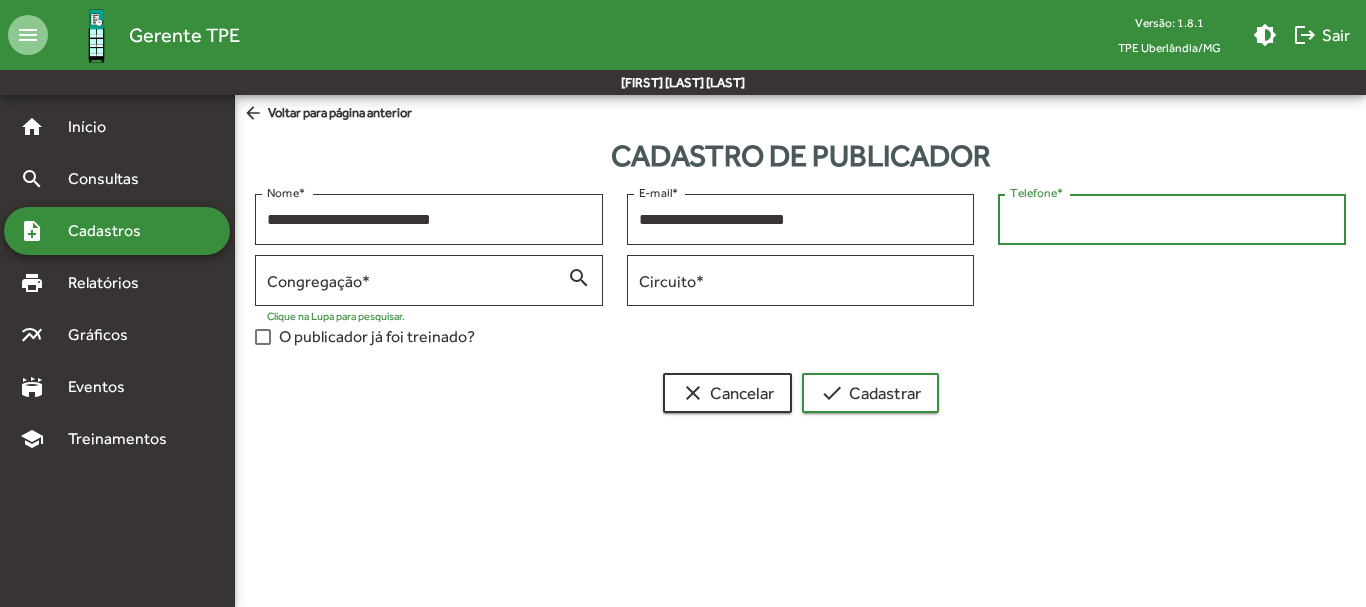 click on "Telefone  *" at bounding box center (1172, 220) 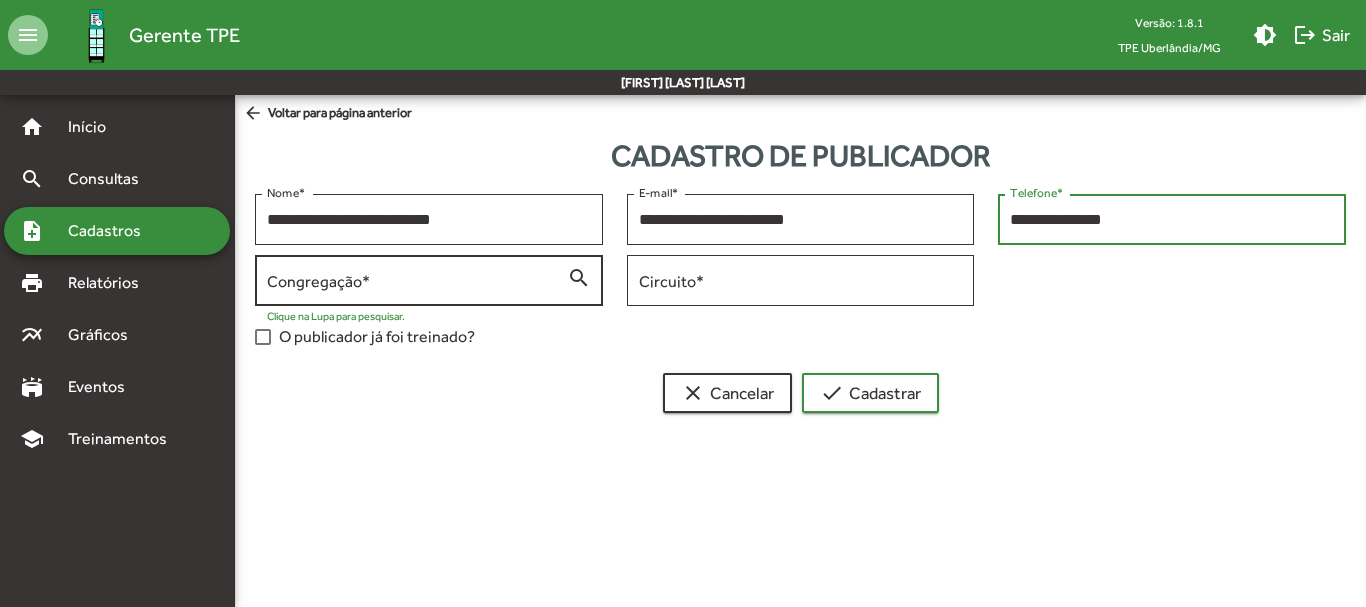 type on "**********" 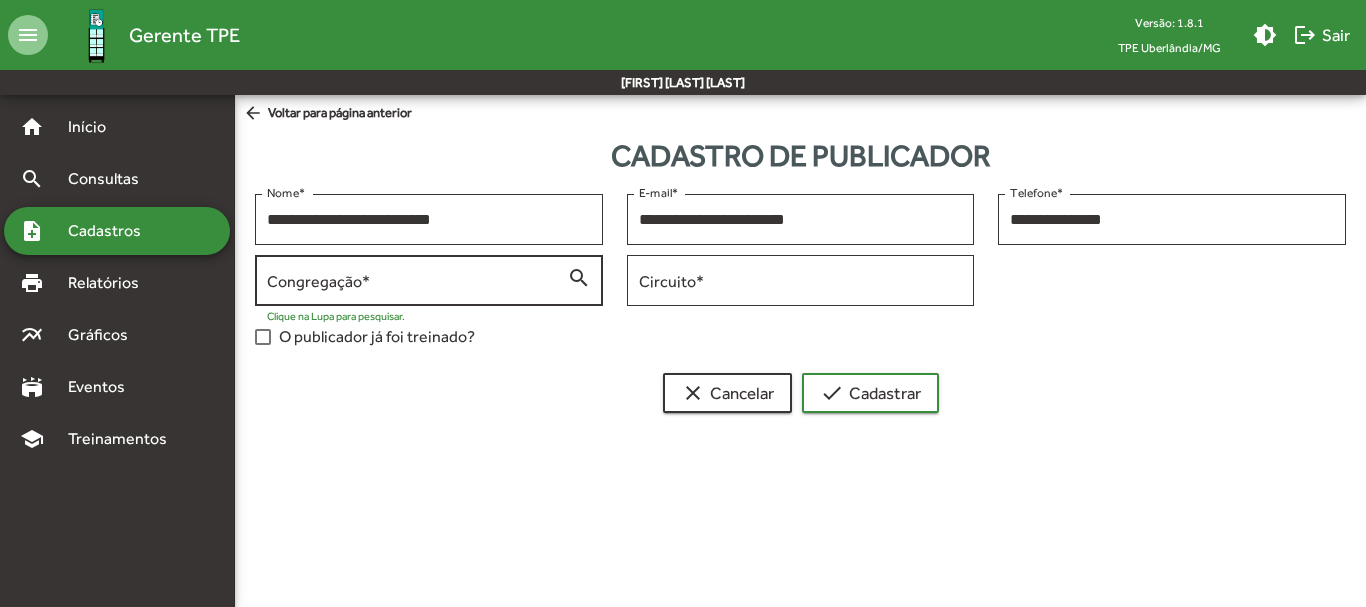 click on "Congregação  *" at bounding box center [417, 281] 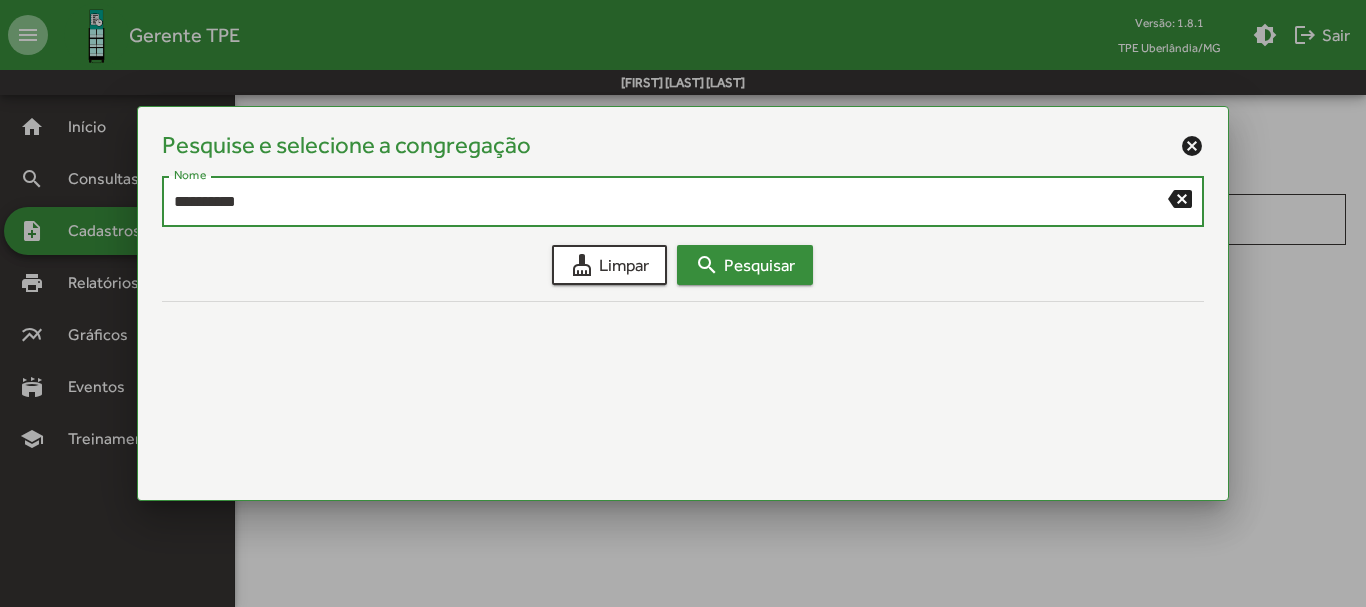 type on "**********" 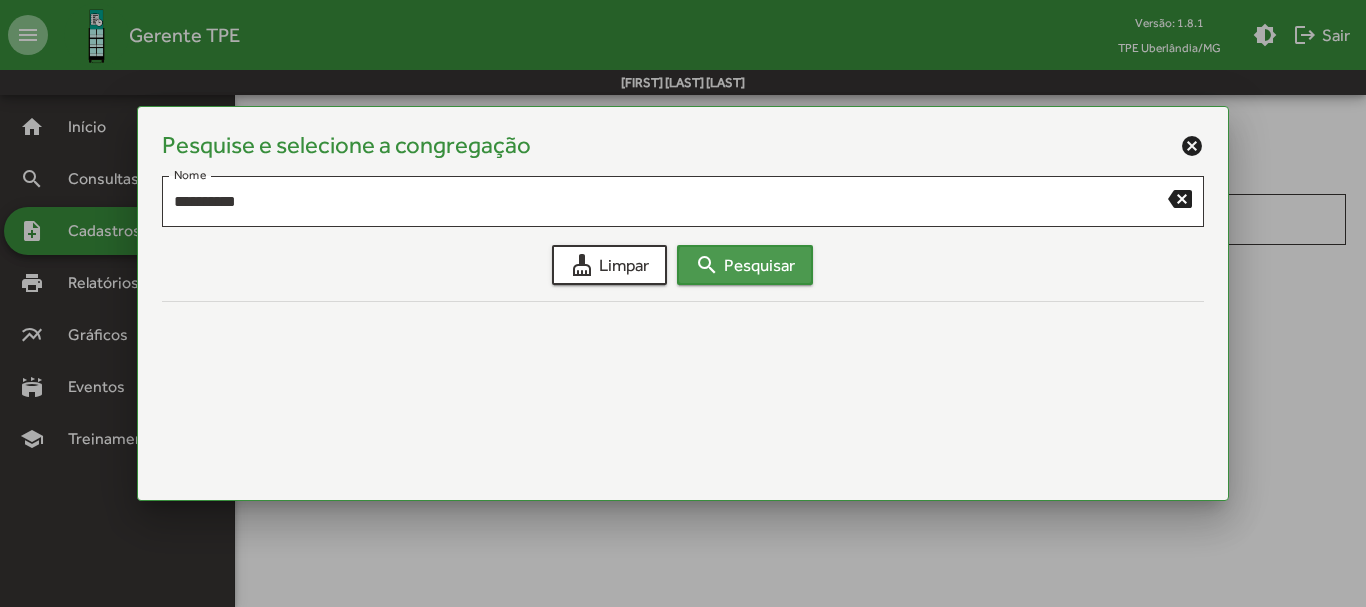 click on "search  Pesquisar" at bounding box center [745, 265] 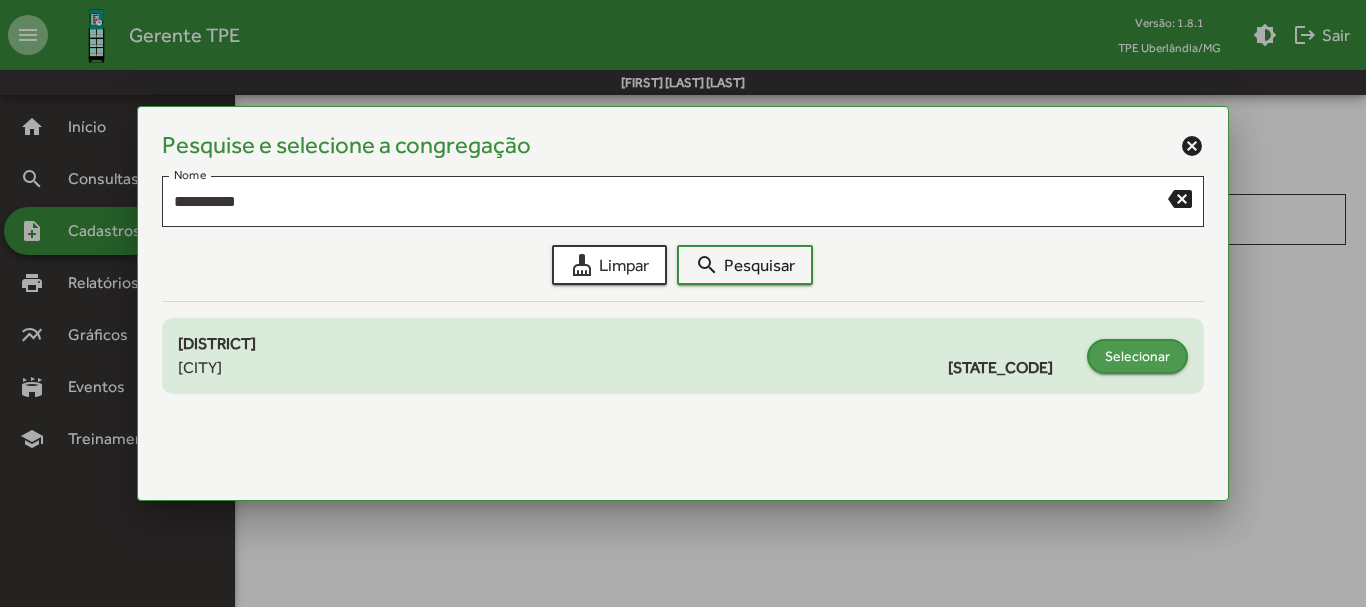 click on "Selecionar" 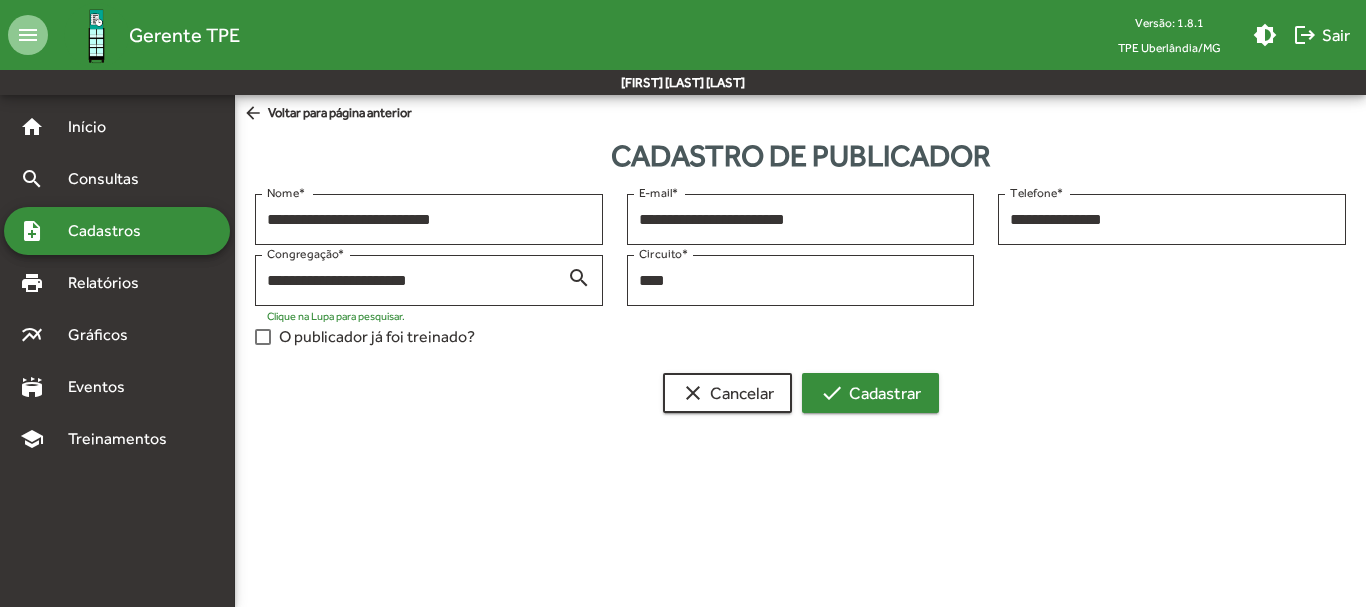 click on "check  Cadastrar" at bounding box center [870, 393] 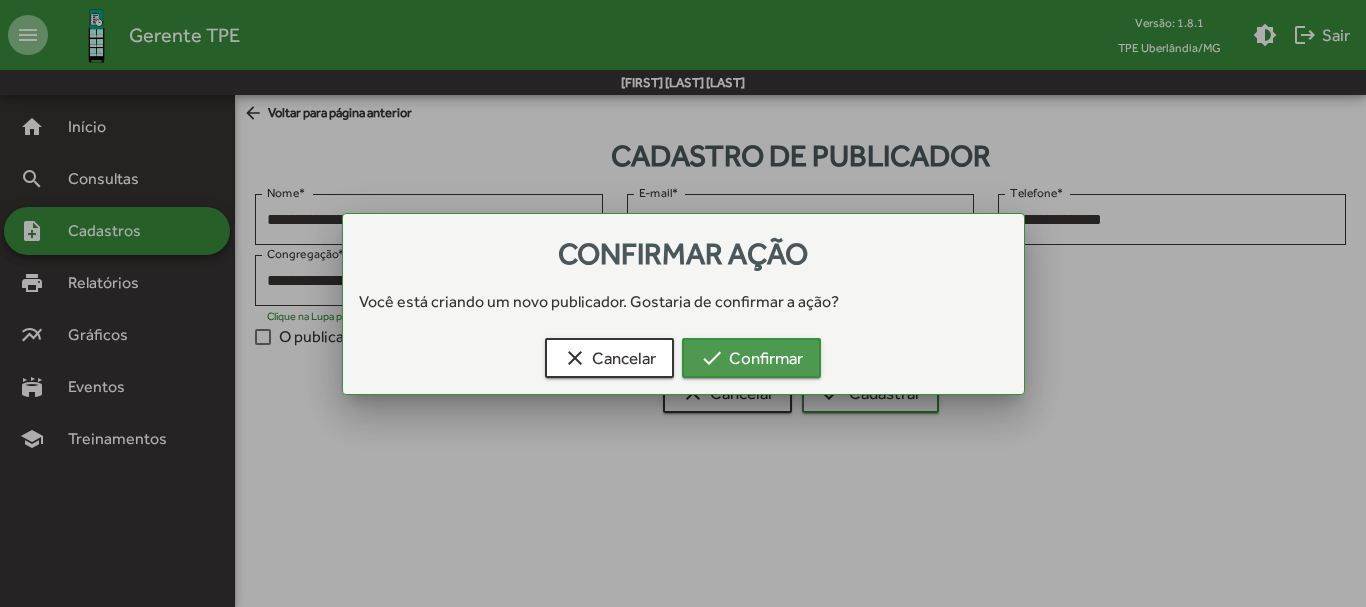 click on "check  Confirmar" at bounding box center (751, 358) 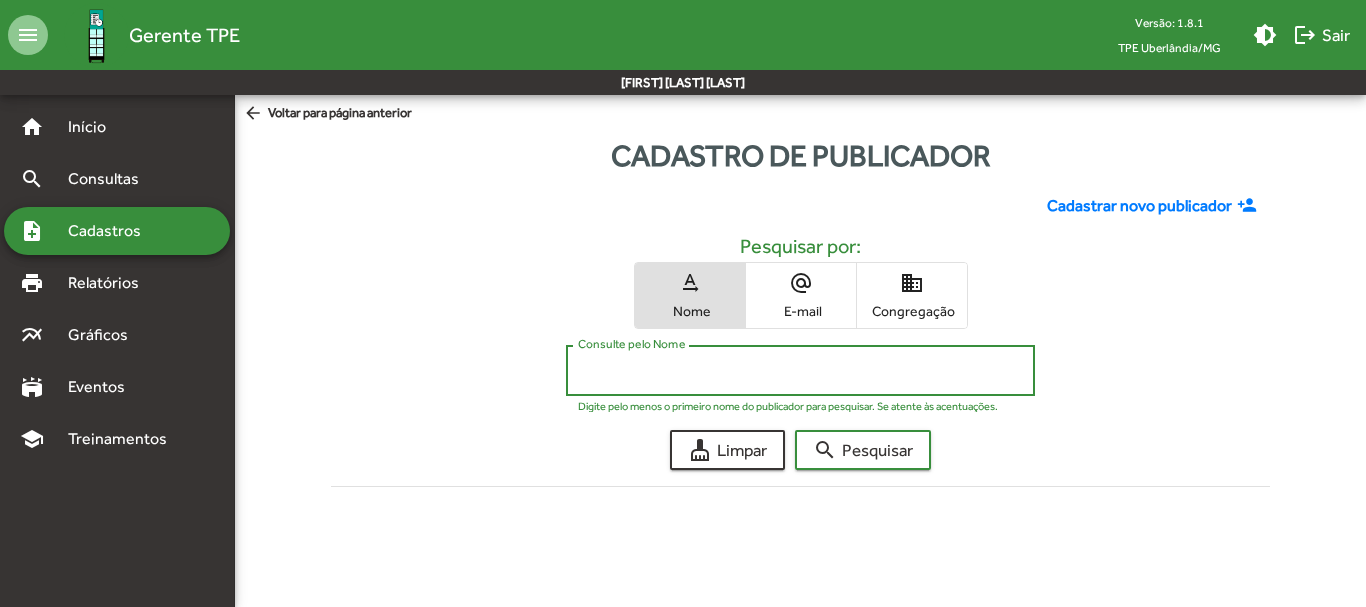 click on "Consulte pelo Nome" at bounding box center (800, 371) 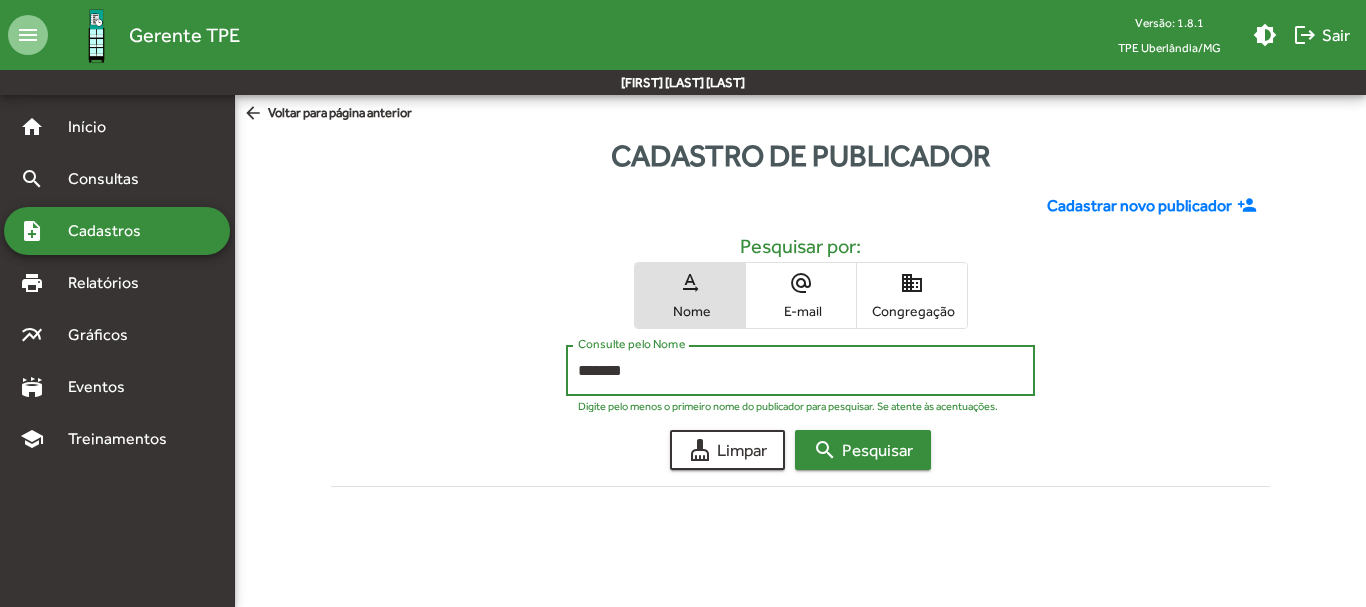 type on "*******" 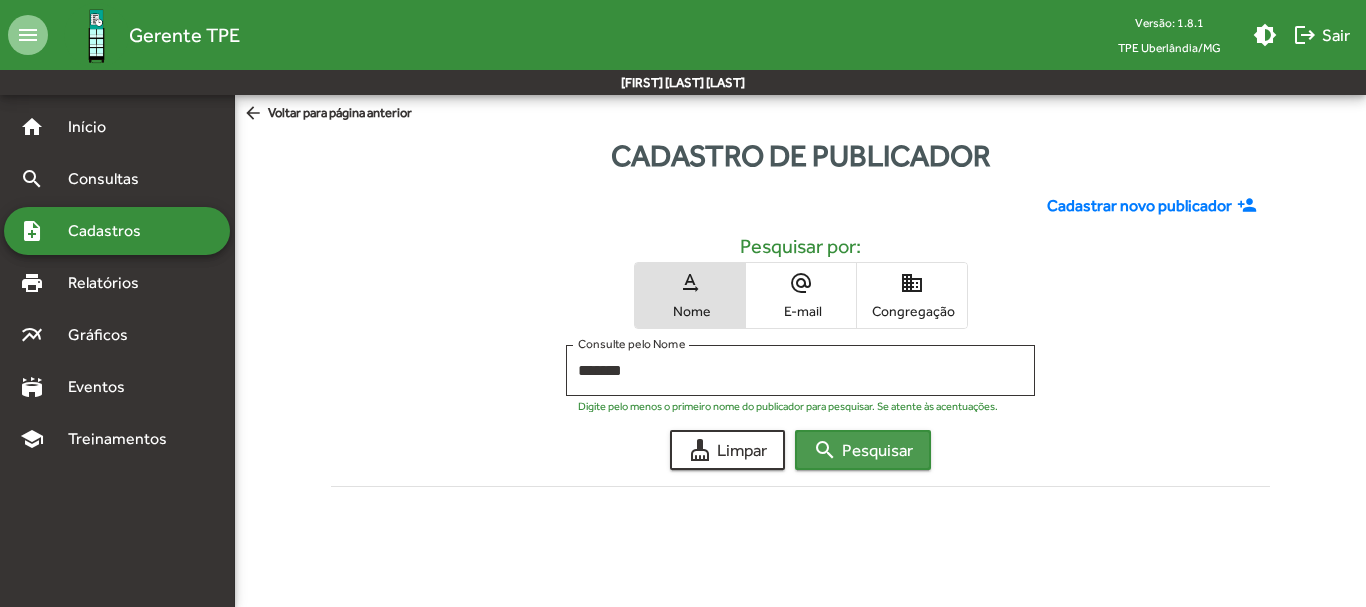 click on "search  Pesquisar" 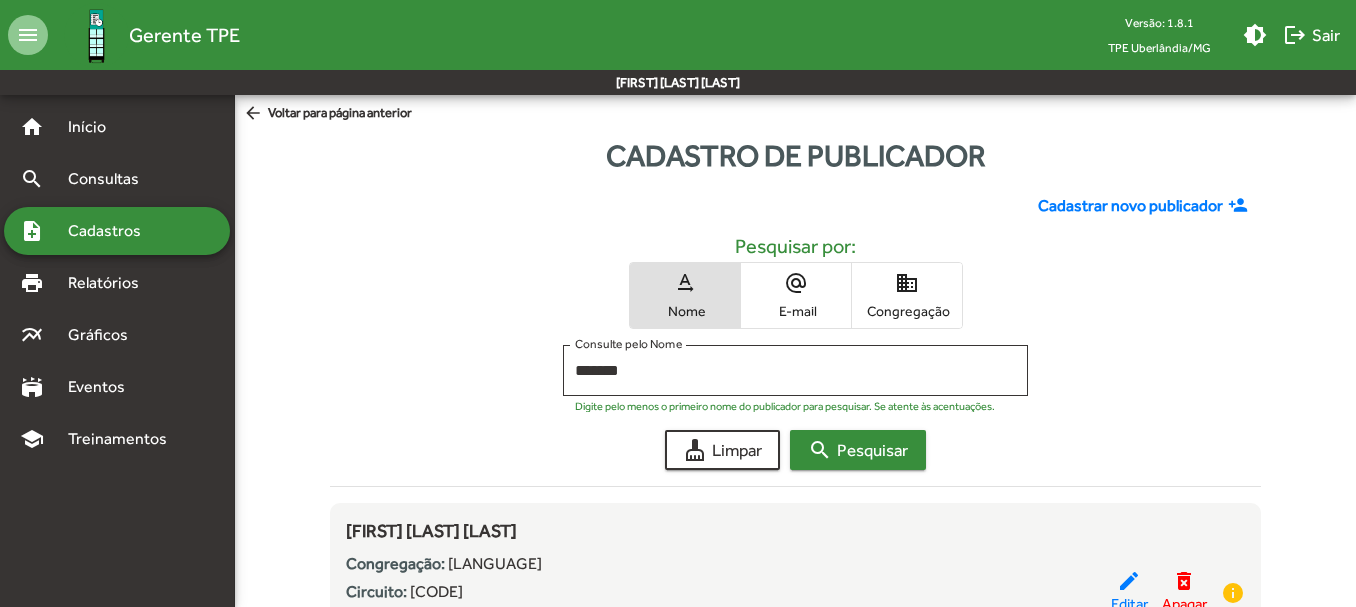 type 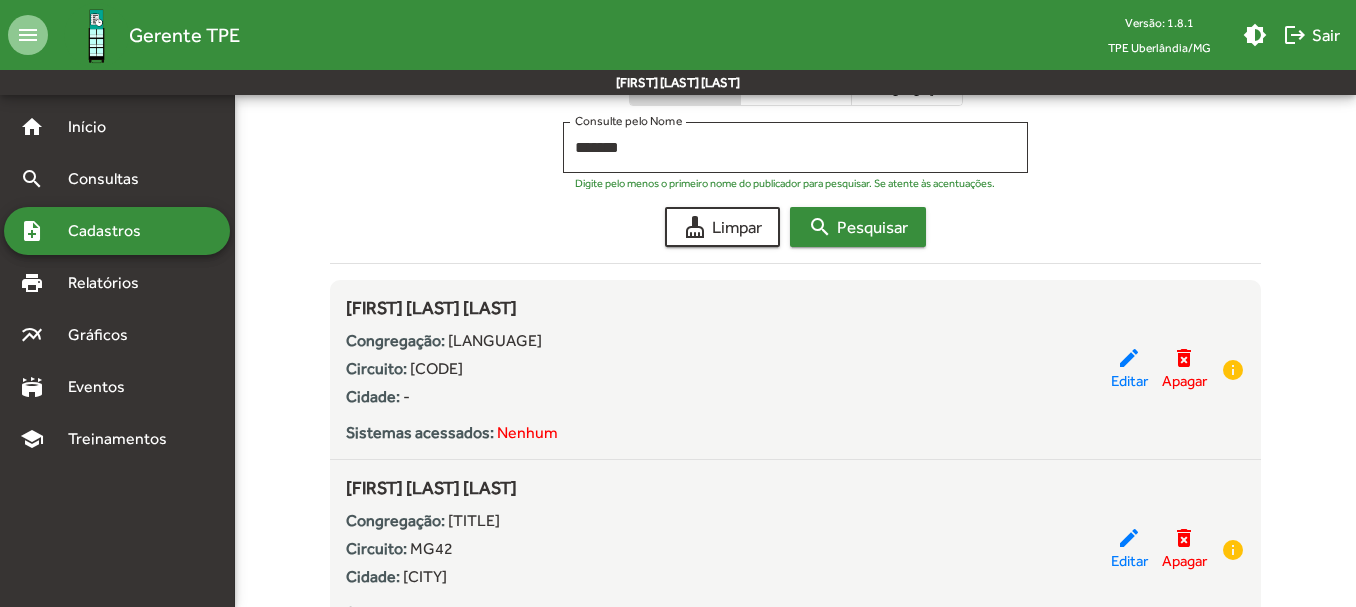 scroll, scrollTop: 159, scrollLeft: 0, axis: vertical 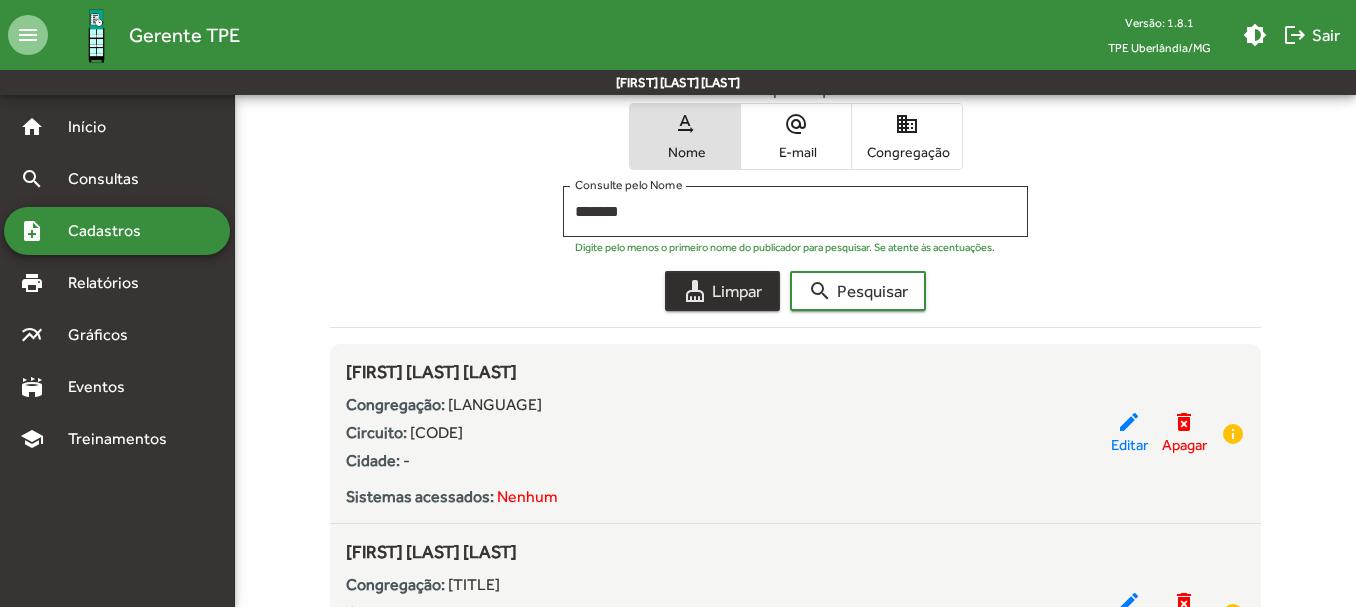 click on "cleaning_services  Limpar" 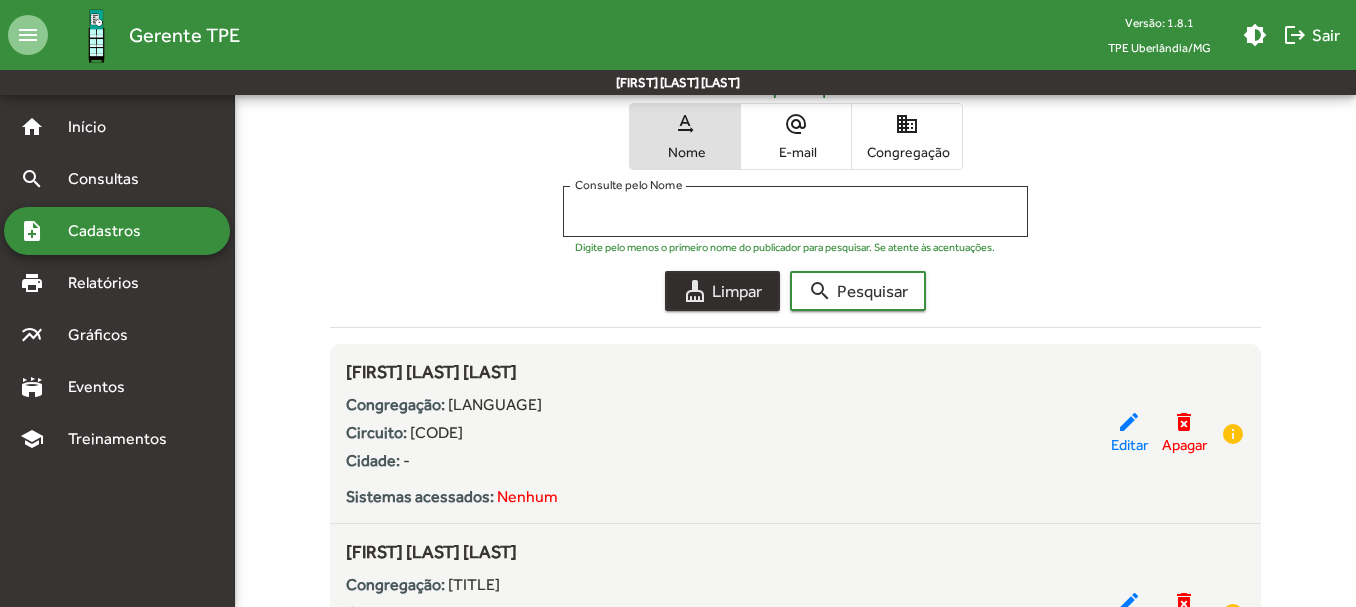 scroll, scrollTop: 0, scrollLeft: 0, axis: both 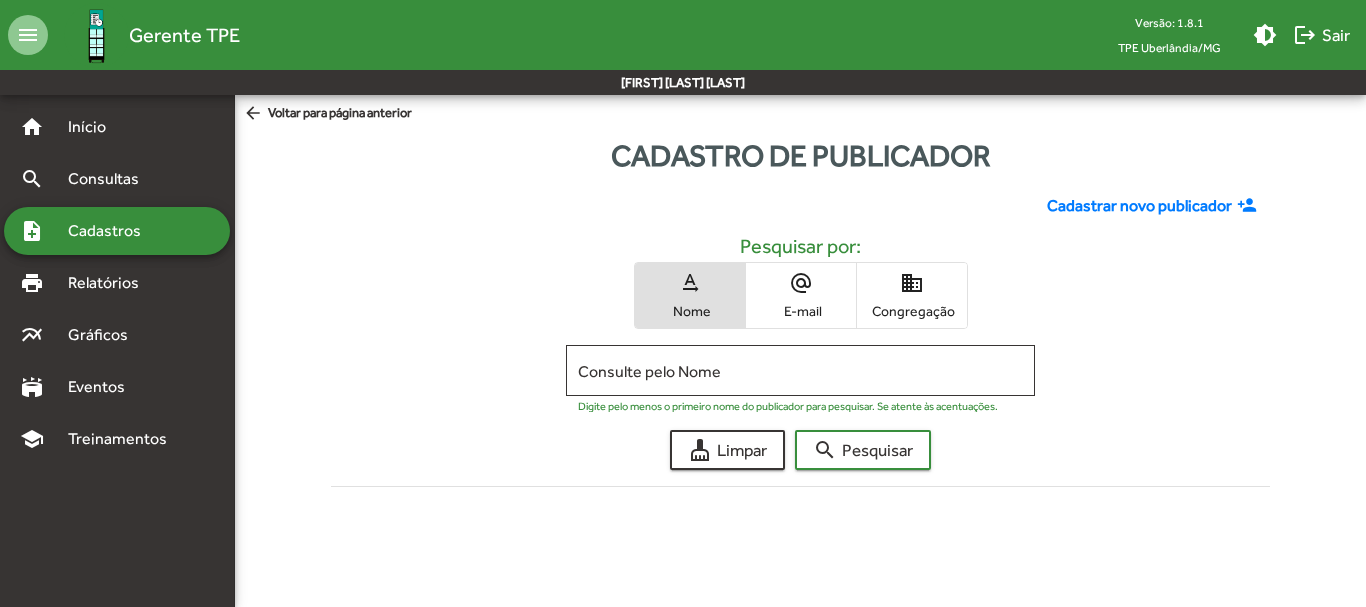 click on "Cadastrar novo publicador" 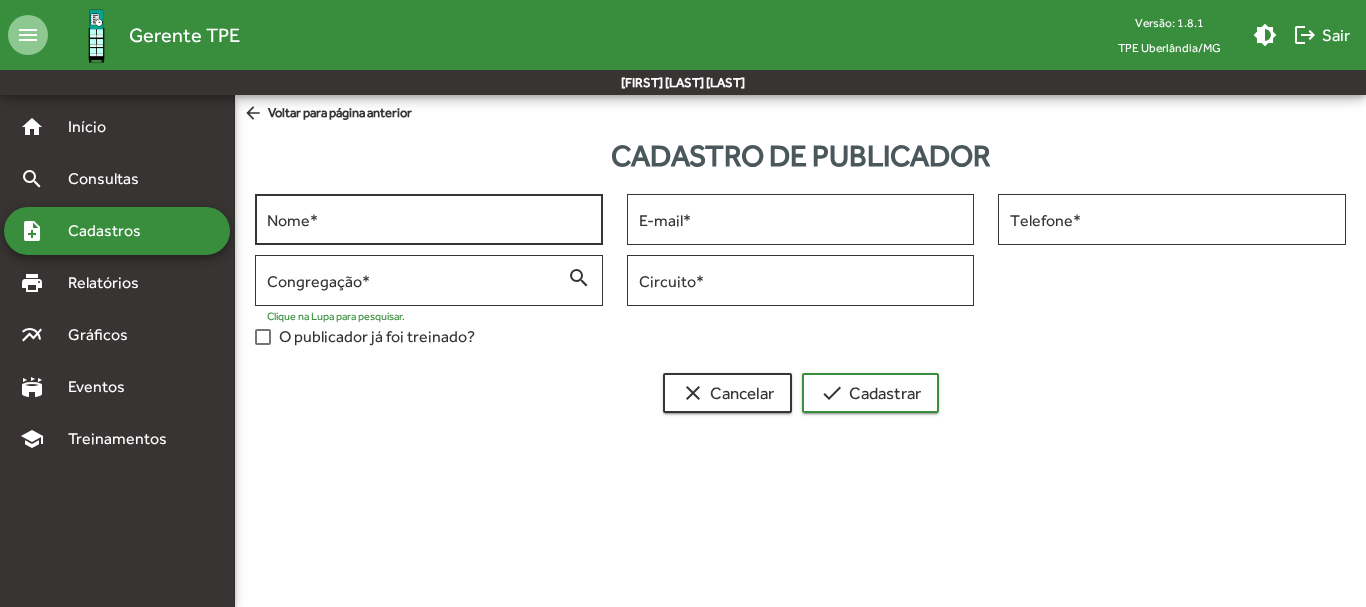 click on "Nome  *" at bounding box center [429, 220] 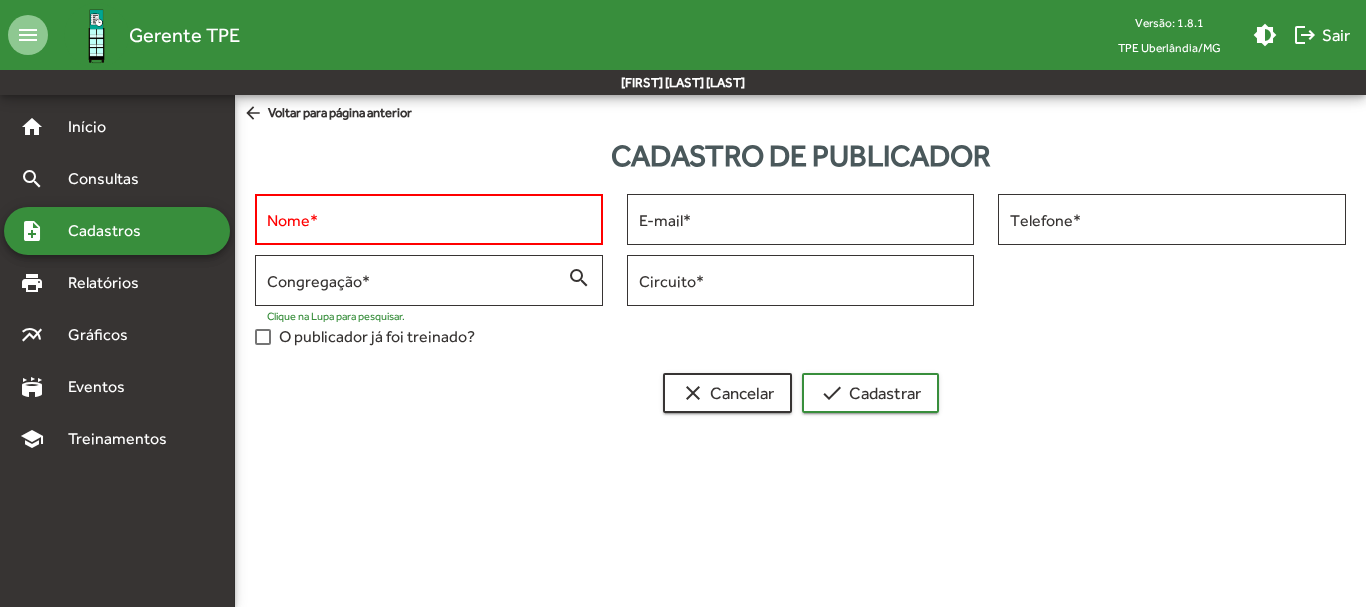 click on "menu Gerente TPE  Versão: 1.8.1   TPE [CITY]/[STATE_CODE]  brightness_medium logout  Sair   [FIRST] [LAST] [LAST]  home Início search Consultas note_add Cadastros print Relatórios multiline_chart Gráficos stadium Eventos school Treinamentos arrow_back  Voltar para página anterior   Cadastro de publicador  Nome  * E-mail  * Telefone  * Congregação  * search Clique na Lupa para pesquisar. Circuito  *   O publicador já foi treinado? clear  Cancelar  check  Cadastrar
Alterar tema do sistema Menu de Ações Sair do Gerente TPE" at bounding box center (683, 230) 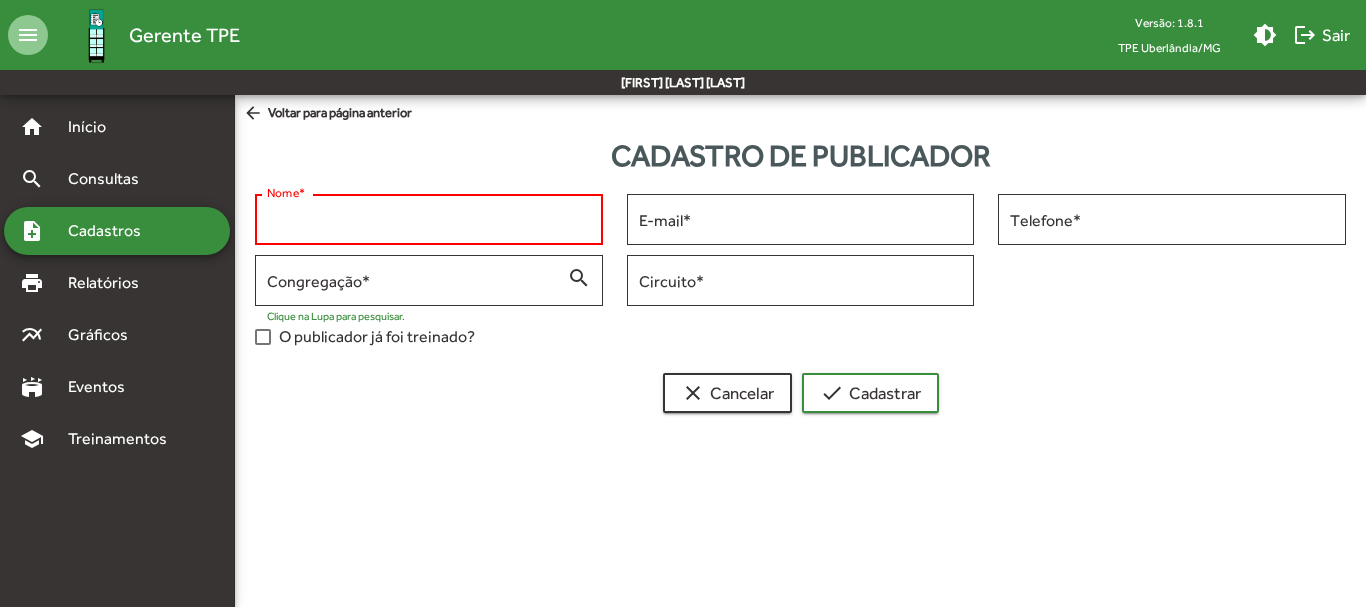 click on "Nome  *" at bounding box center [429, 220] 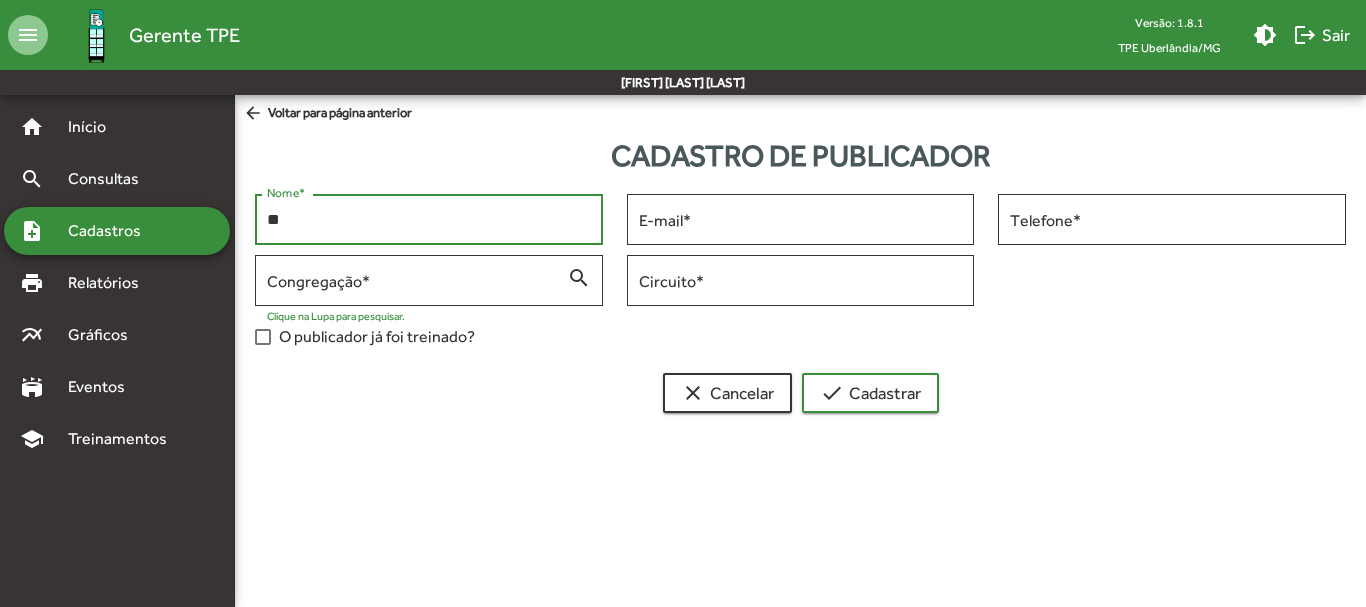 type on "*" 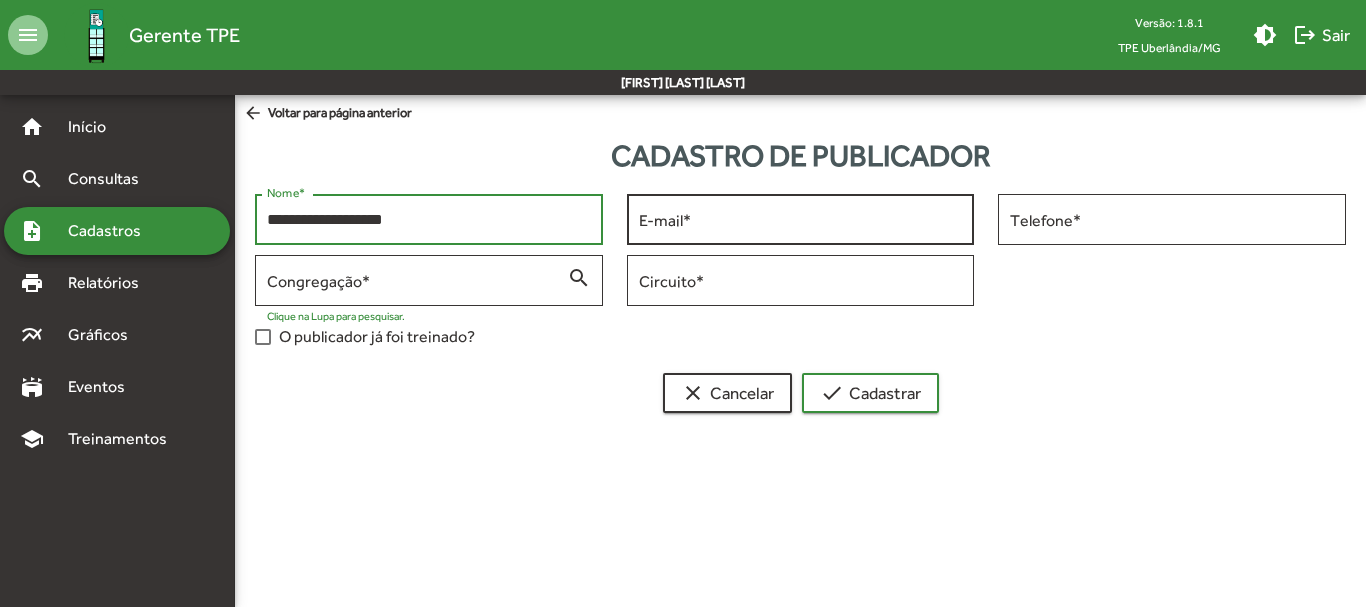 type on "**********" 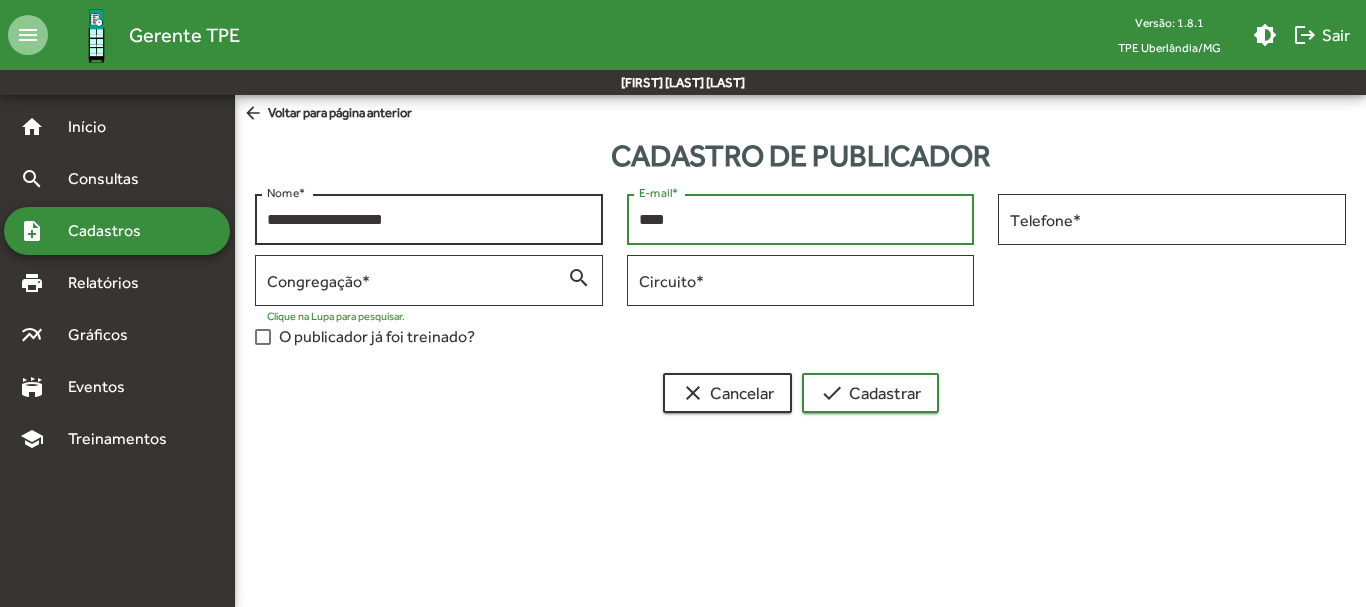 type on "****" 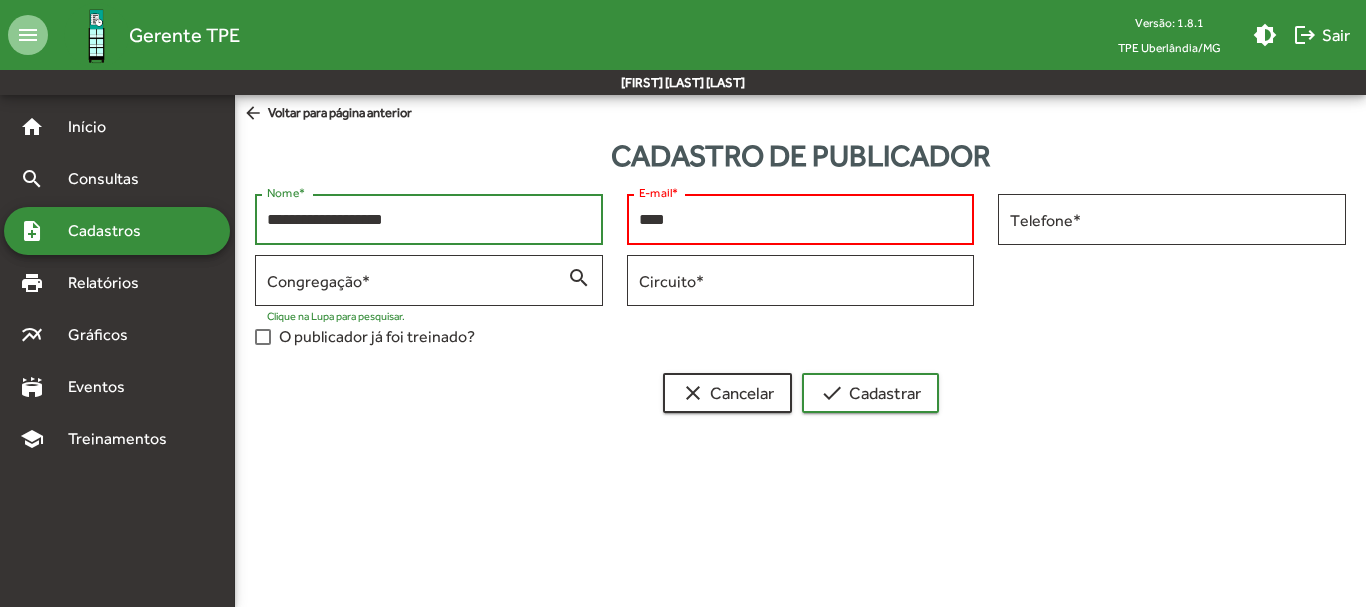 click on "**********" at bounding box center (429, 220) 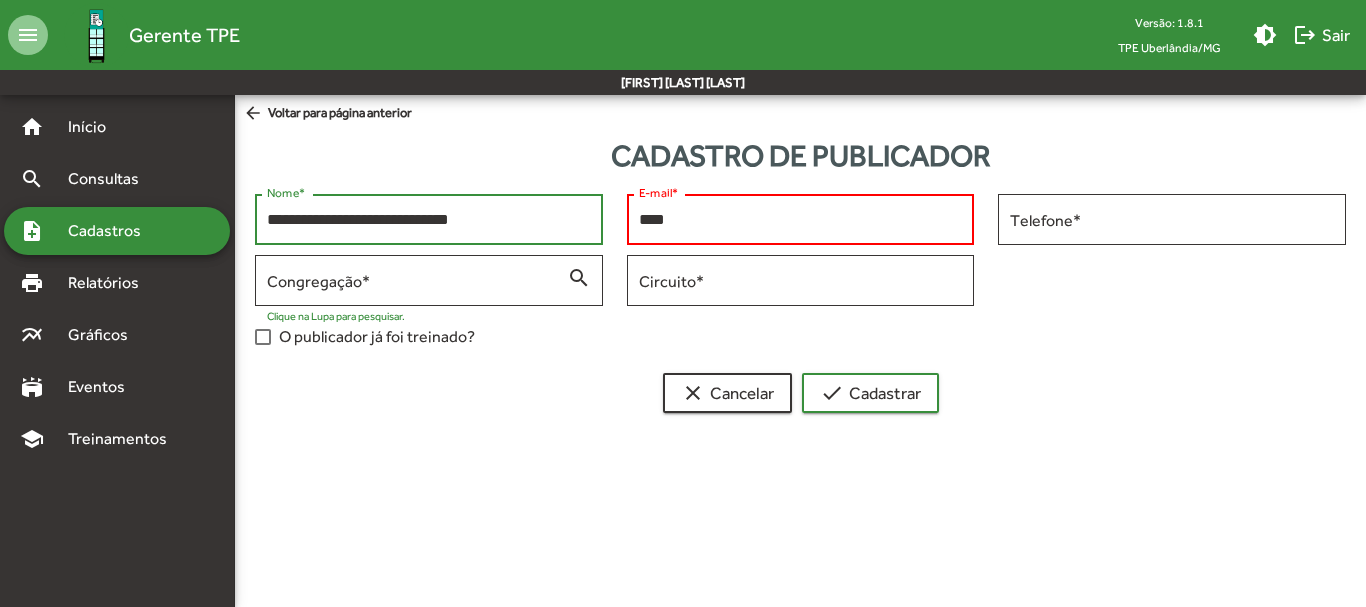 type on "**********" 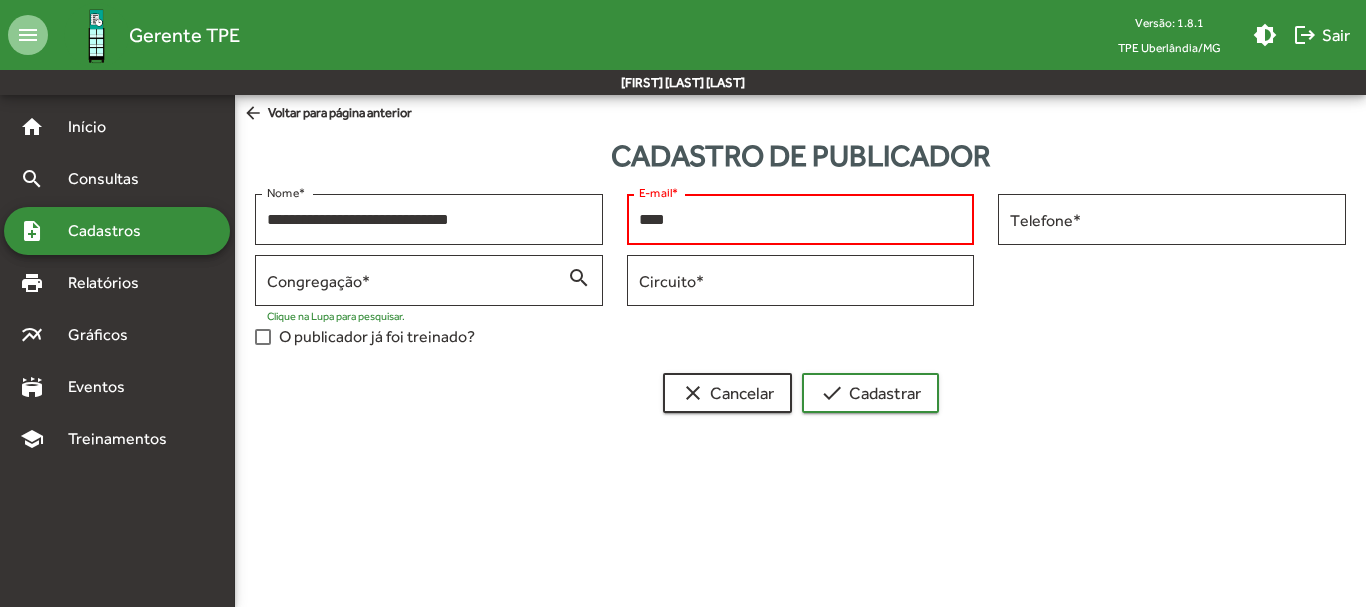 click on "****" at bounding box center (801, 220) 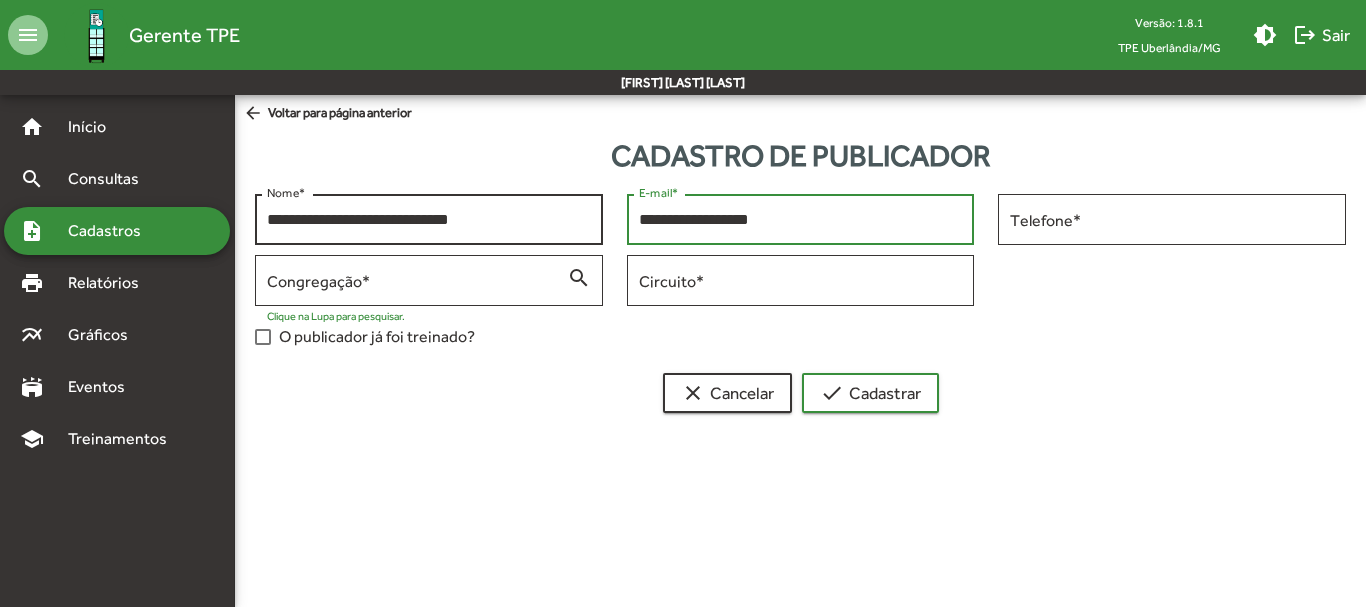 type on "**********" 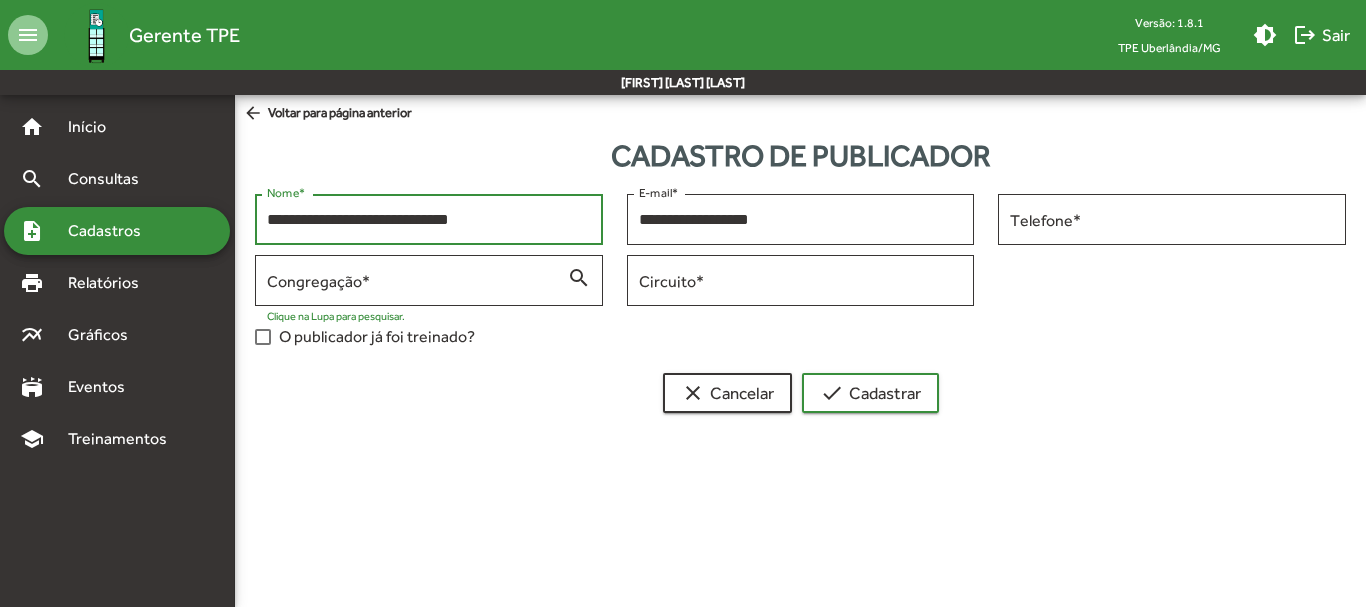 click on "**********" at bounding box center [429, 220] 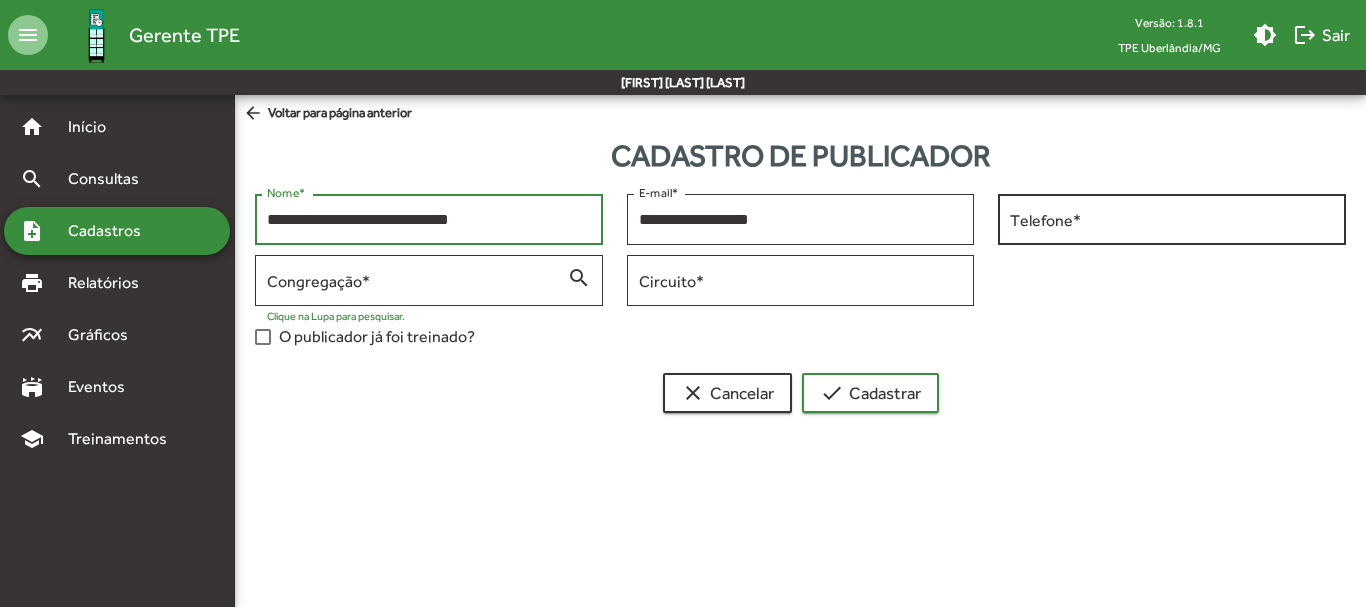 type on "**********" 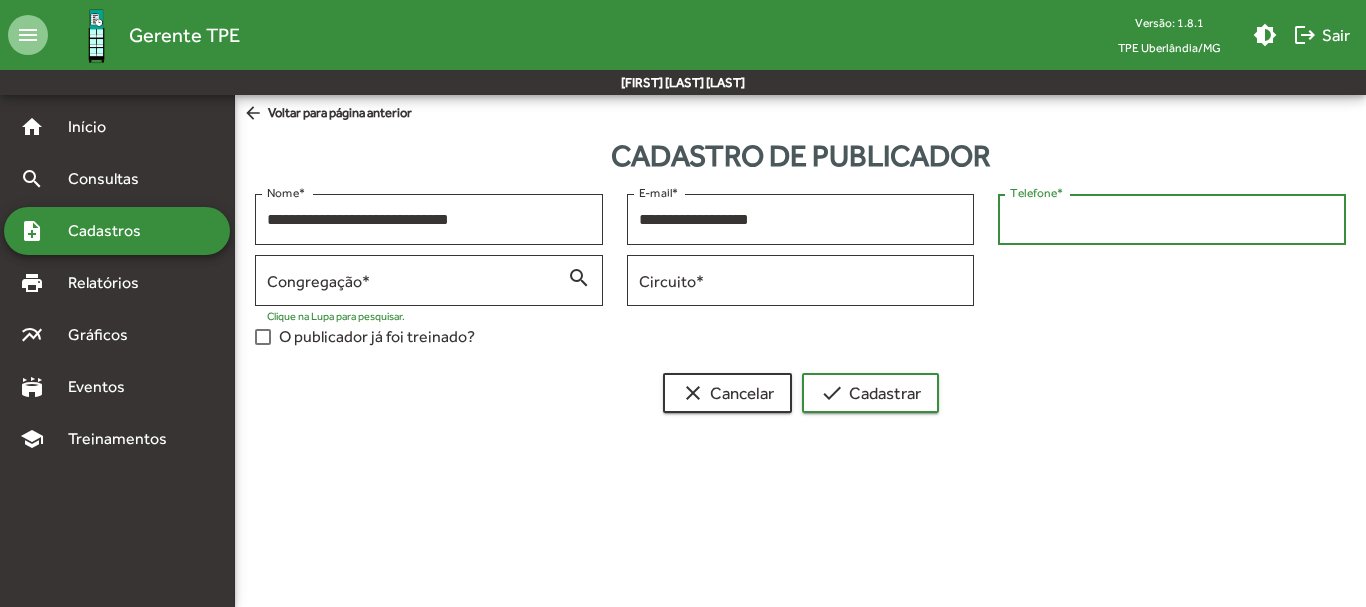 click on "Telefone  *" at bounding box center [1172, 220] 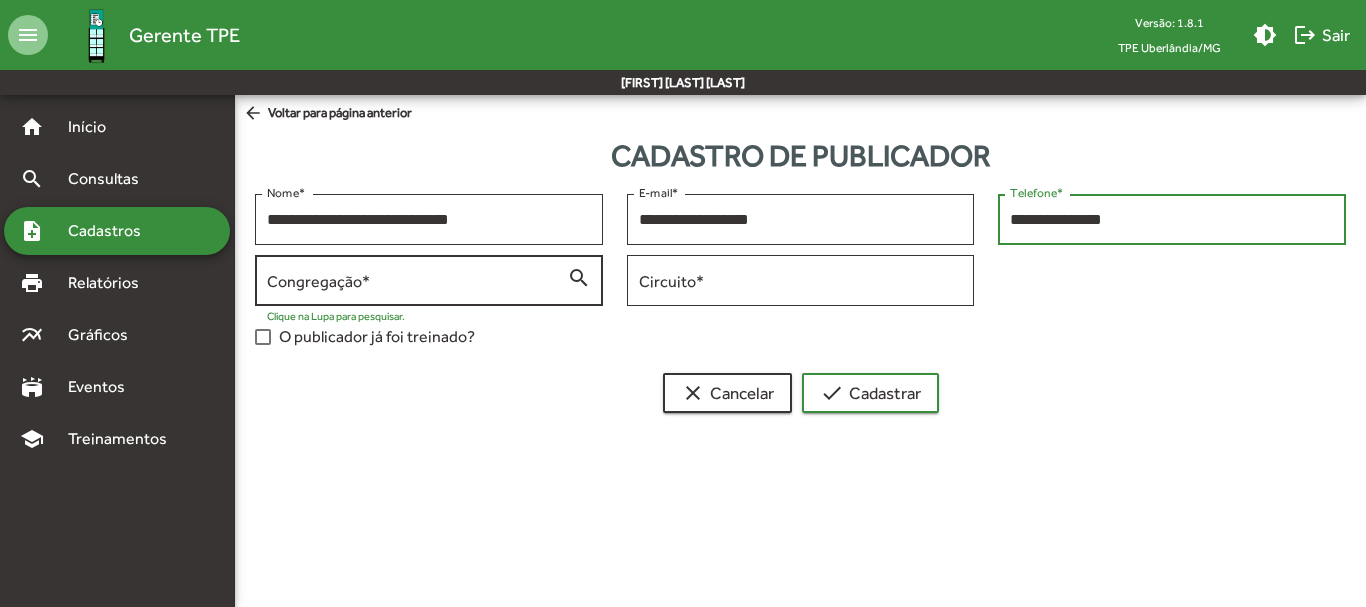 type on "**********" 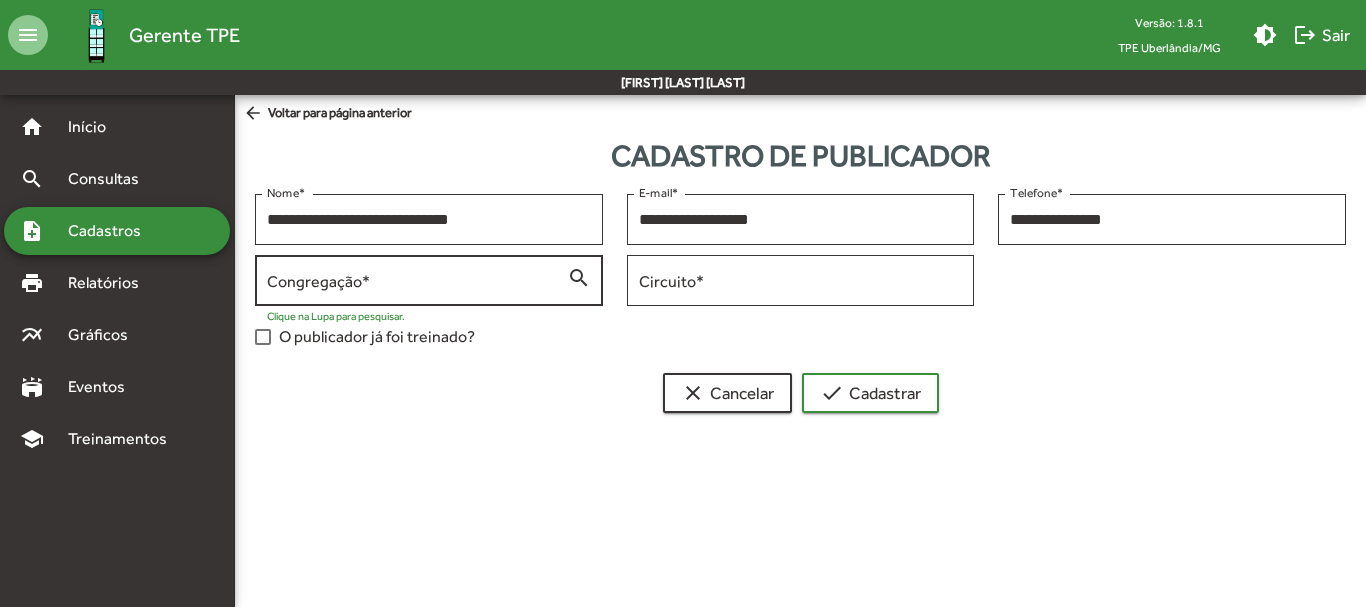 click on "Congregação  *" at bounding box center [417, 281] 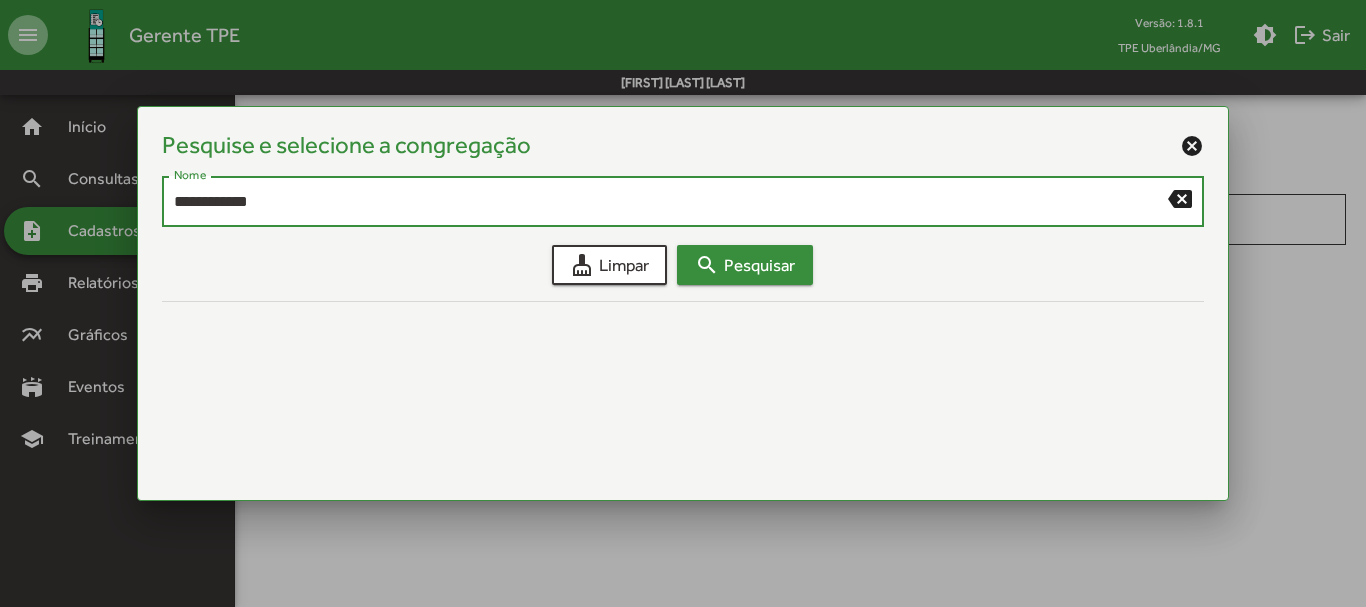 type on "**********" 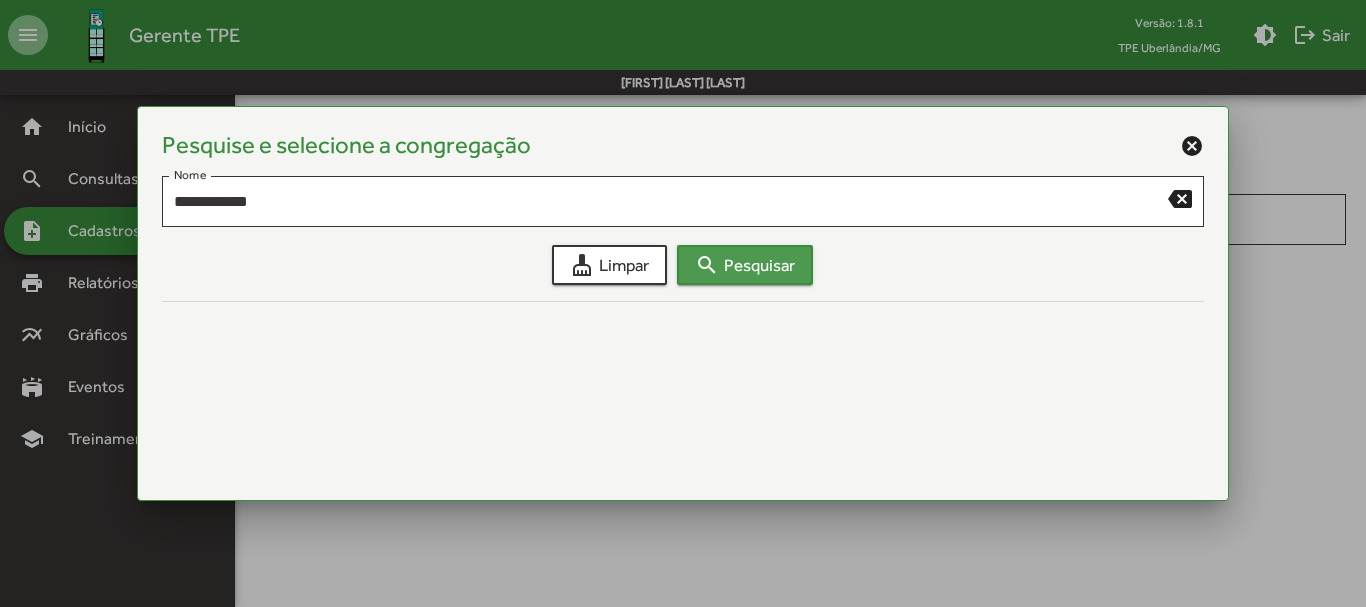 click on "search  Pesquisar" at bounding box center (745, 265) 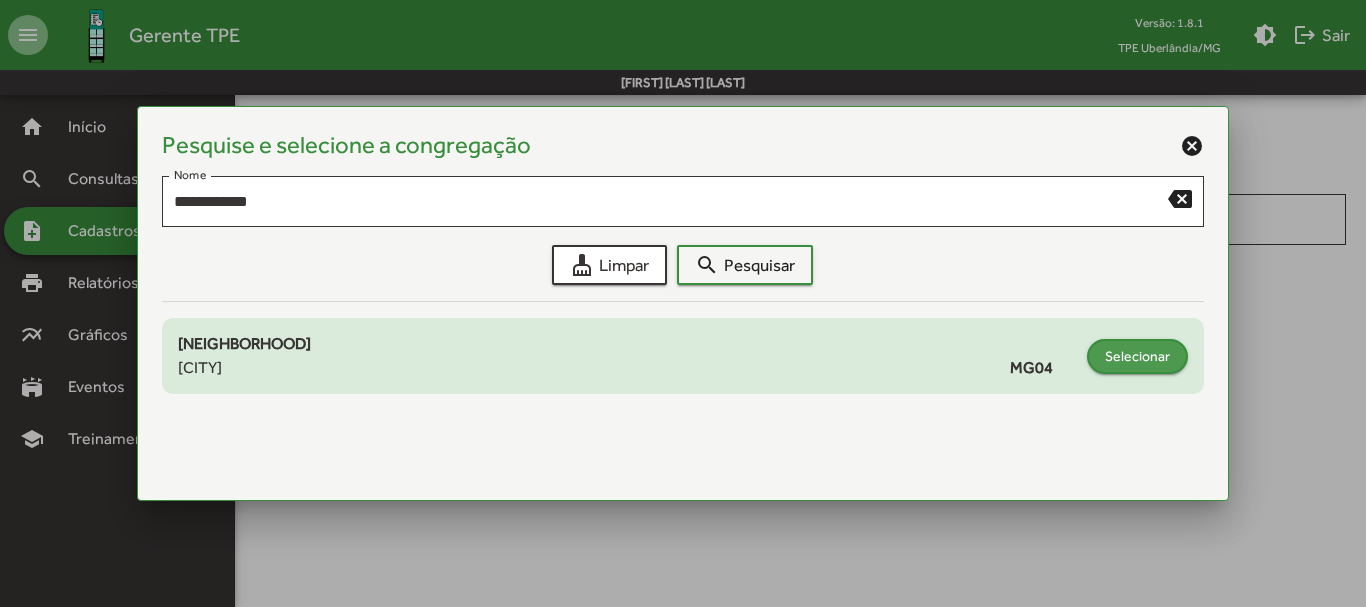 click on "Selecionar" 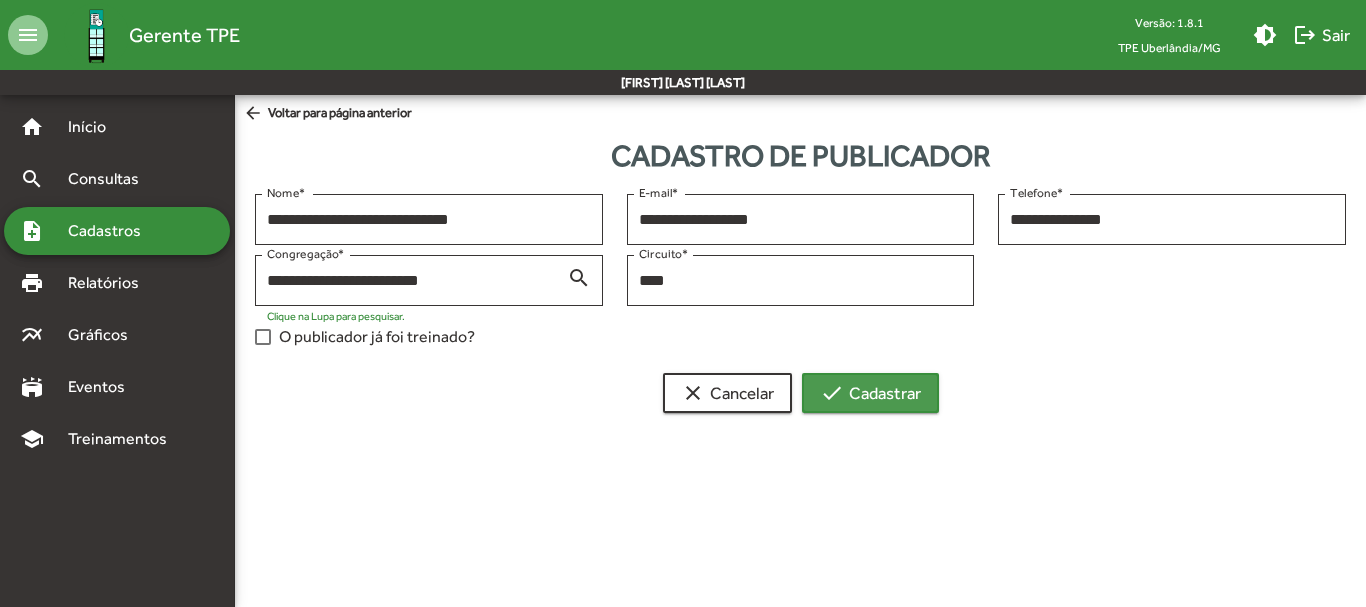 click on "check  Cadastrar" at bounding box center (870, 393) 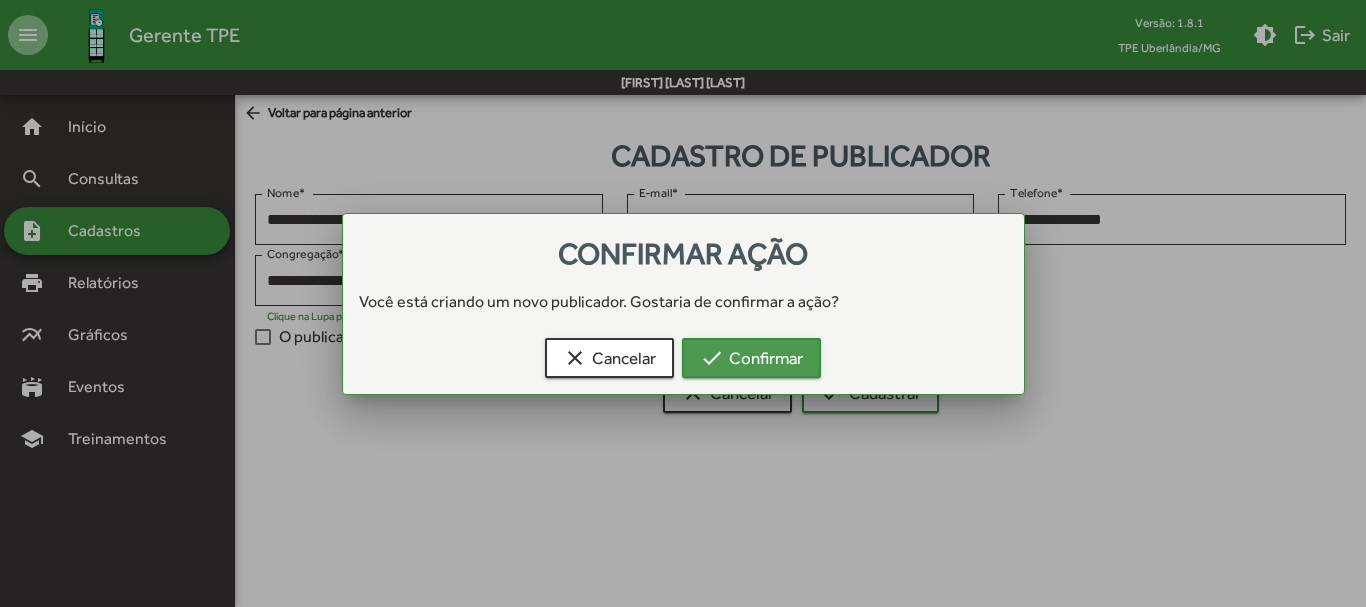 click on "check  Confirmar" at bounding box center [751, 358] 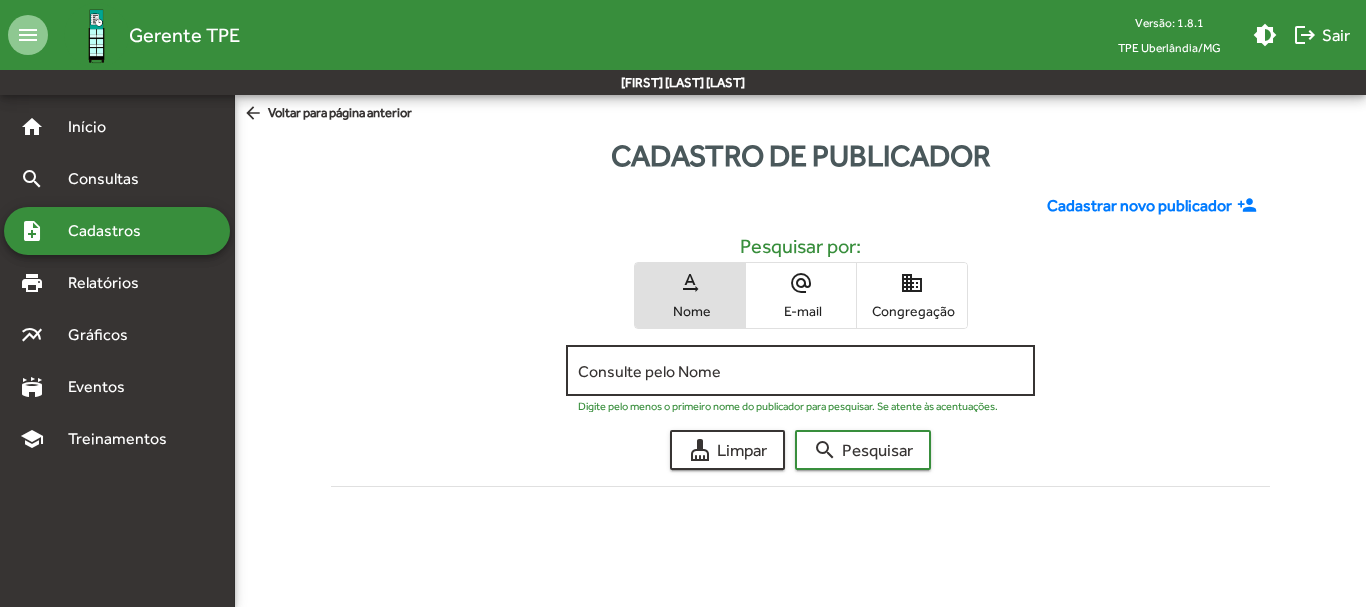 click on "Consulte pelo Nome" 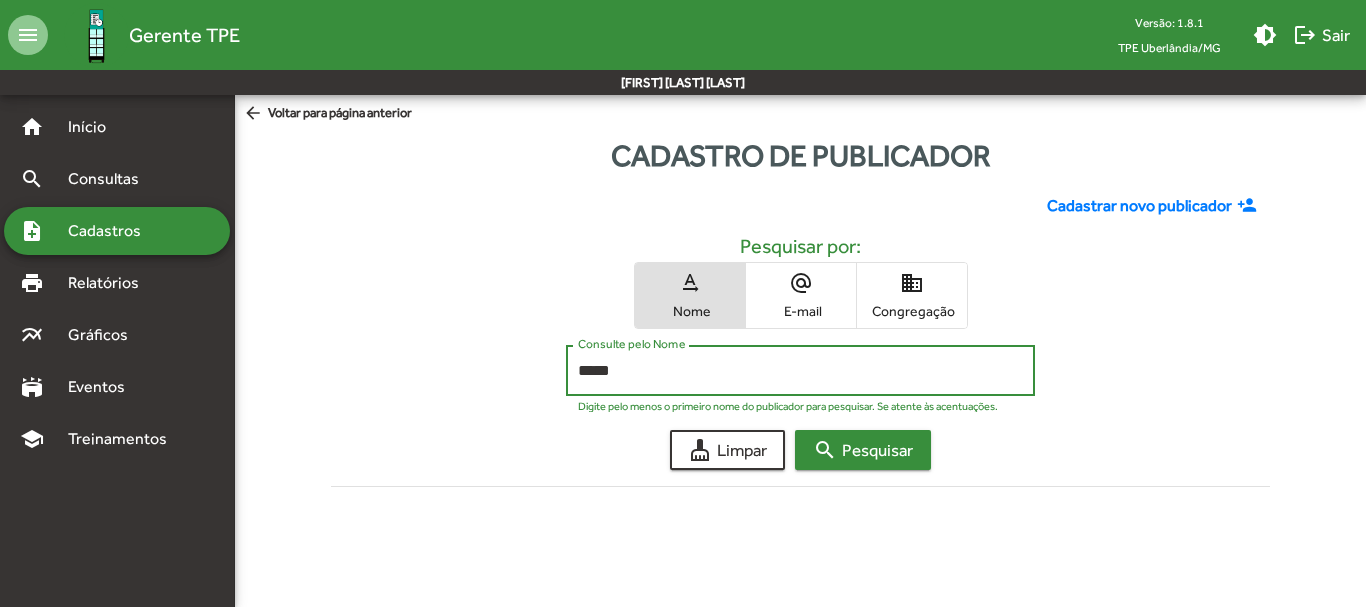 type on "*****" 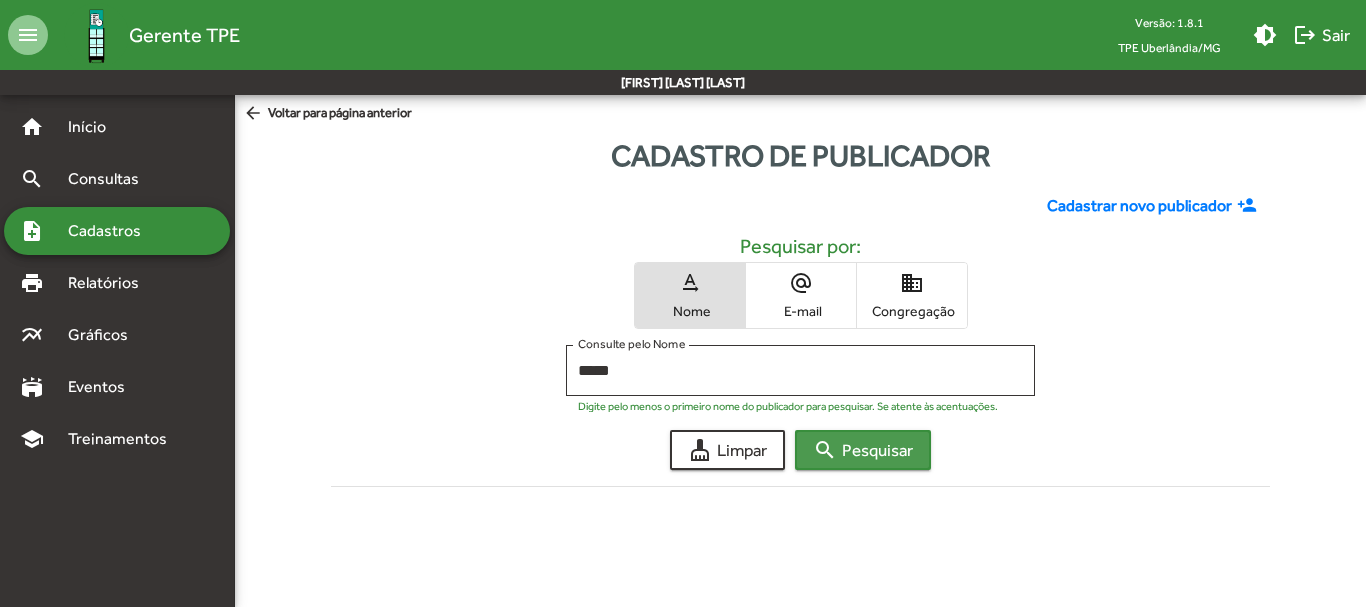 click on "search  Pesquisar" 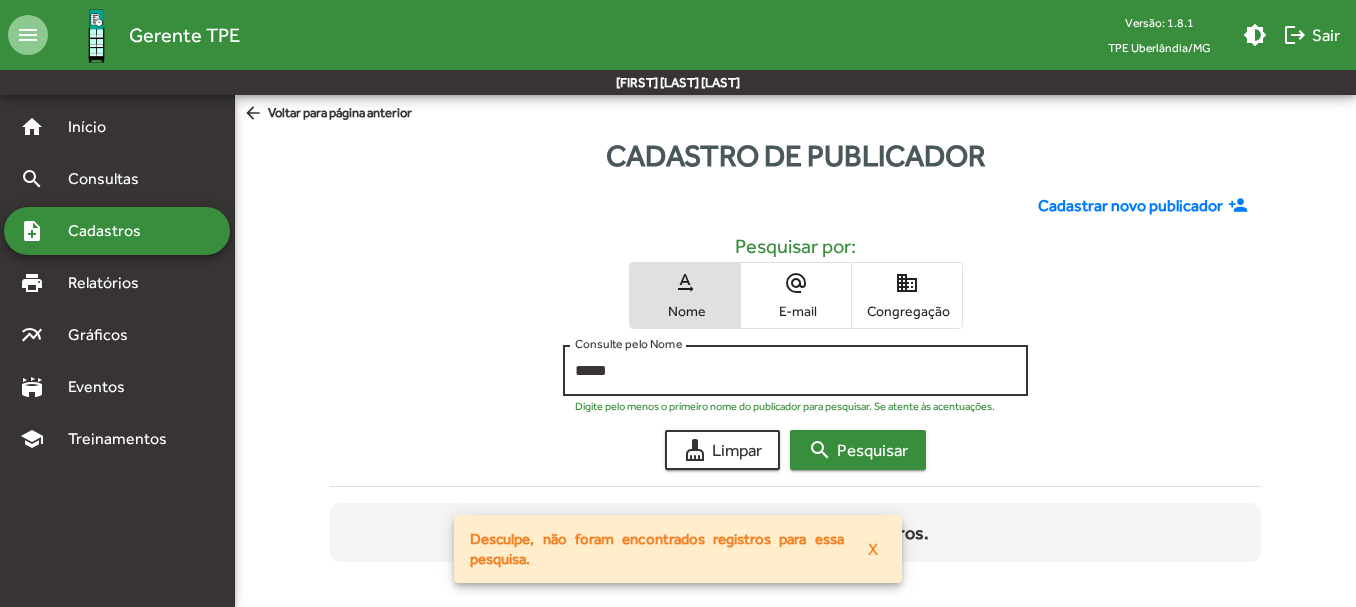 type 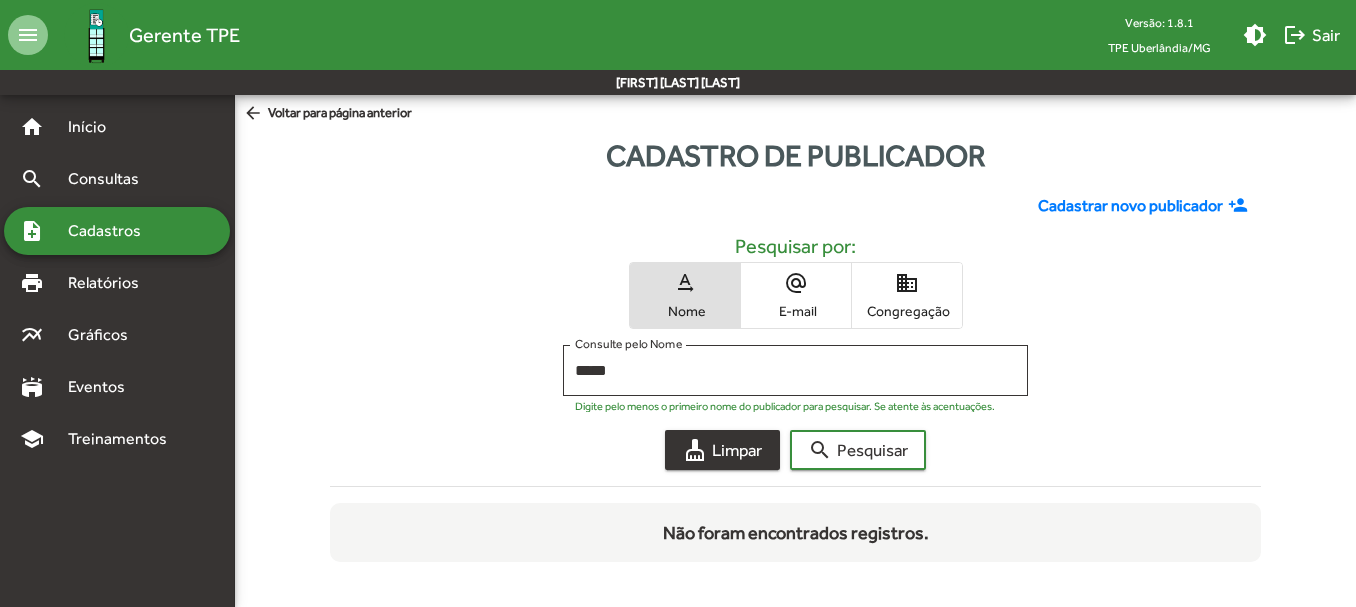 click on "cleaning_services  Limpar" 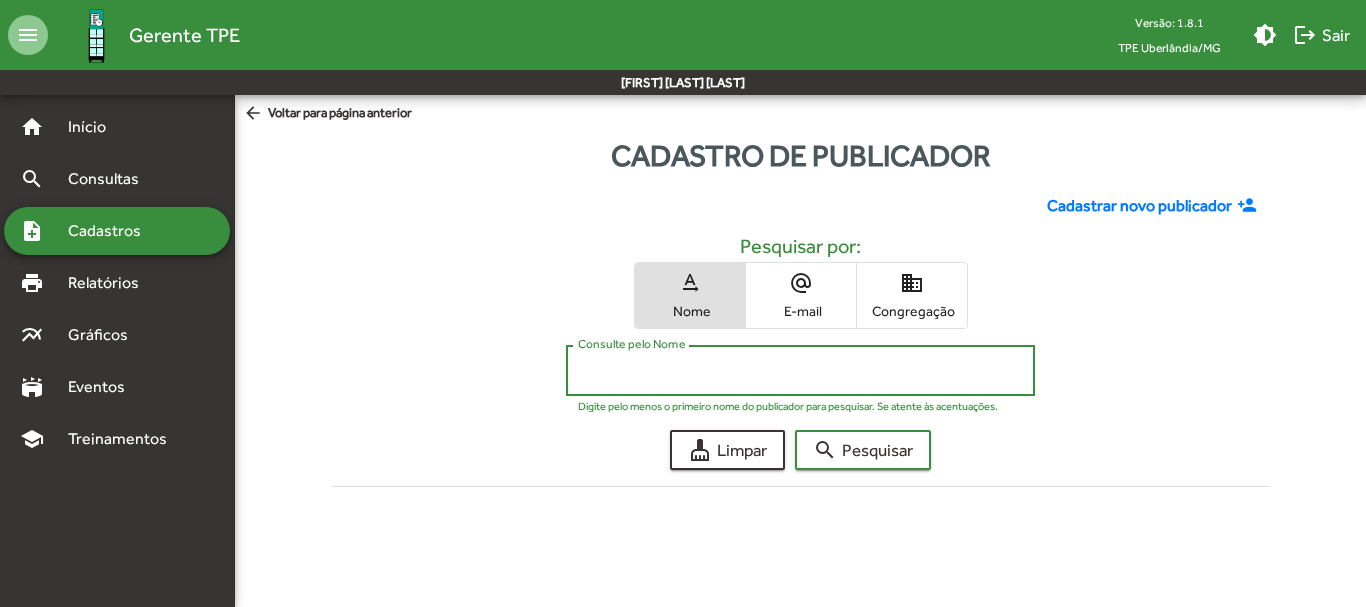 click on "Consulte pelo Nome" at bounding box center [800, 371] 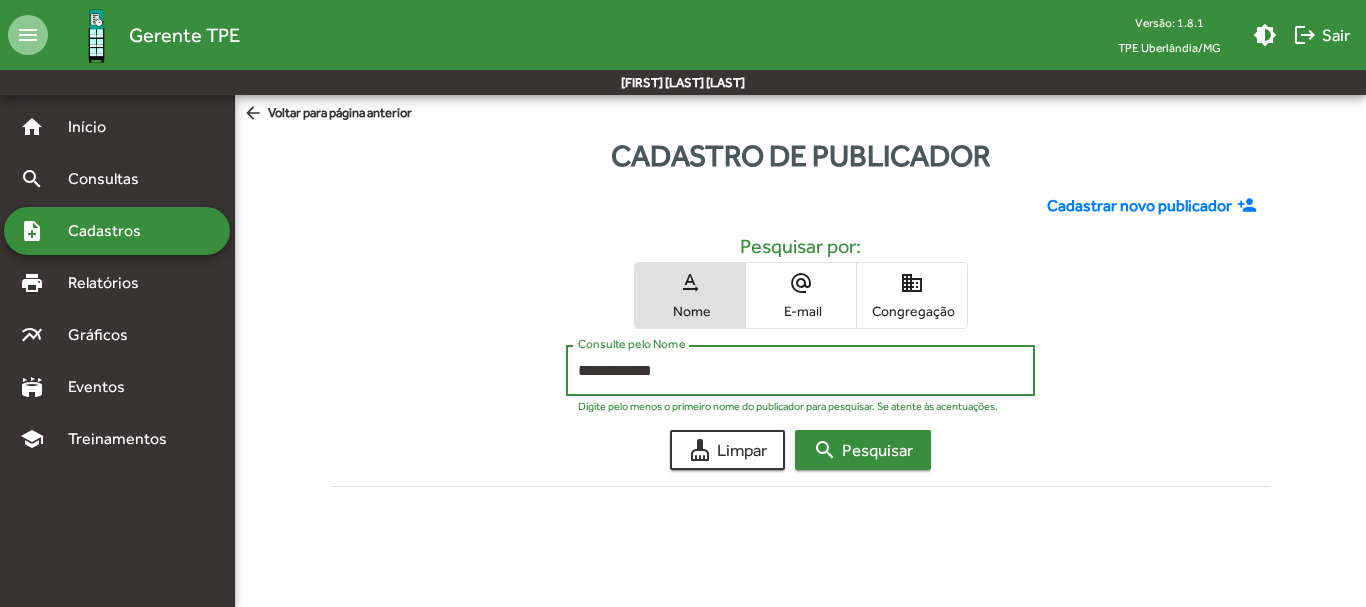 type on "**********" 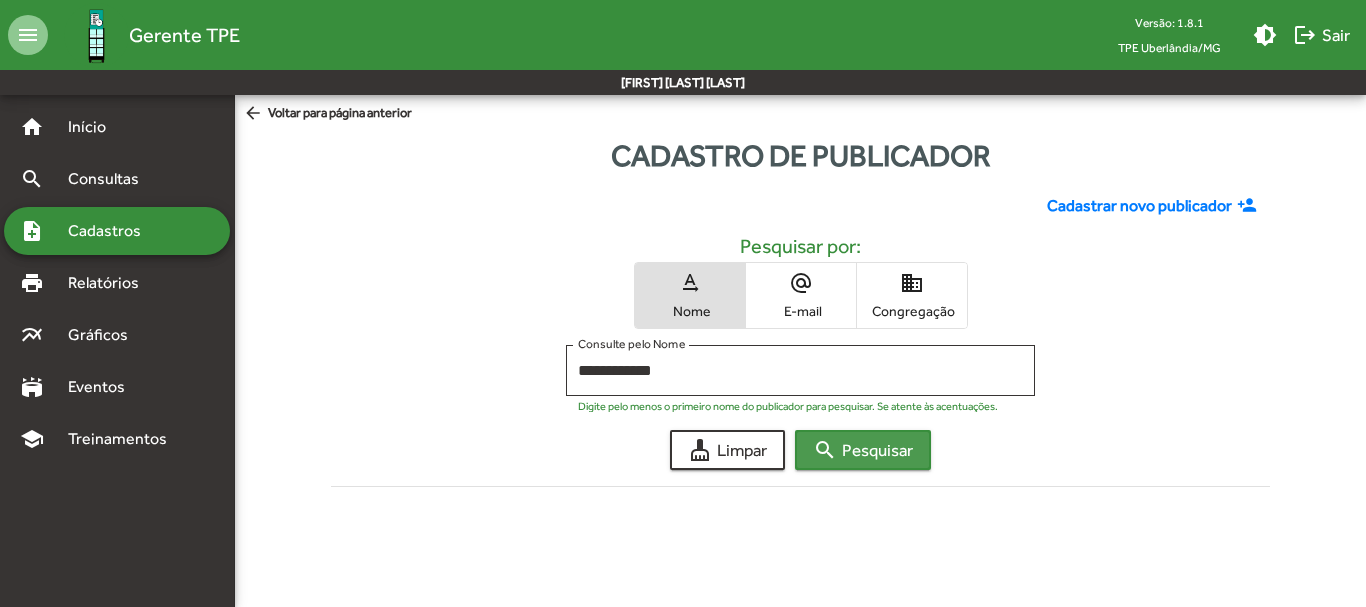 click on "search  Pesquisar" 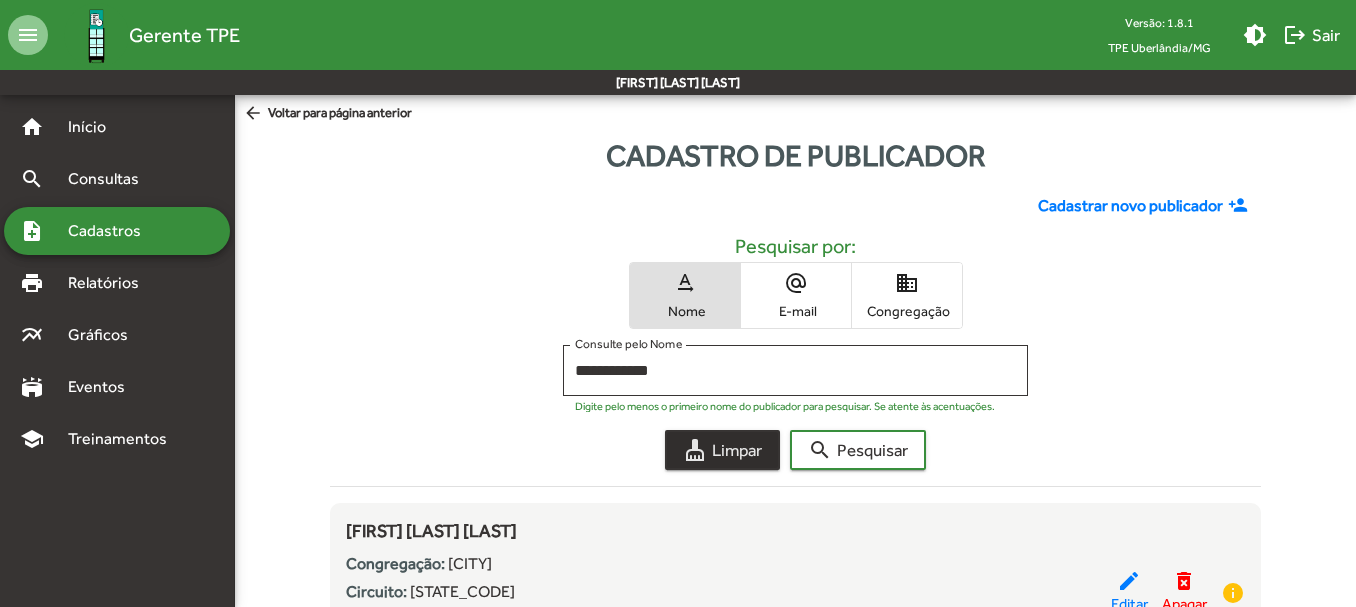 click on "cleaning_services  Limpar" 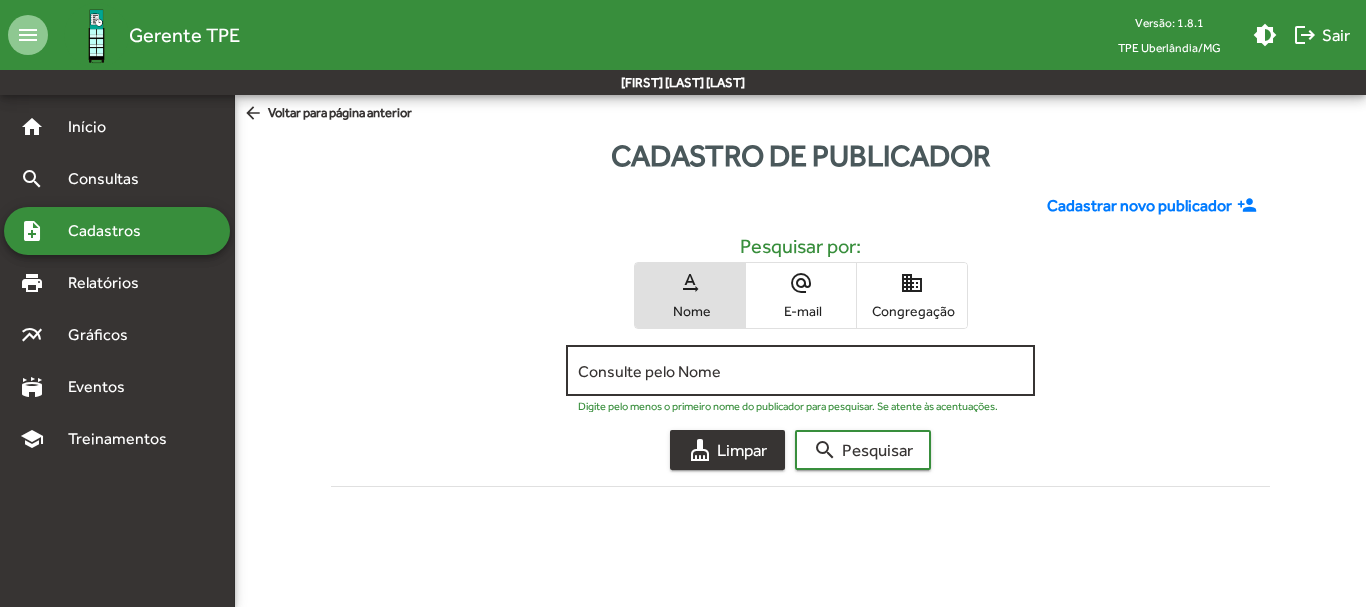 type 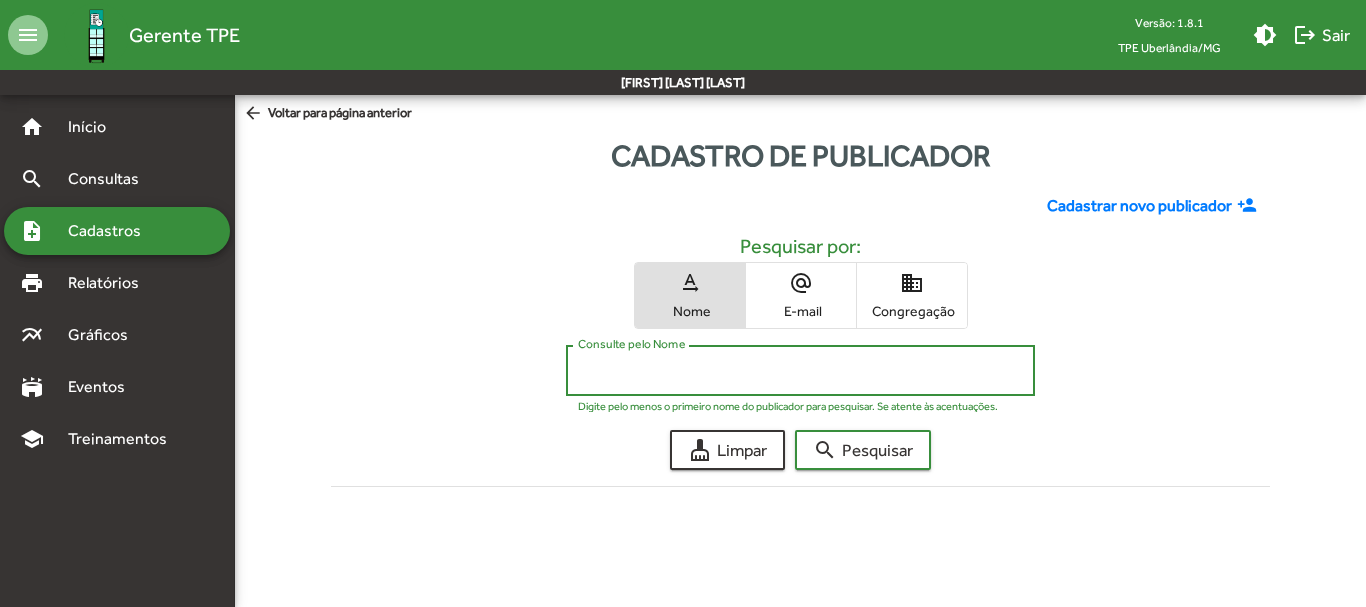 click on "Consulte pelo Nome" at bounding box center (800, 371) 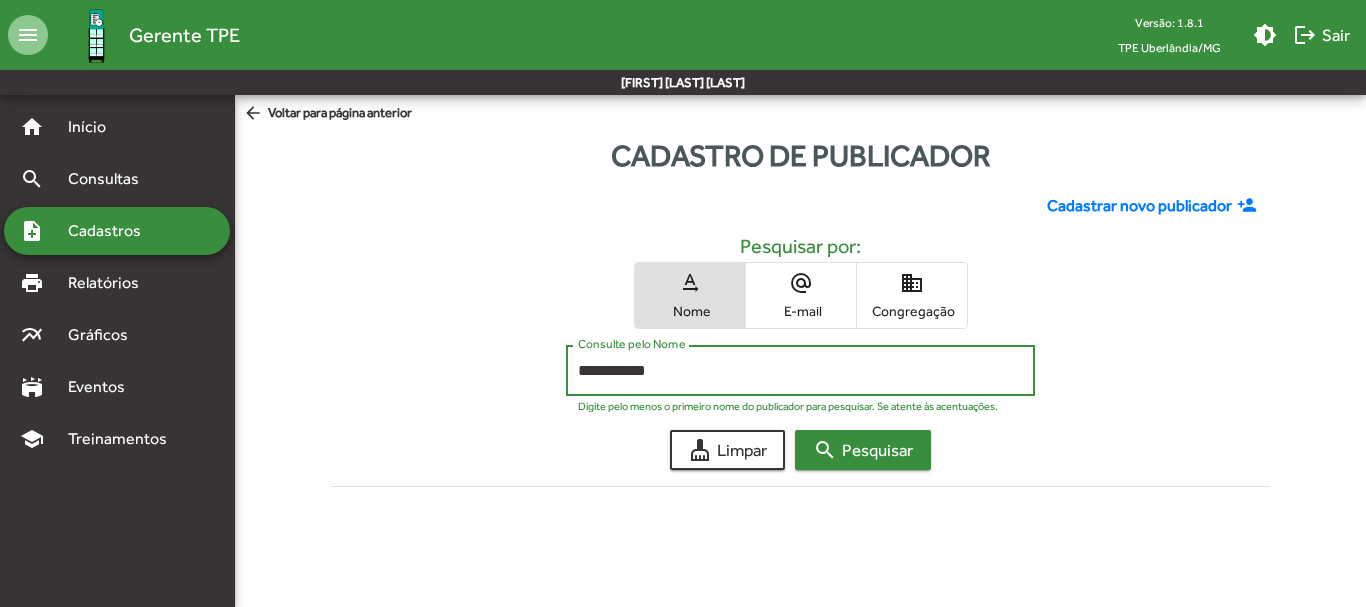 type on "**********" 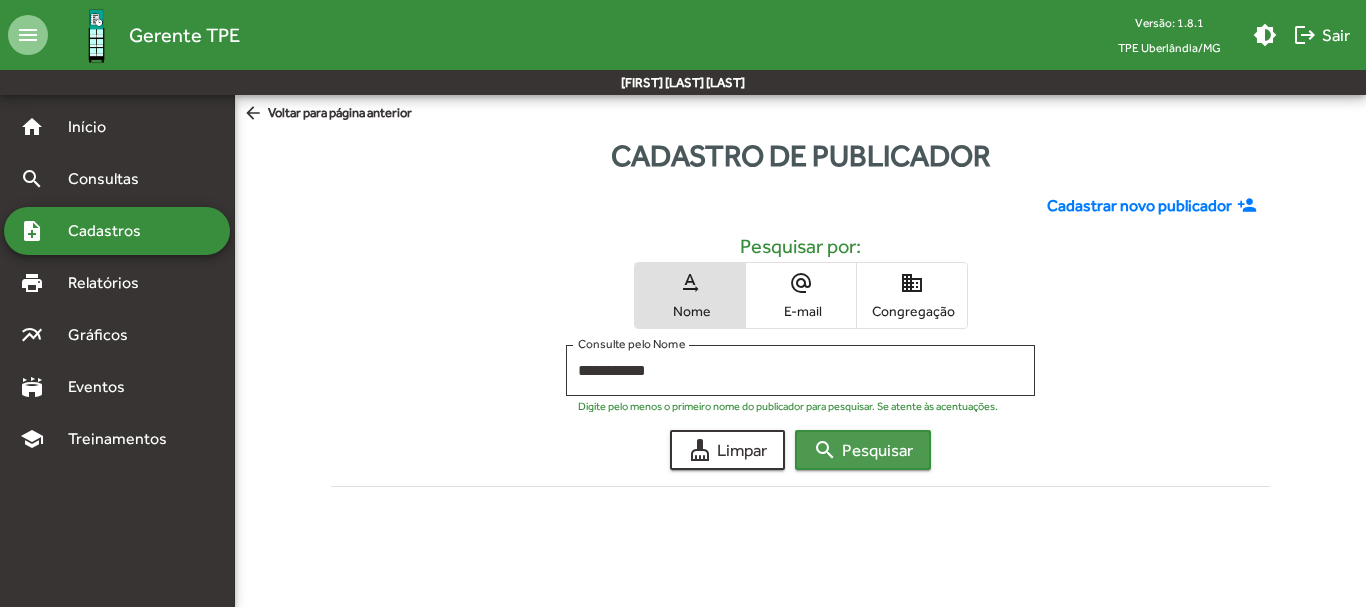 click on "search  Pesquisar" 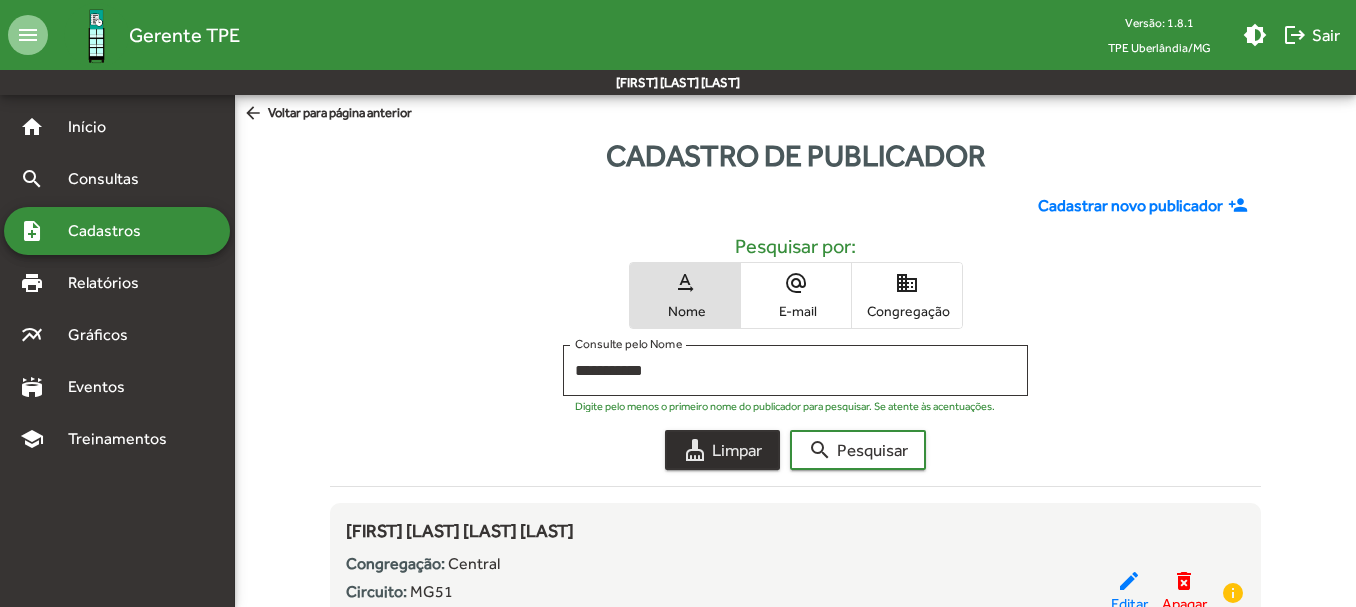 click on "cleaning_services  Limpar" 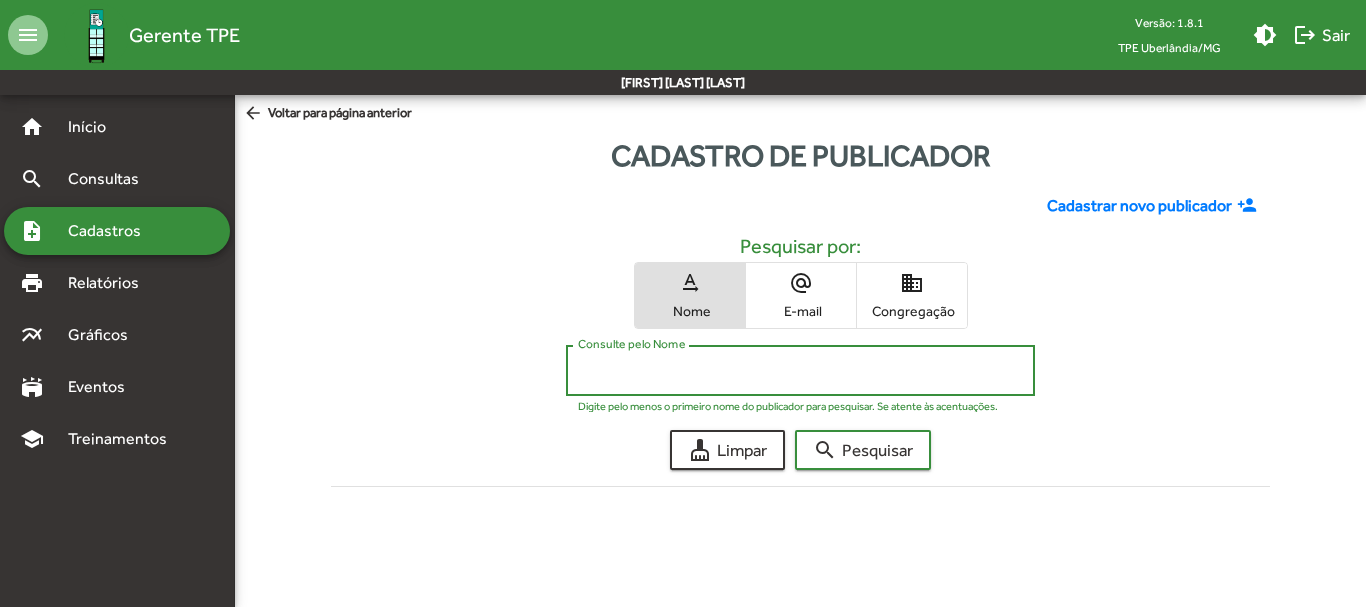 click on "Consulte pelo Nome" at bounding box center (800, 371) 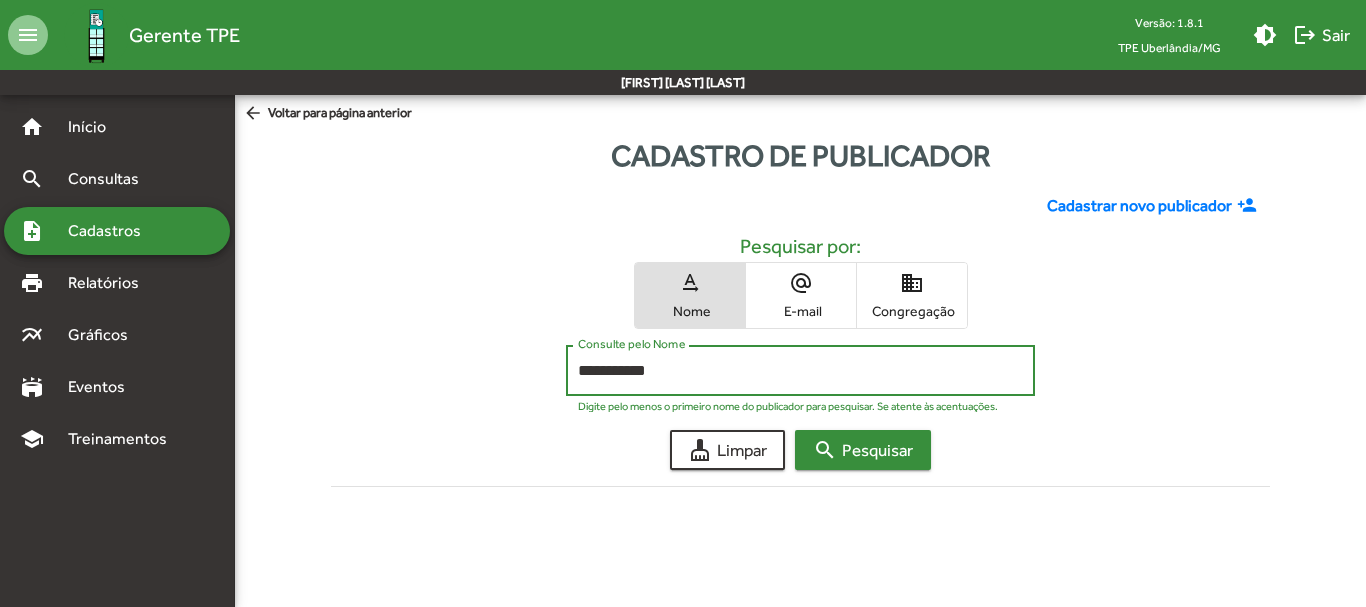 type on "**********" 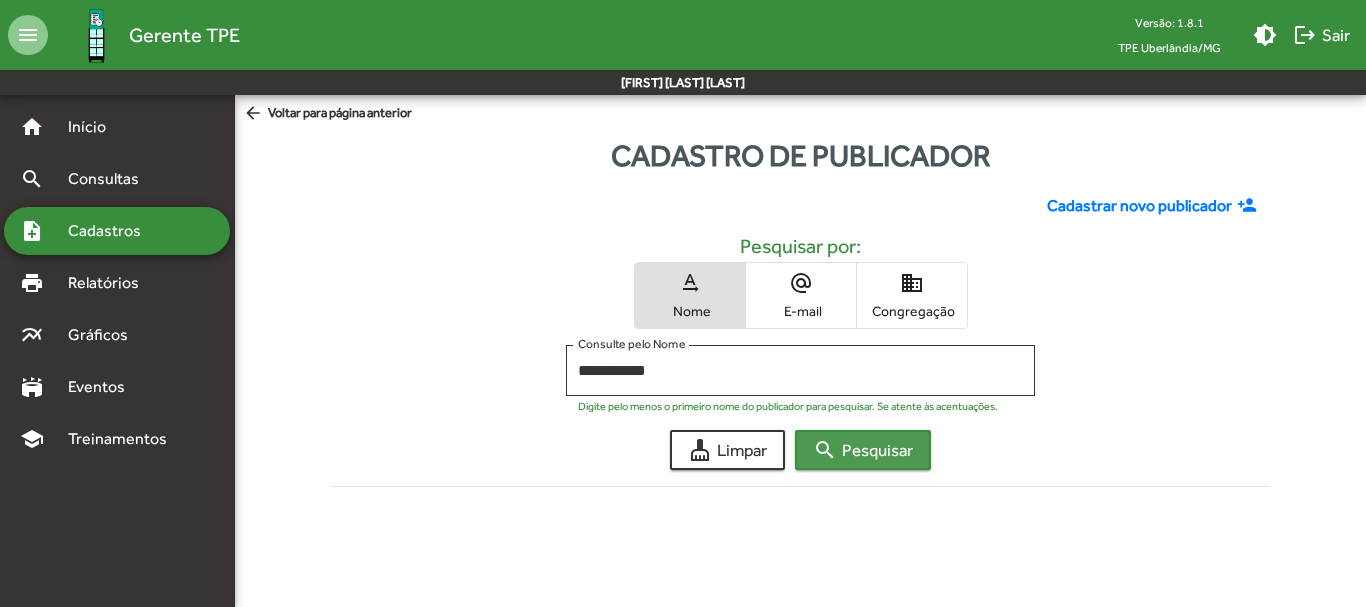 click on "search  Pesquisar" 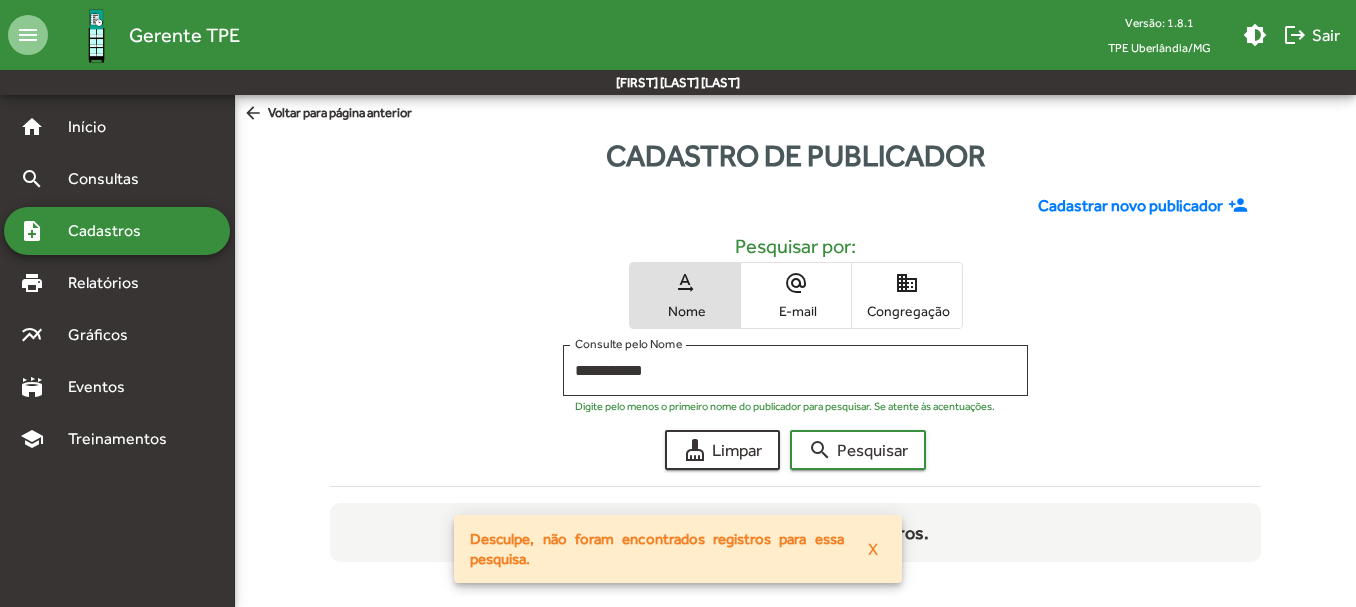 click on "Cadastrar novo publicador" 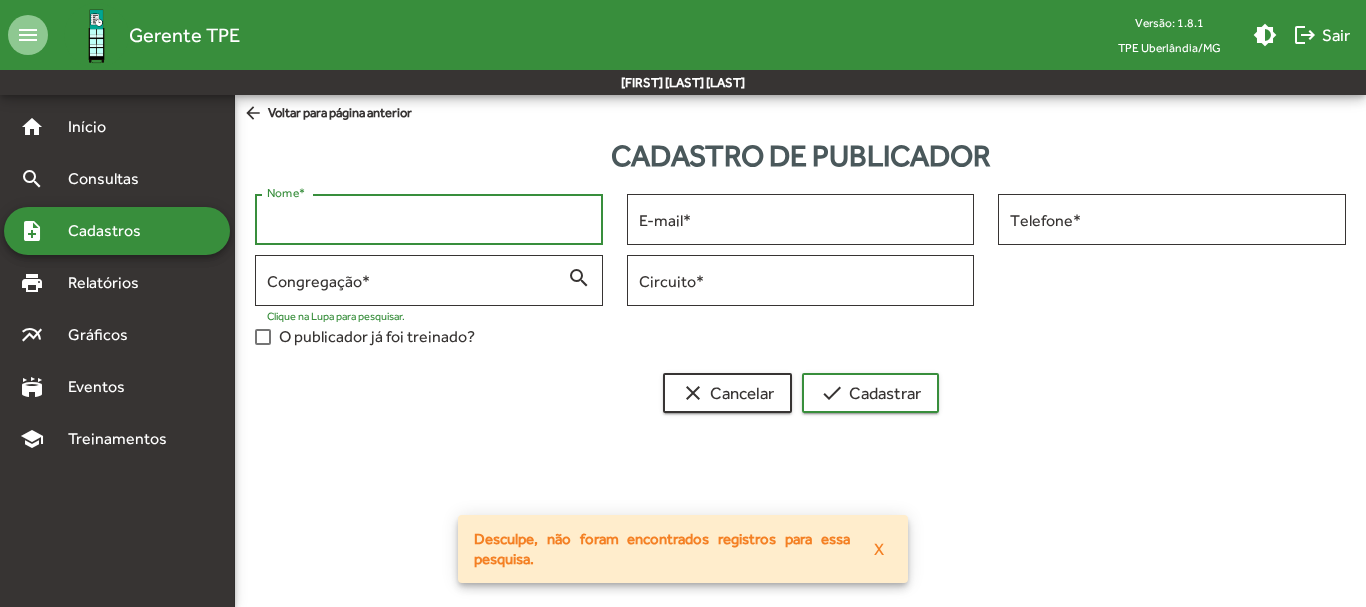 click on "Nome  *" at bounding box center [429, 220] 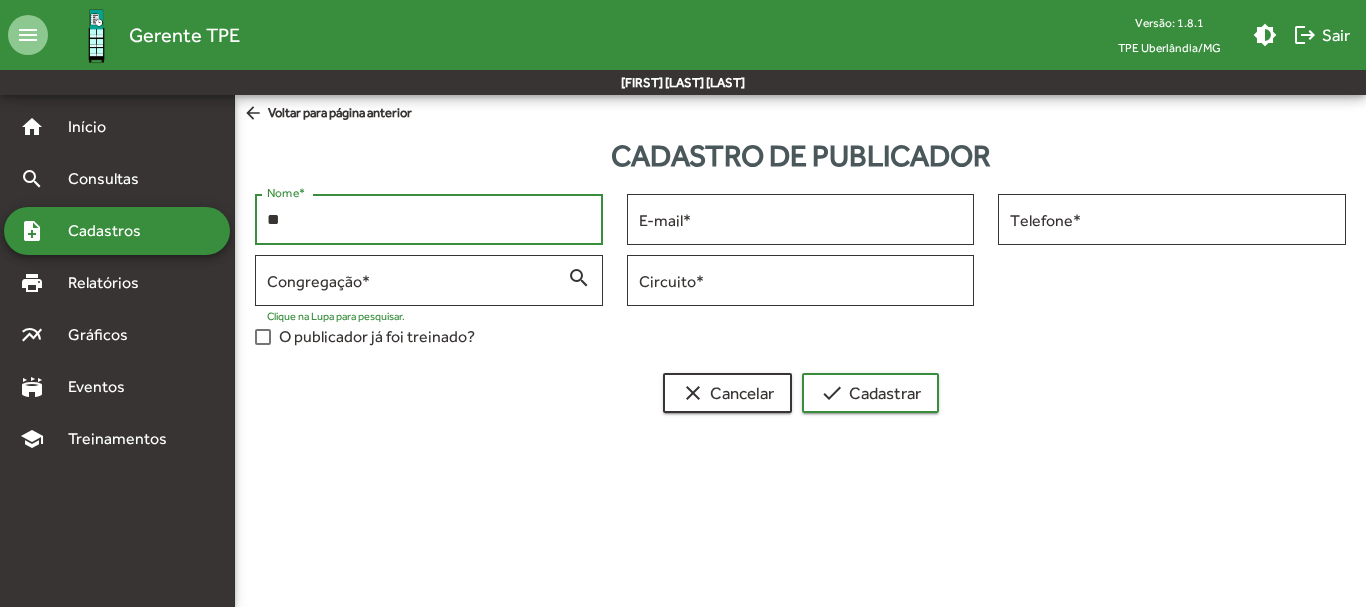 type on "*" 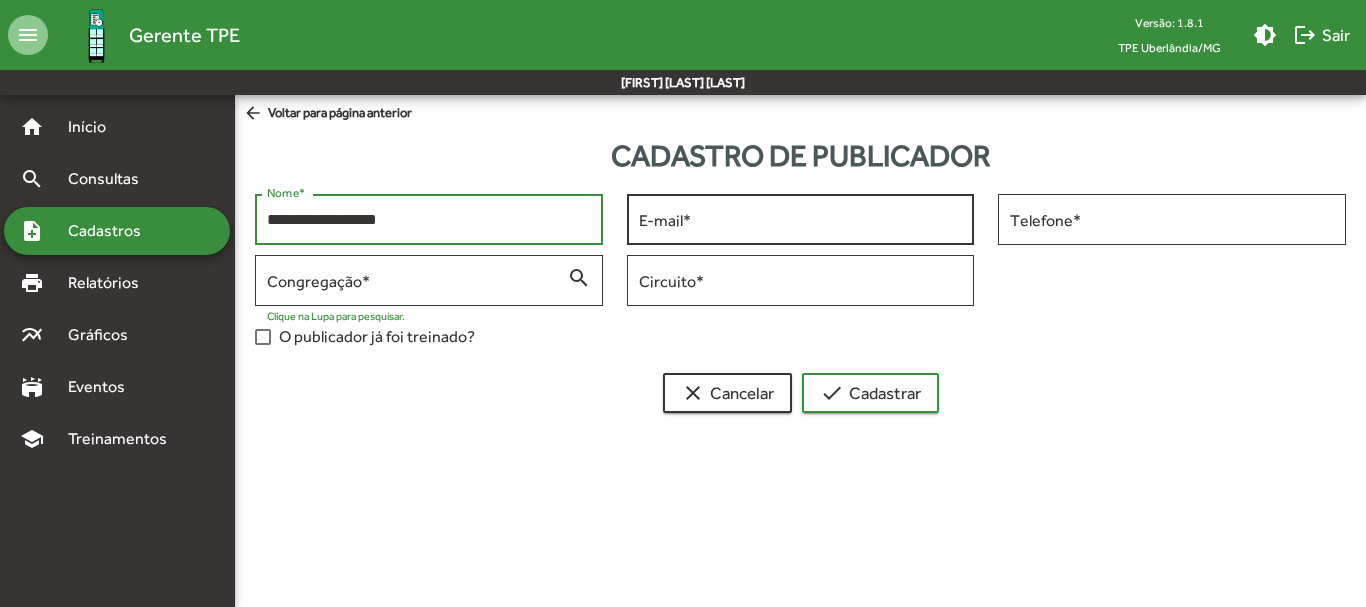 type on "**********" 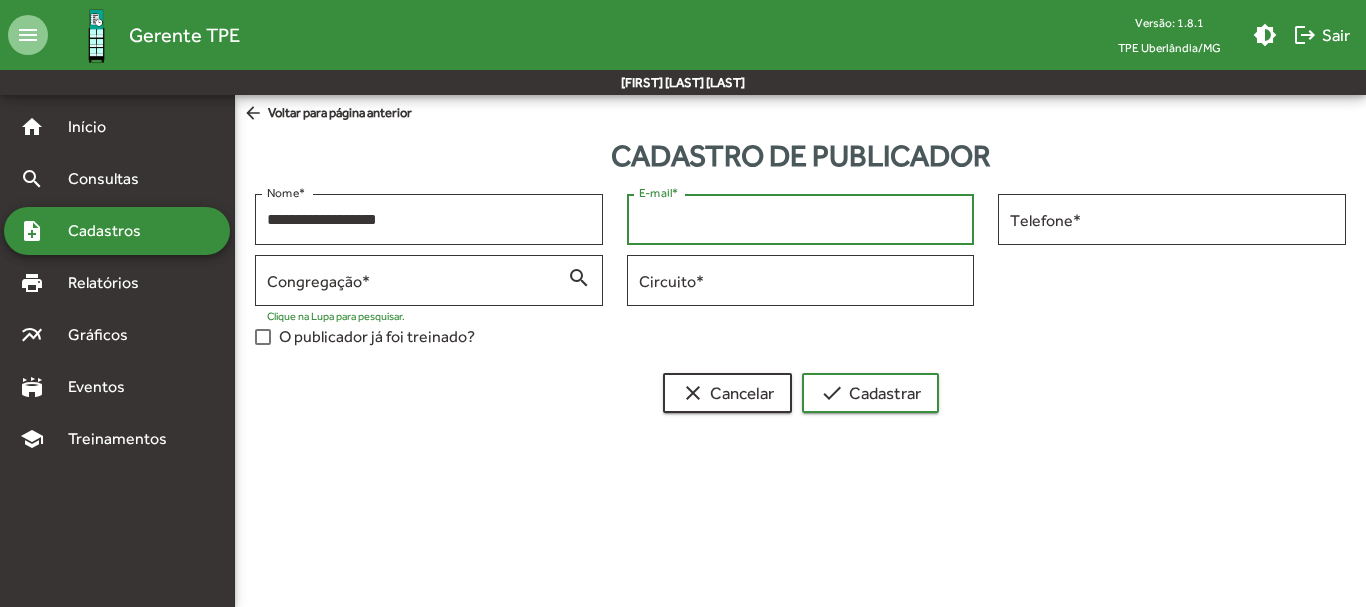 click on "E-mail  *" at bounding box center [801, 220] 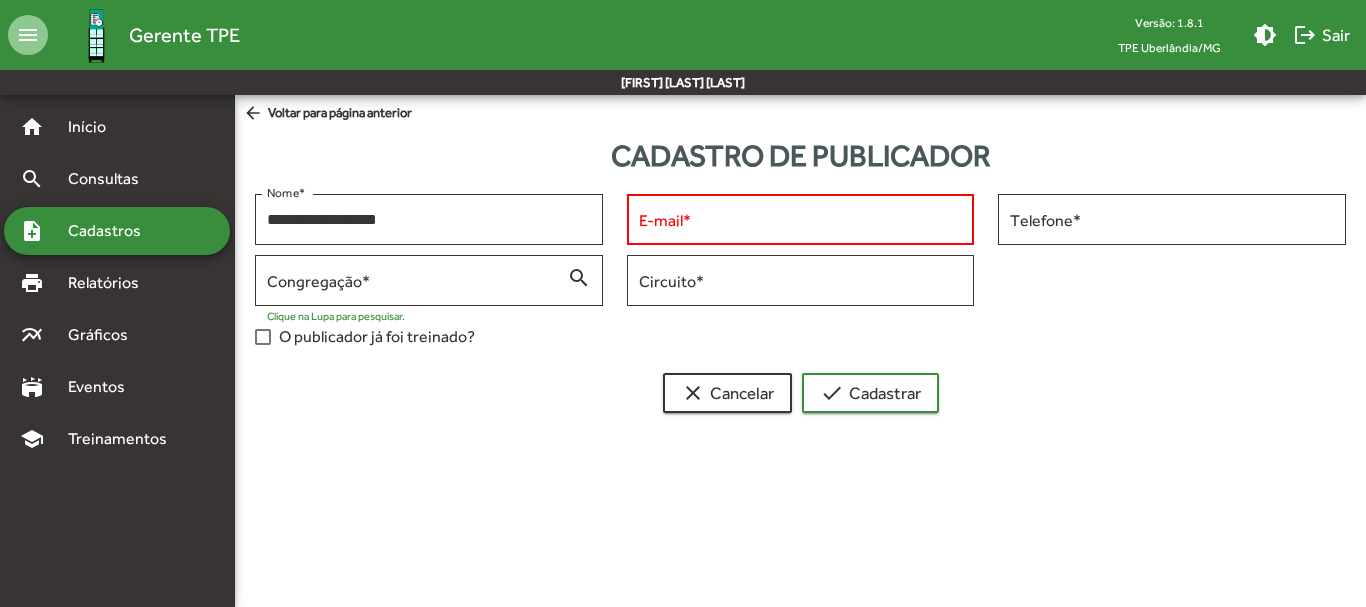 click on "arrow_back  Voltar para página anterior" 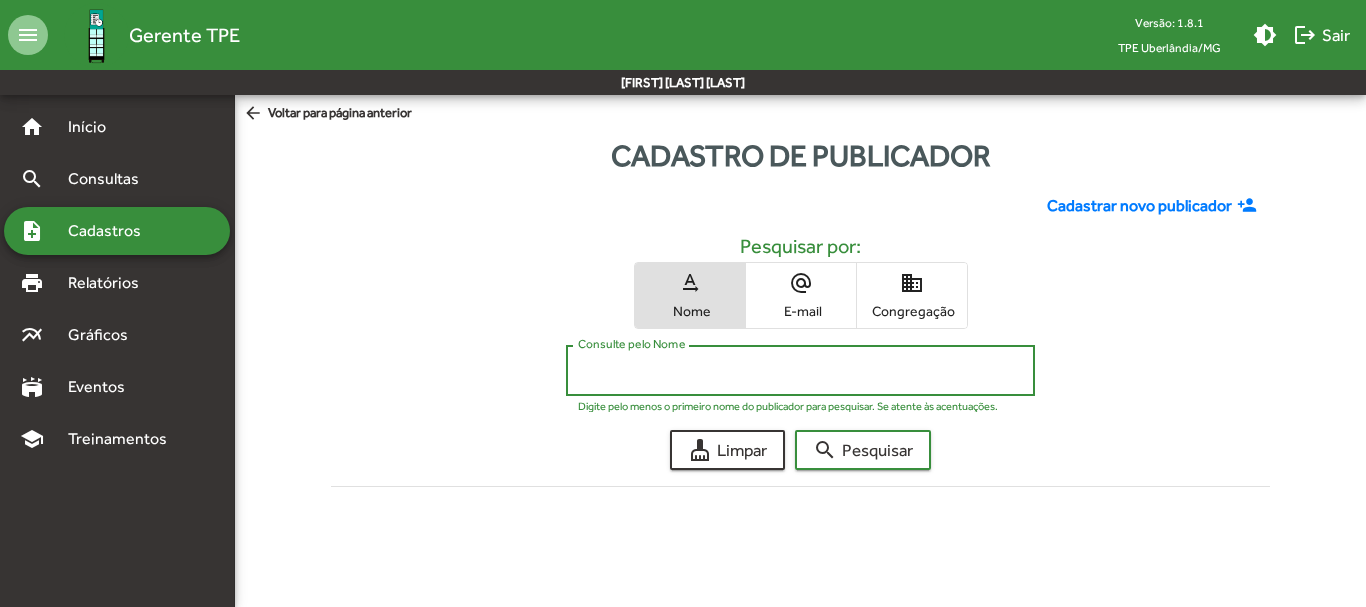 click on "Consulte pelo Nome" at bounding box center (800, 371) 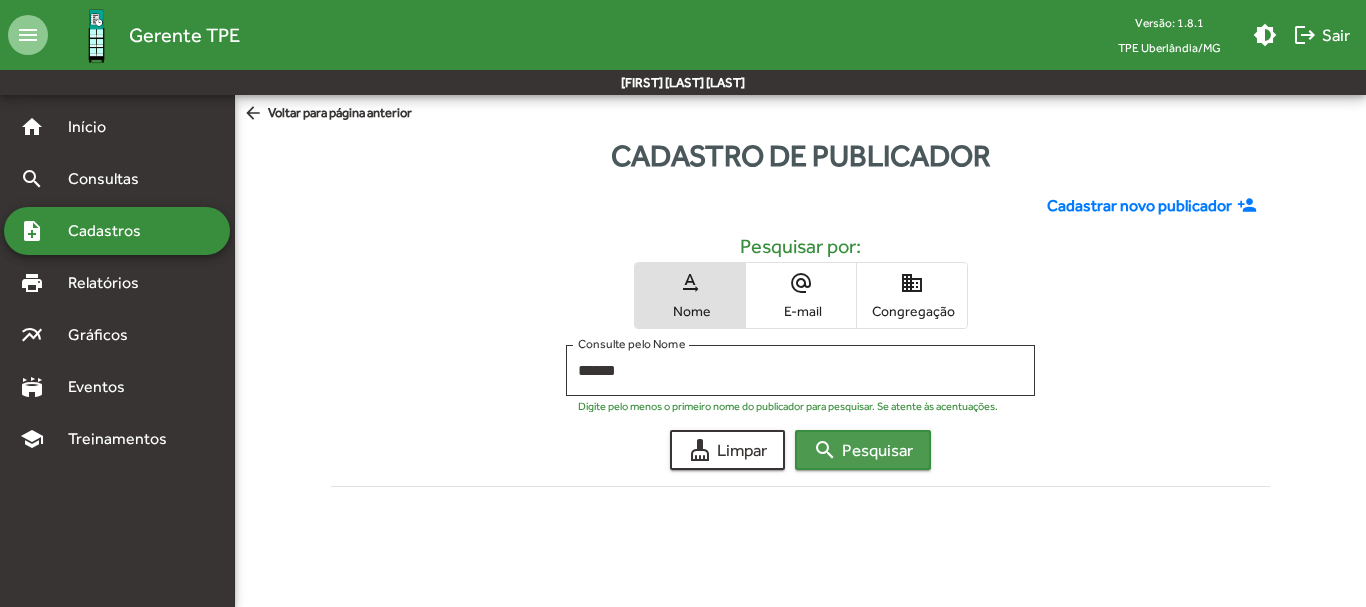click on "search  Pesquisar" 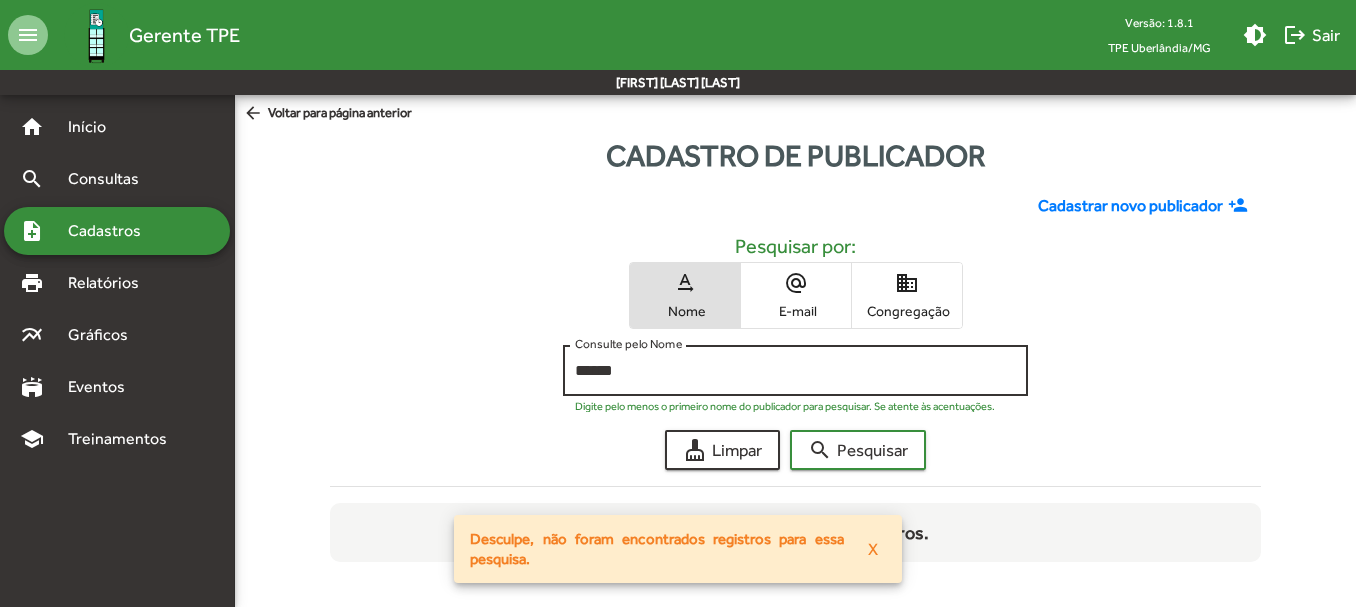 click on "******" at bounding box center (795, 371) 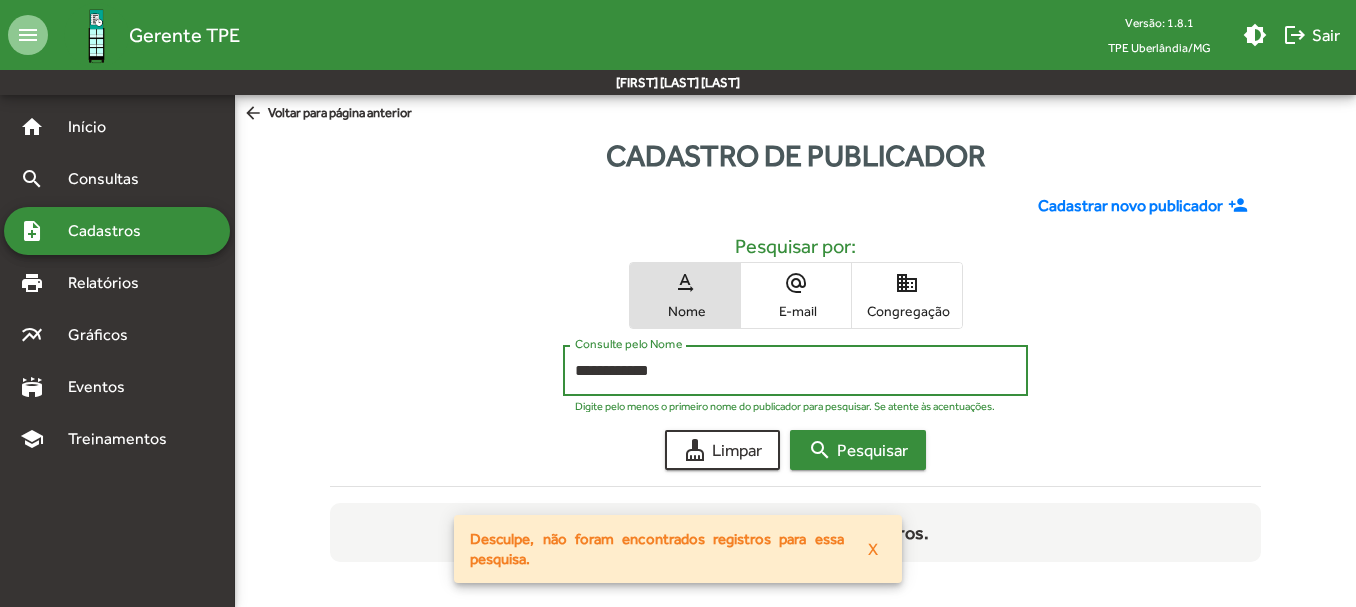 type on "**********" 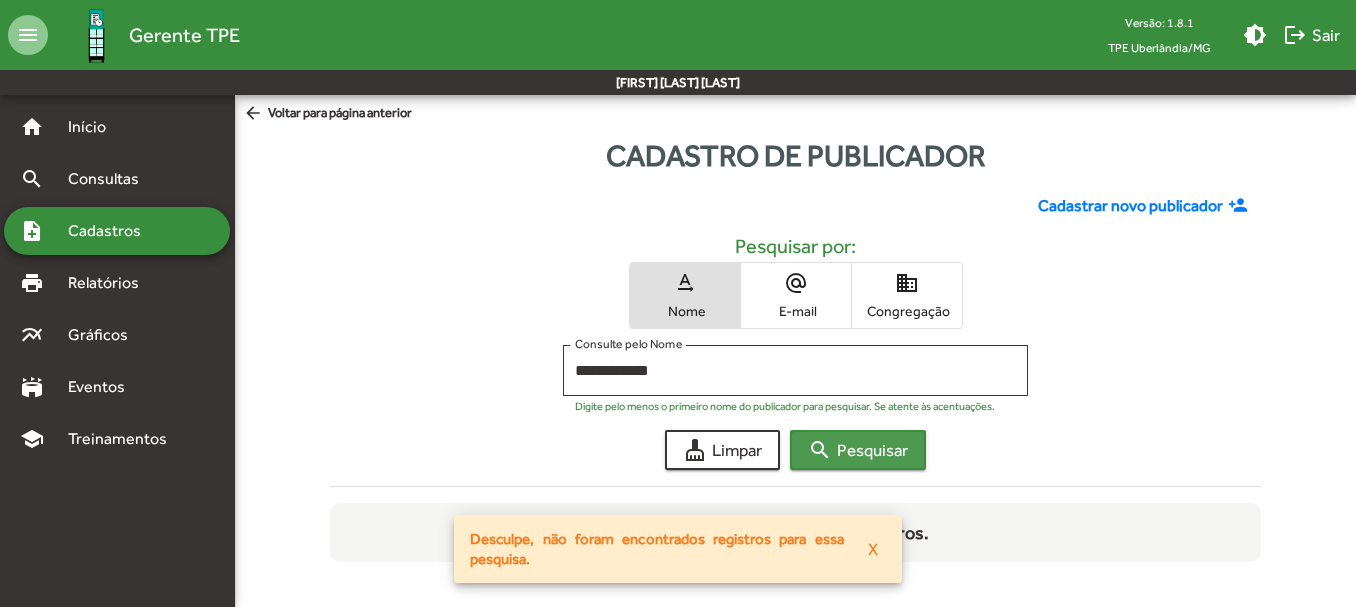 click on "search" 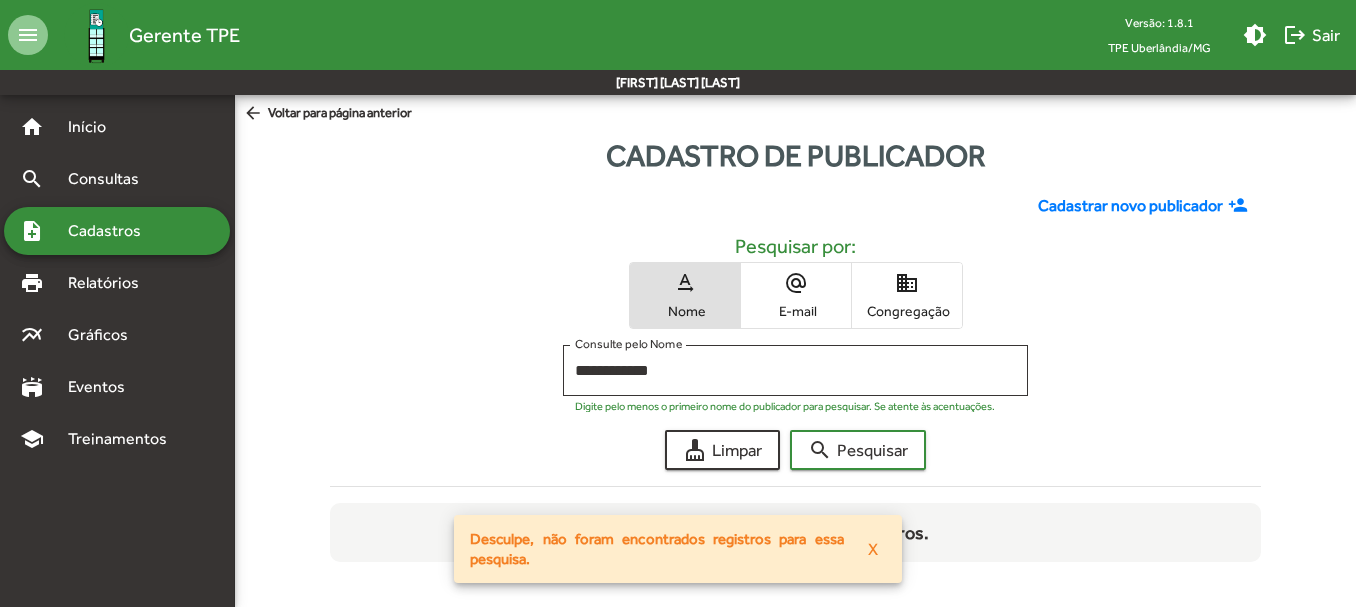 click on "Cadastrar novo publicador" 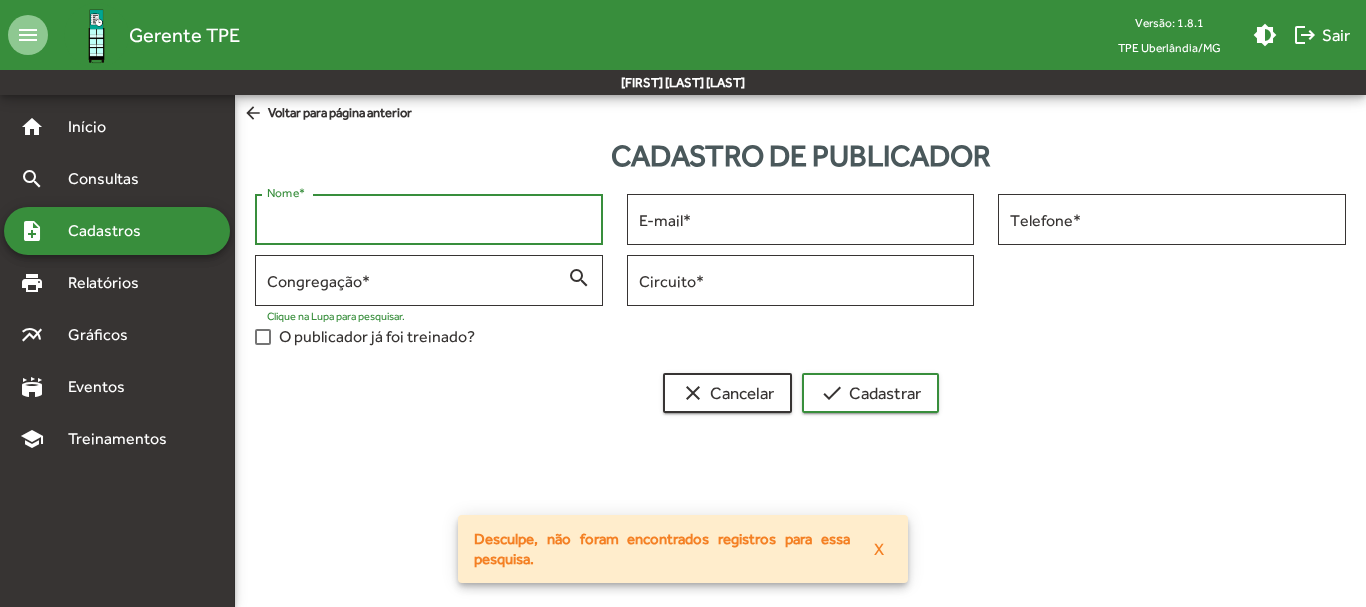 click on "Nome  *" at bounding box center (429, 220) 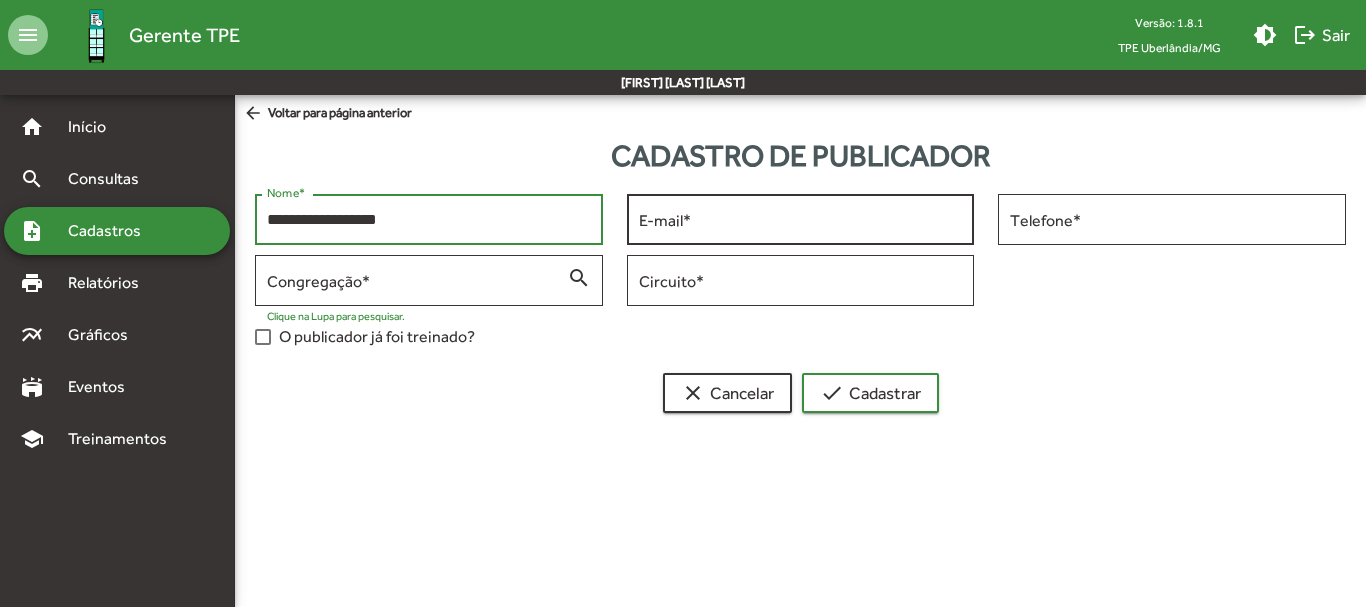 type on "**********" 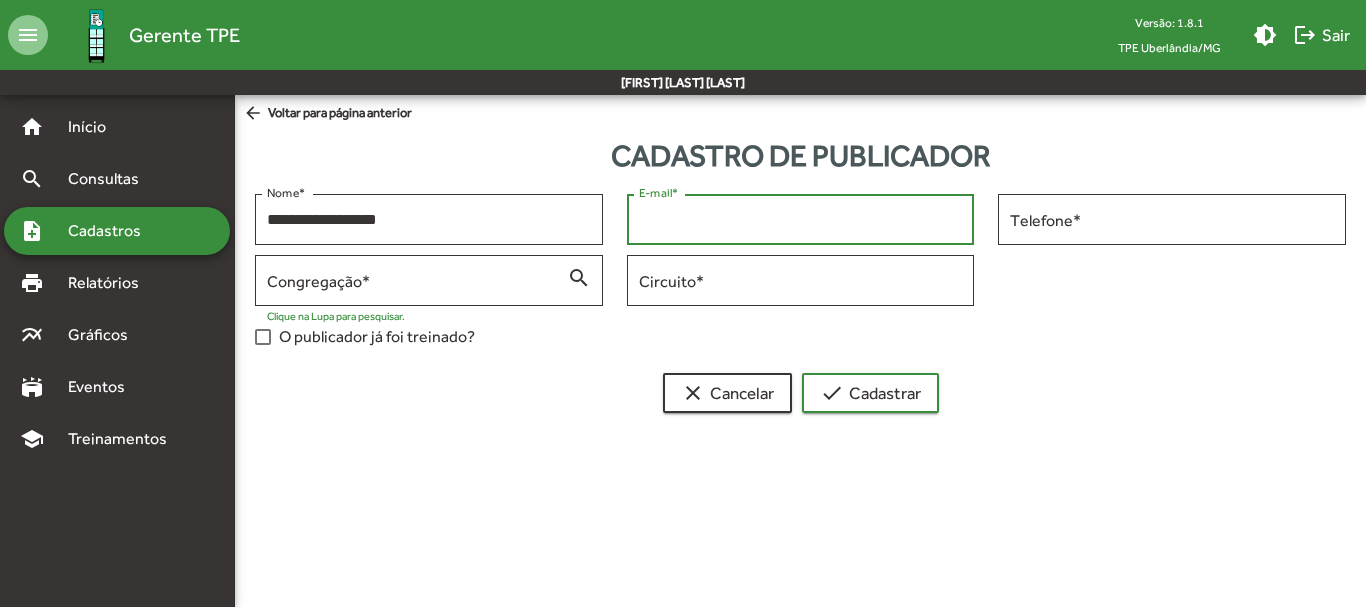 click on "E-mail  *" at bounding box center (801, 220) 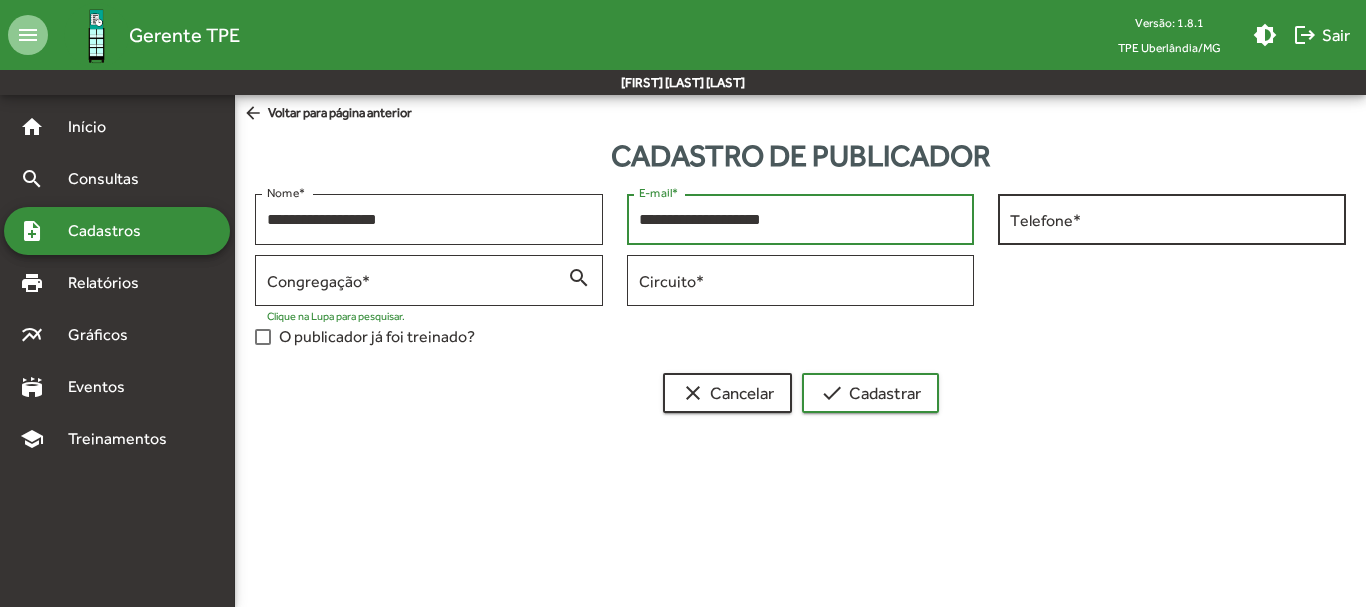 type on "**********" 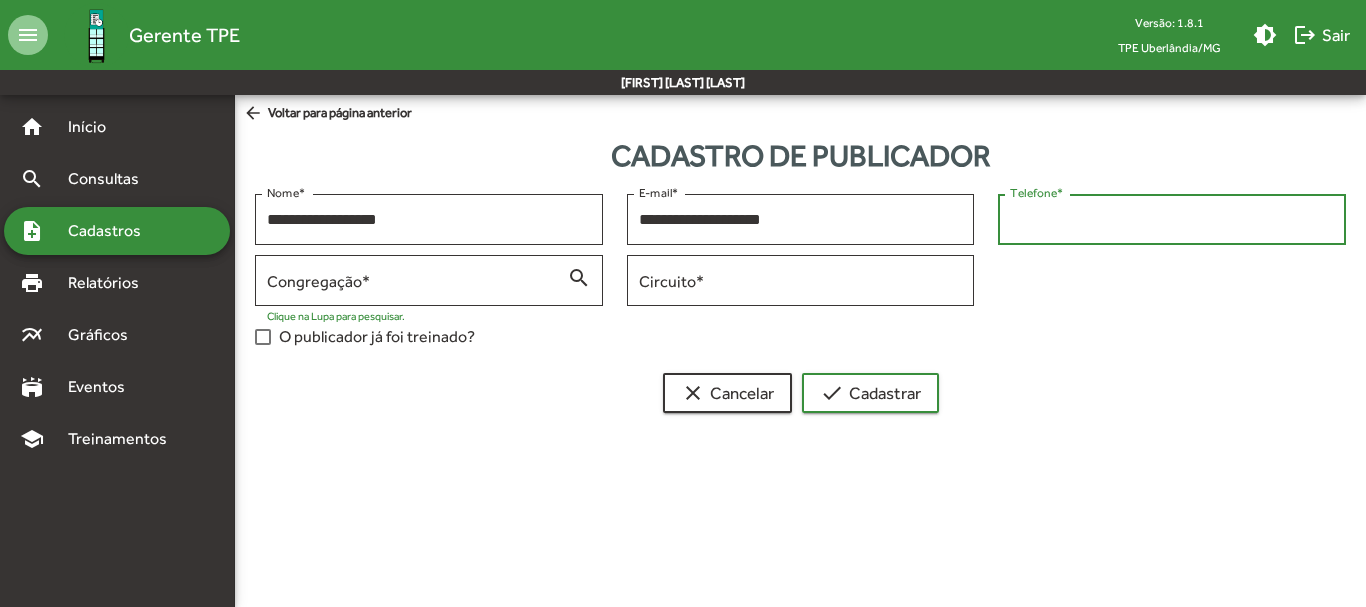 click on "Telefone  *" at bounding box center [1172, 220] 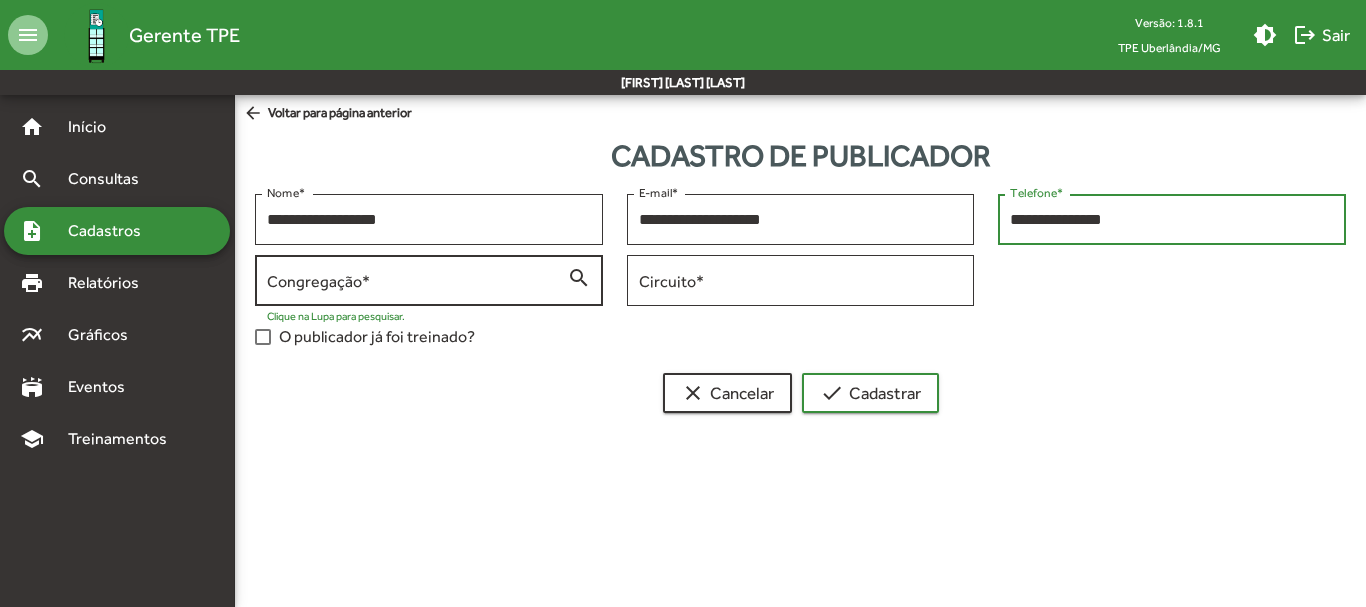 type on "**********" 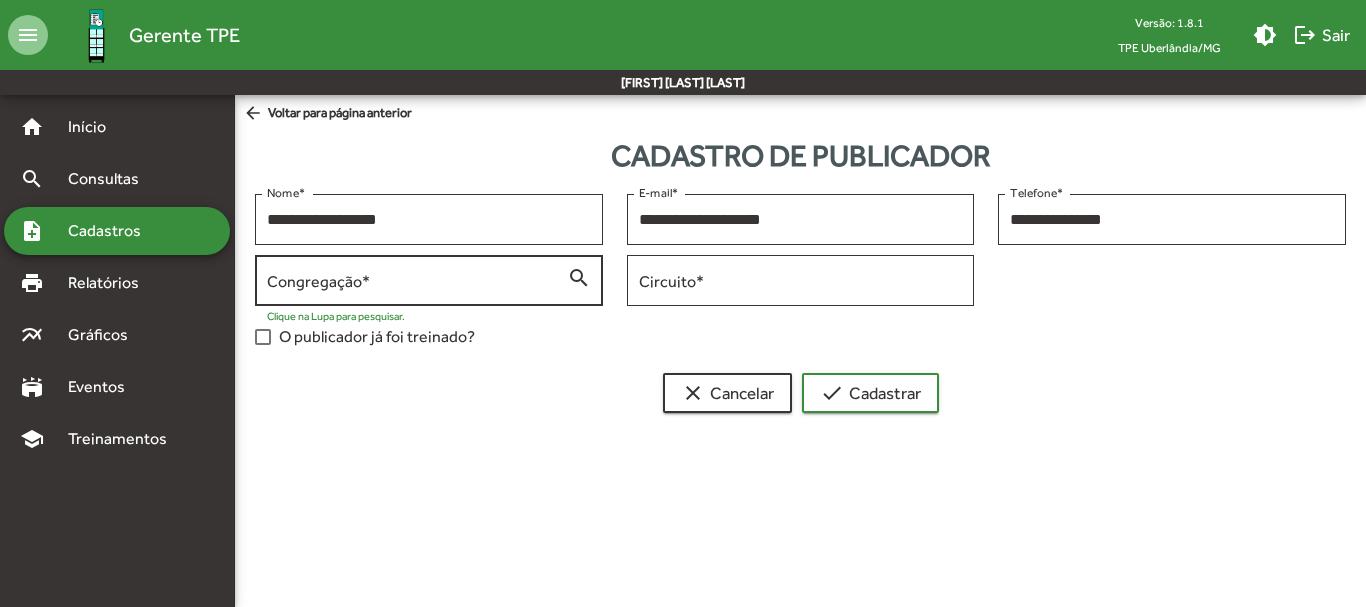 click on "Congregação  *" at bounding box center (417, 281) 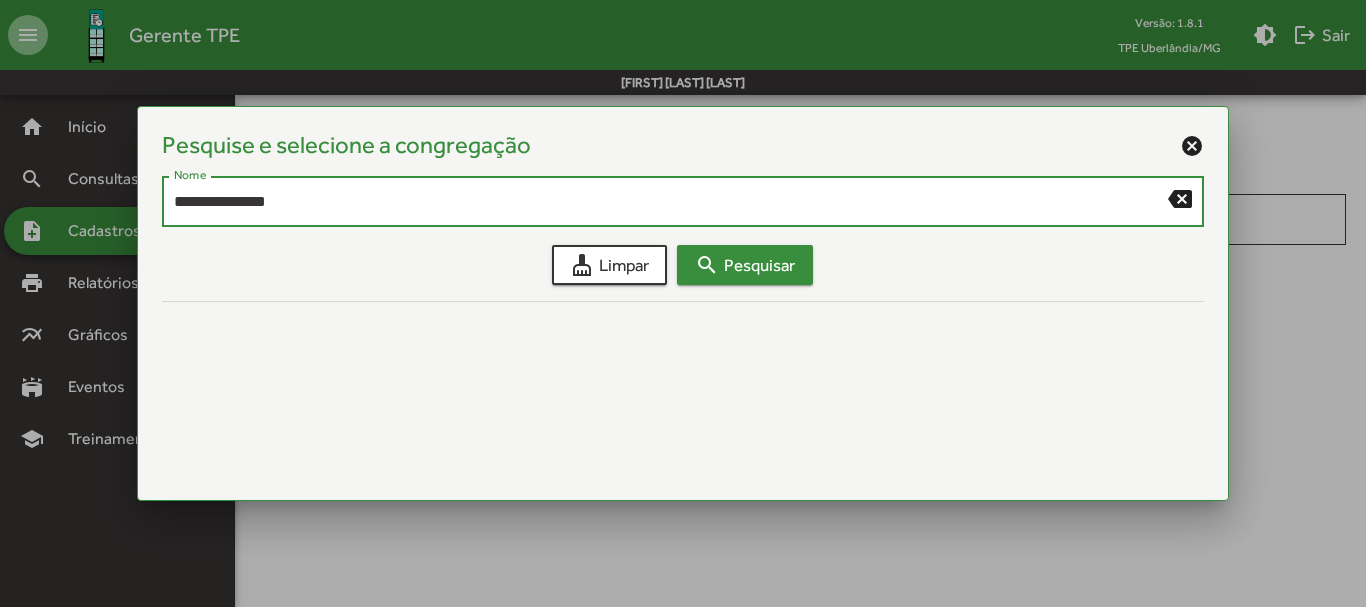 type on "**********" 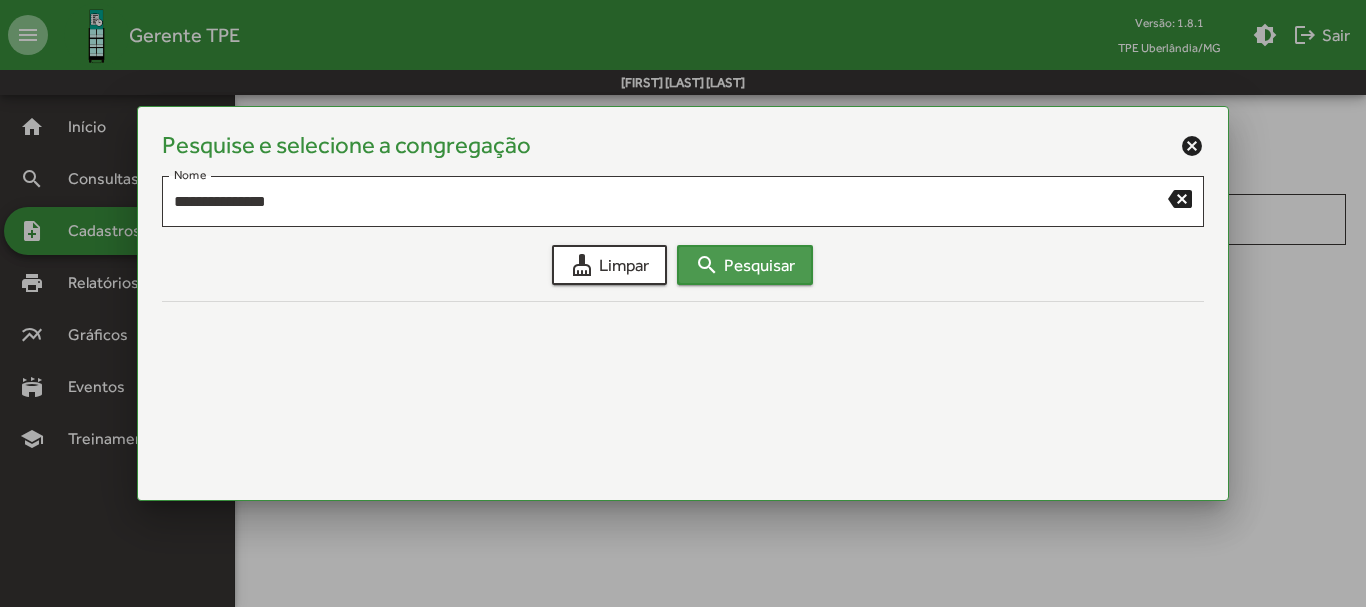 click on "search  Pesquisar" at bounding box center (745, 265) 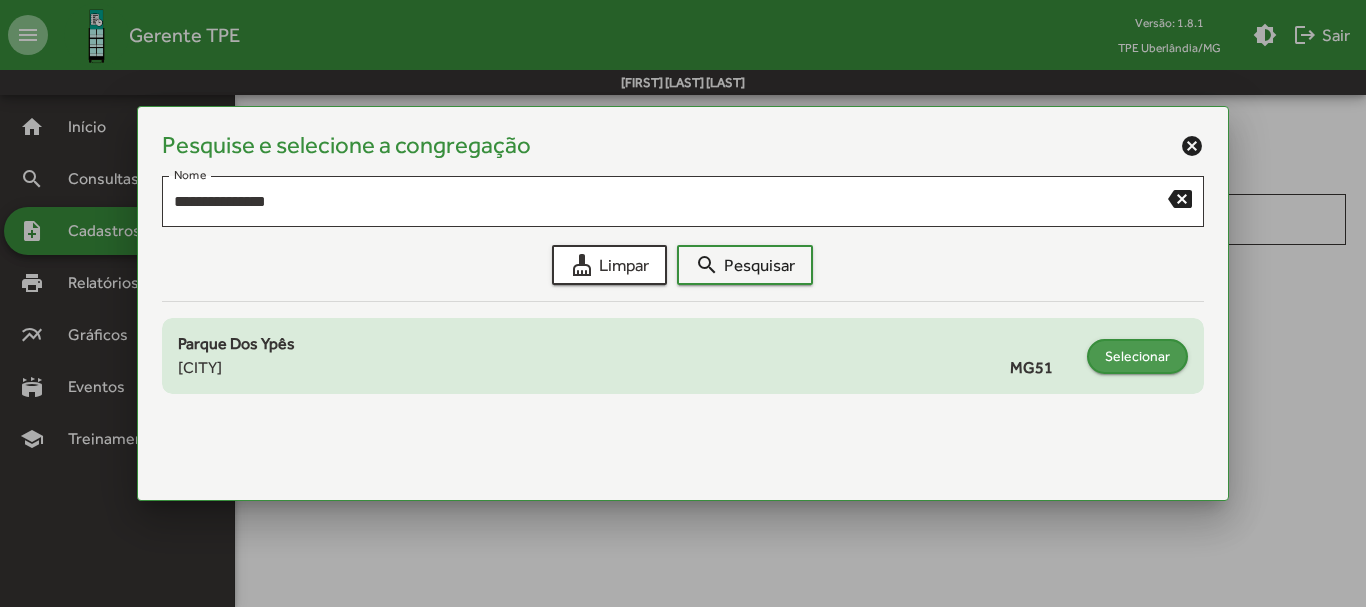 click on "Selecionar" 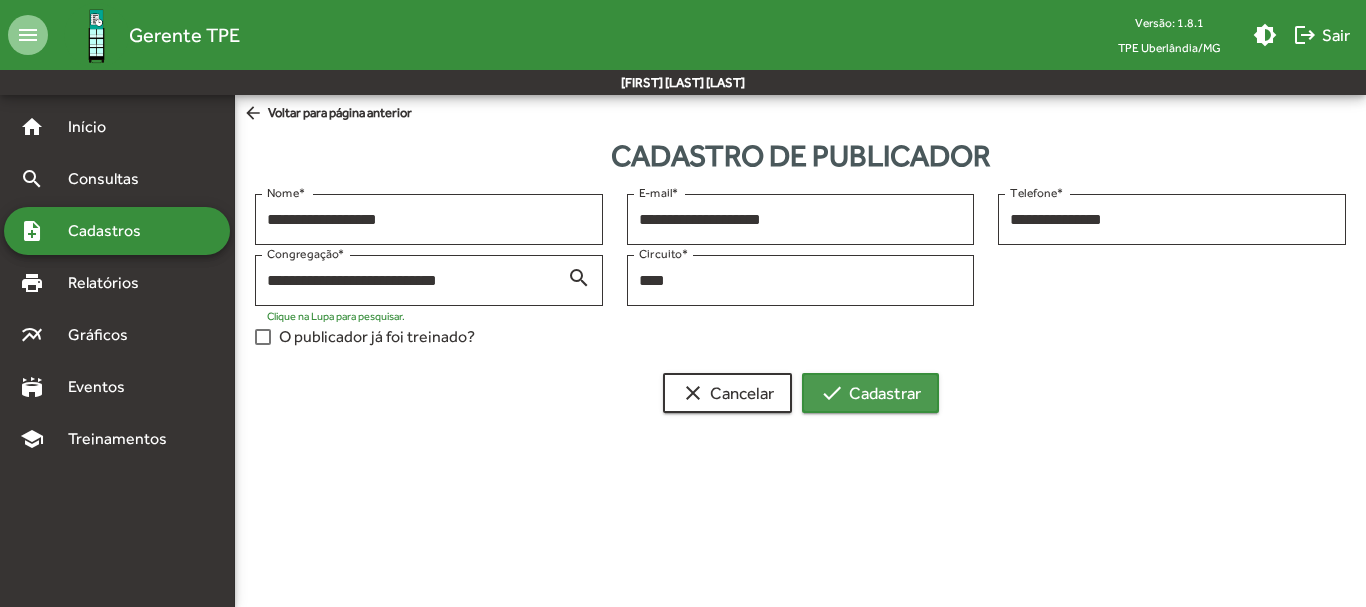 click on "check  Cadastrar" at bounding box center [870, 393] 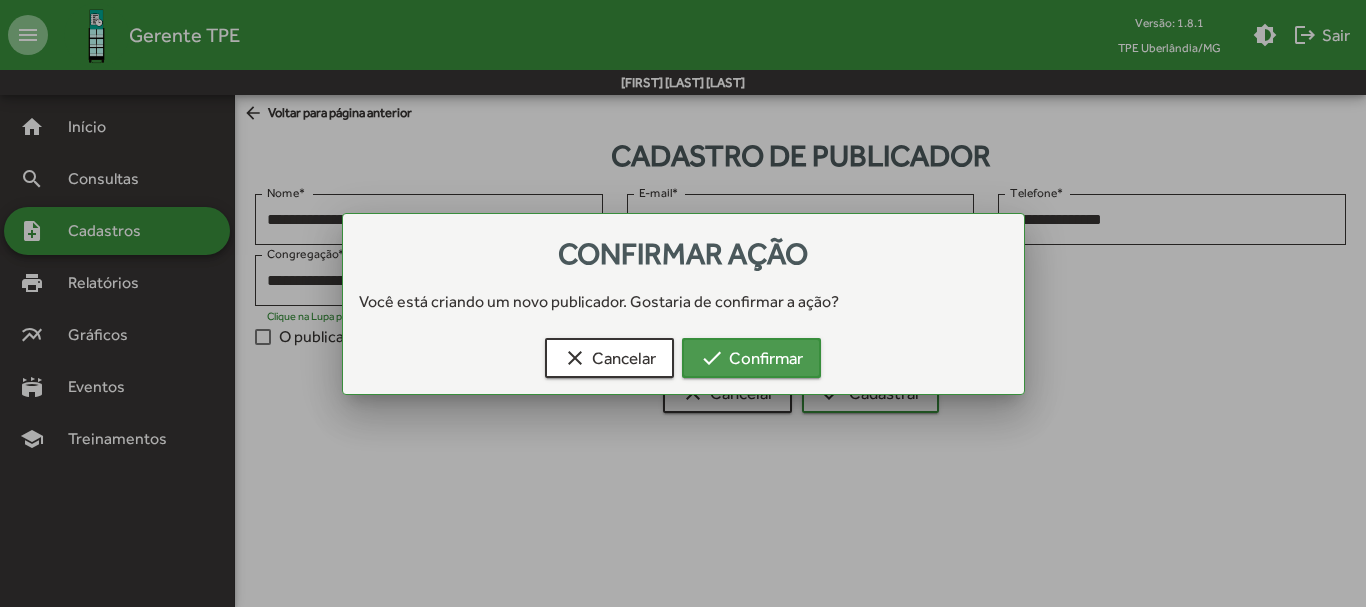 click on "check  Confirmar" at bounding box center [751, 358] 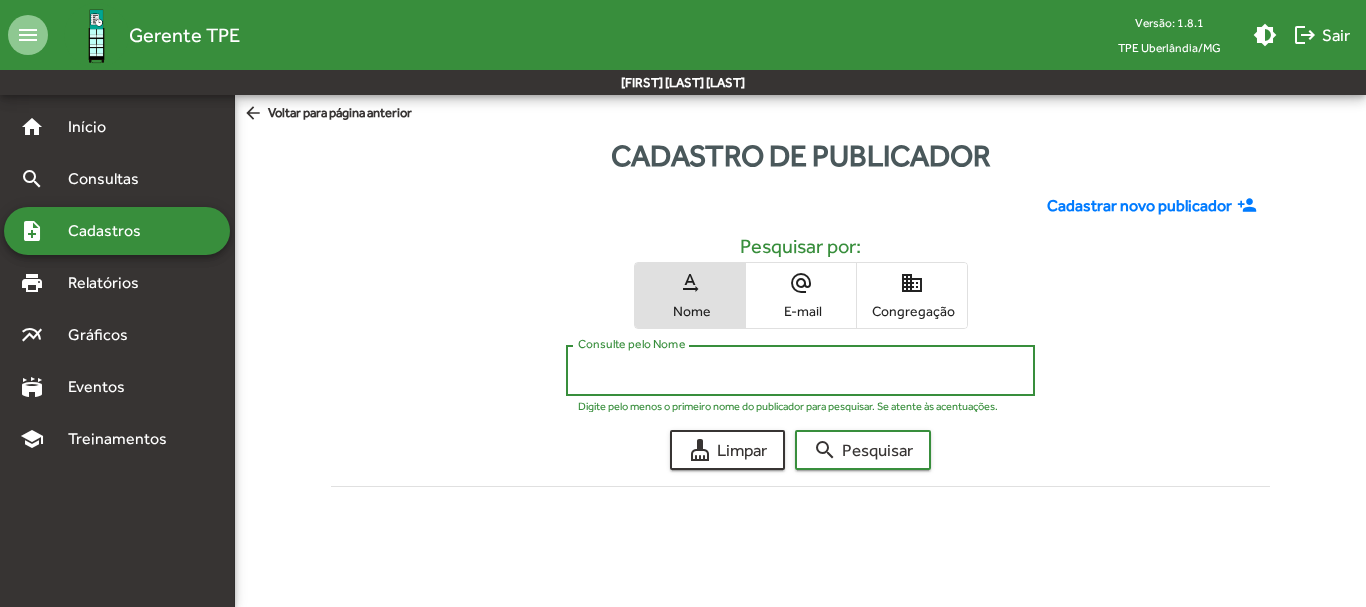 click on "Consulte pelo Nome" at bounding box center [800, 371] 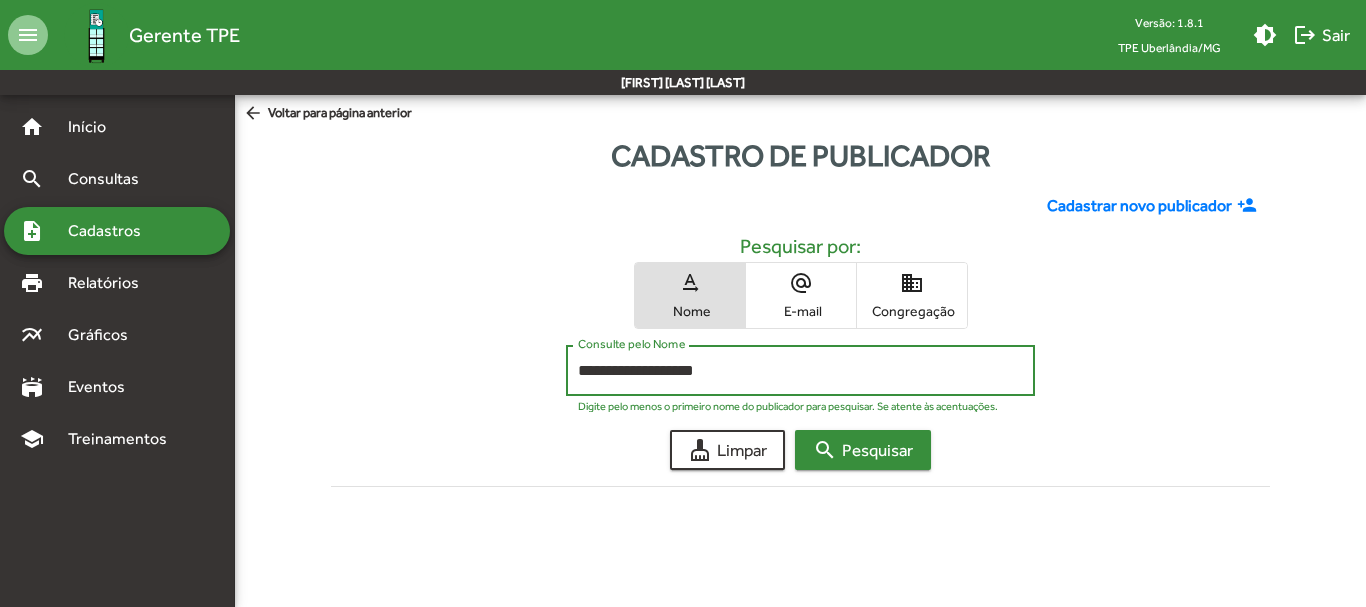 type on "**********" 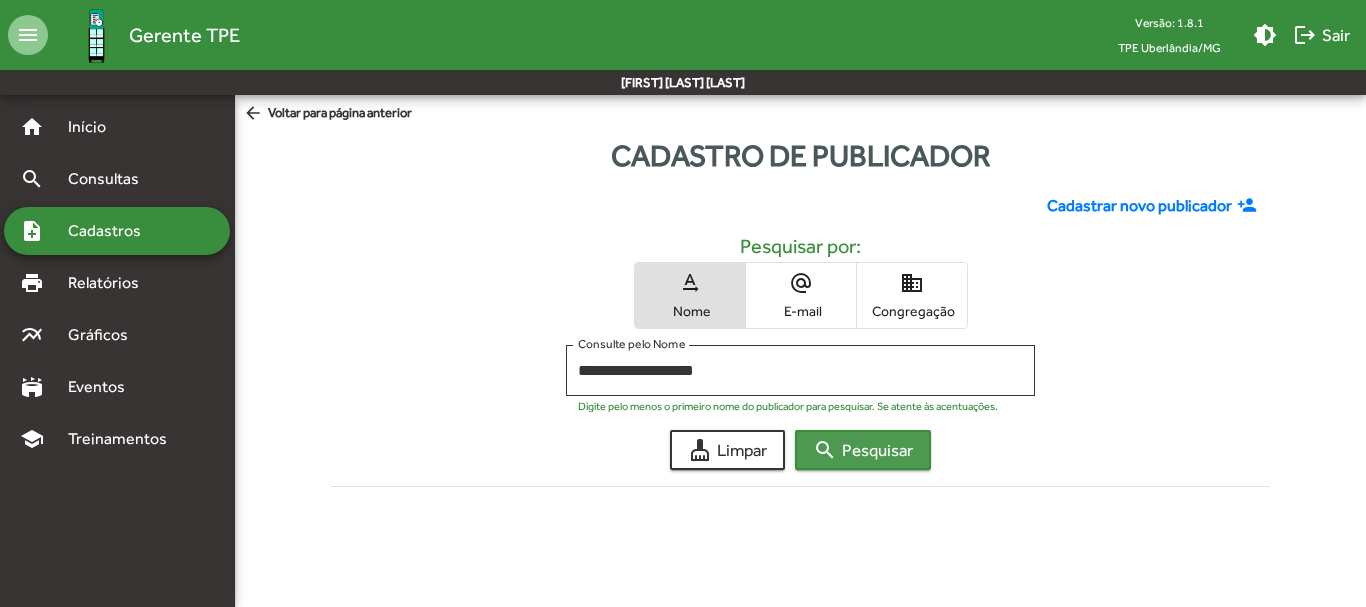 click on "search  Pesquisar" 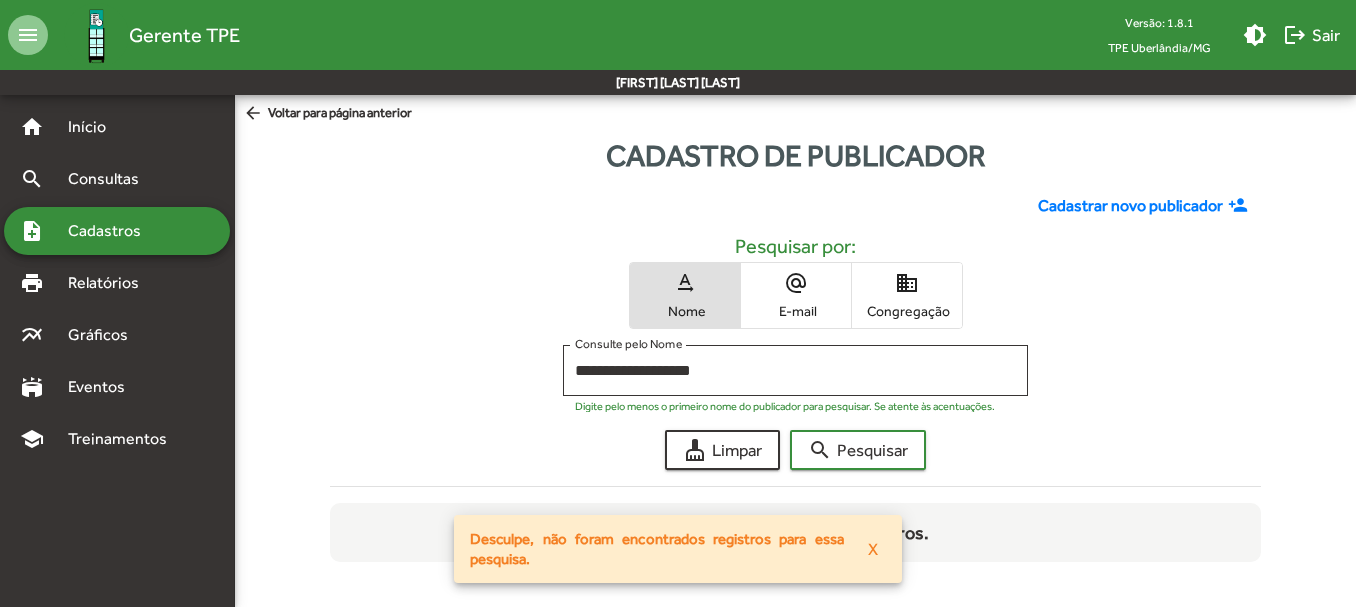 click on "Cadastrar novo publicador" 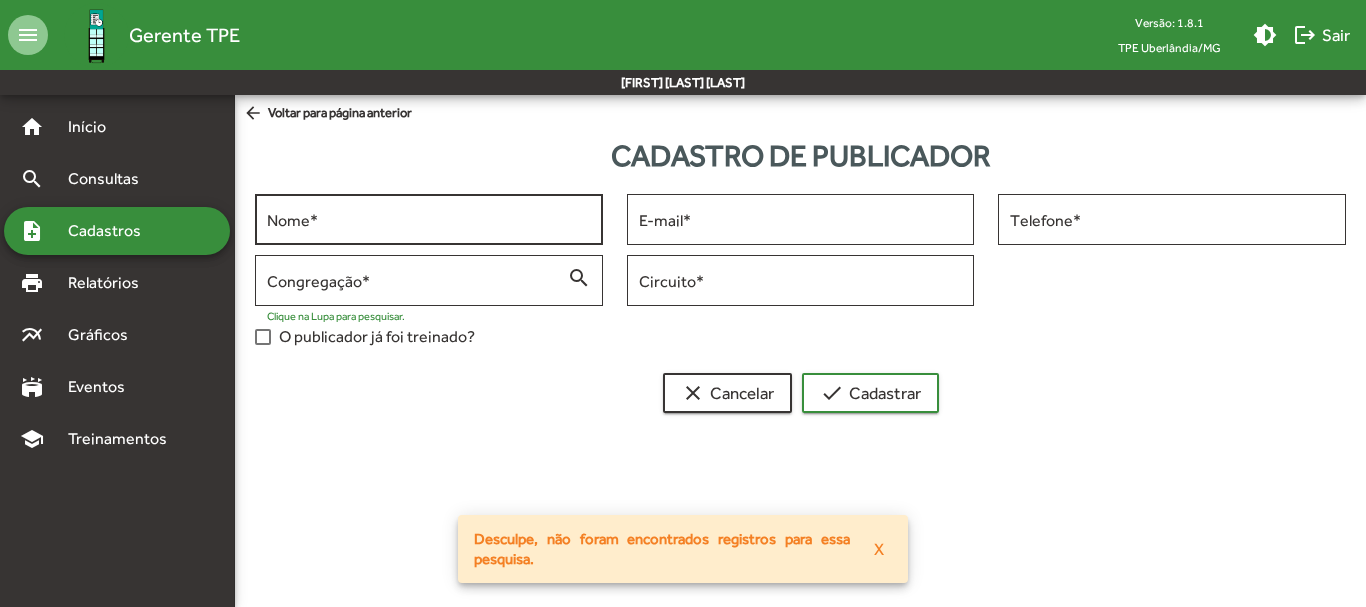 click on "Nome  *" at bounding box center (429, 220) 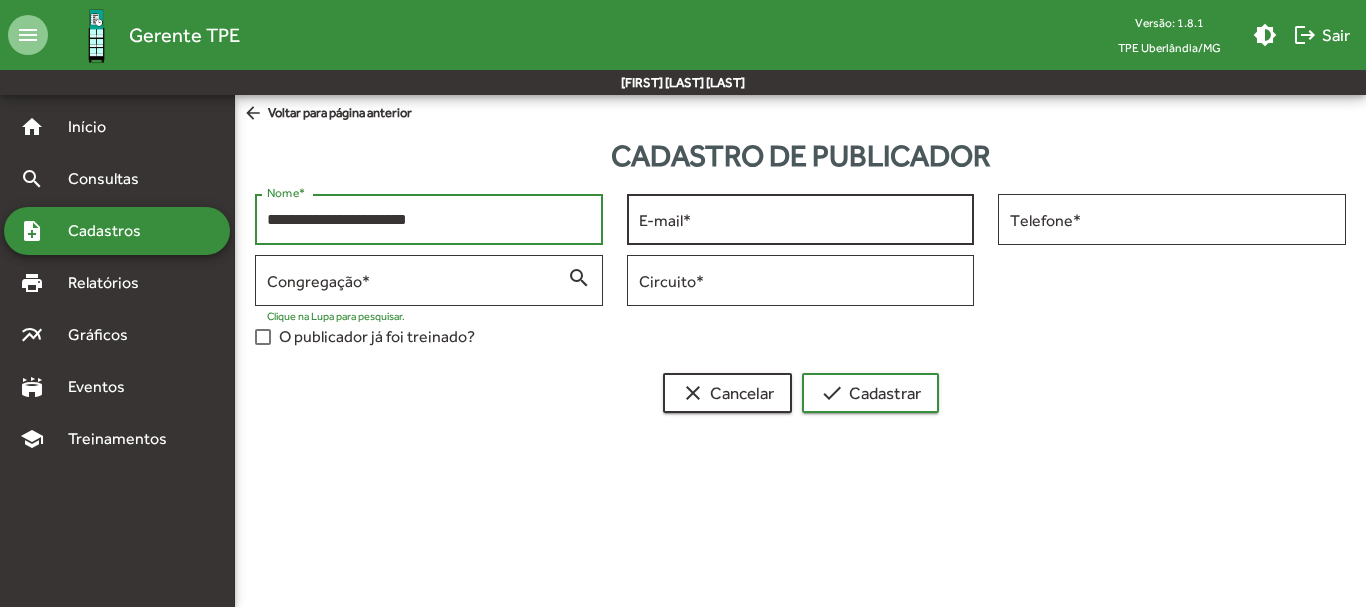 type on "**********" 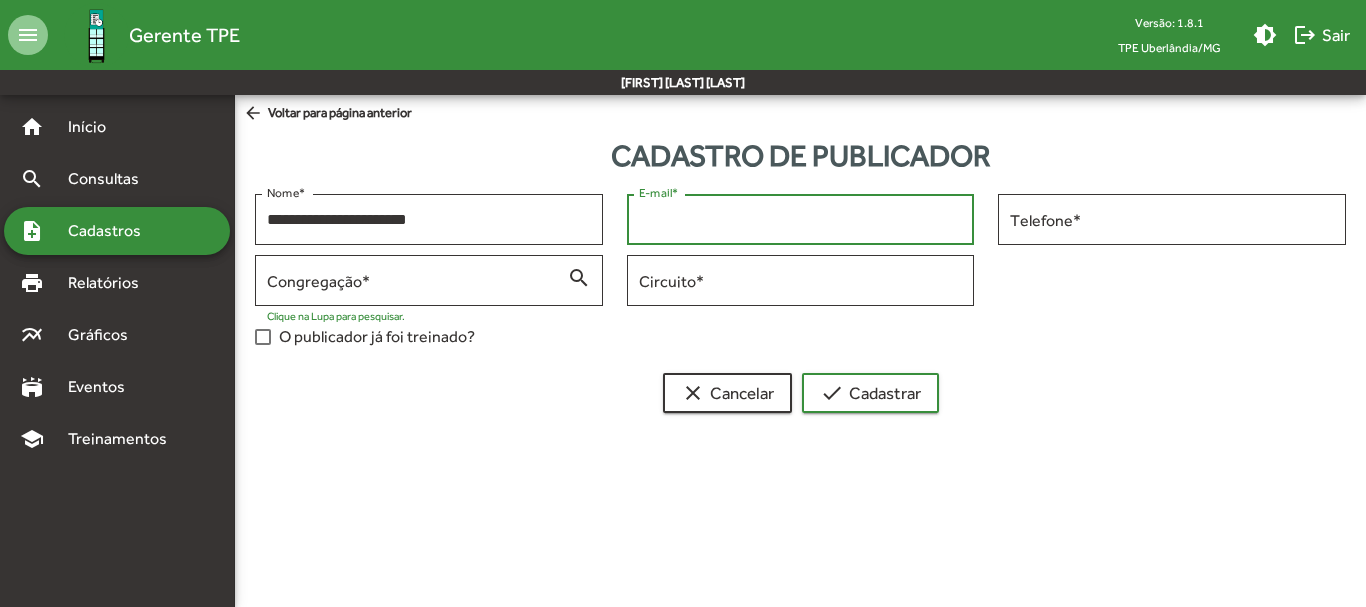 click on "E-mail  *" at bounding box center [801, 220] 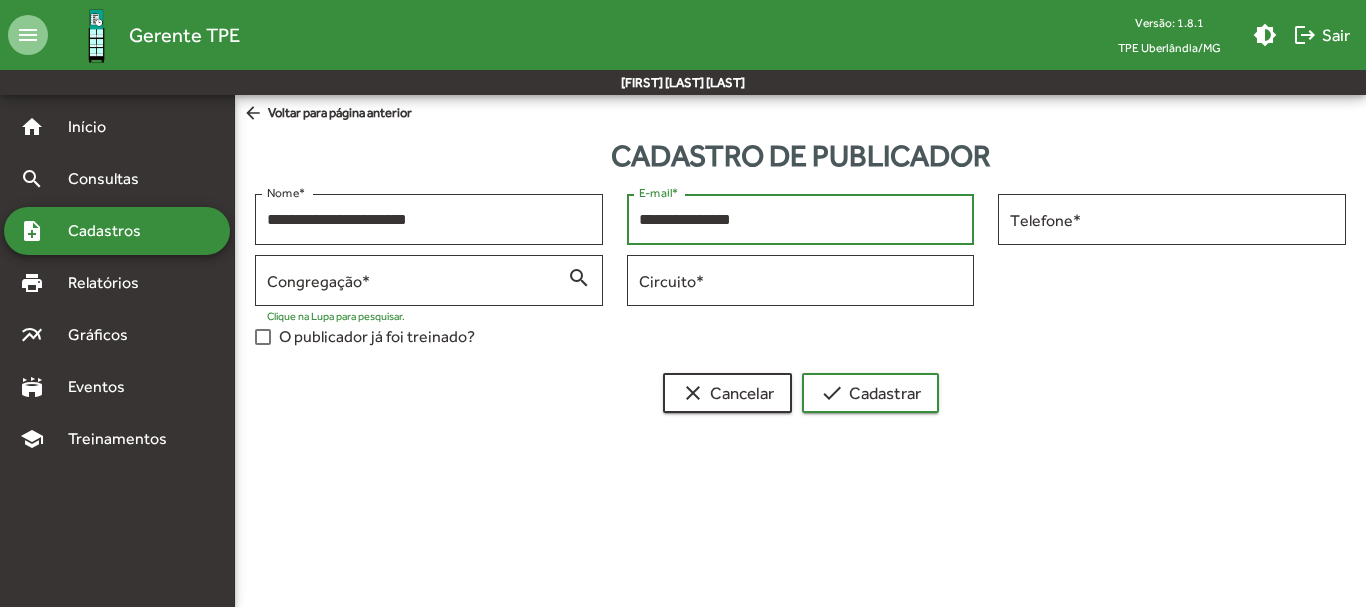 click on "**********" at bounding box center [801, 220] 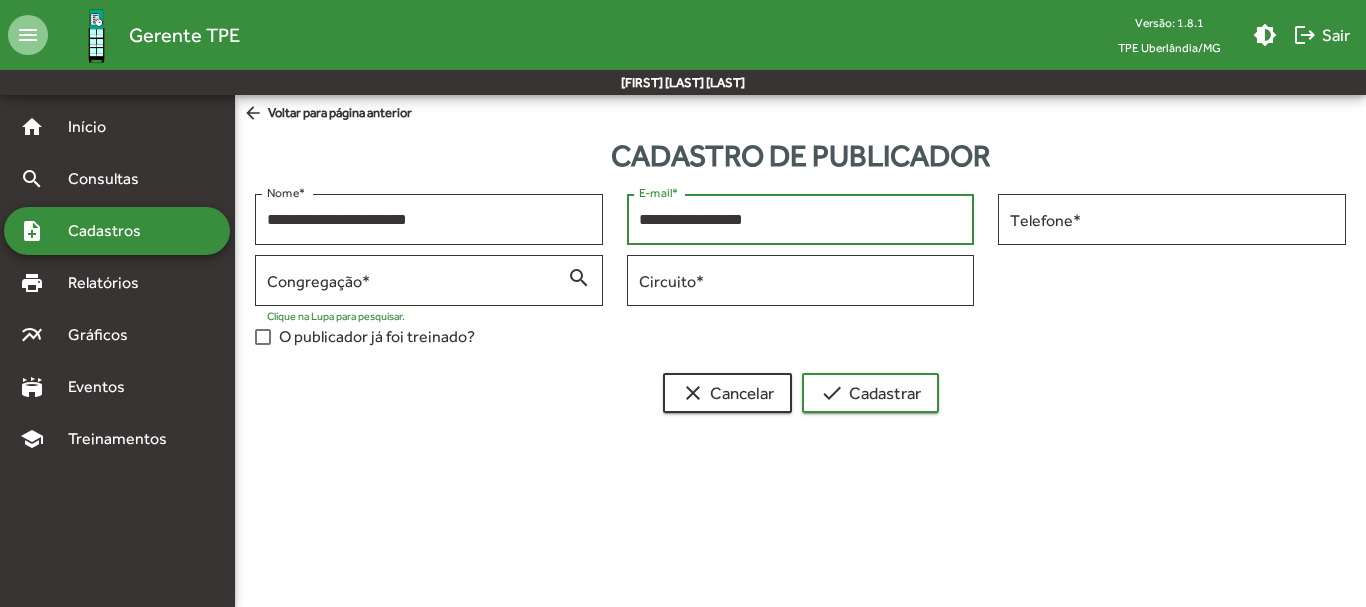 click on "**********" at bounding box center [801, 220] 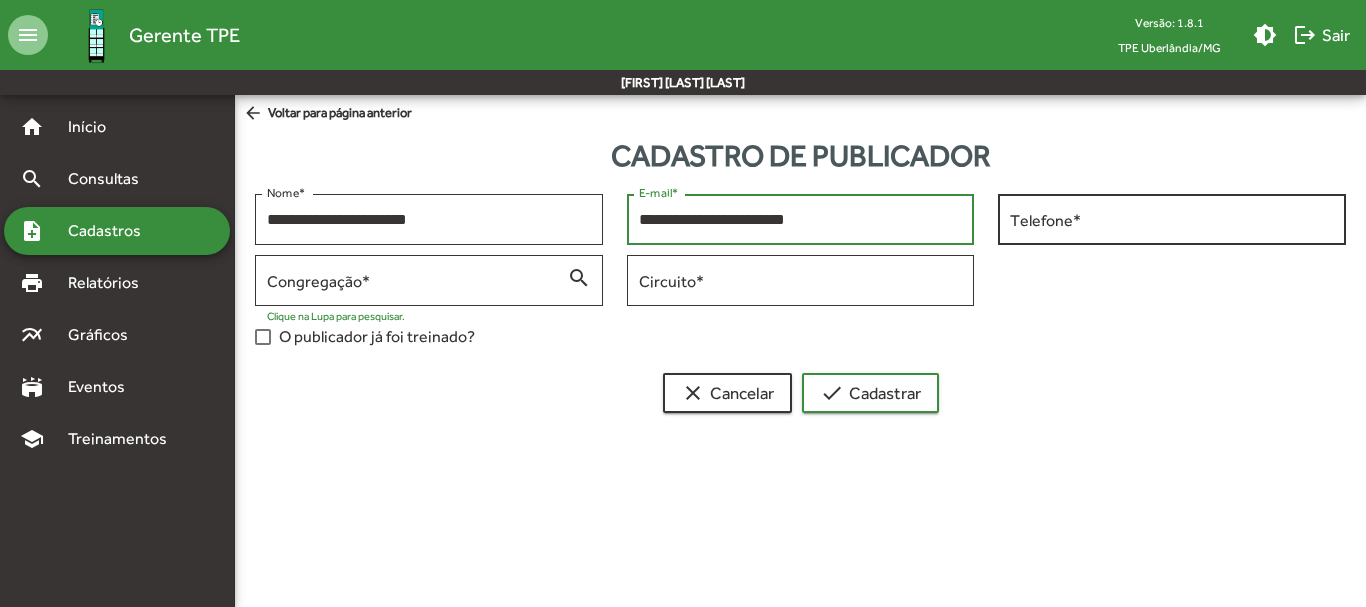 type on "**********" 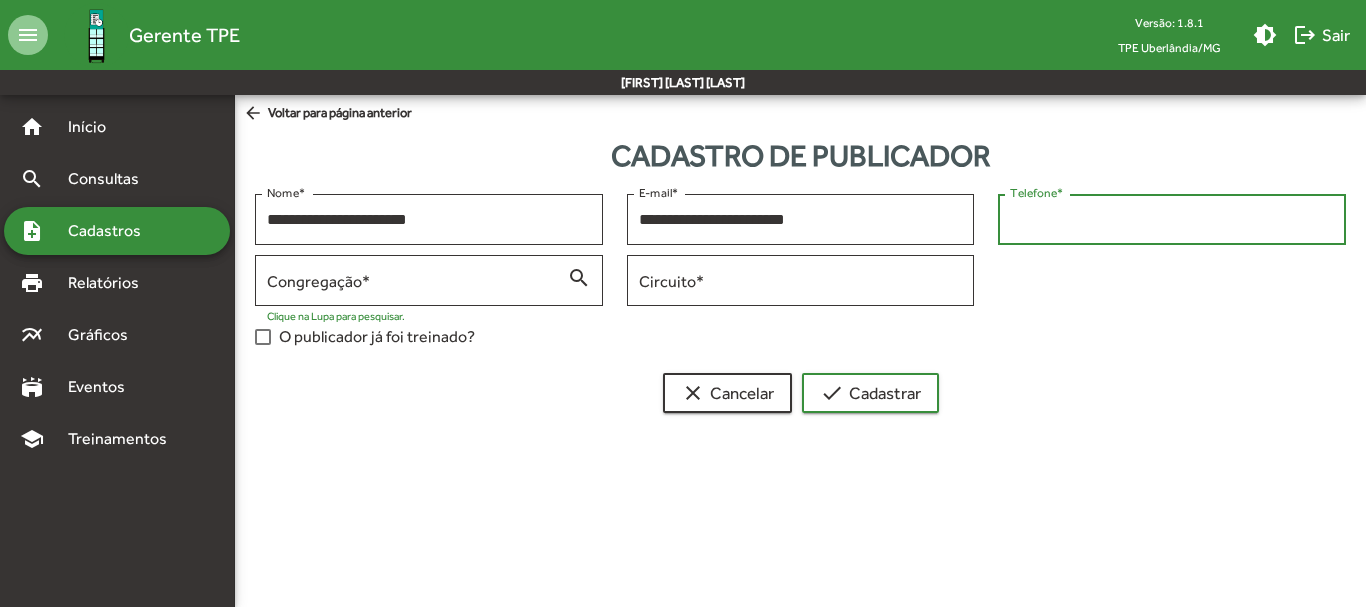 click on "Telefone  *" at bounding box center (1172, 220) 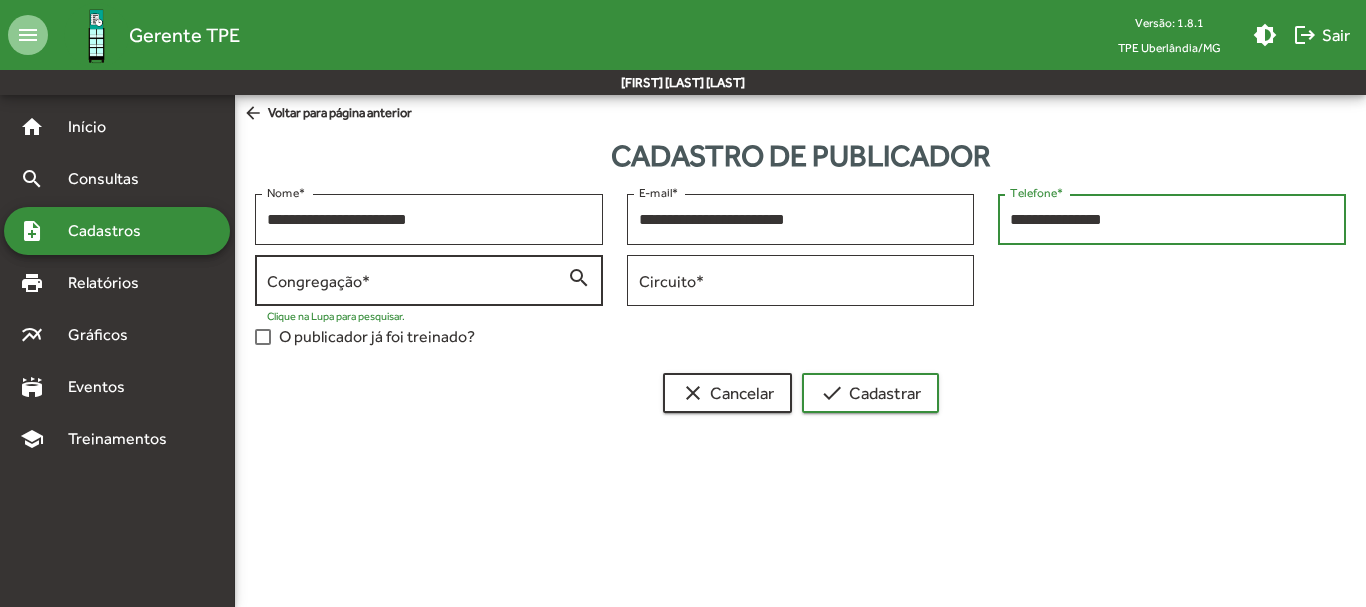 type on "**********" 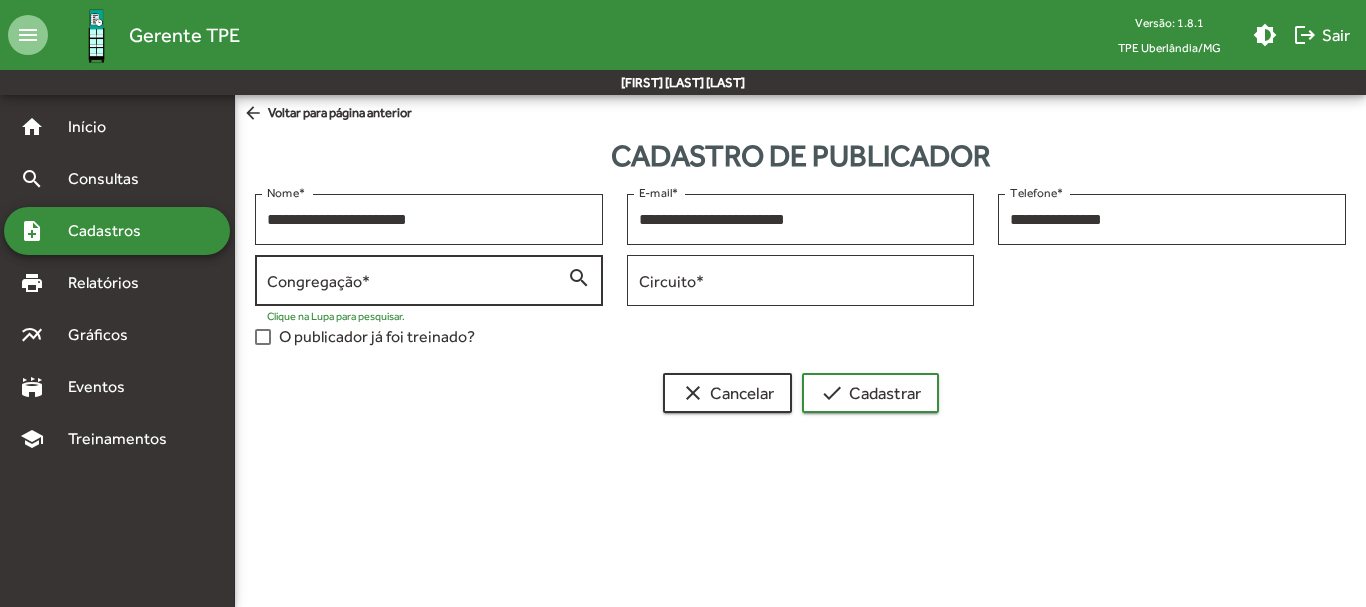 click on "Congregação  *" at bounding box center [417, 281] 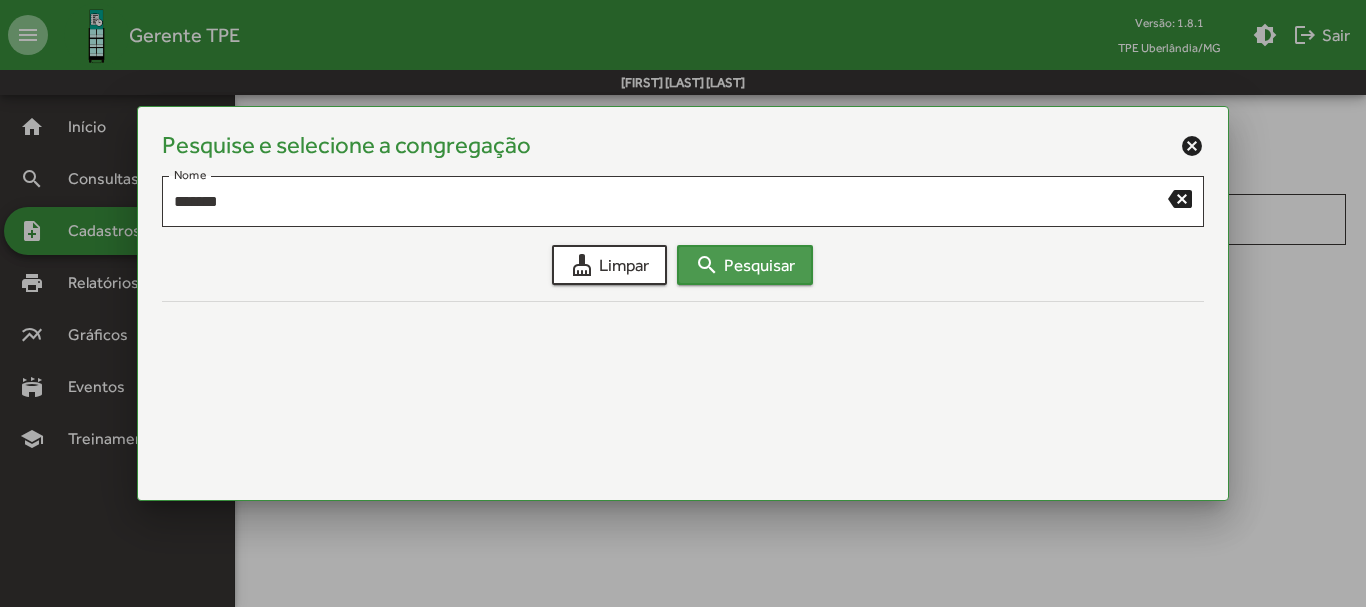 click on "search  Pesquisar" at bounding box center [745, 265] 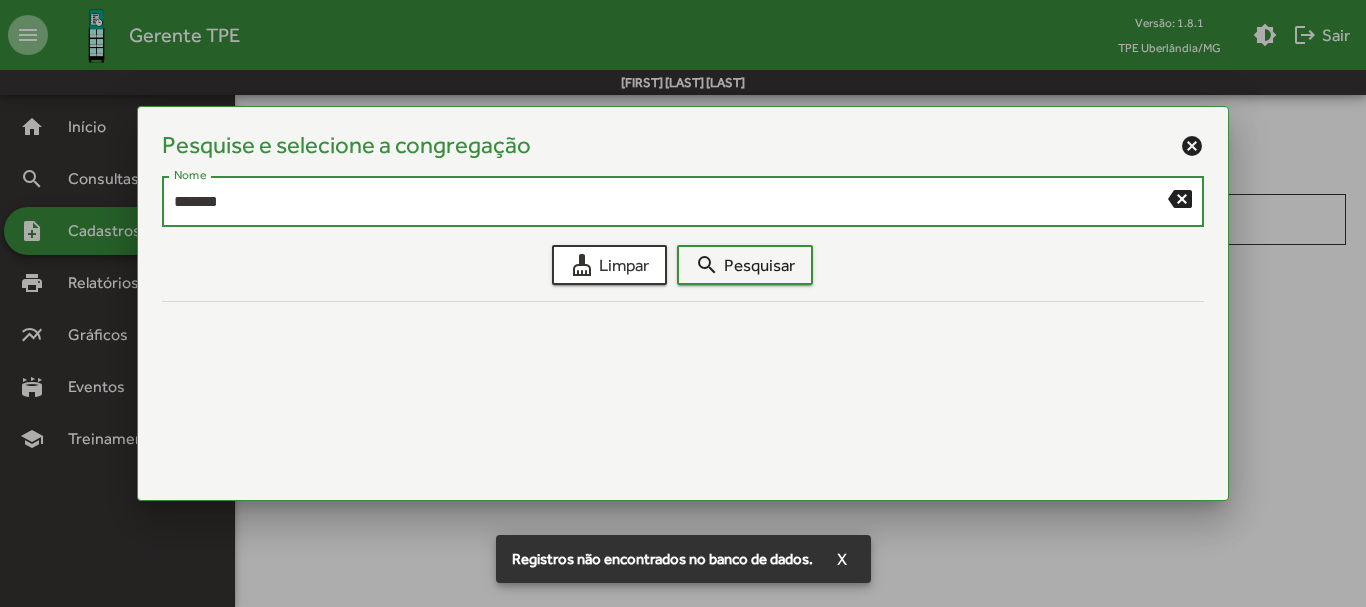 click on "*******" at bounding box center [671, 202] 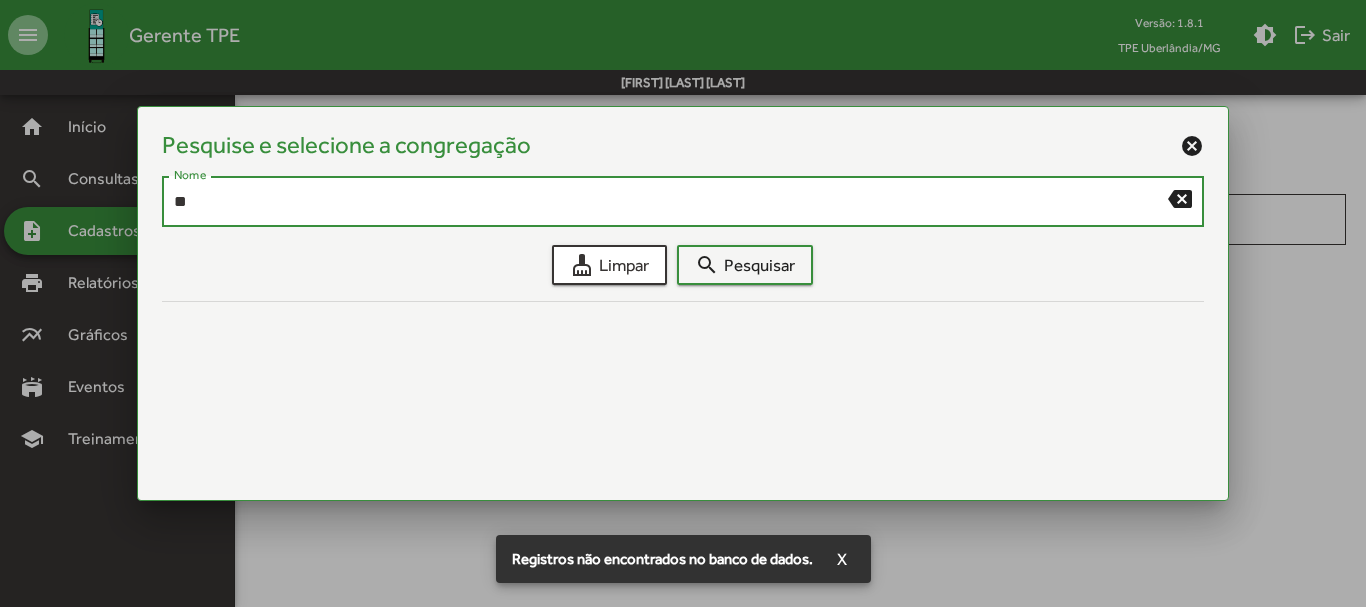 type on "*" 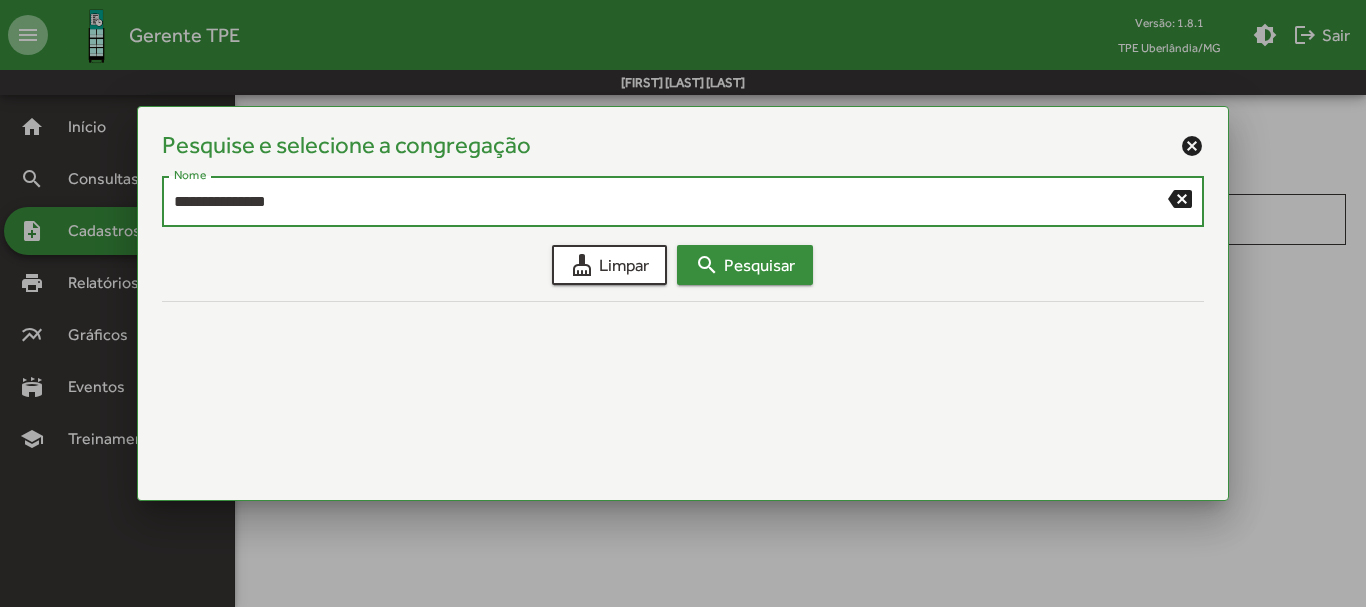 type on "**********" 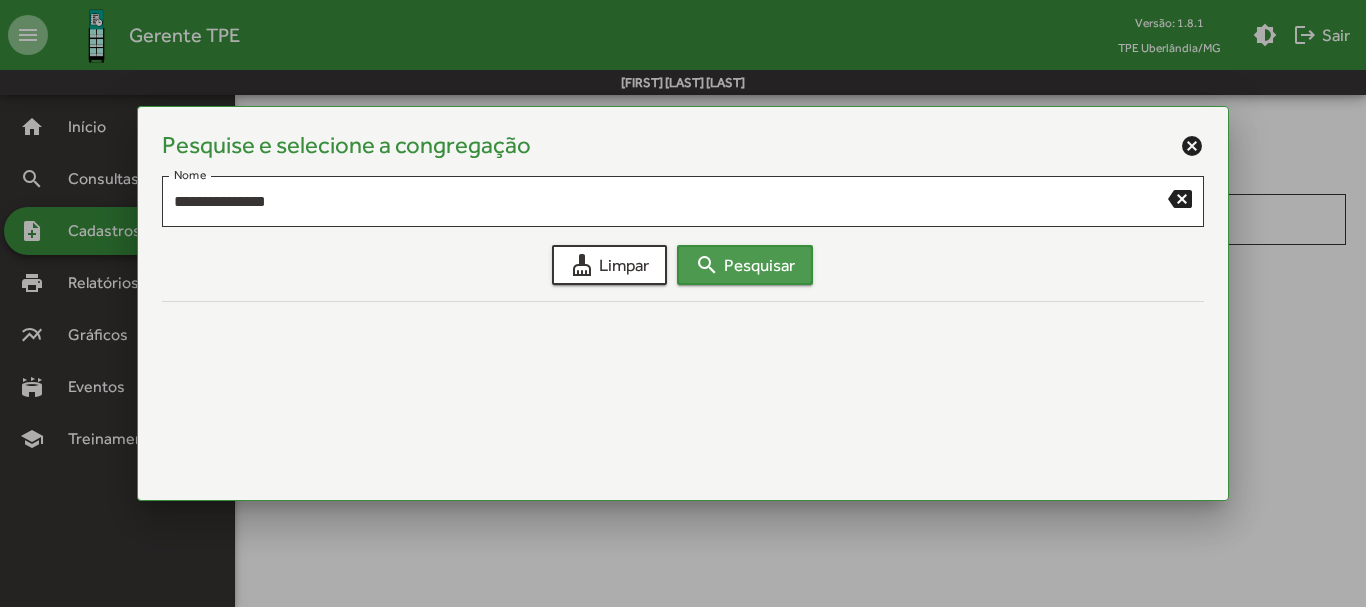 click on "search  Pesquisar" at bounding box center (745, 265) 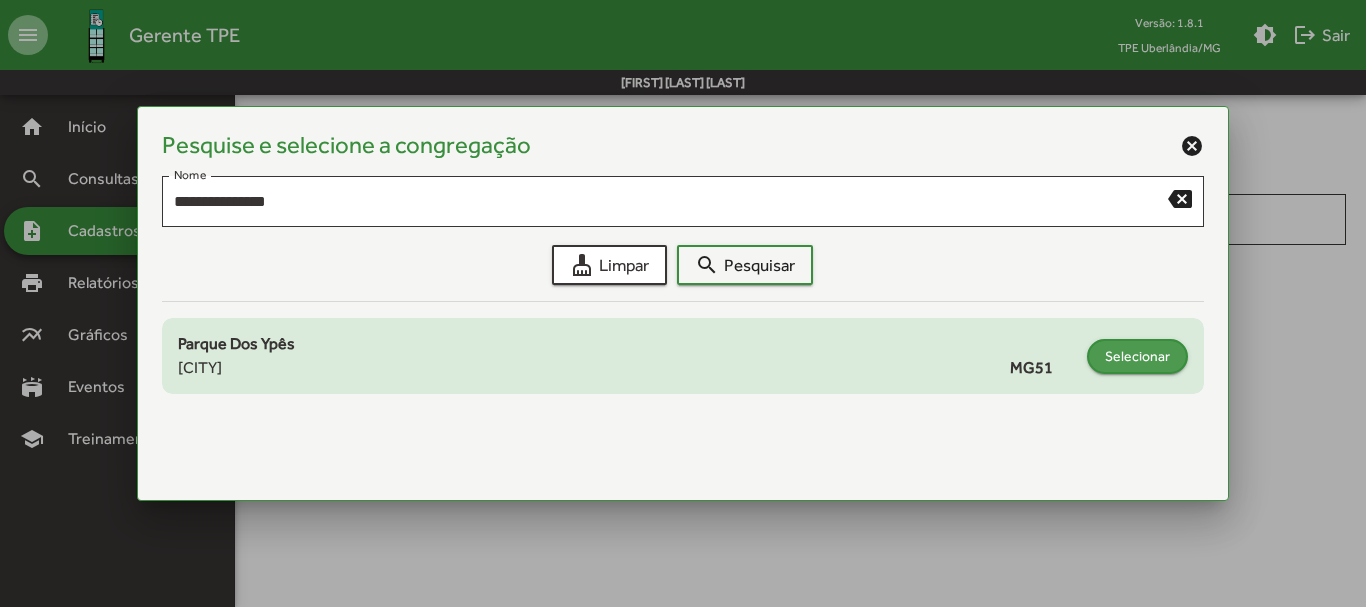 click on "Selecionar" 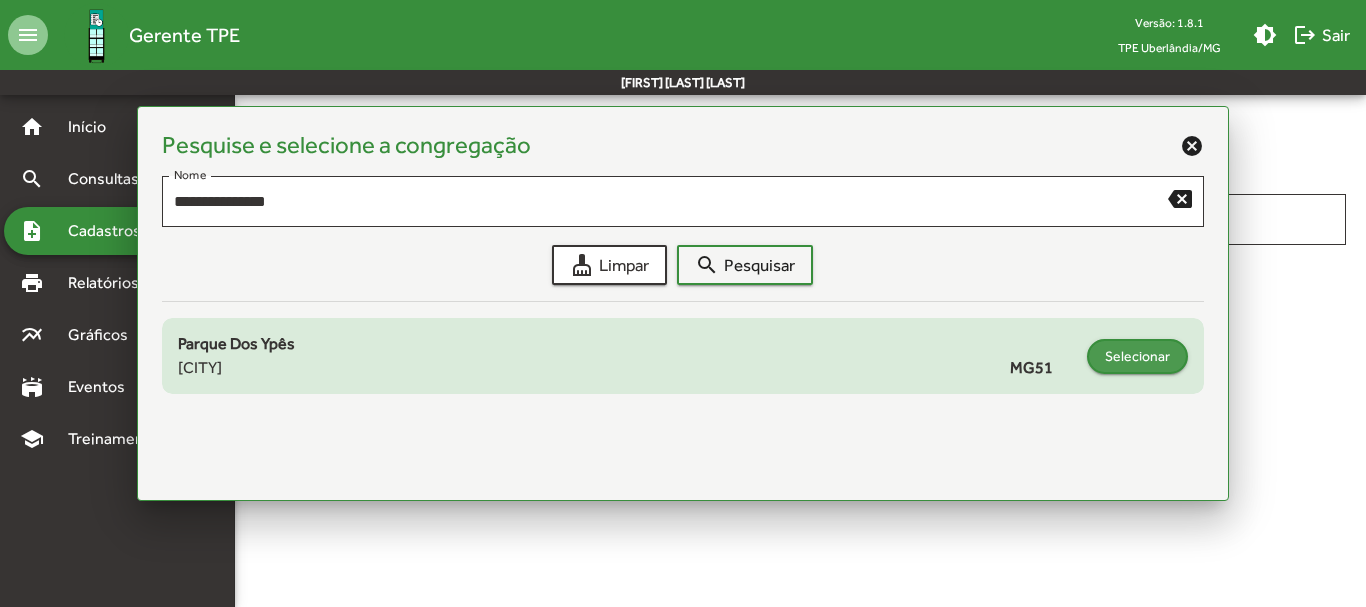type on "**********" 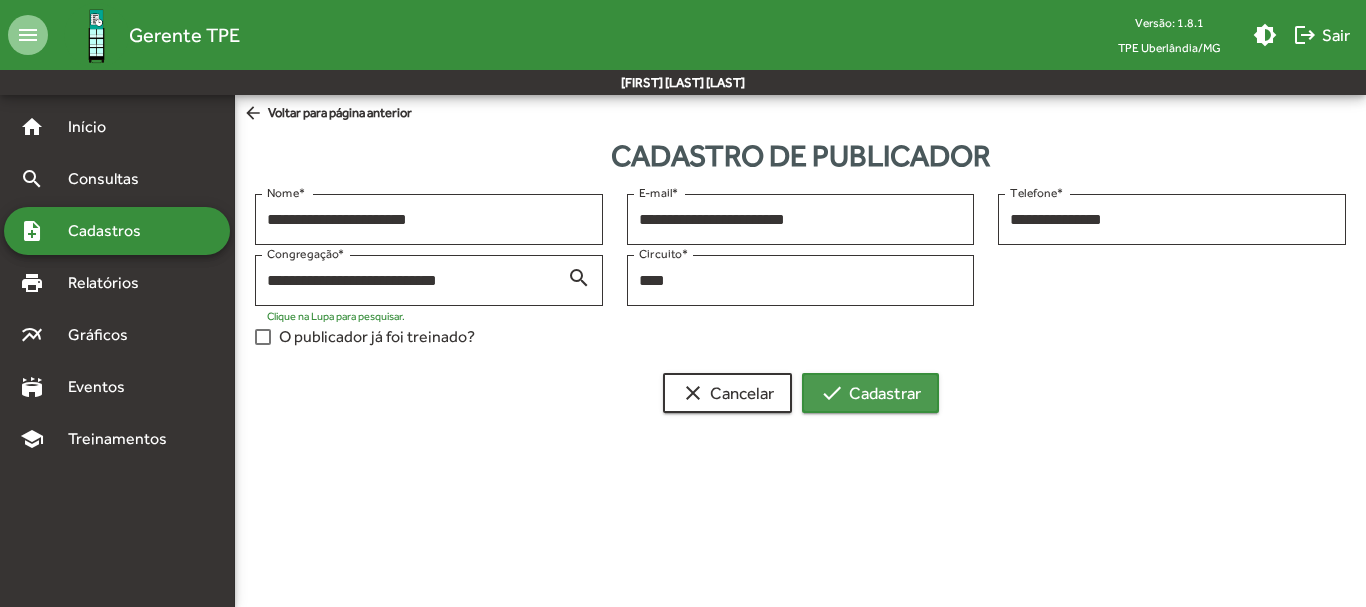 click on "check  Cadastrar" at bounding box center (870, 393) 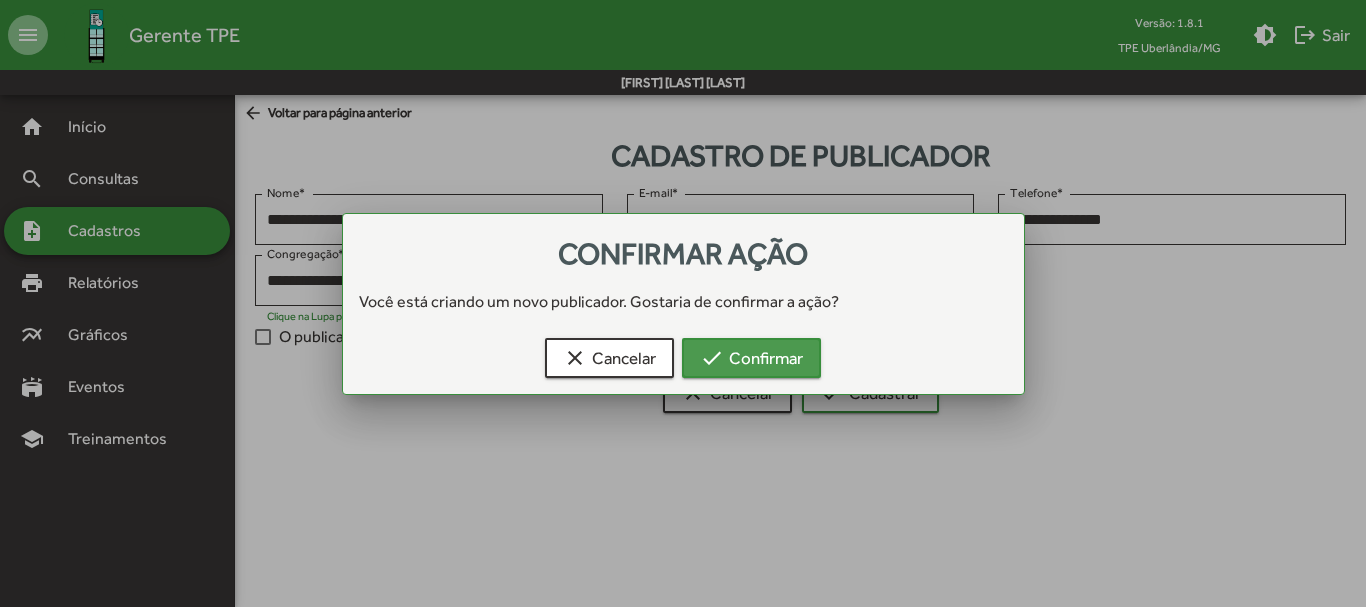 click on "check  Confirmar" at bounding box center (751, 358) 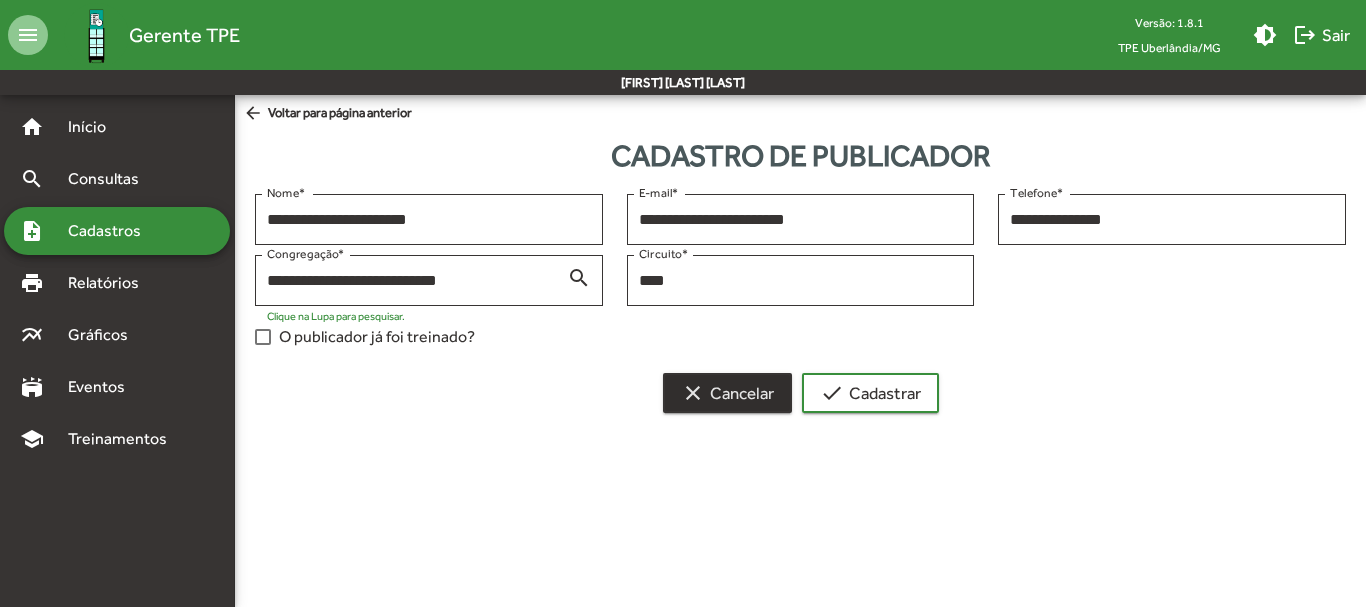 click on "clear  Cancelar" at bounding box center (727, 393) 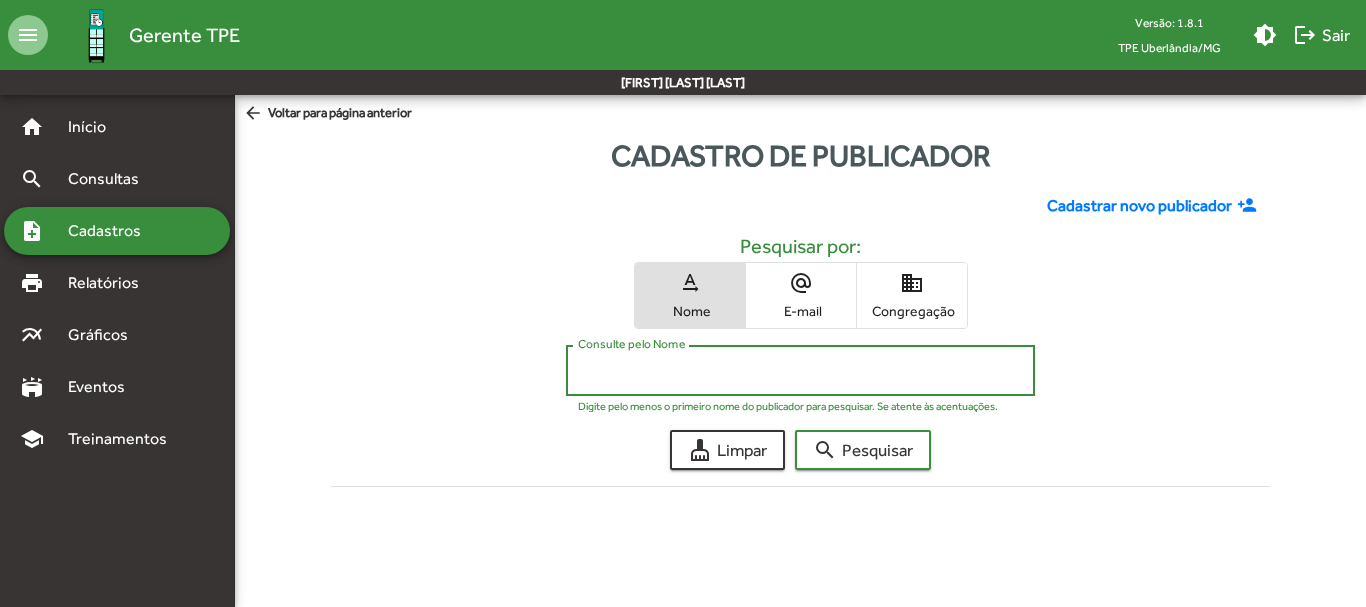 click on "Consulte pelo Nome" at bounding box center [800, 371] 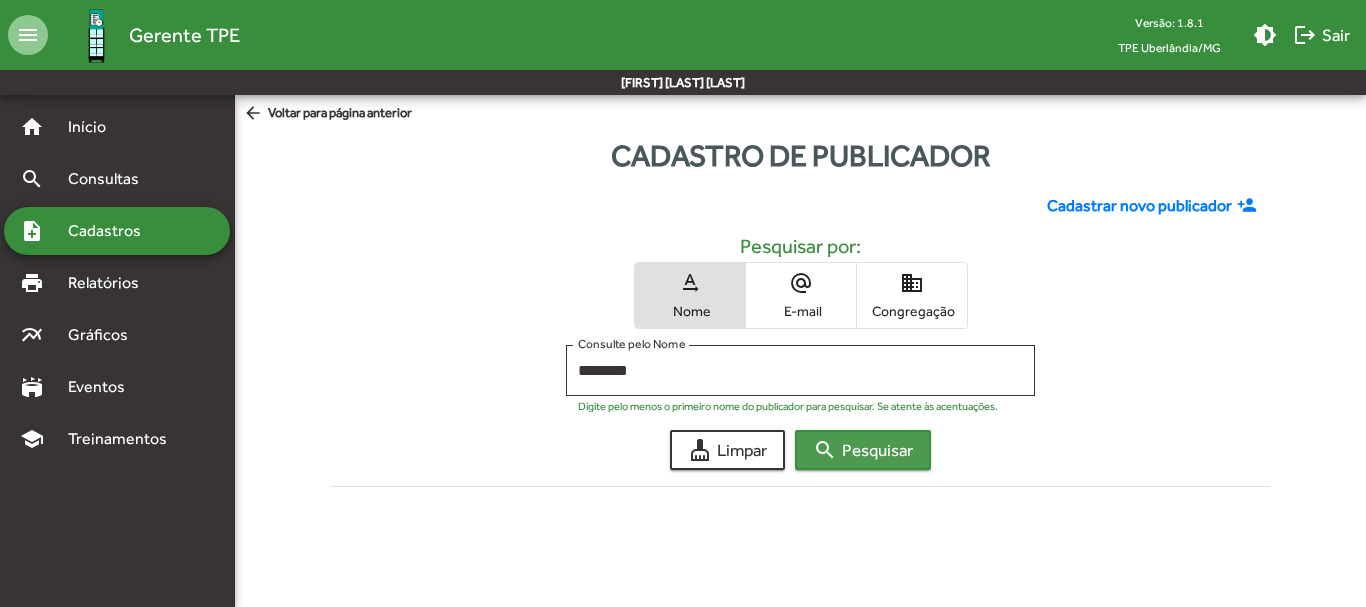 click on "search  Pesquisar" 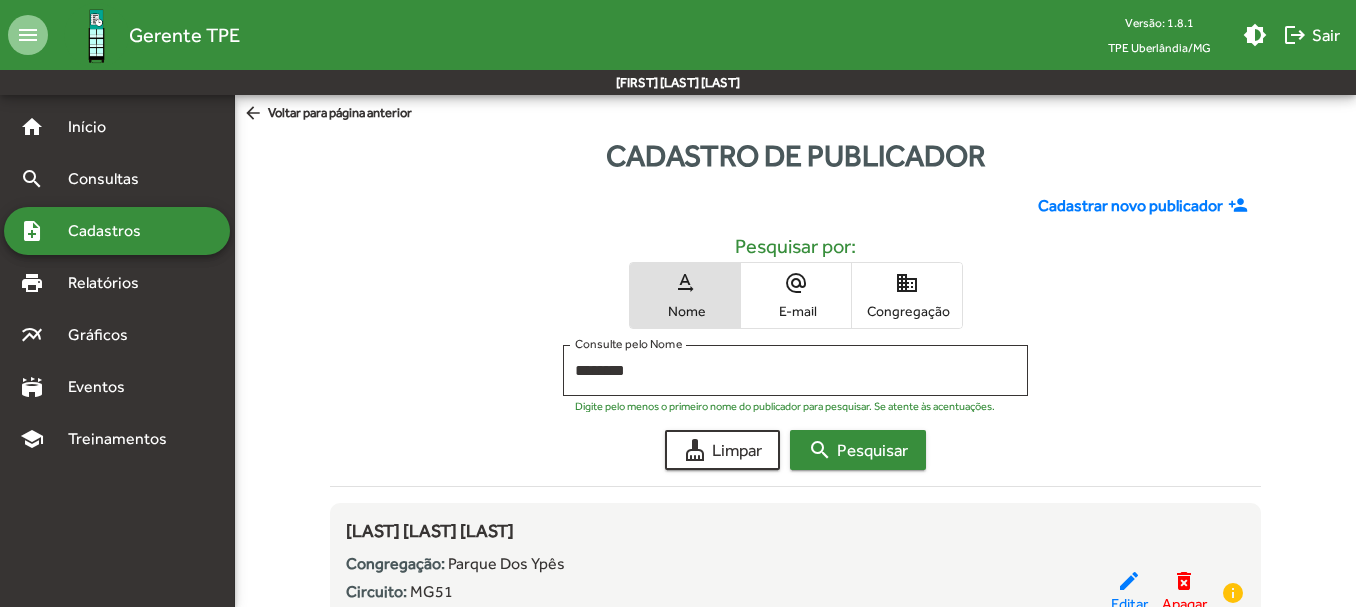 scroll, scrollTop: 139, scrollLeft: 0, axis: vertical 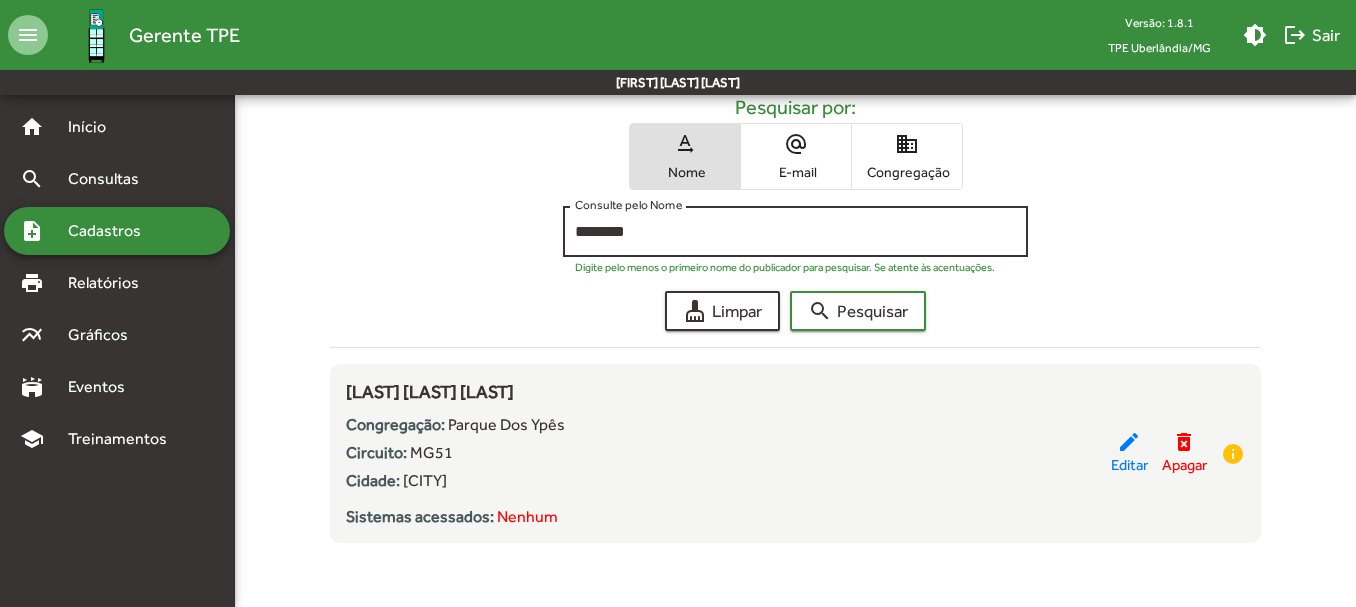 click on "******** Consulte pelo Nome" 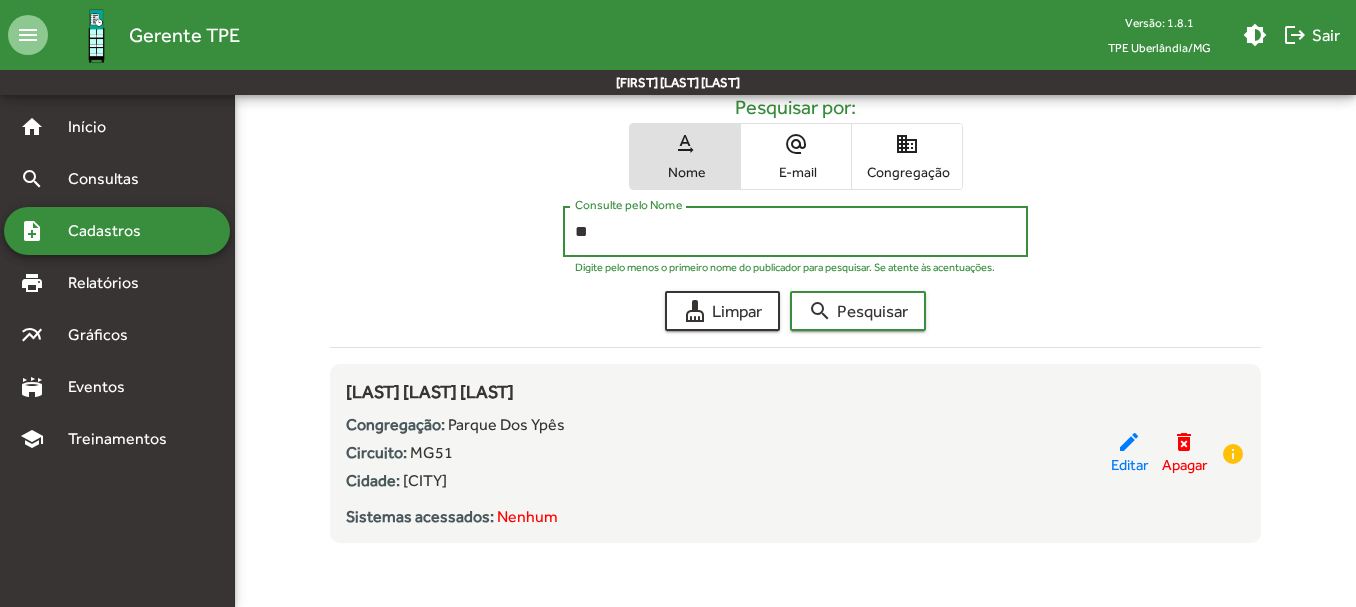 type on "*" 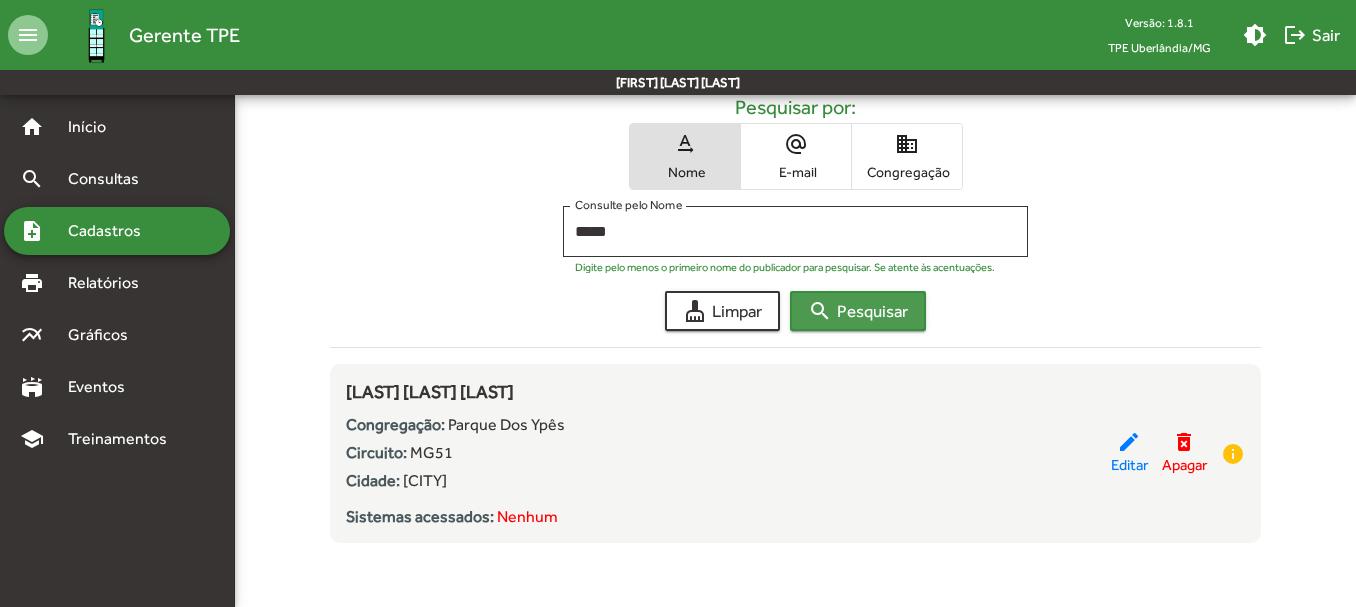 click on "search  Pesquisar" 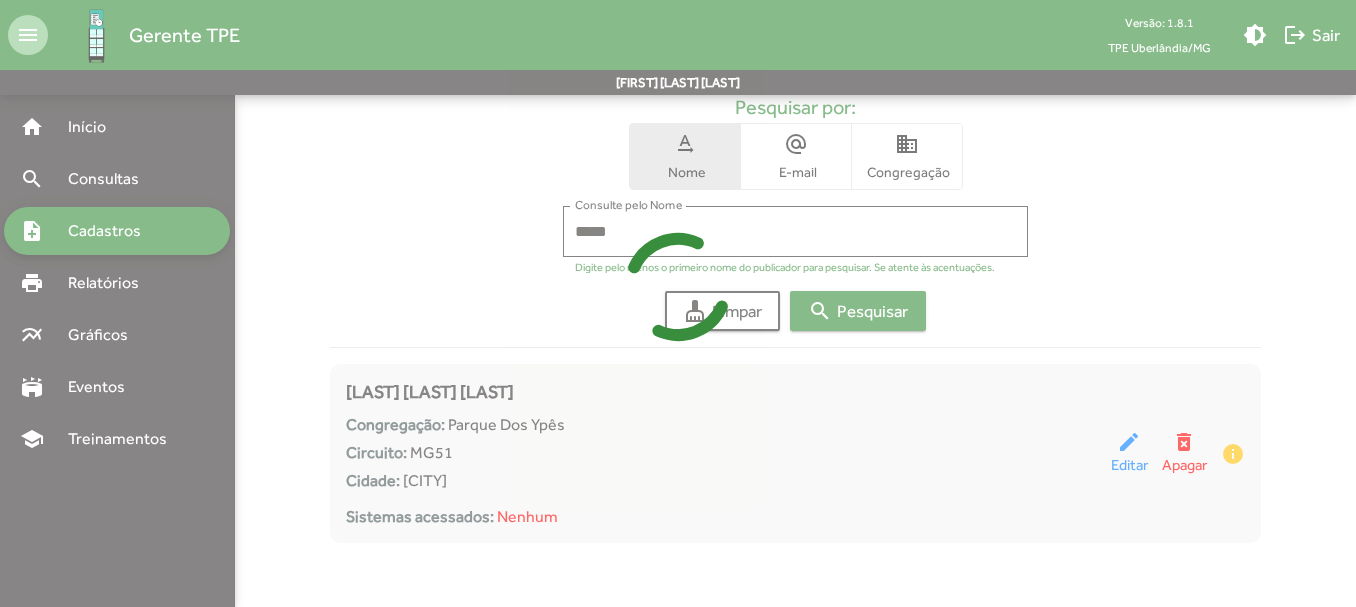 scroll, scrollTop: 3, scrollLeft: 0, axis: vertical 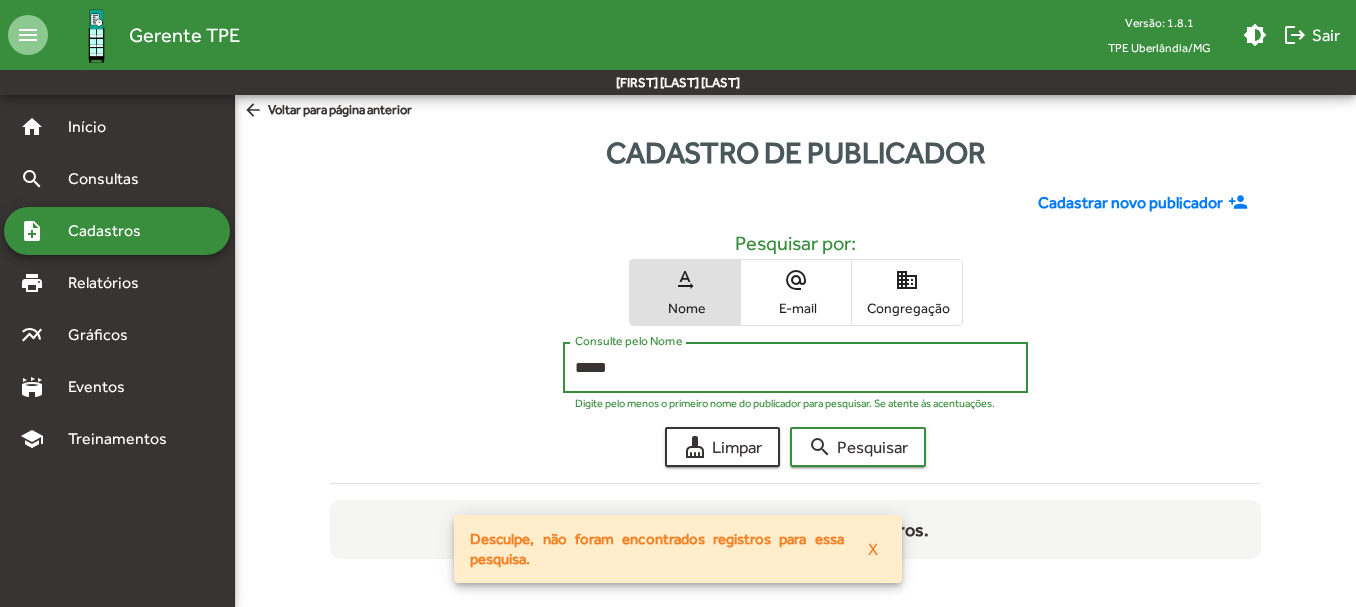 click on "*****" at bounding box center (795, 368) 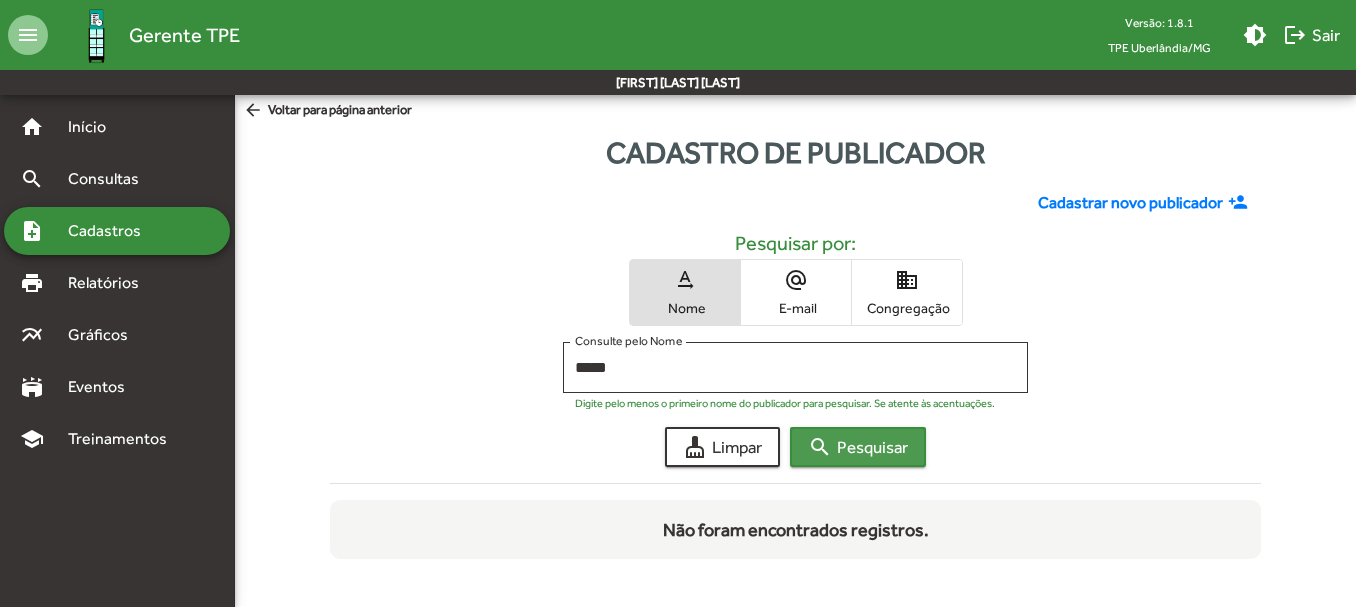 click on "search  Pesquisar" 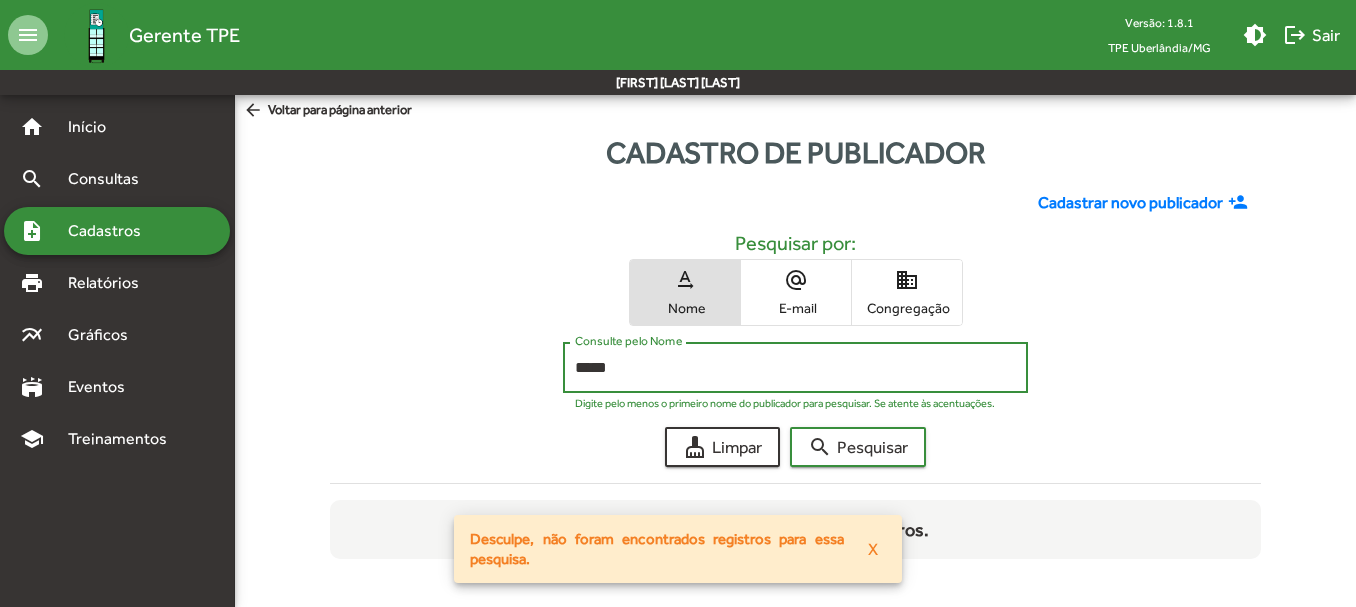 click on "*****" at bounding box center (795, 368) 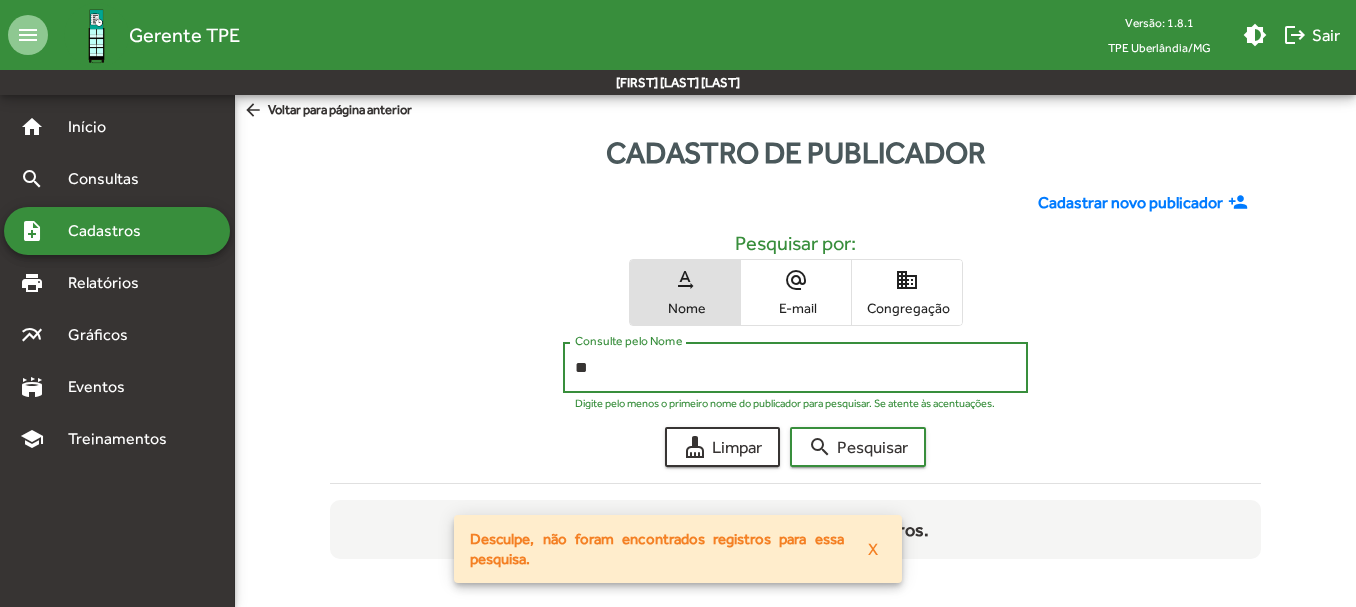 type on "*" 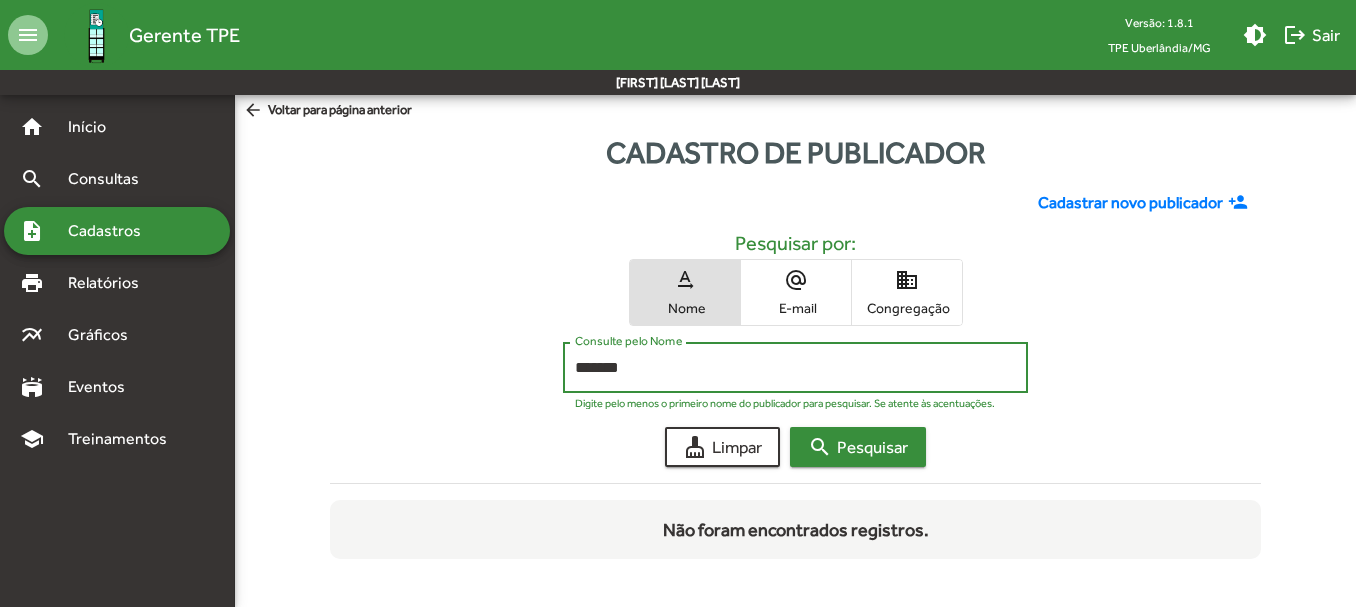 type on "******" 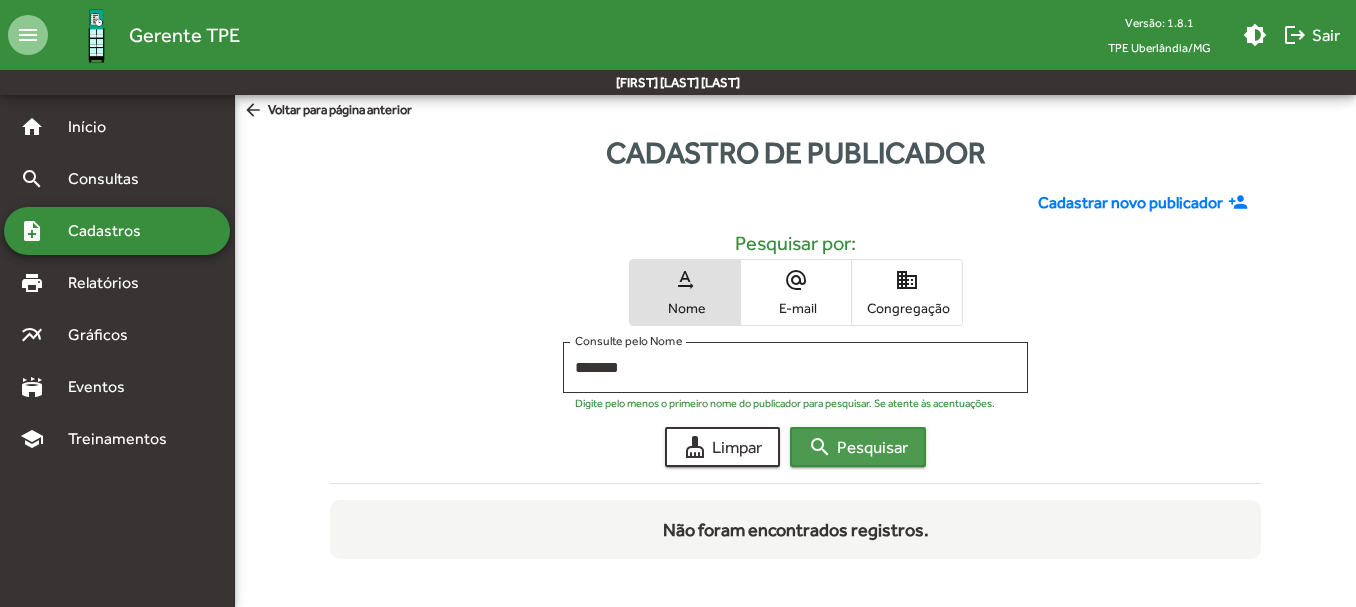 click on "search" 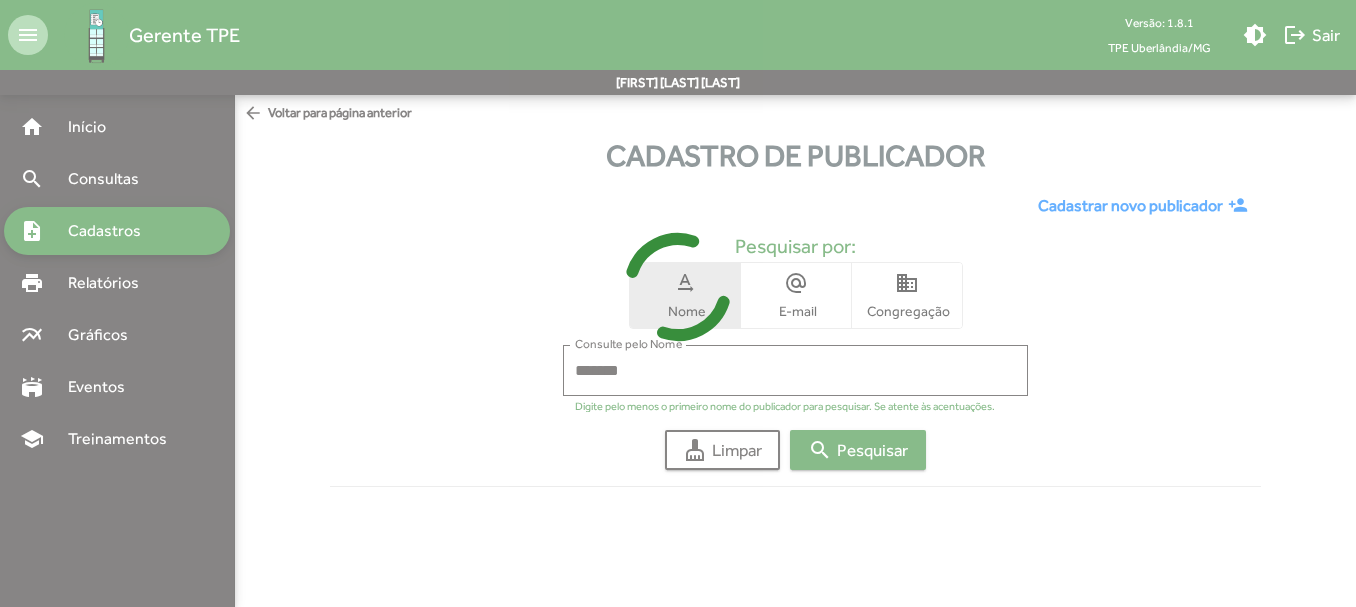 scroll, scrollTop: 0, scrollLeft: 0, axis: both 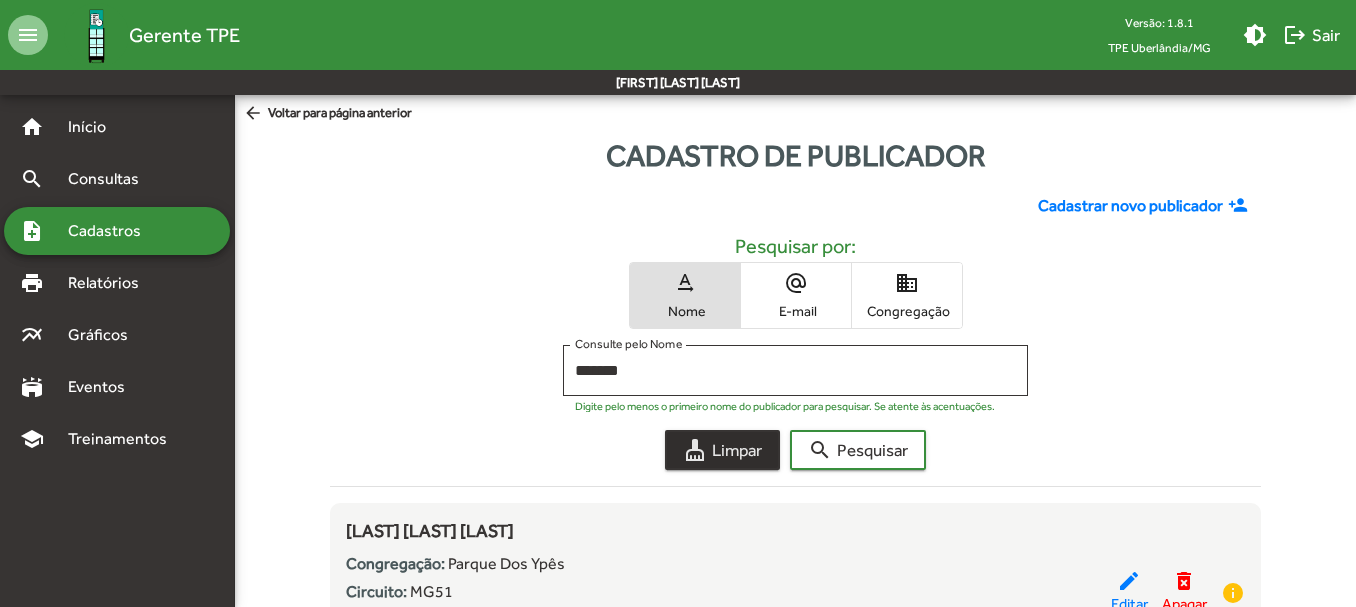 click on "cleaning_services  Limpar" 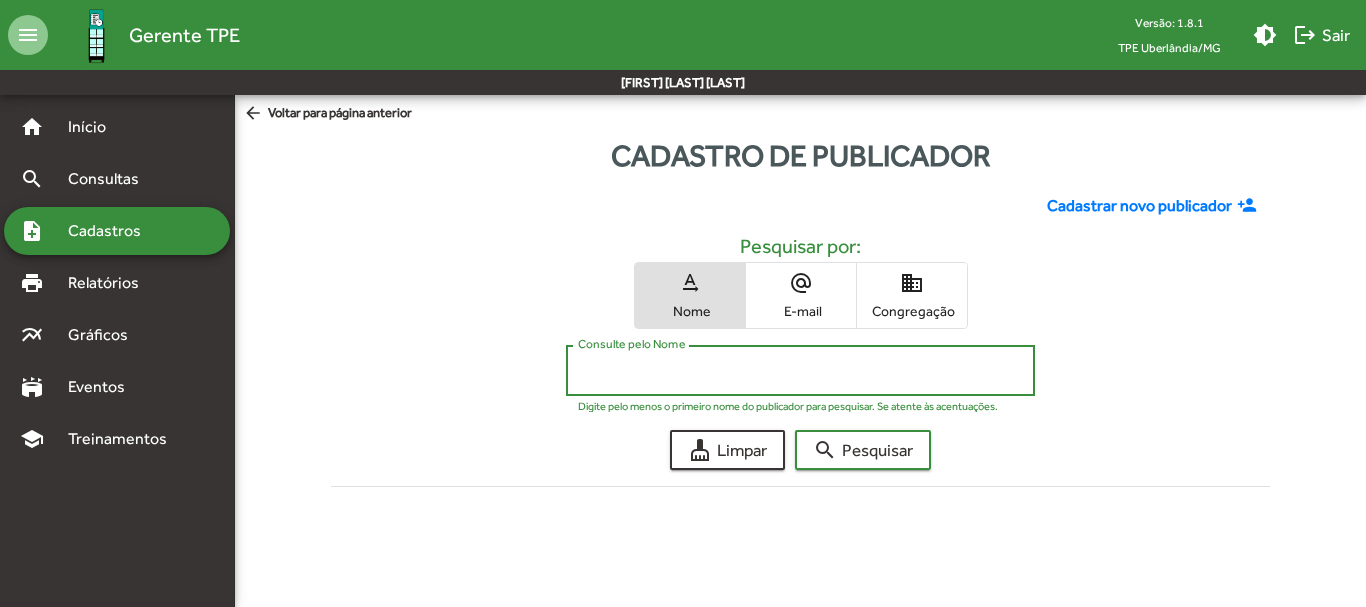 click on "Consulte pelo Nome" at bounding box center [800, 371] 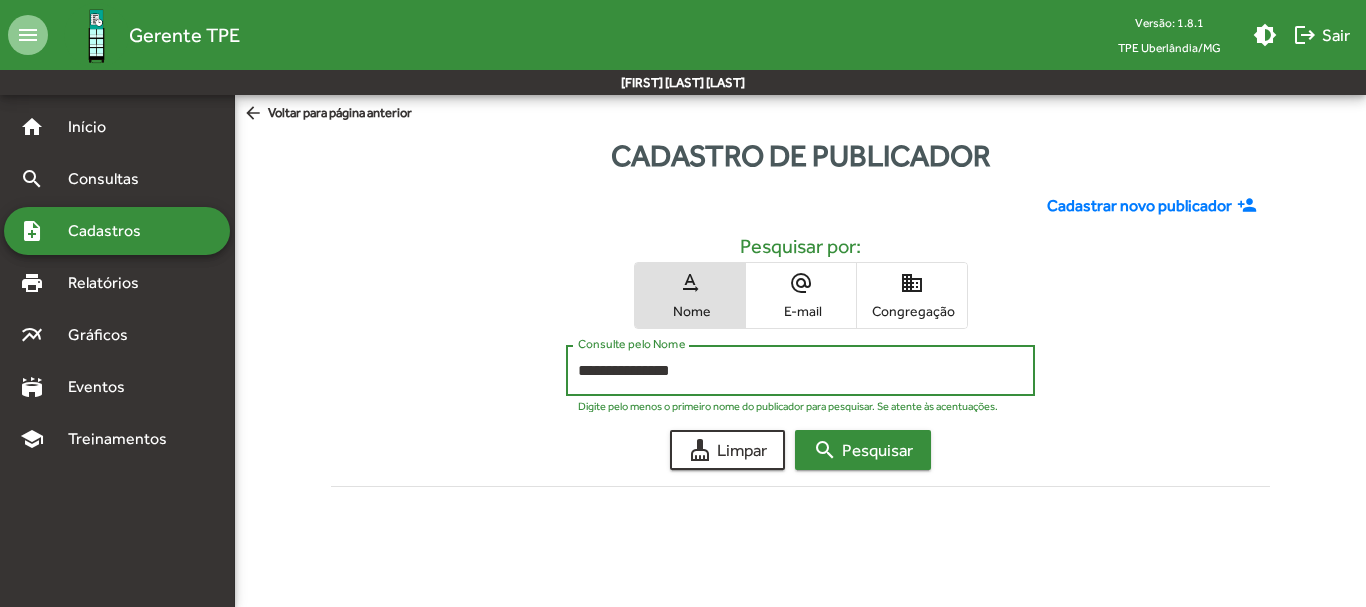 type on "**********" 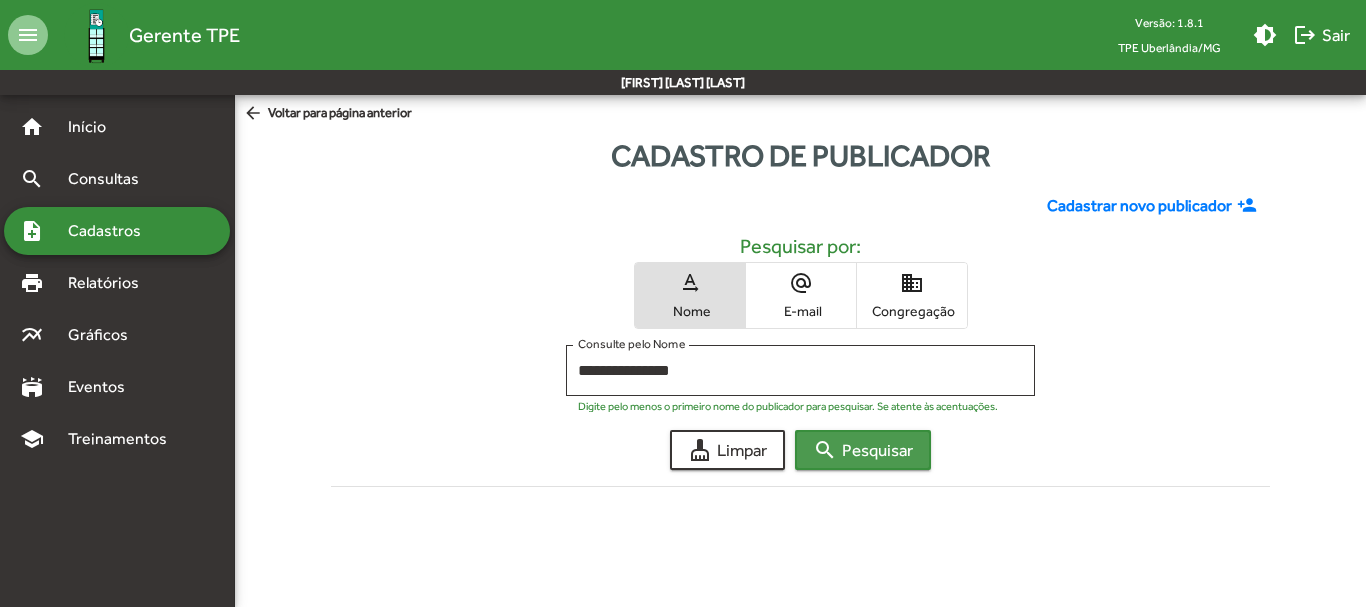 click on "search" 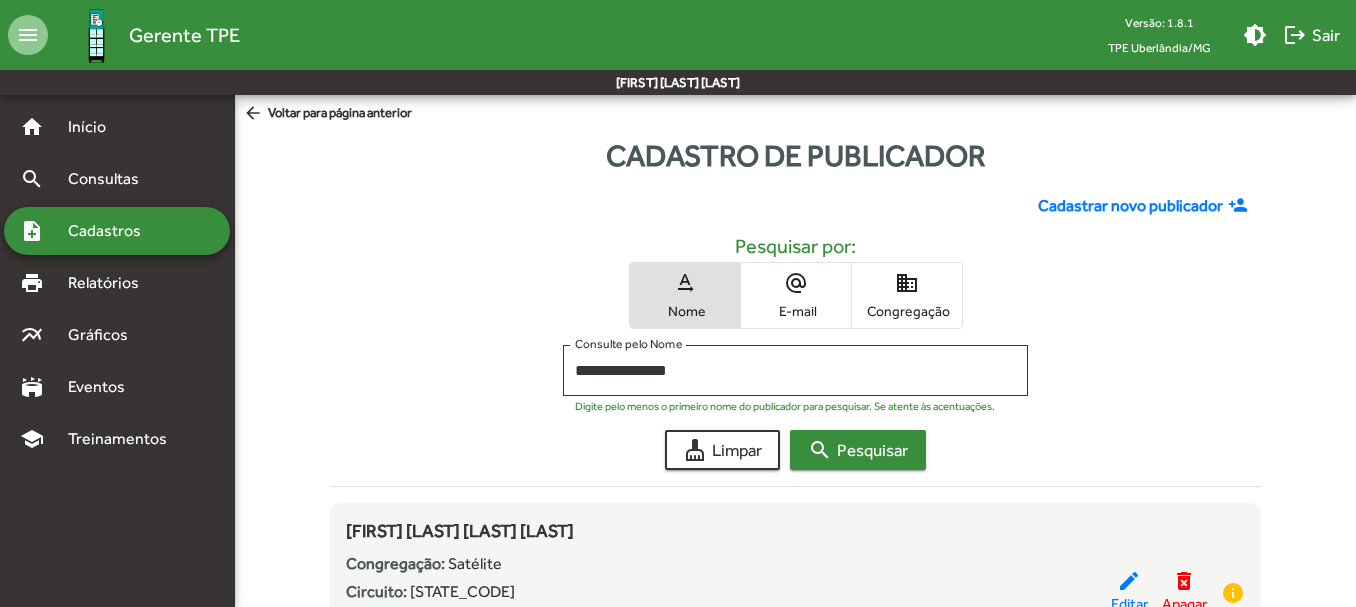 type 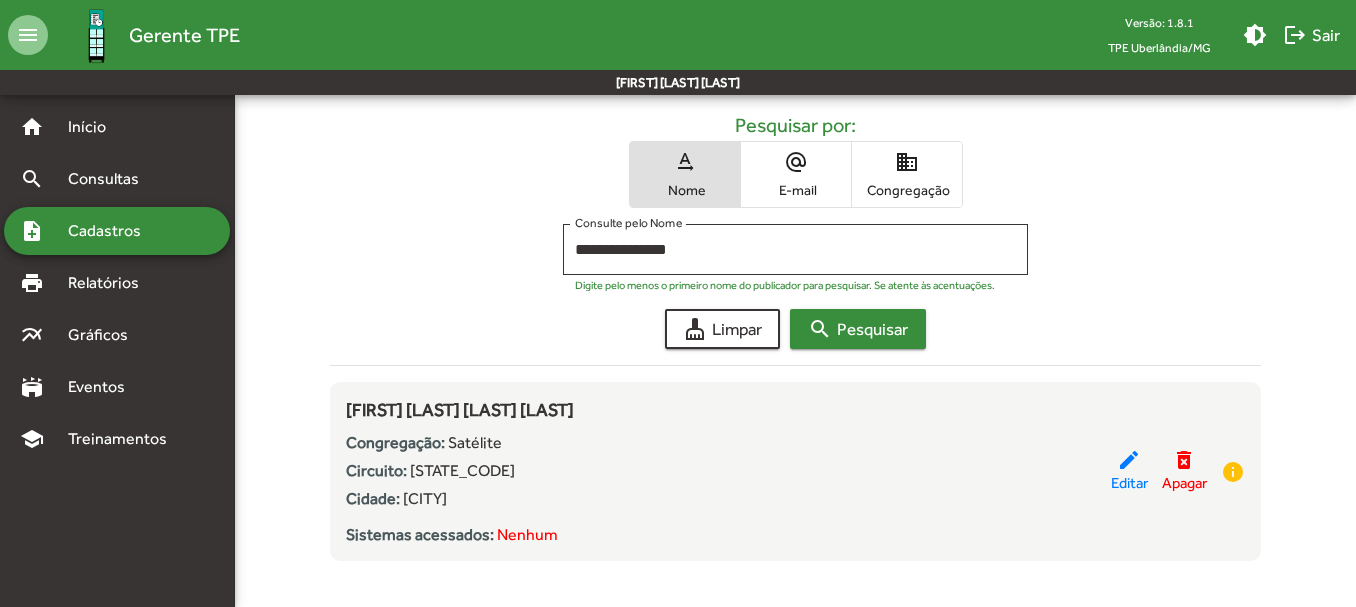 scroll, scrollTop: 123, scrollLeft: 0, axis: vertical 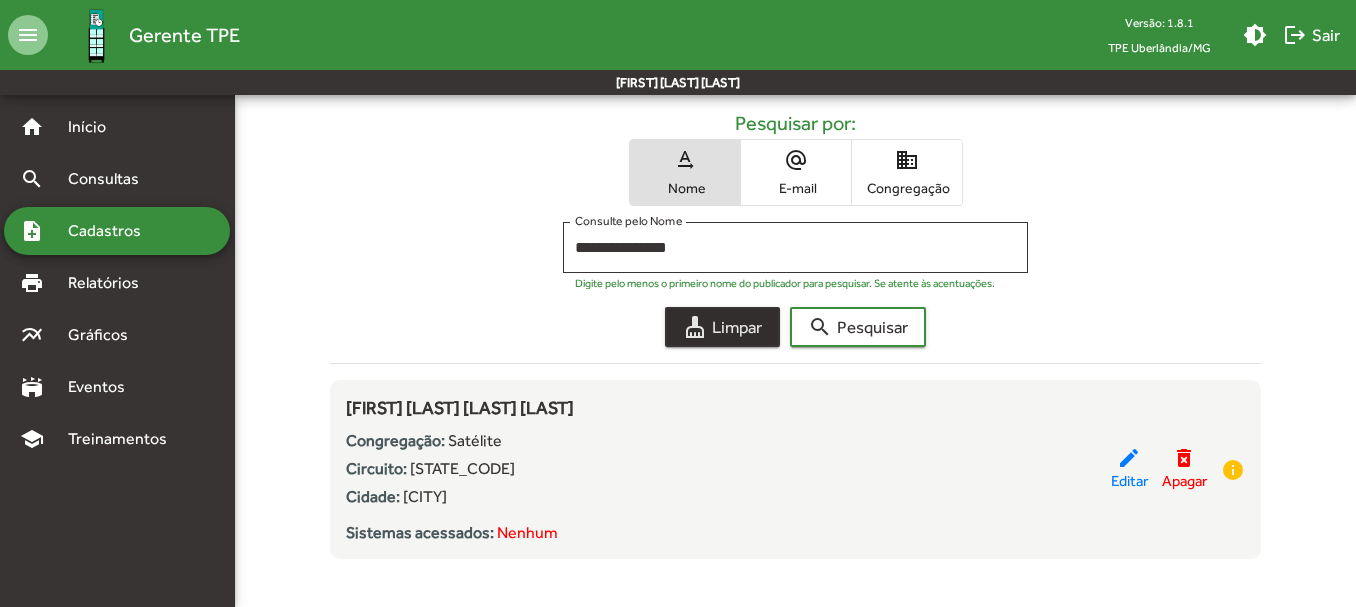 click on "cleaning_services  Limpar" 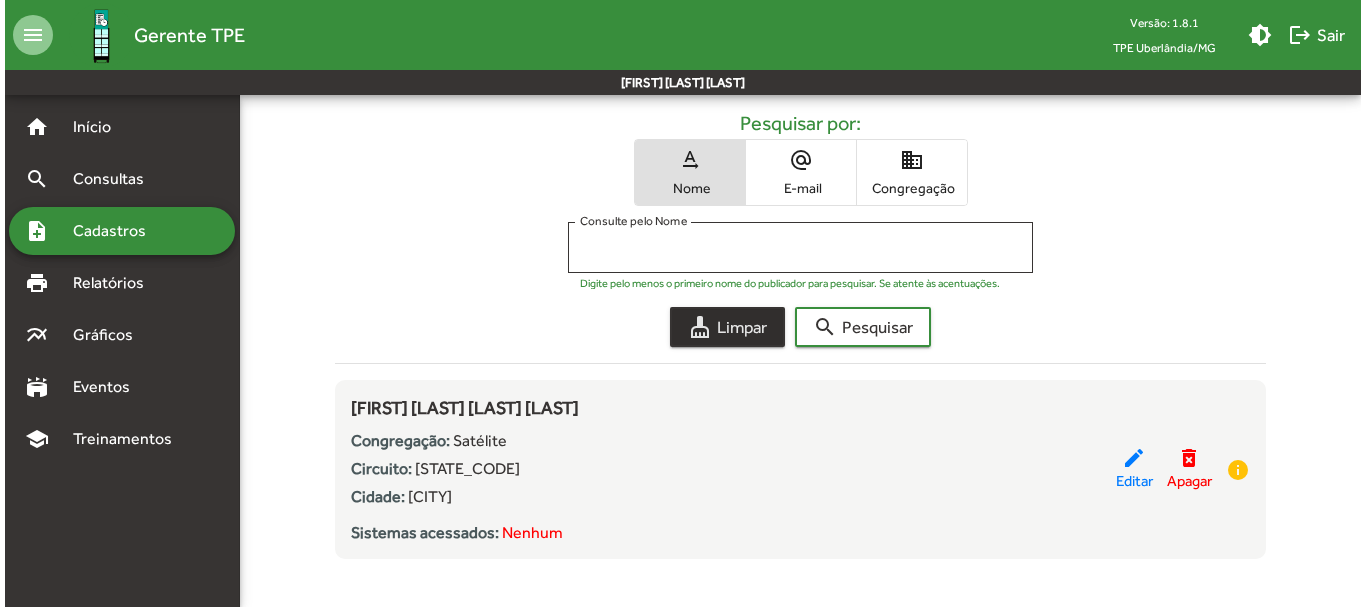scroll, scrollTop: 0, scrollLeft: 0, axis: both 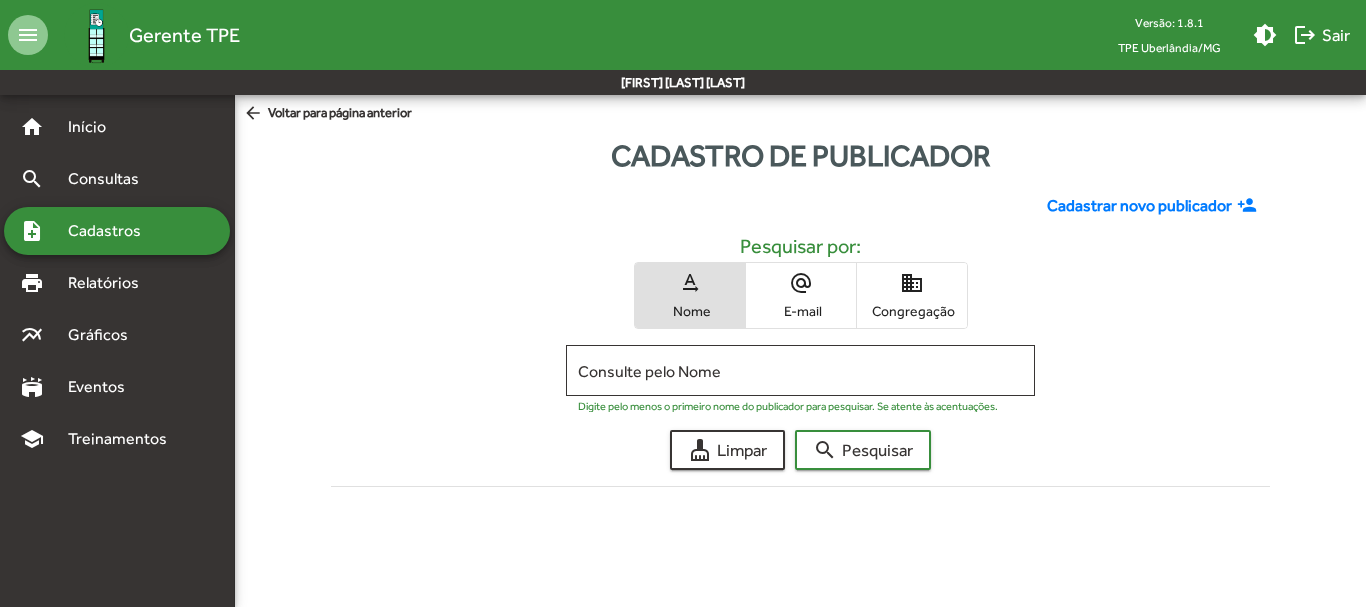 click on "Cadastrar novo publicador" 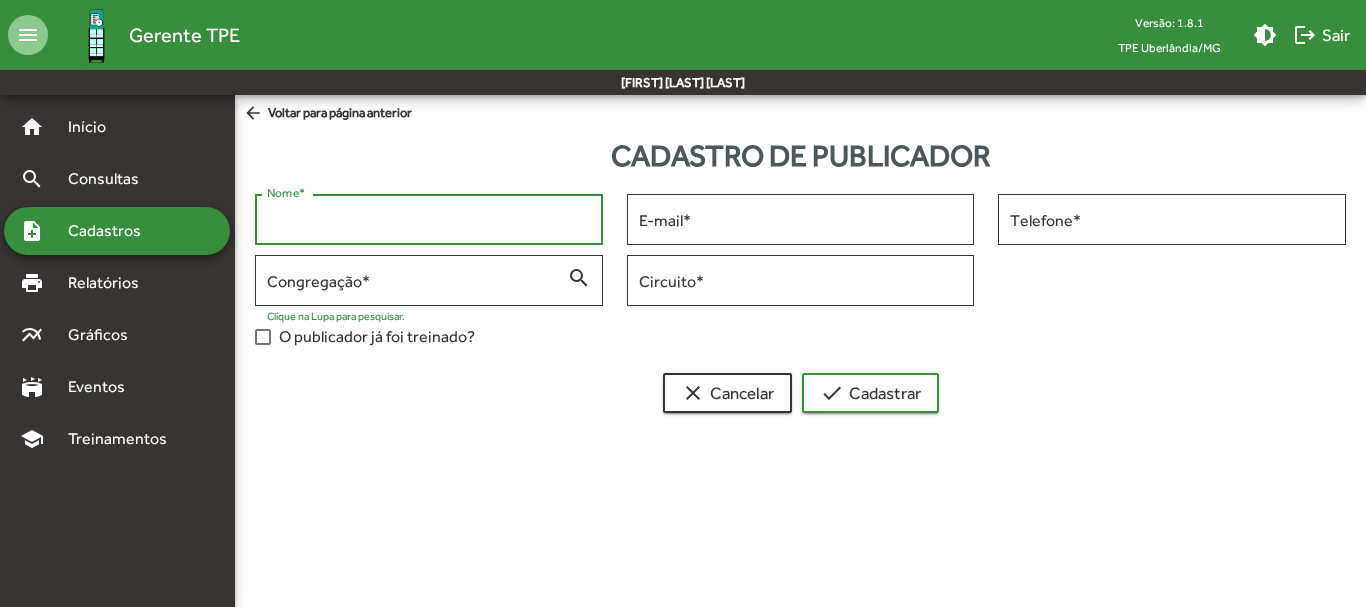click on "Nome  *" at bounding box center (429, 220) 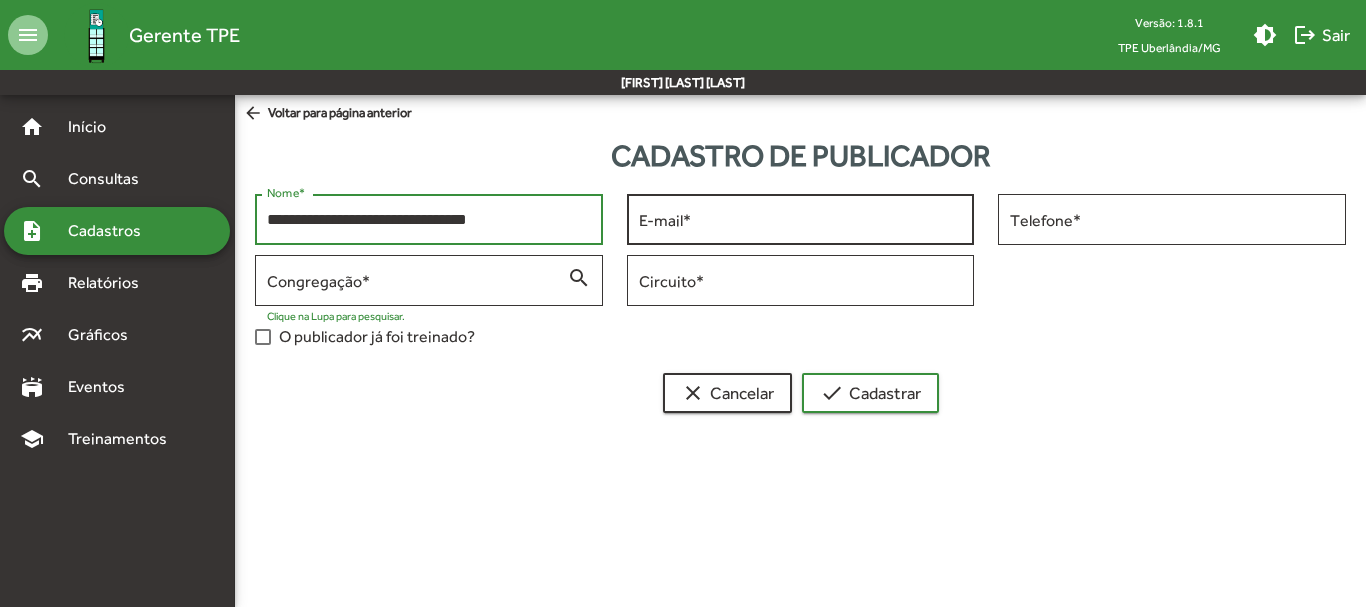 type on "**********" 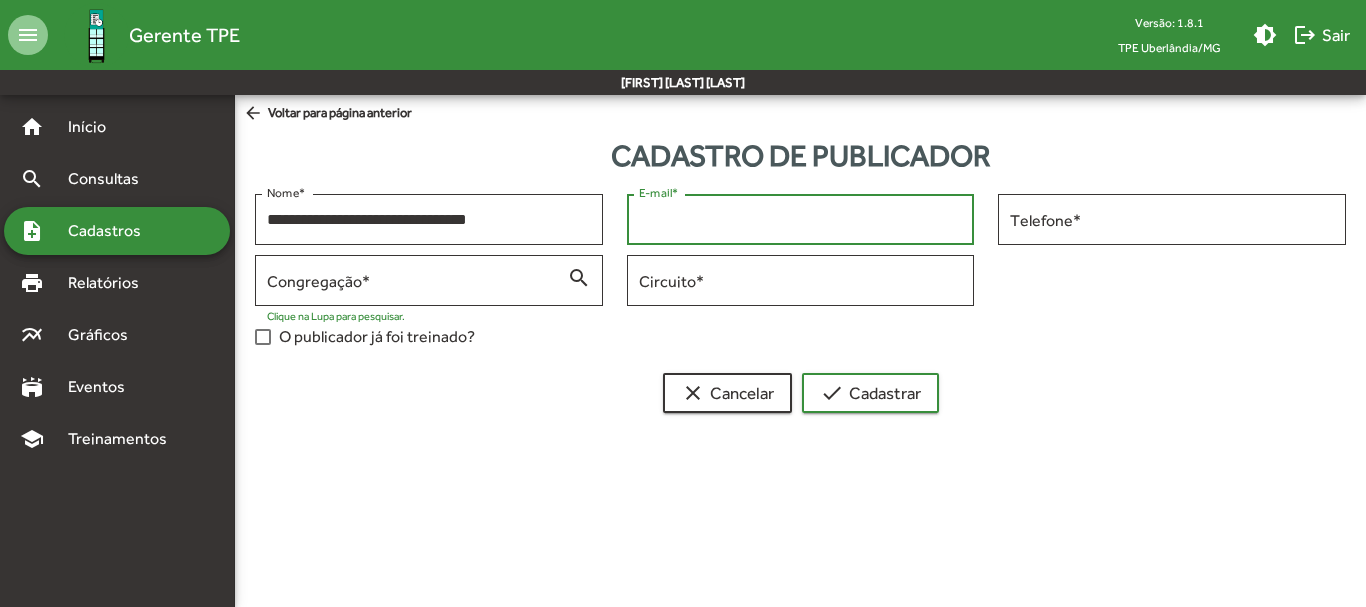 click on "E-mail  *" at bounding box center (801, 220) 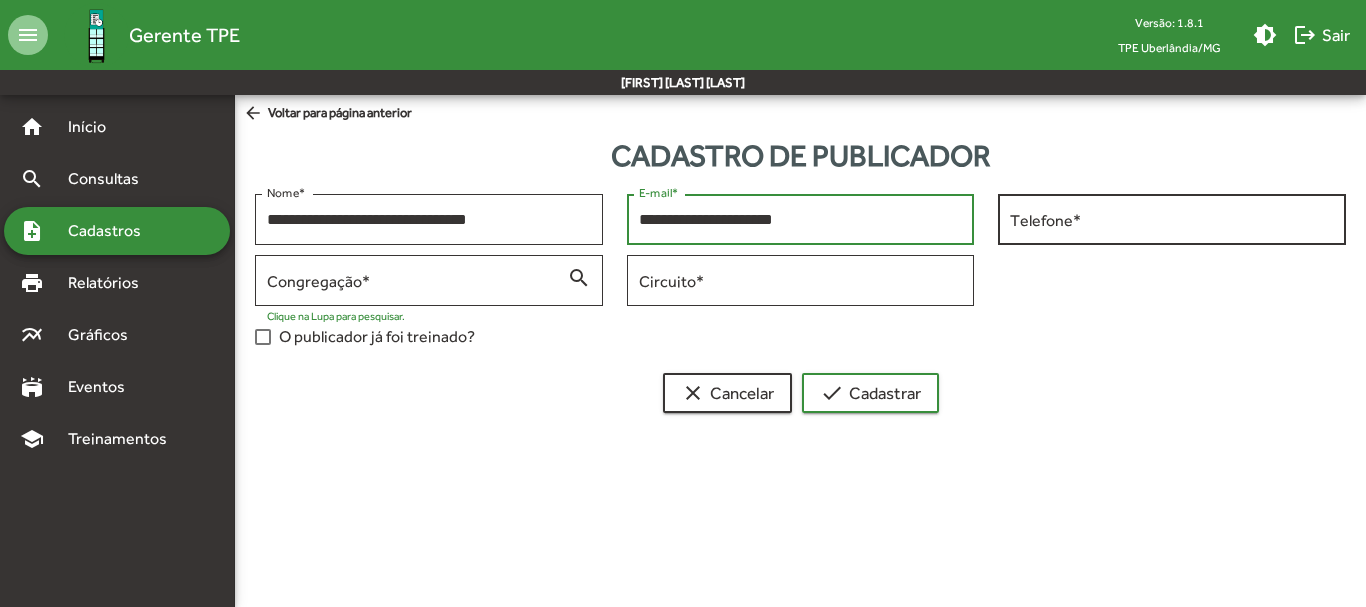 type on "**********" 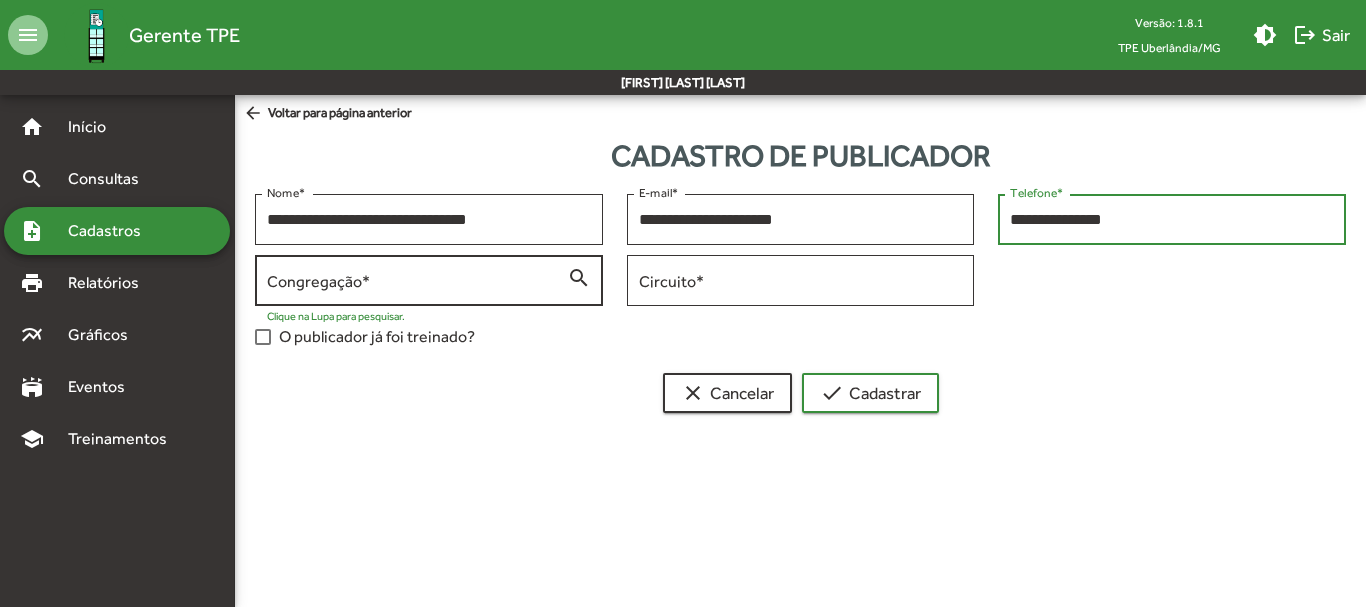 type on "**********" 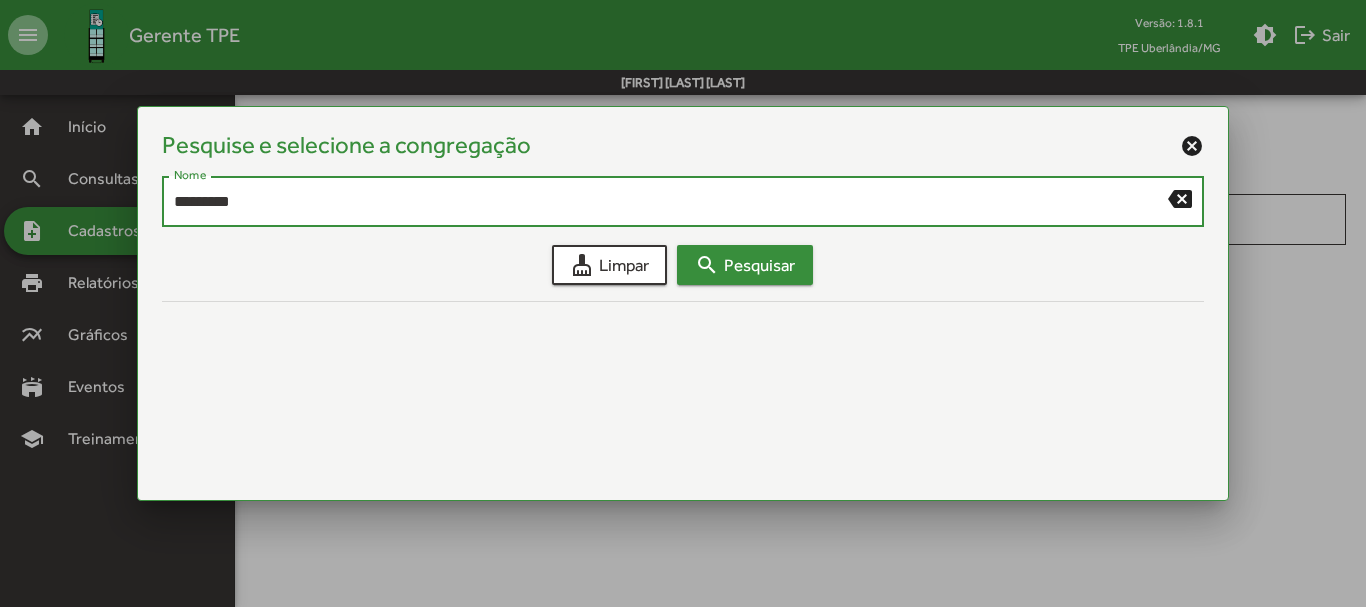 type on "*********" 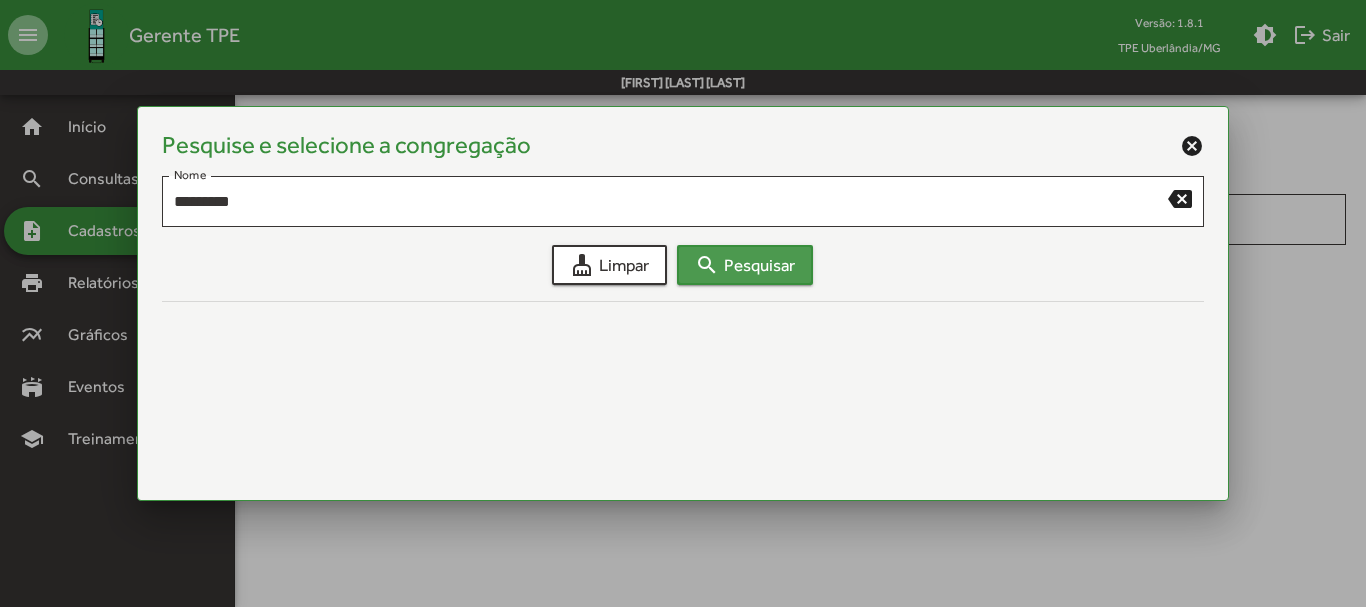 click on "search  Pesquisar" at bounding box center [745, 265] 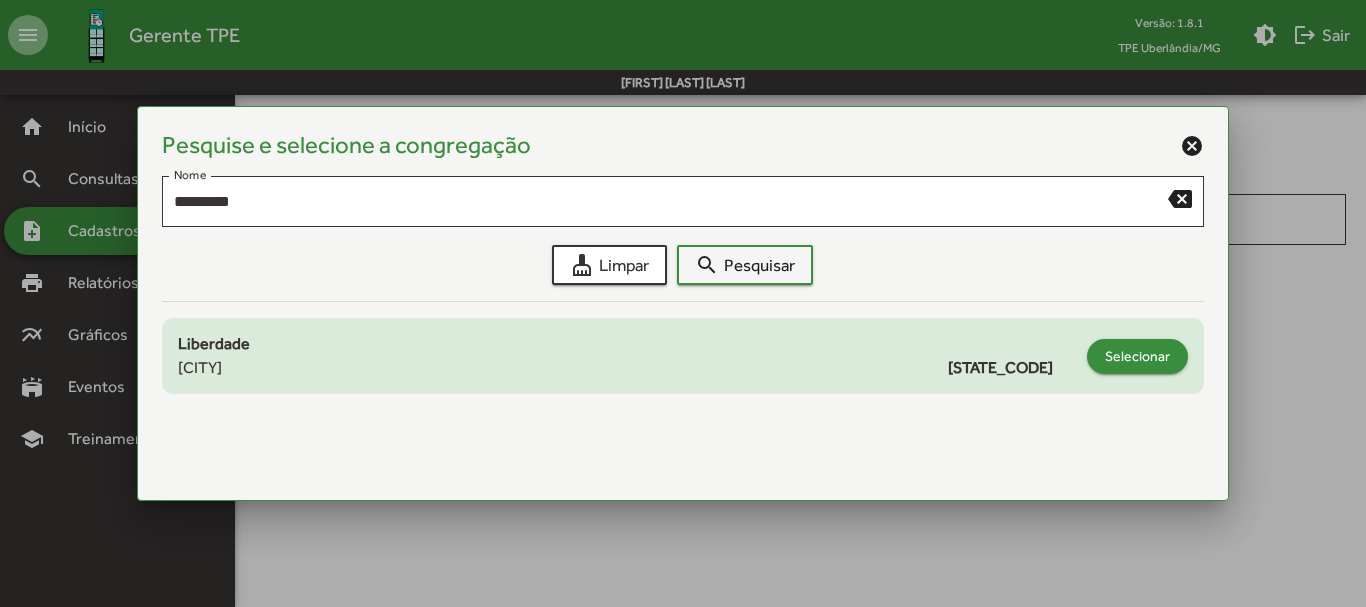 click on "Selecionar" 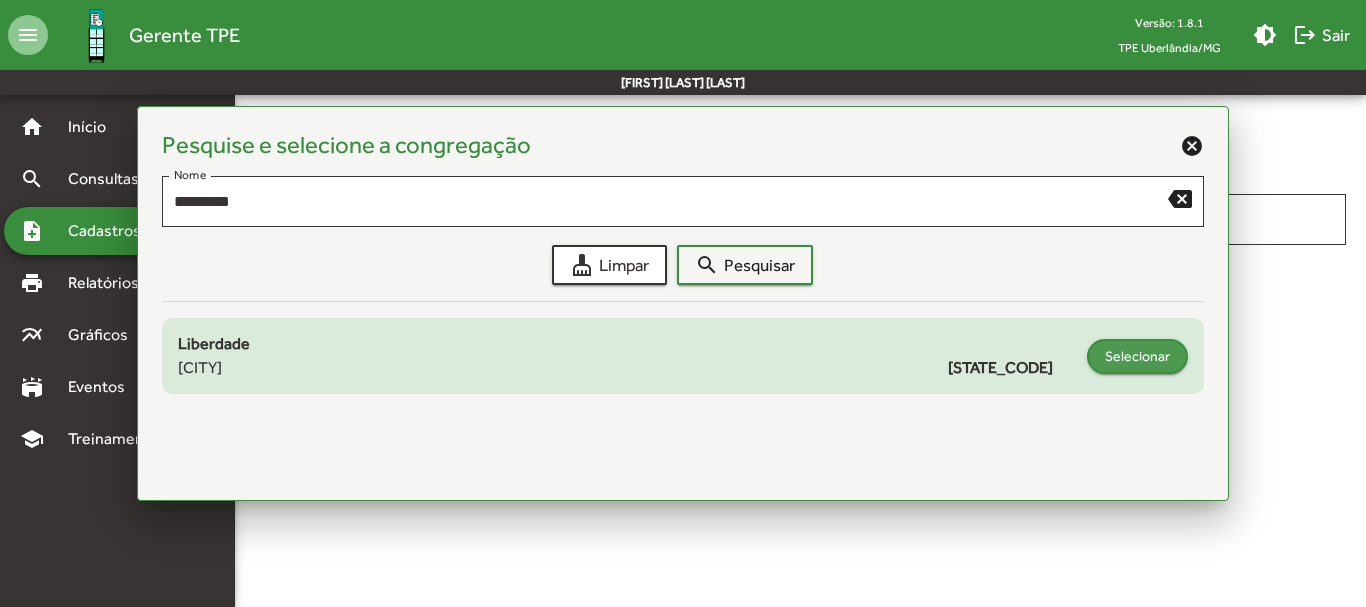 type on "**********" 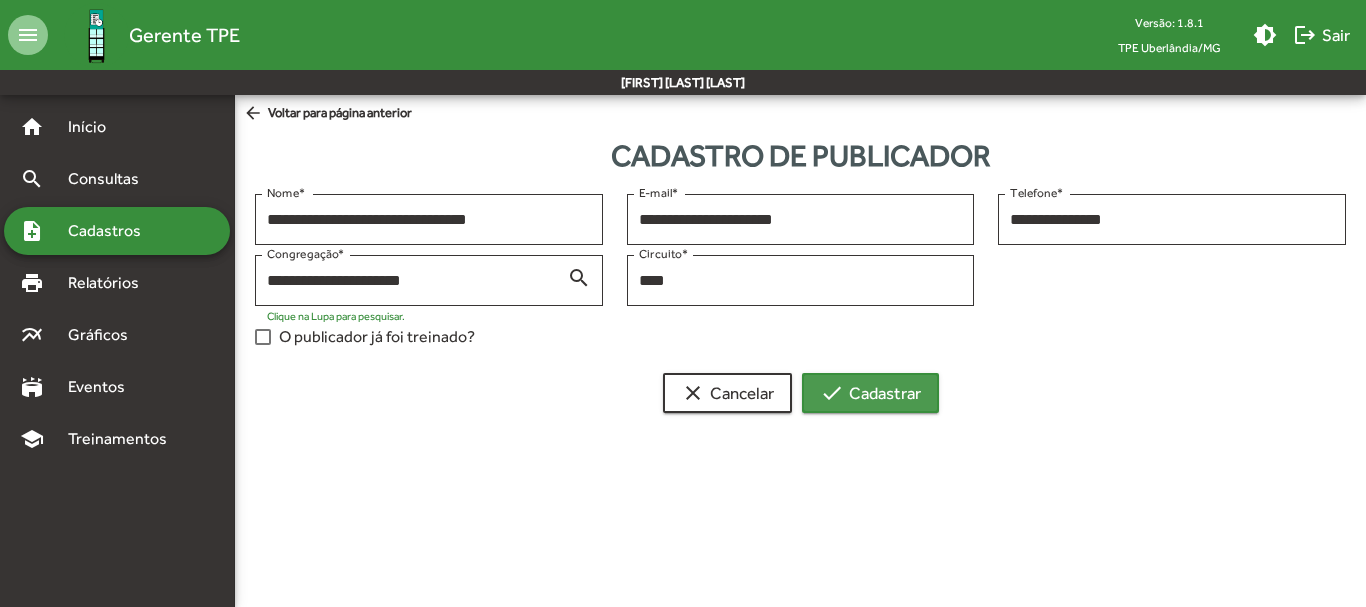 click on "check  Cadastrar" at bounding box center [870, 393] 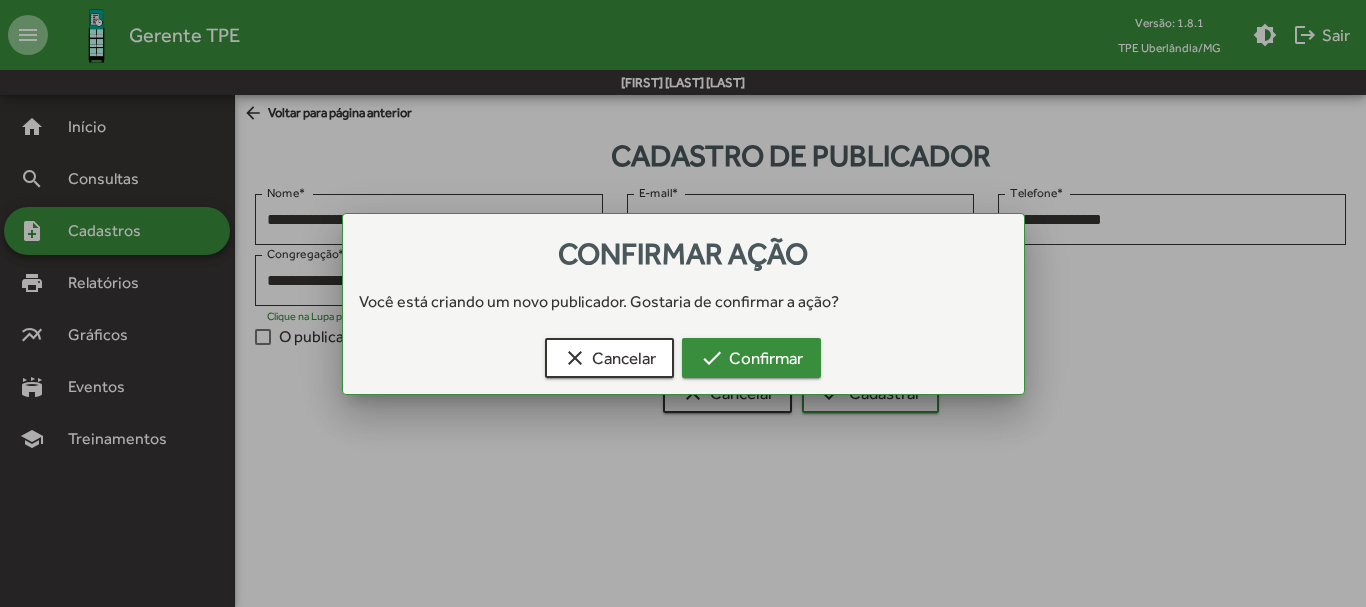 click on "check  Confirmar" at bounding box center (751, 358) 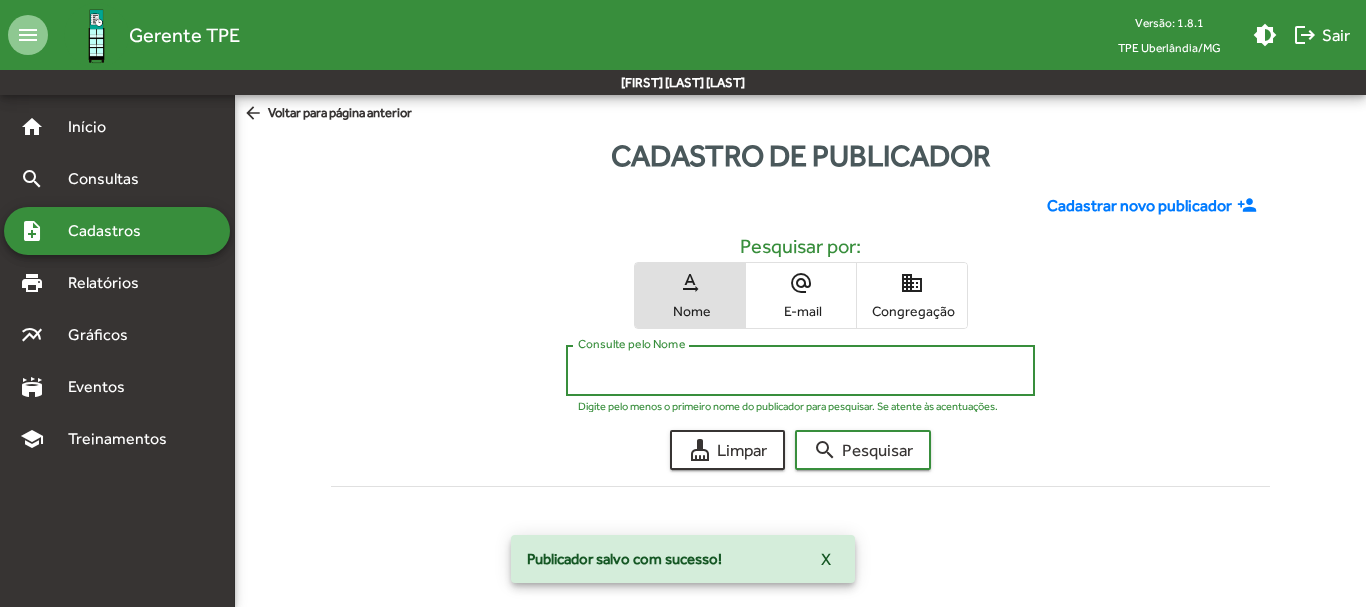 click on "Consulte pelo Nome" at bounding box center [800, 371] 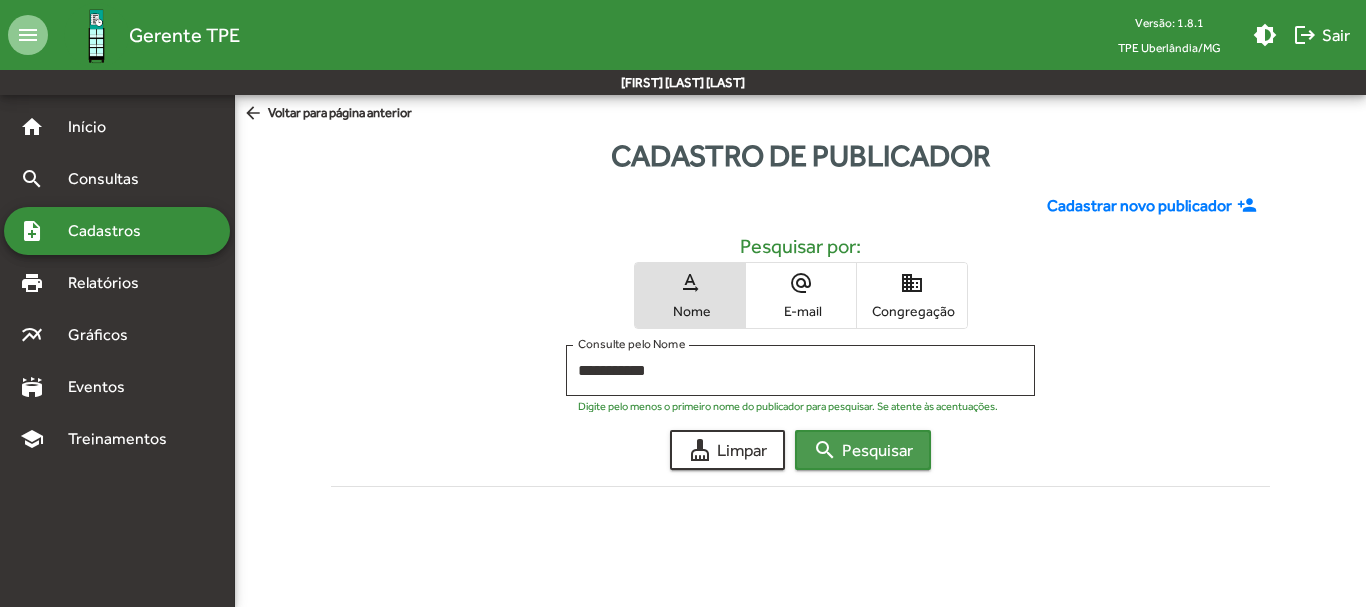 click on "search  Pesquisar" 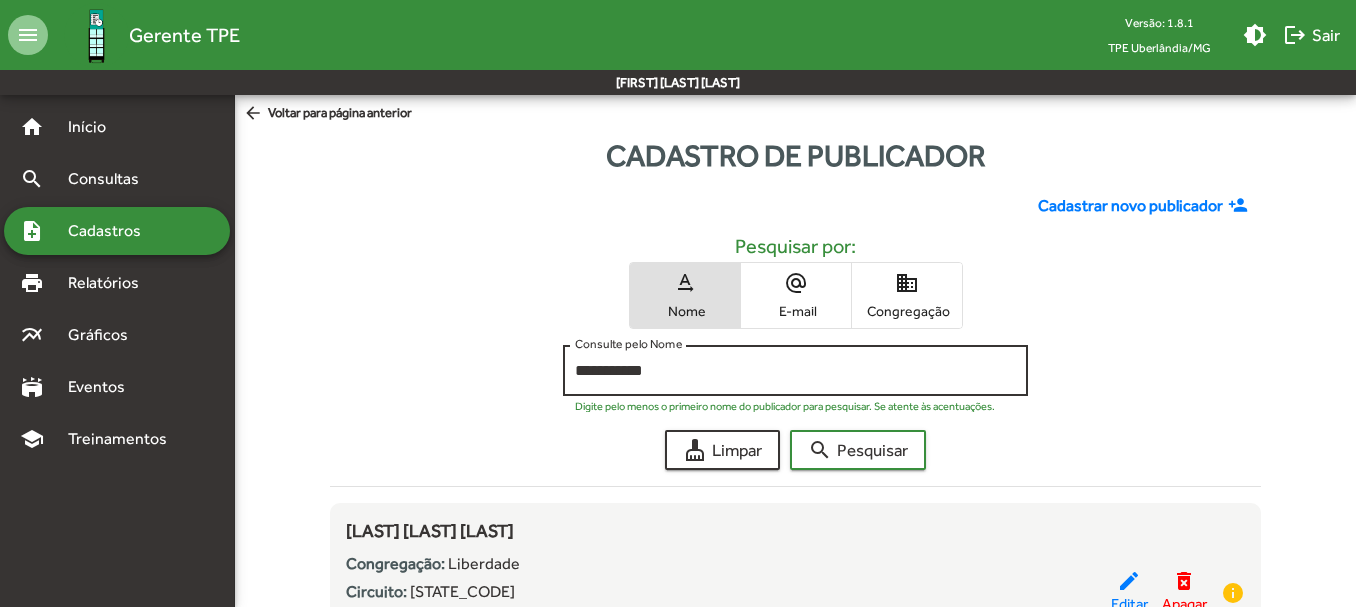 click on "**********" 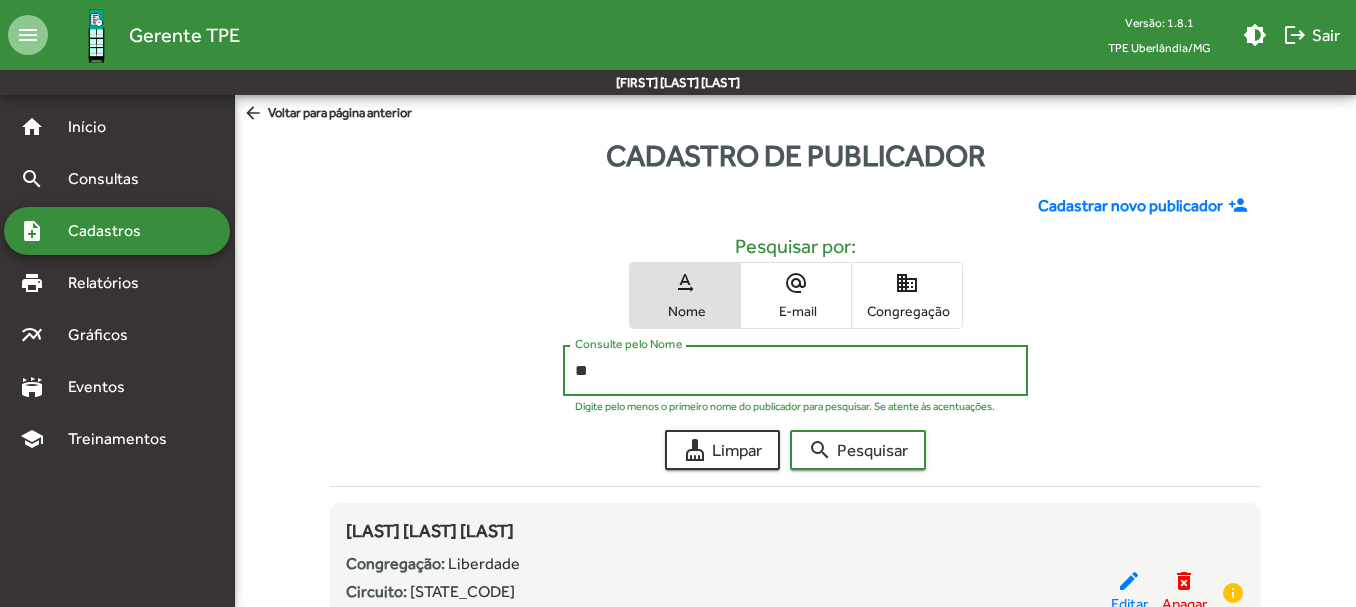 type on "*" 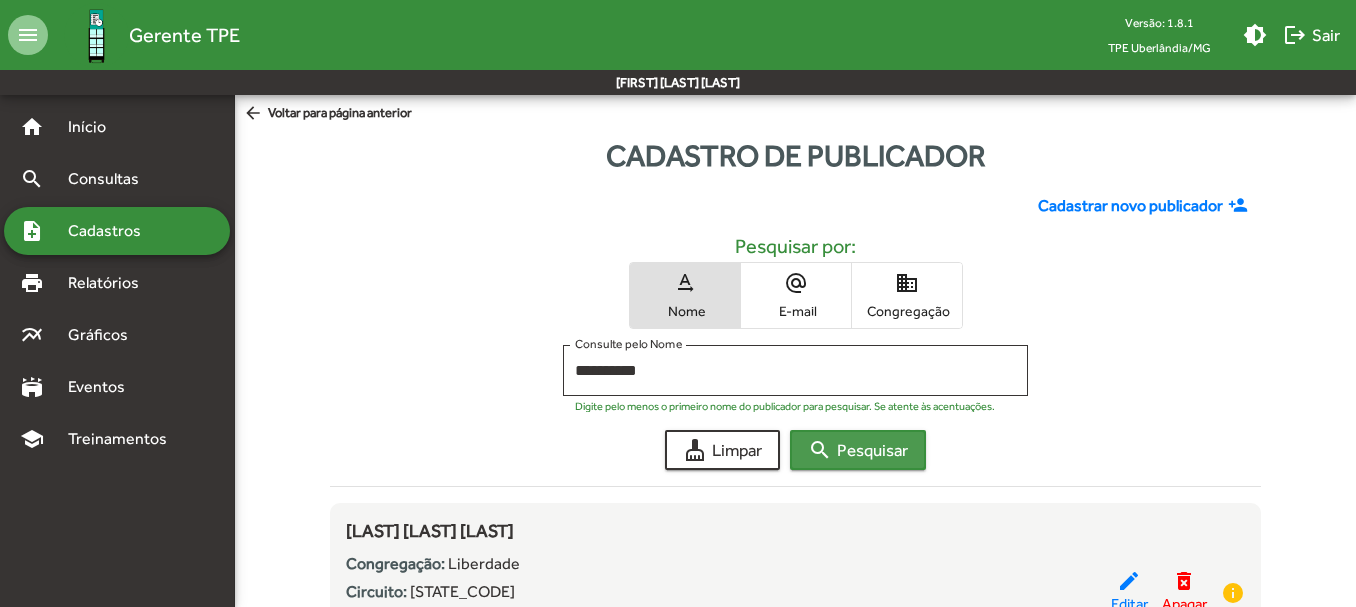 click on "search  Pesquisar" 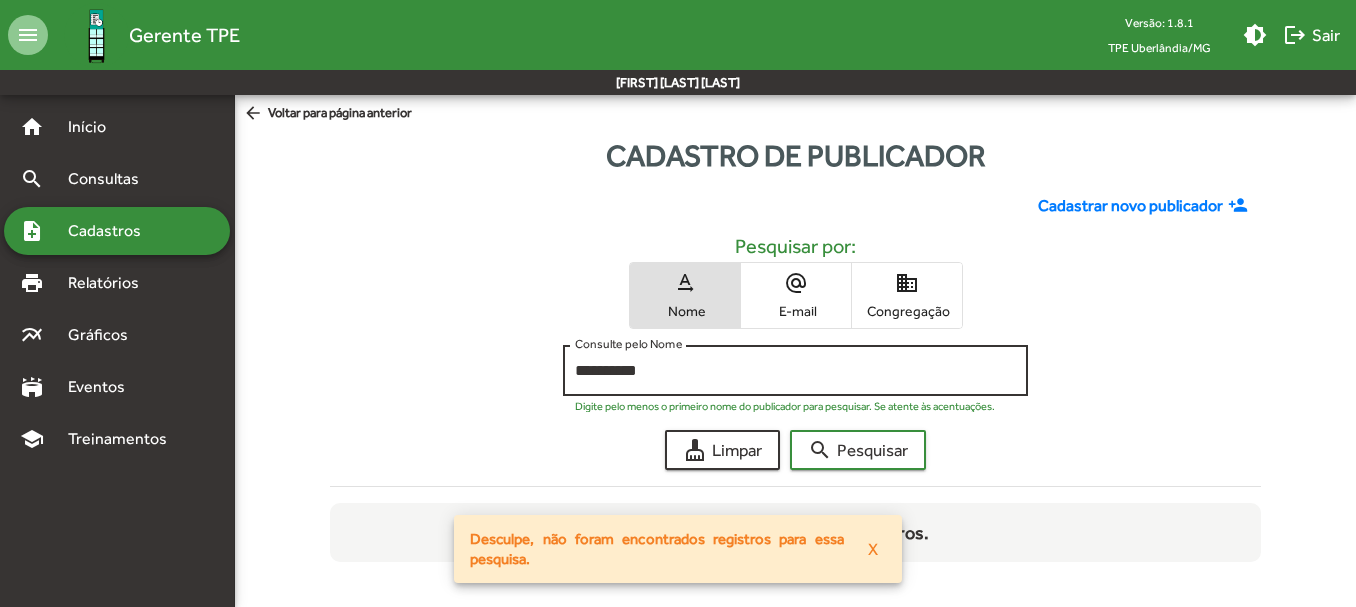 click on "****** Consulte pelo Nome" 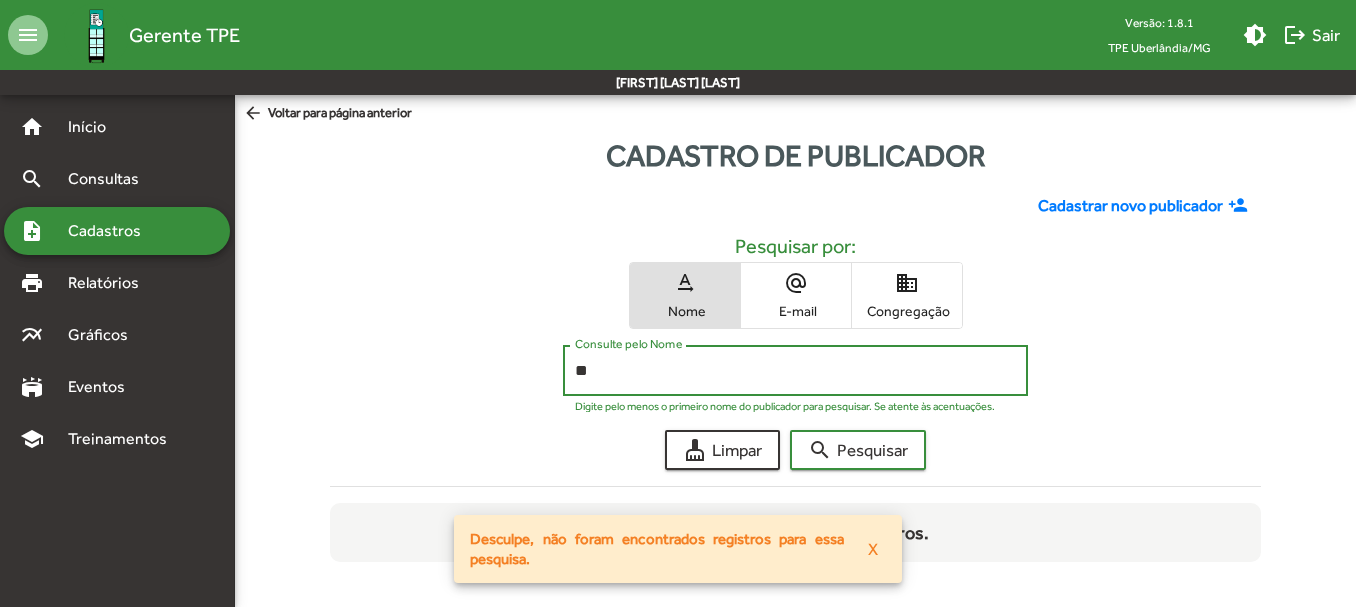 type on "*" 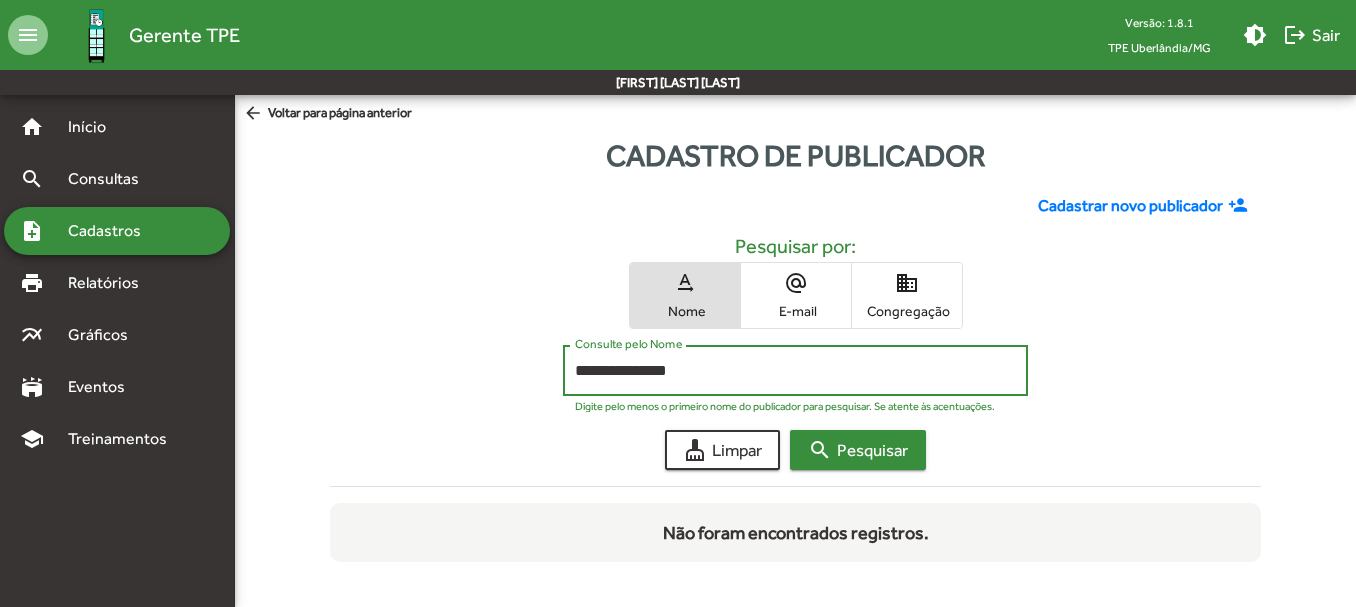 type on "**********" 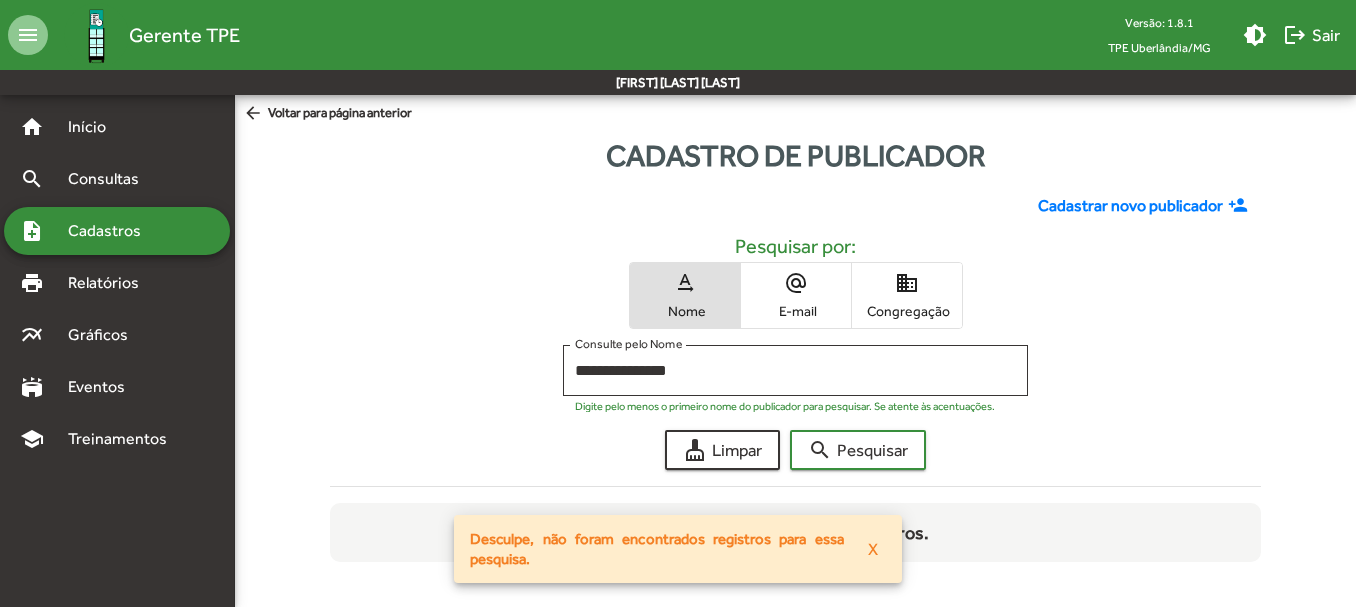 click on "Cadastrar novo publicador" 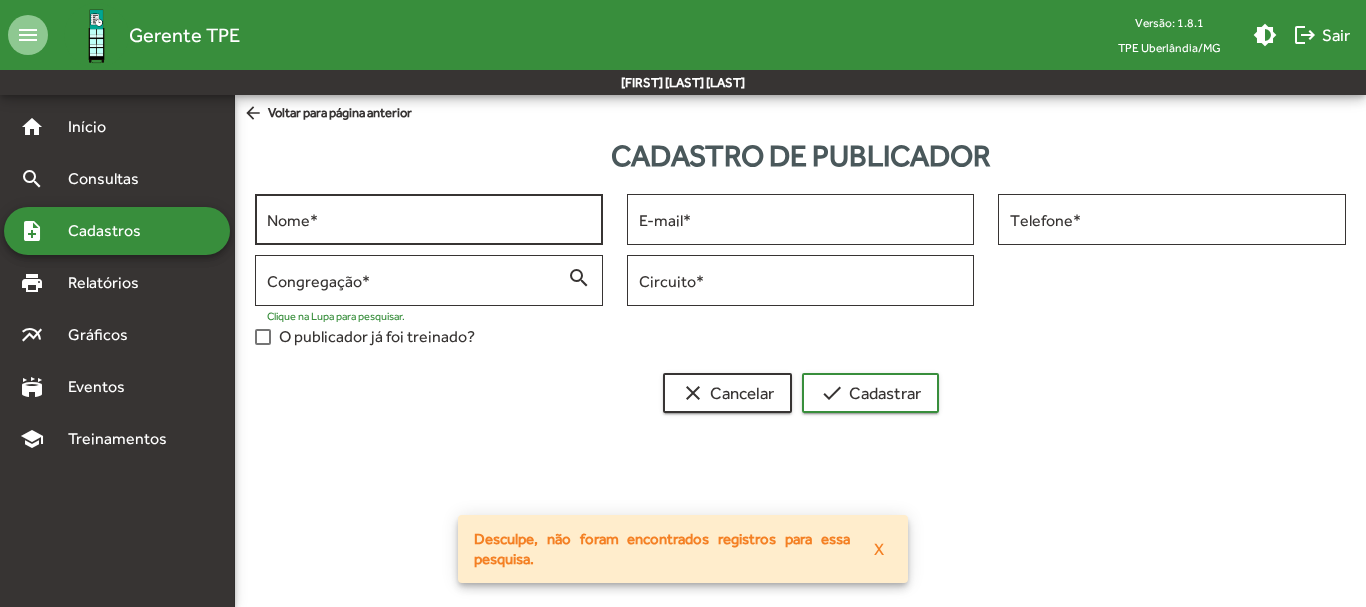 click on "Nome  *" at bounding box center [429, 217] 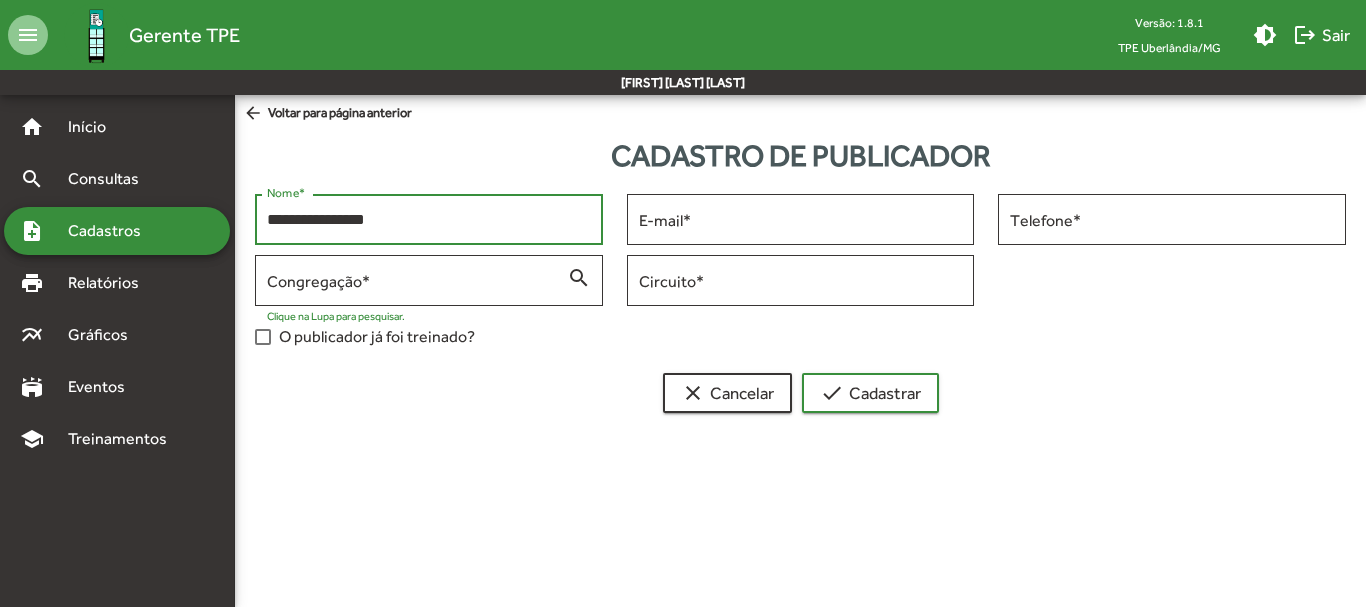 click on "**********" at bounding box center [429, 220] 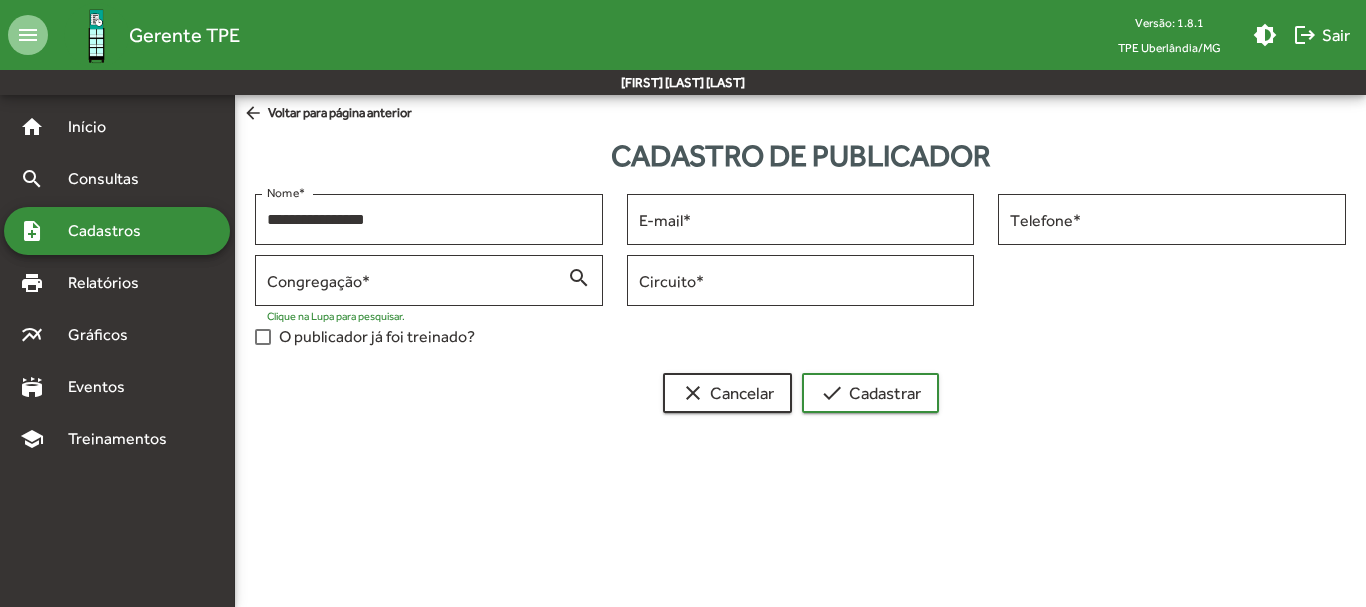 click on "arrow_back  Voltar para página anterior" 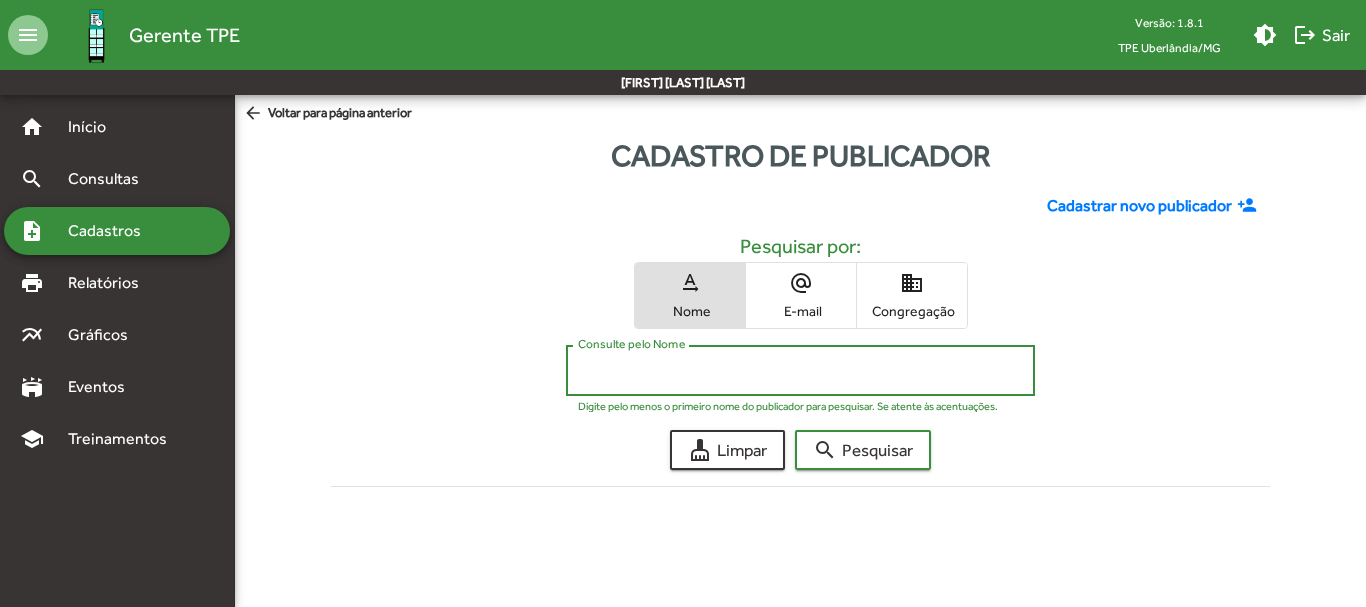 click on "Consulte pelo Nome" at bounding box center [800, 371] 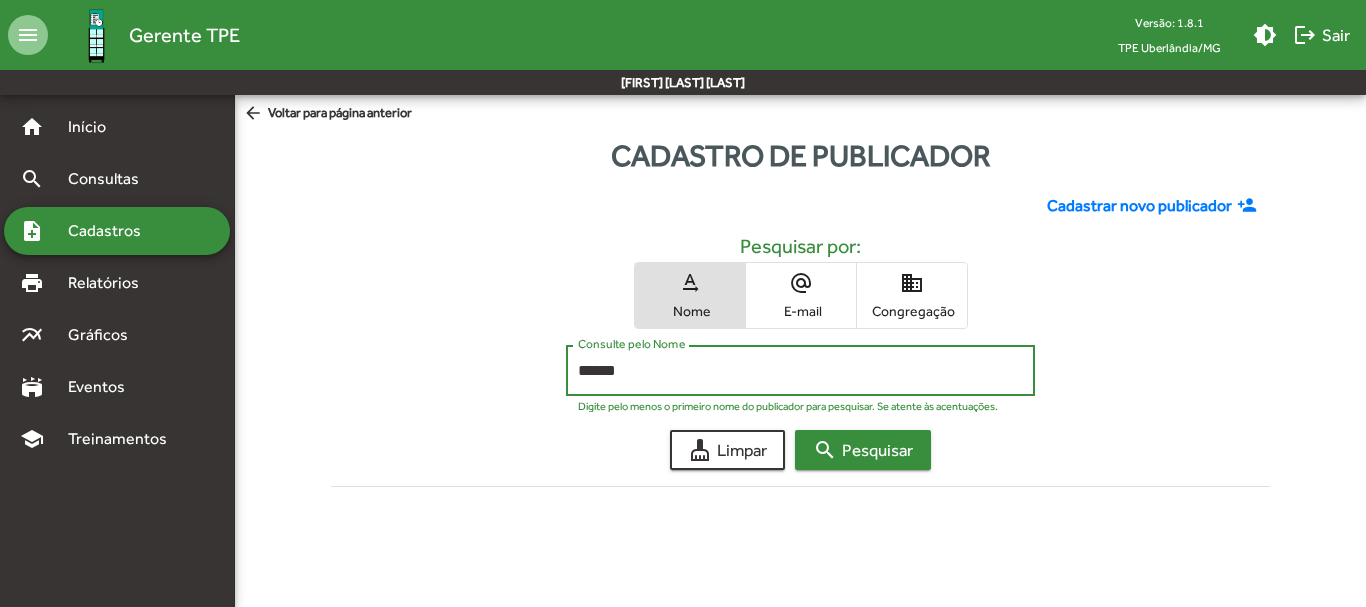 type on "******" 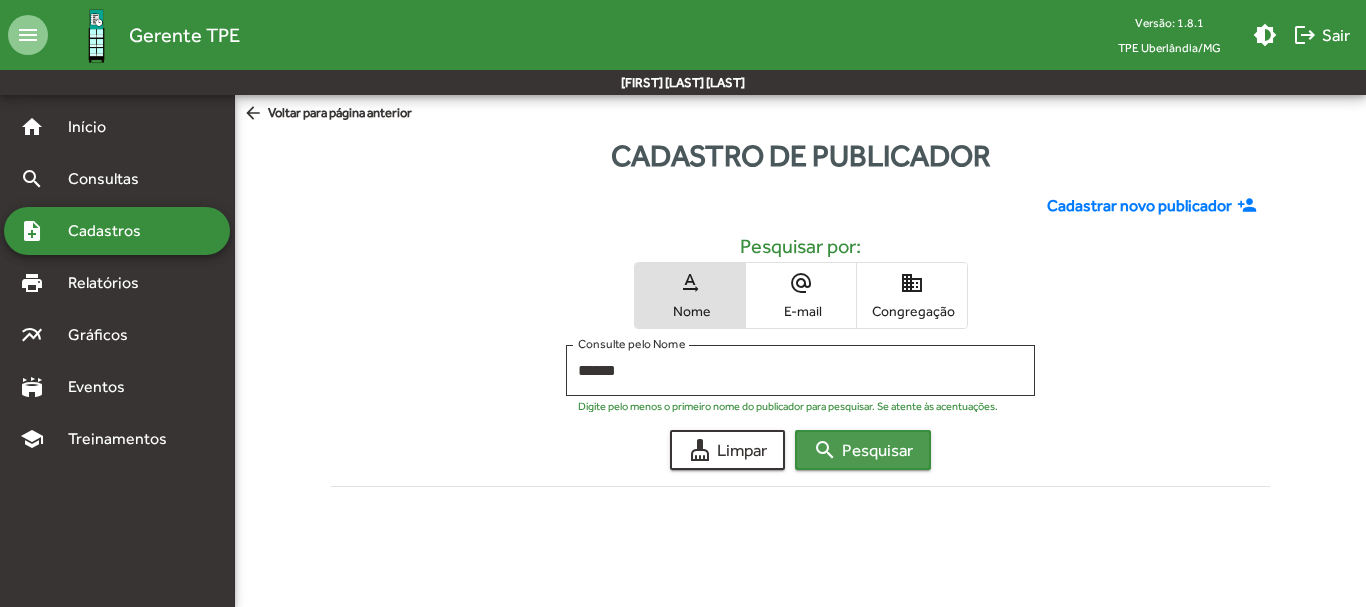 click on "search  Pesquisar" 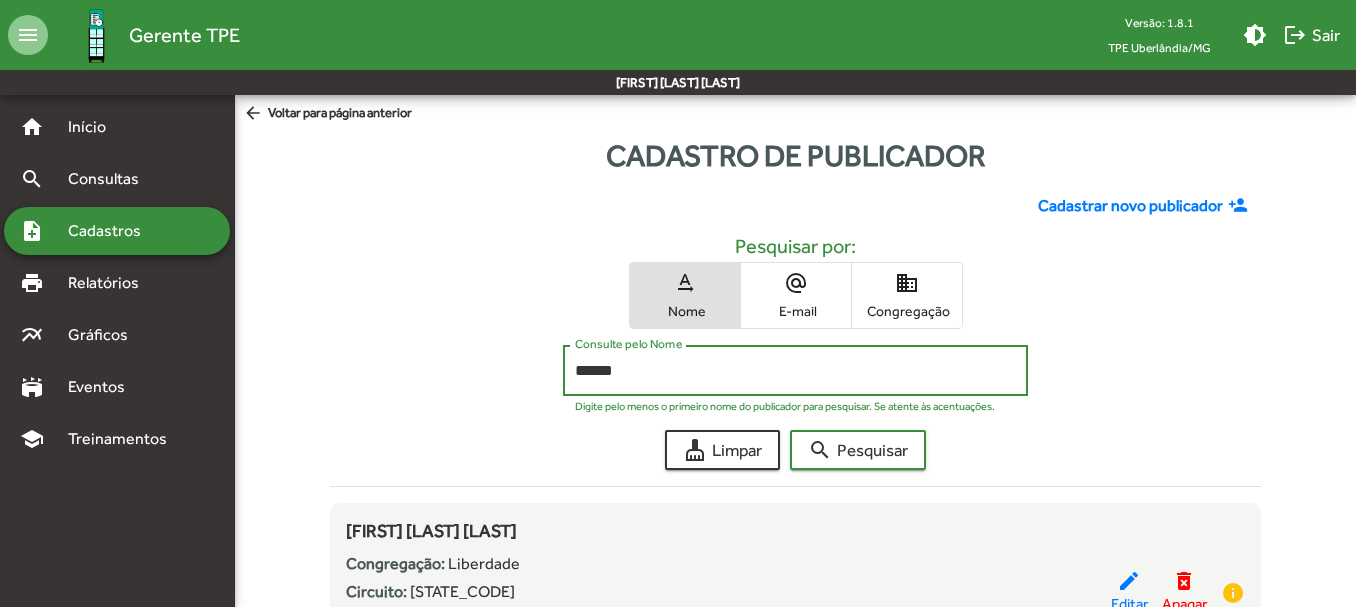 click on "******" at bounding box center (795, 371) 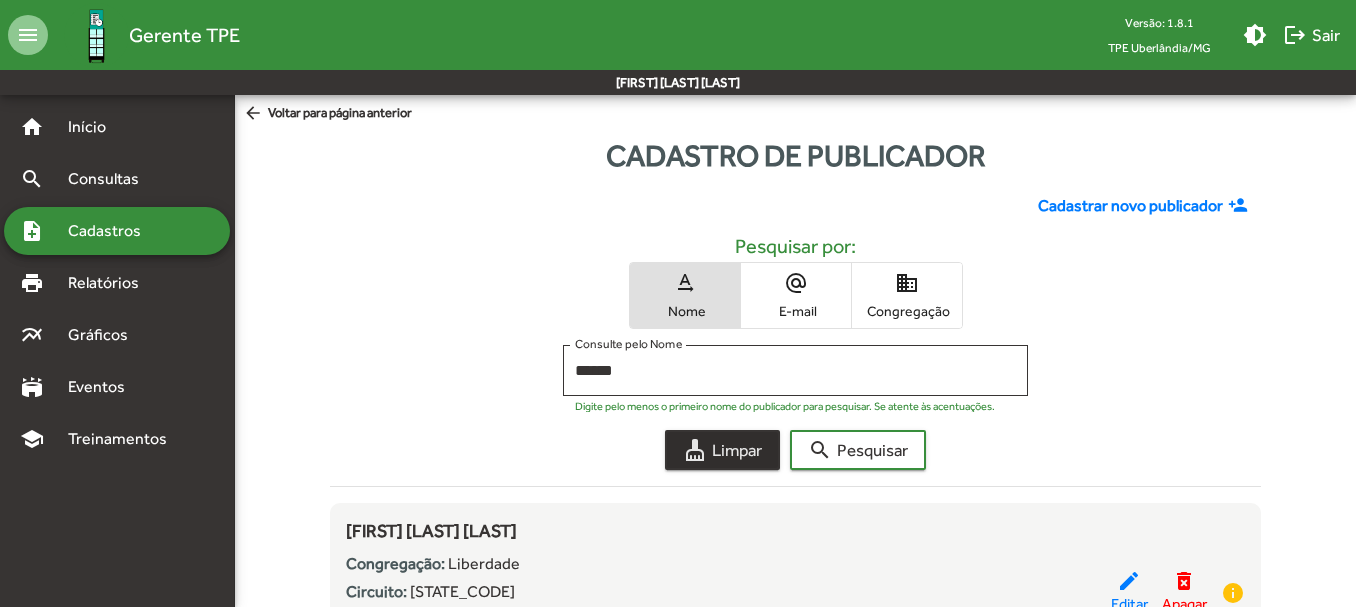 click on "cleaning_services  Limpar" 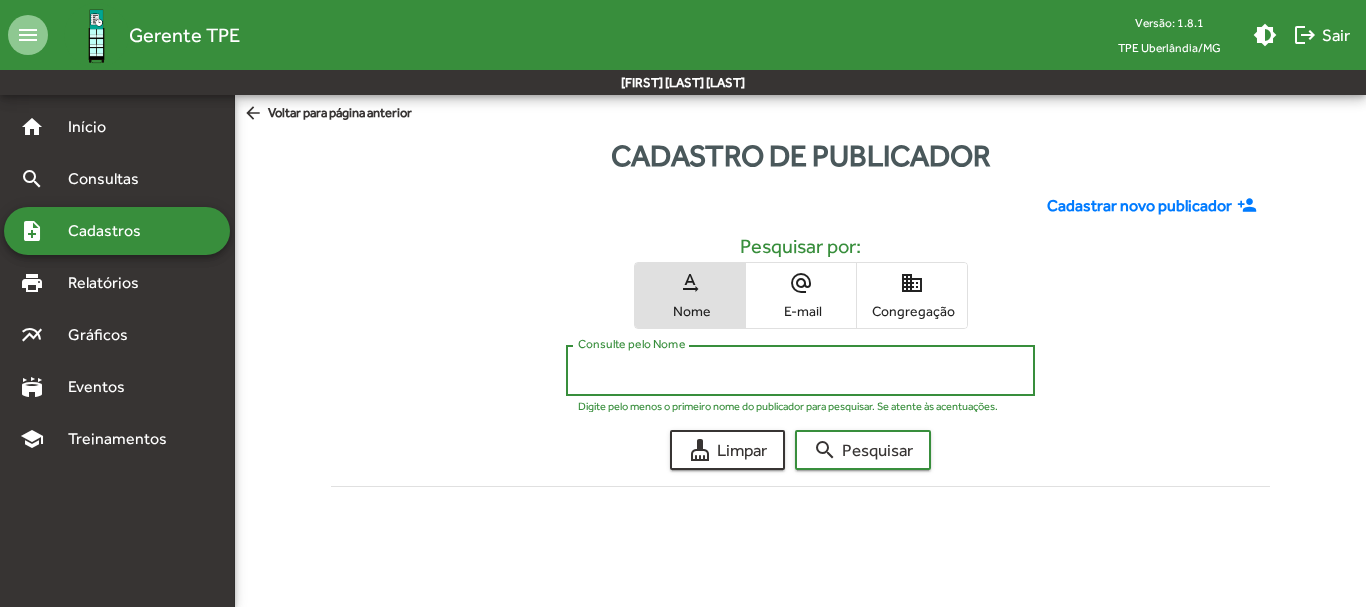 click on "Consulte pelo Nome" at bounding box center [800, 371] 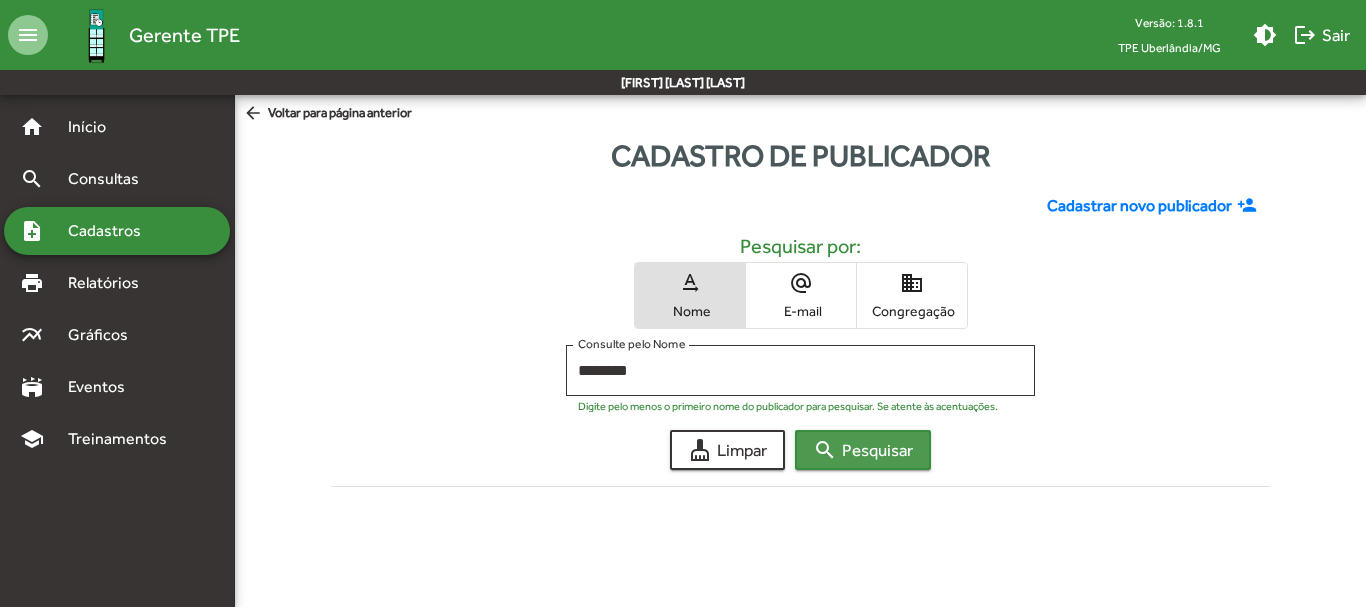 click on "search  Pesquisar" 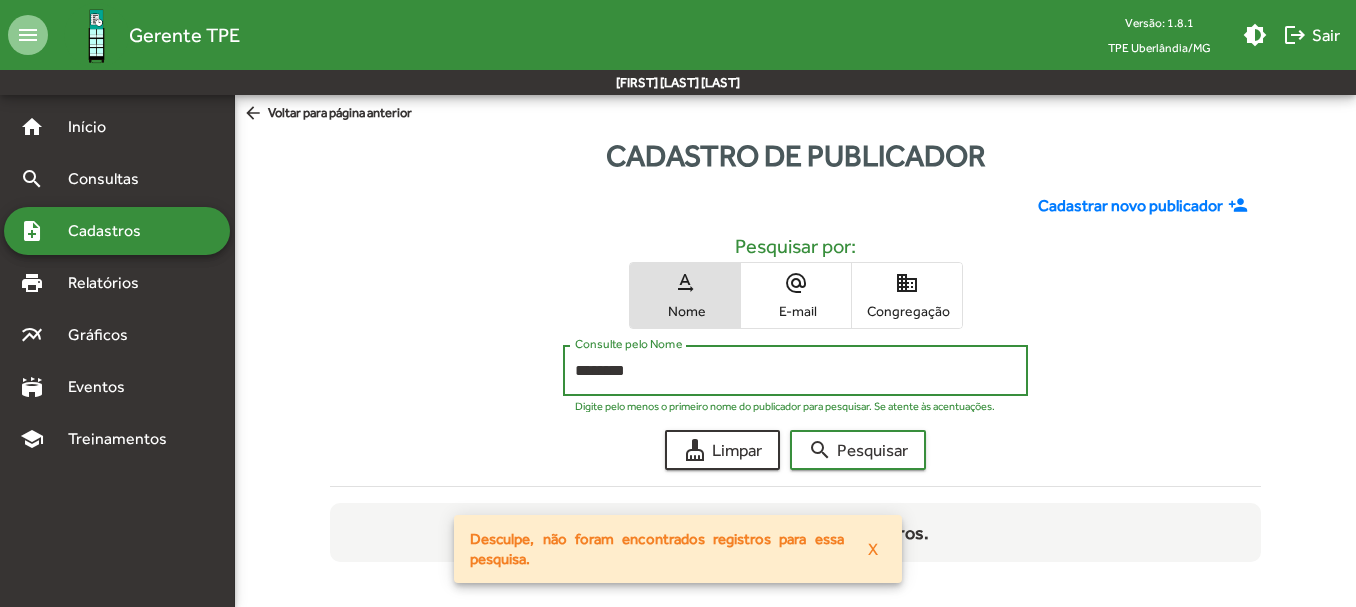 click on "********" at bounding box center (795, 371) 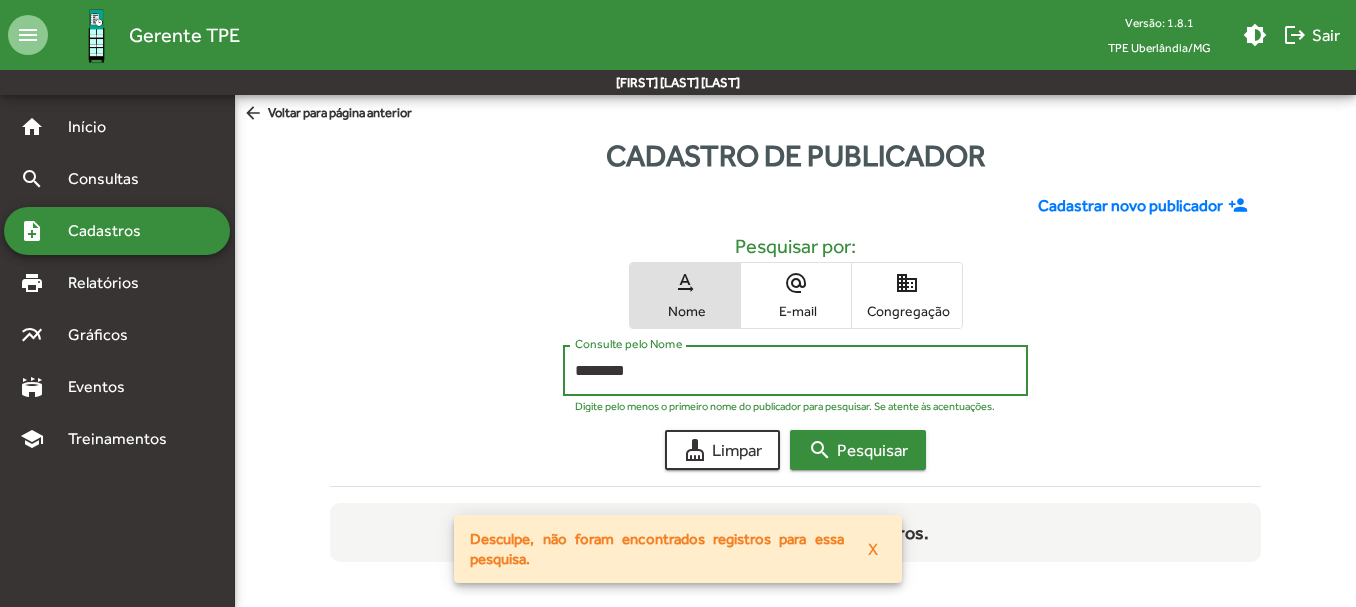type on "********" 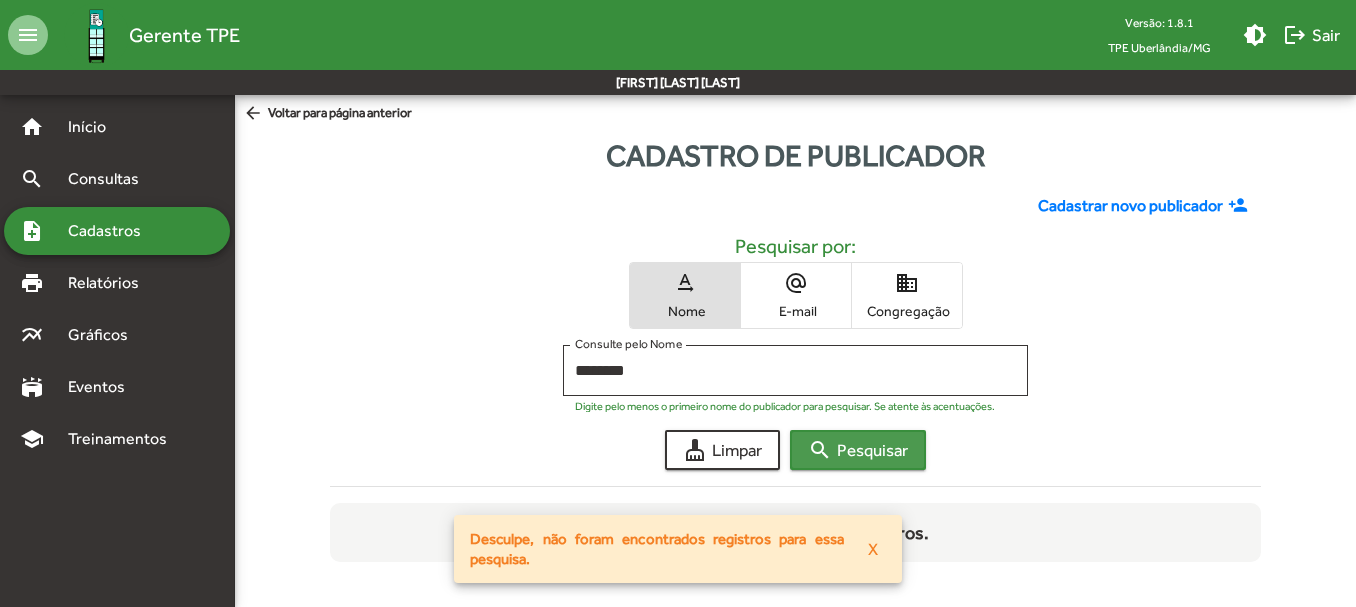 click on "search  Pesquisar" 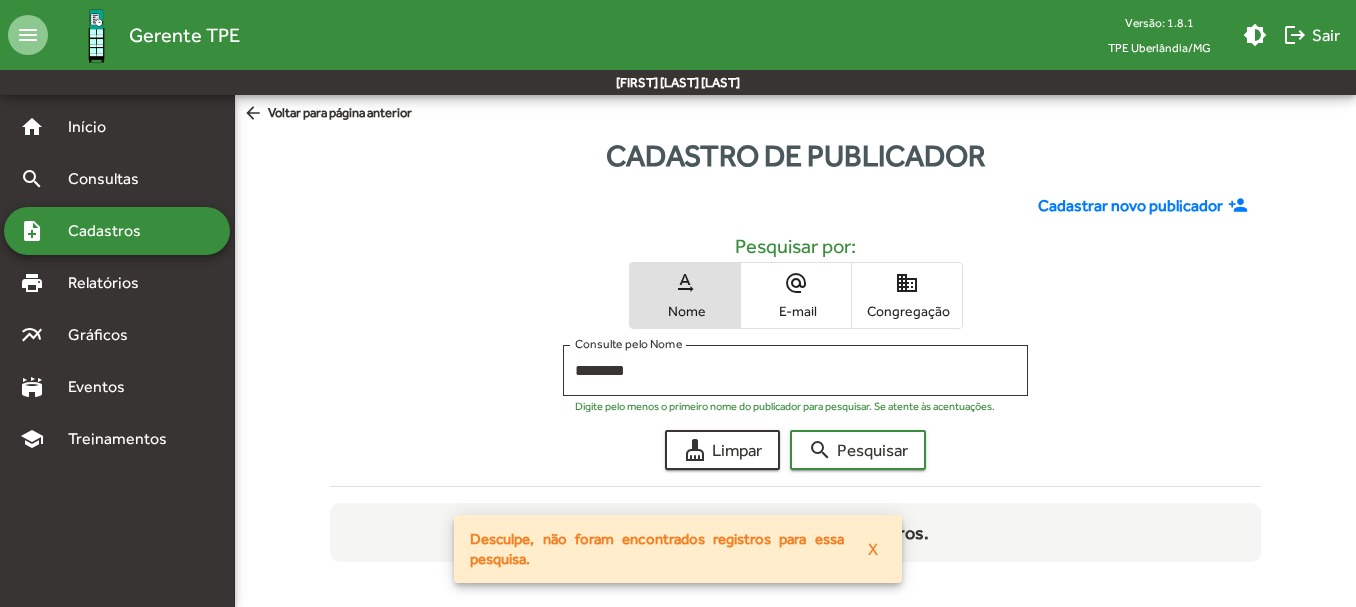 click on "Cadastrar novo publicador" 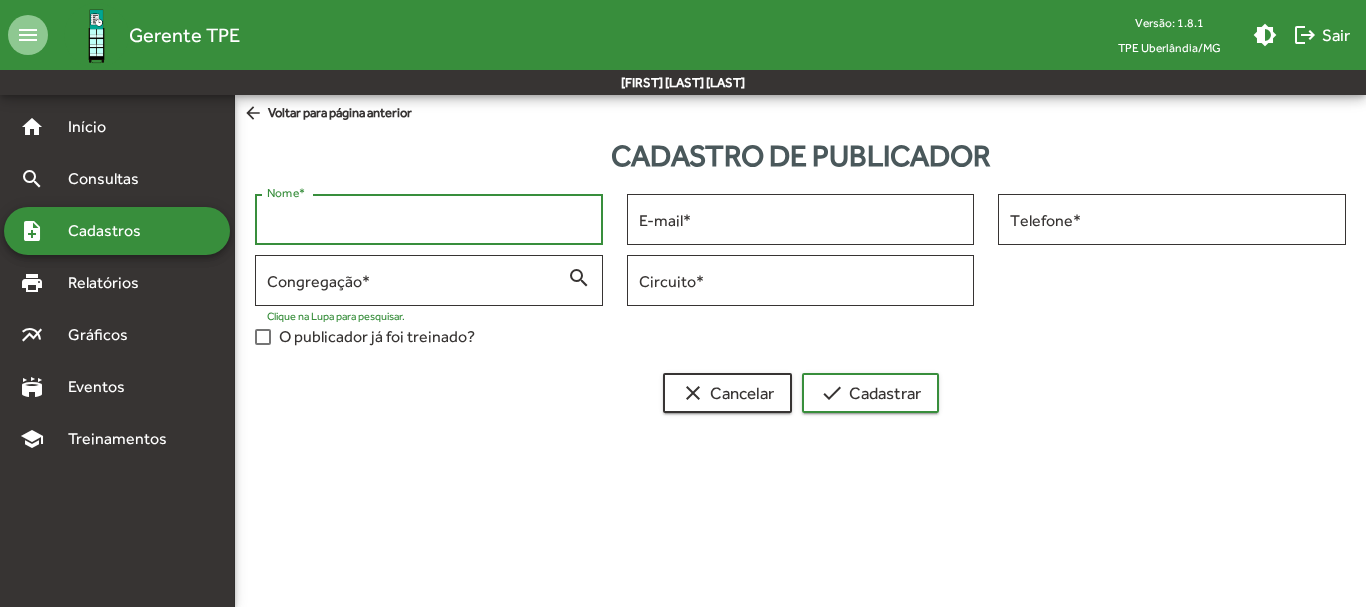 click on "Nome  *" at bounding box center [429, 220] 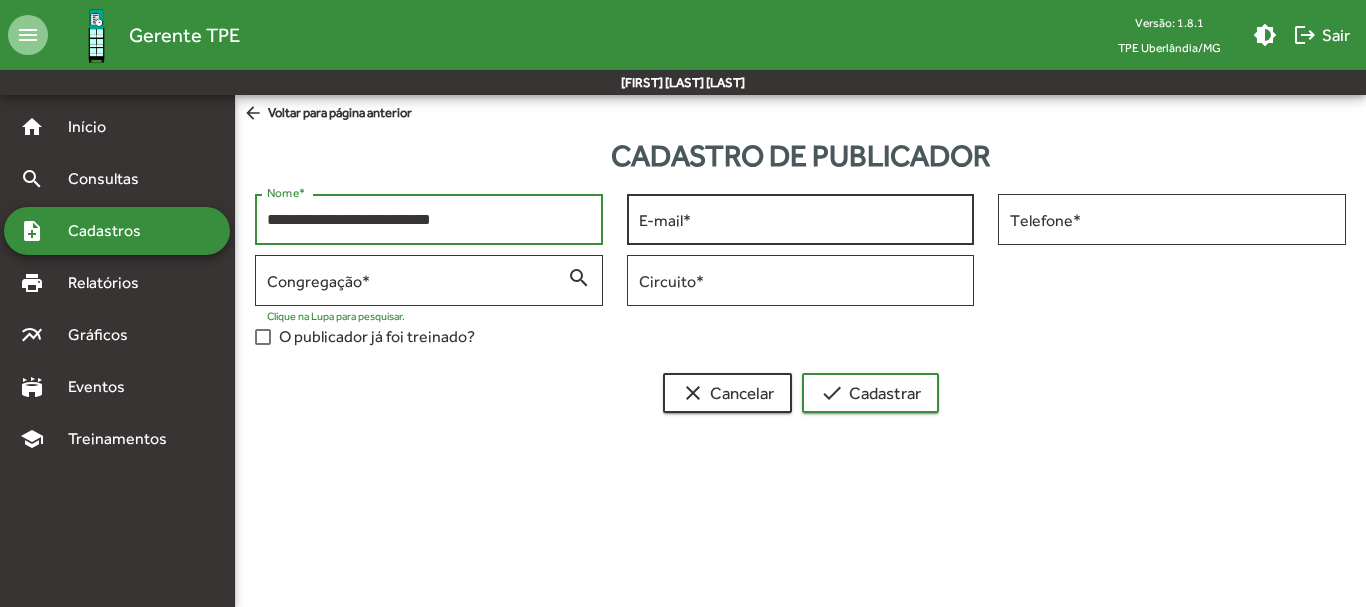 type on "**********" 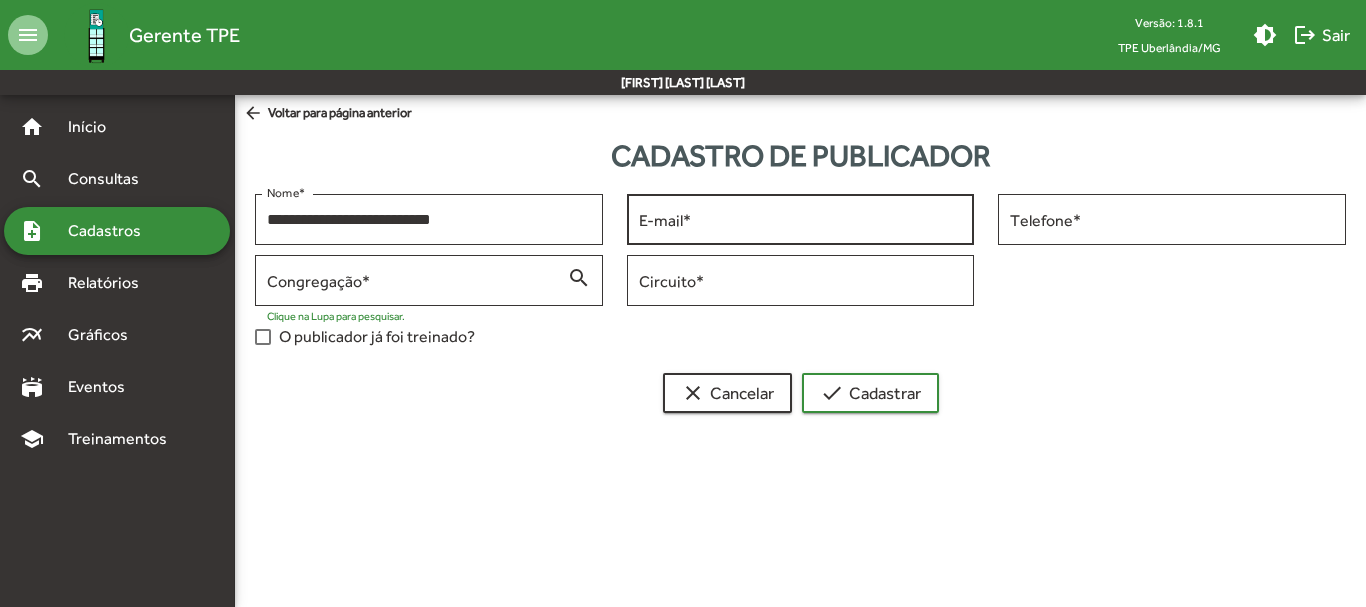 click on "E-mail  *" at bounding box center (801, 217) 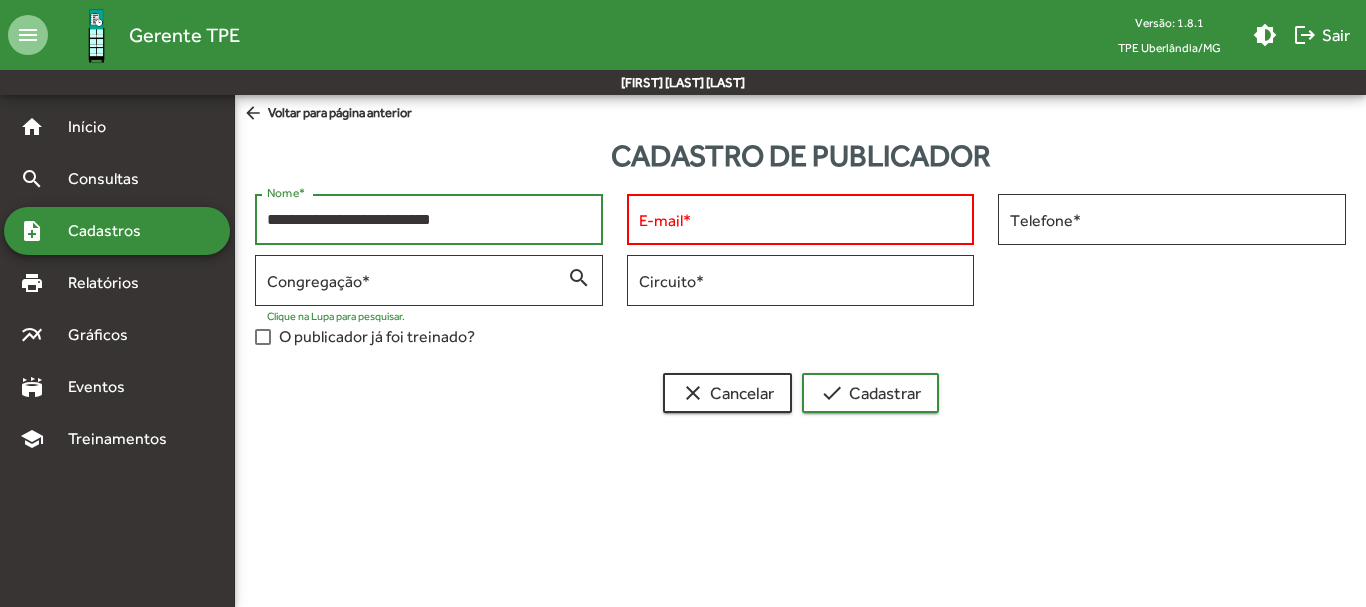 click on "**********" at bounding box center [429, 220] 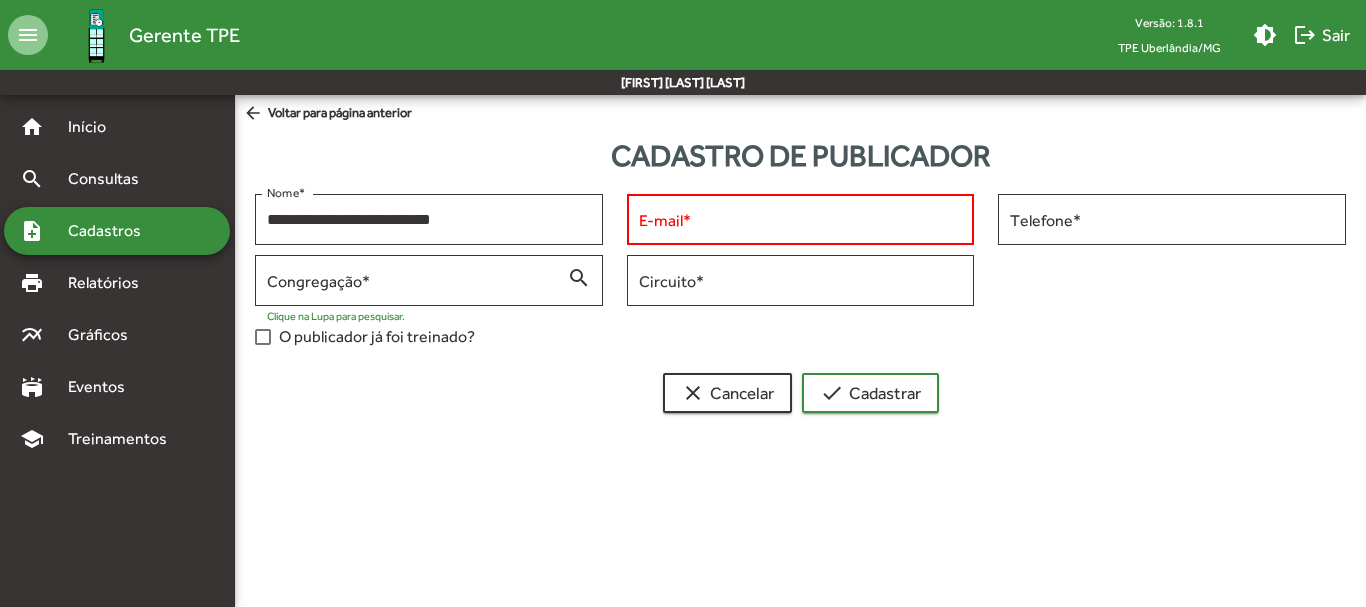 click on "arrow_back  Voltar para página anterior" 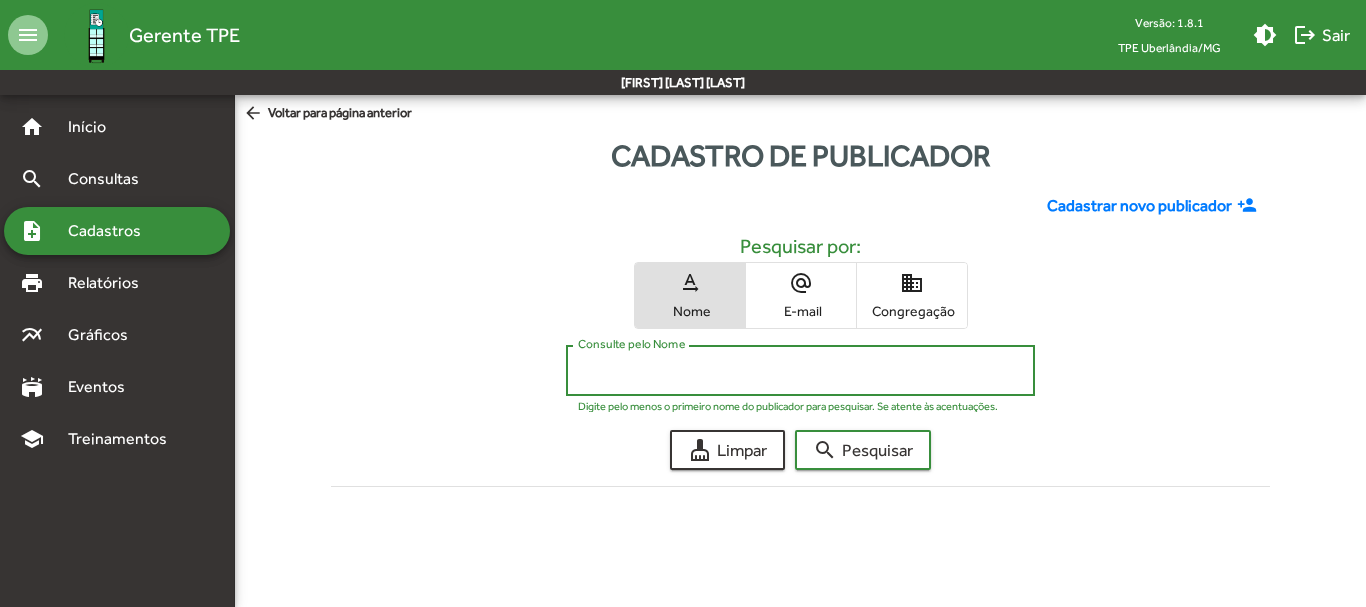click on "Consulte pelo Nome" at bounding box center [800, 371] 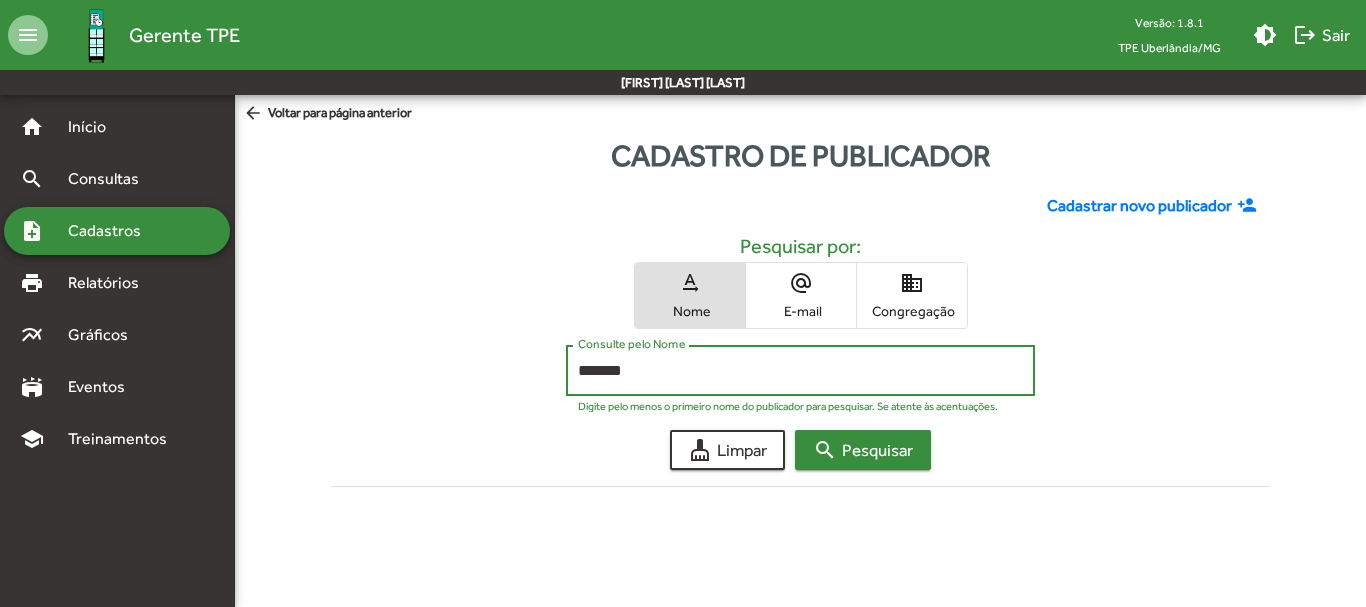 type on "*******" 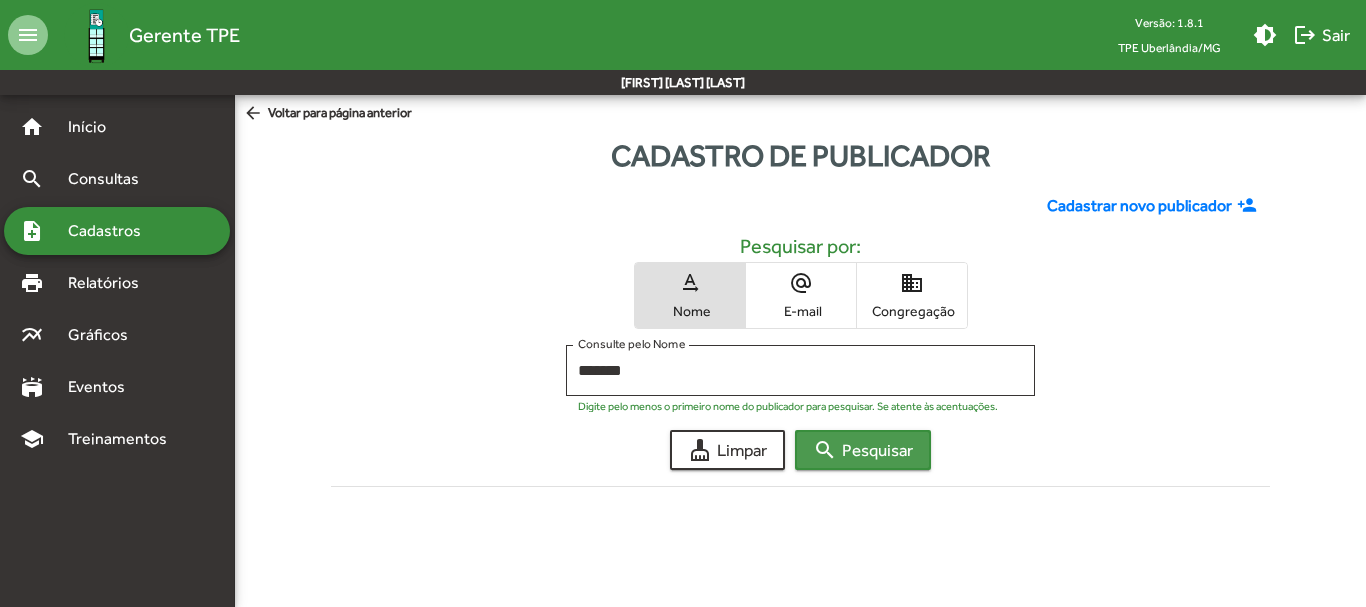click on "search  Pesquisar" 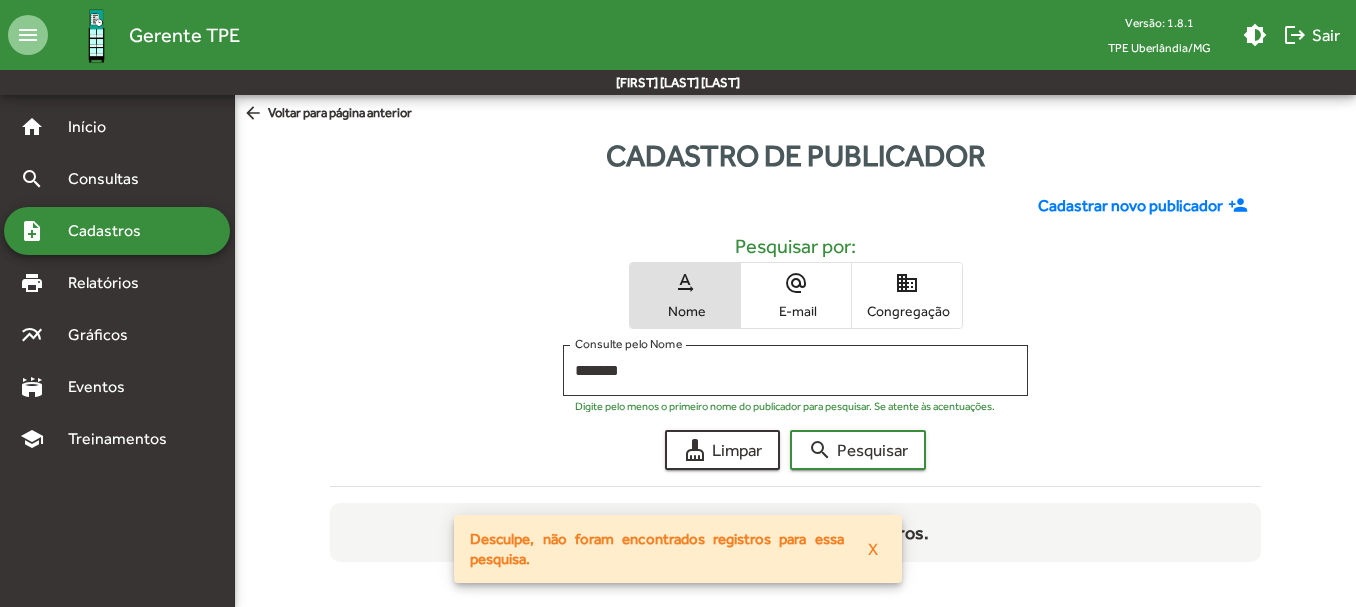 click on "Cadastrar novo publicador" 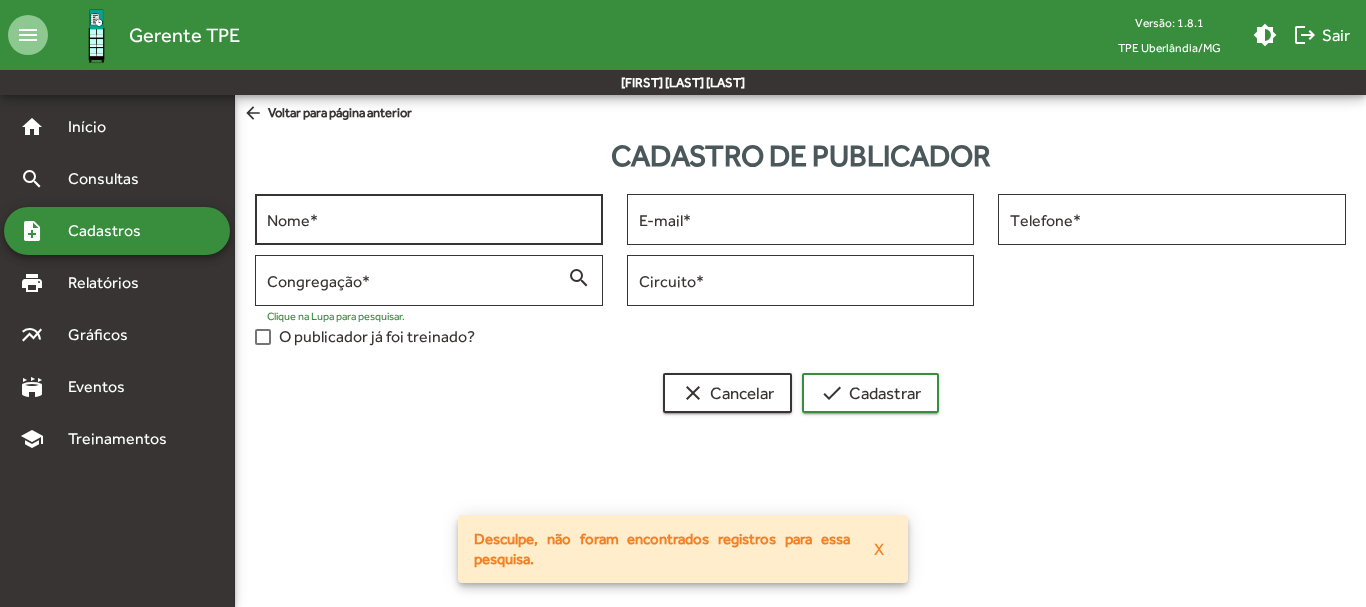 click on "Nome  *" at bounding box center (429, 217) 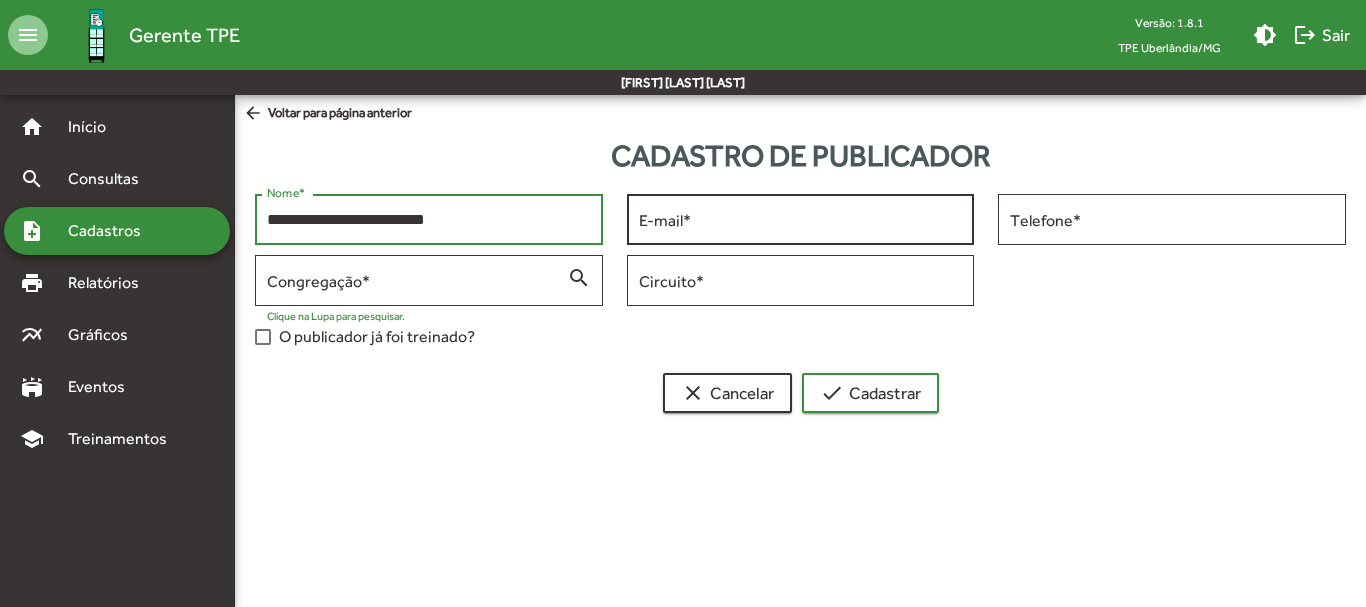 type on "**********" 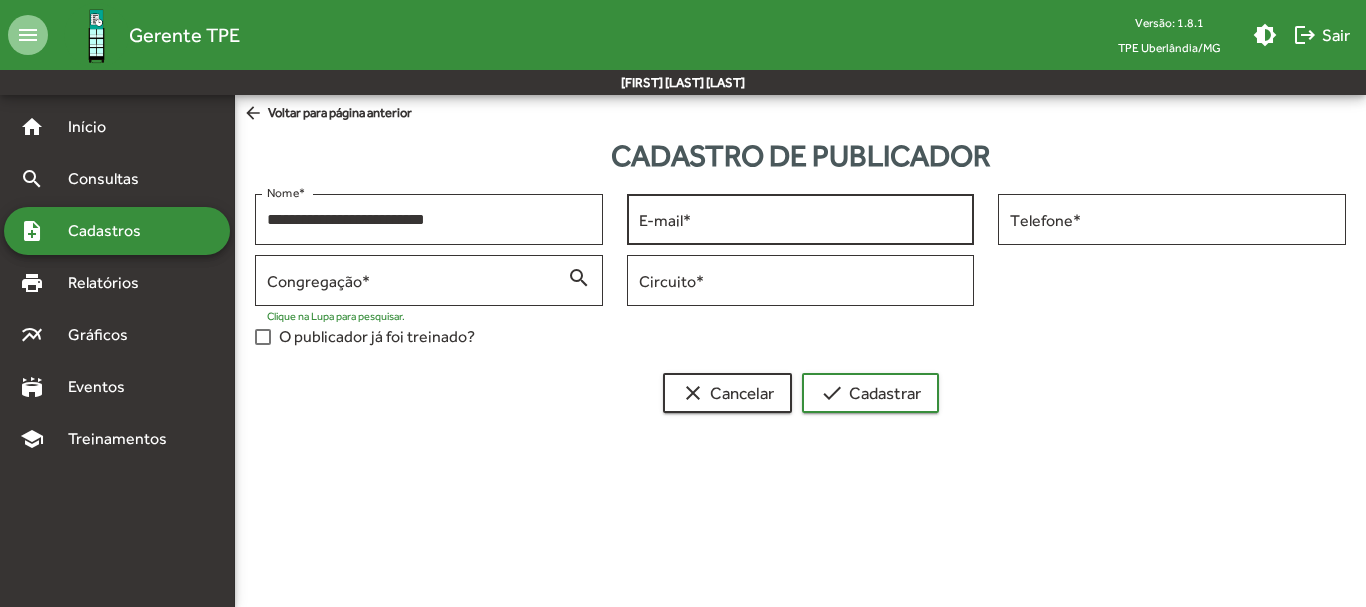 click on "E-mail  *" at bounding box center [801, 217] 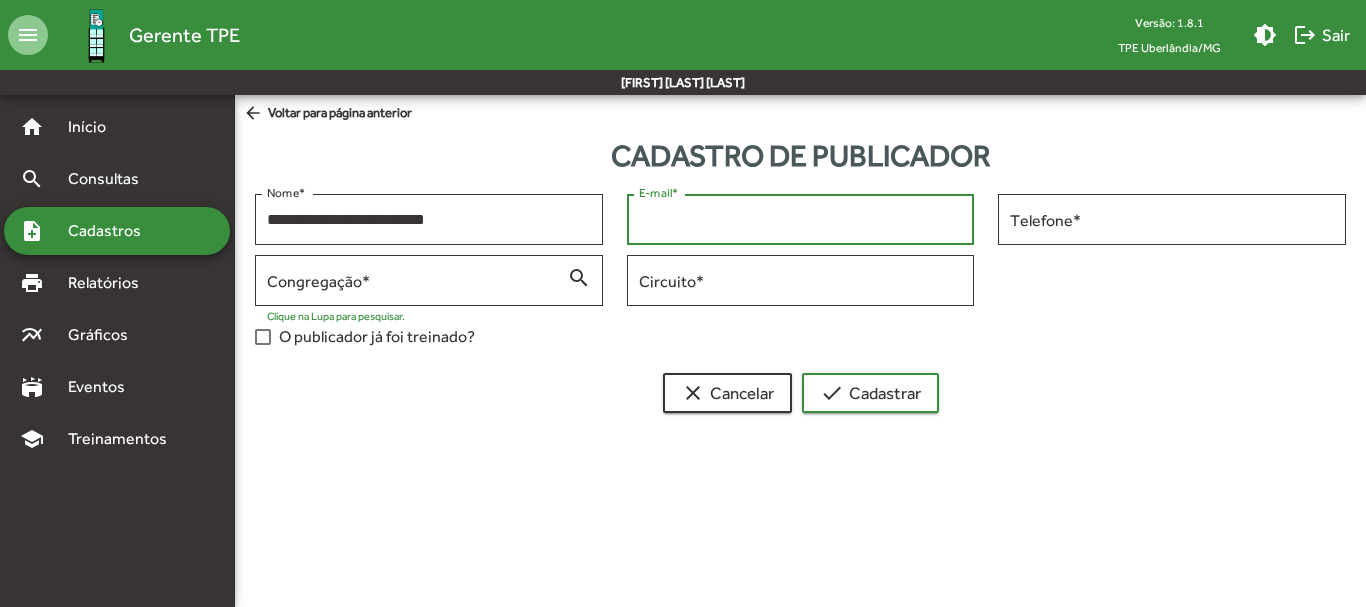 drag, startPoint x: 787, startPoint y: 208, endPoint x: 772, endPoint y: 236, distance: 31.764761 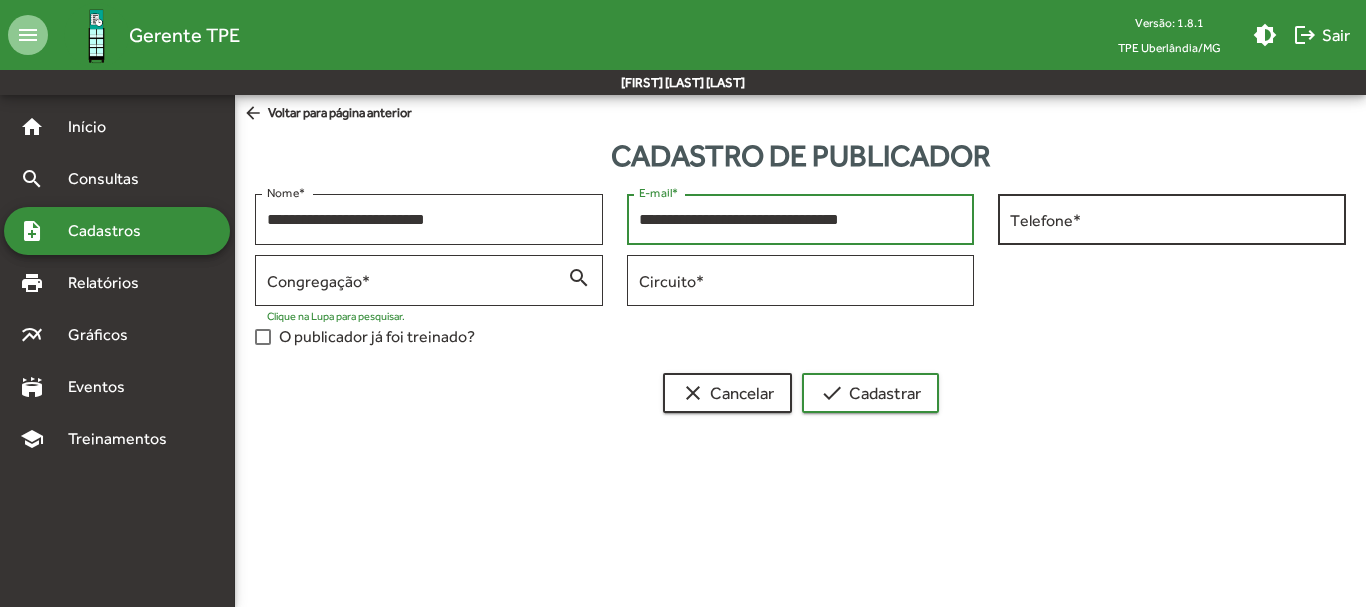 type on "**********" 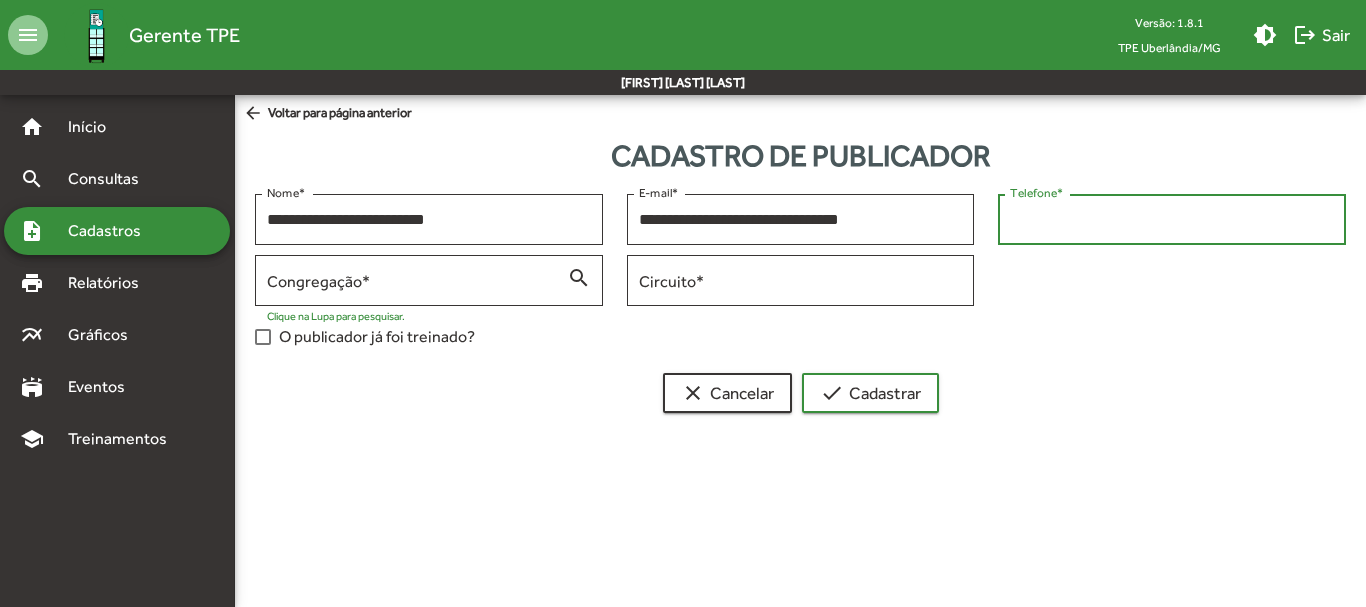 click on "Telefone  *" at bounding box center (1172, 220) 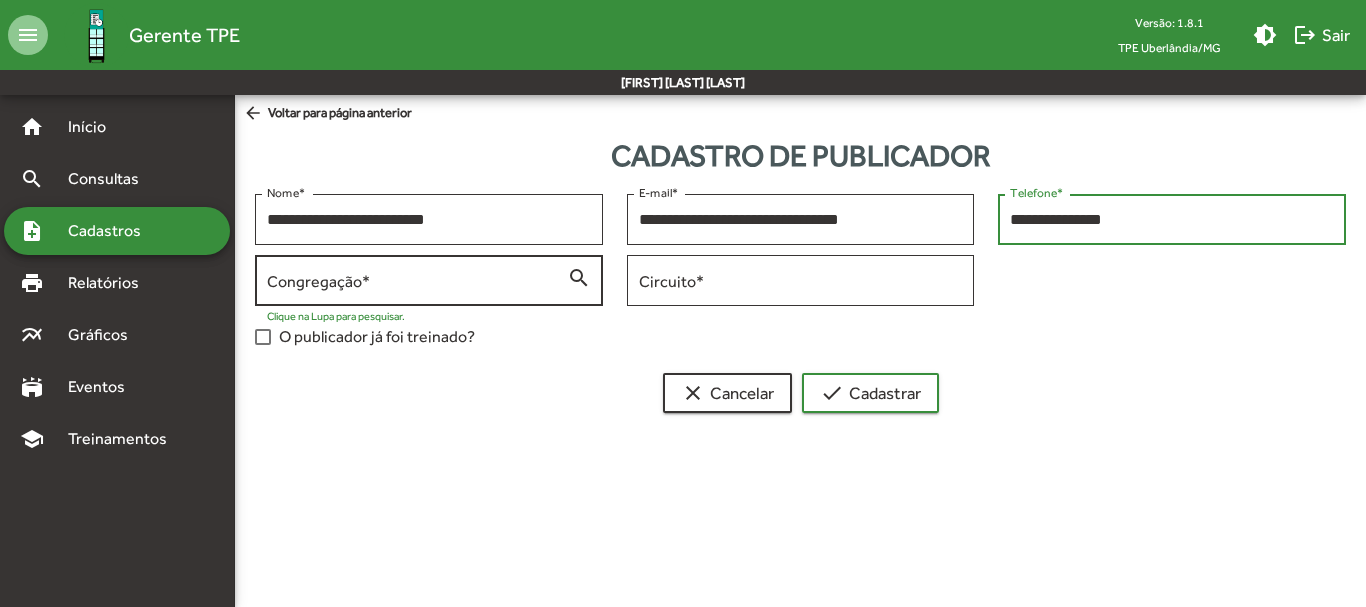 type on "**********" 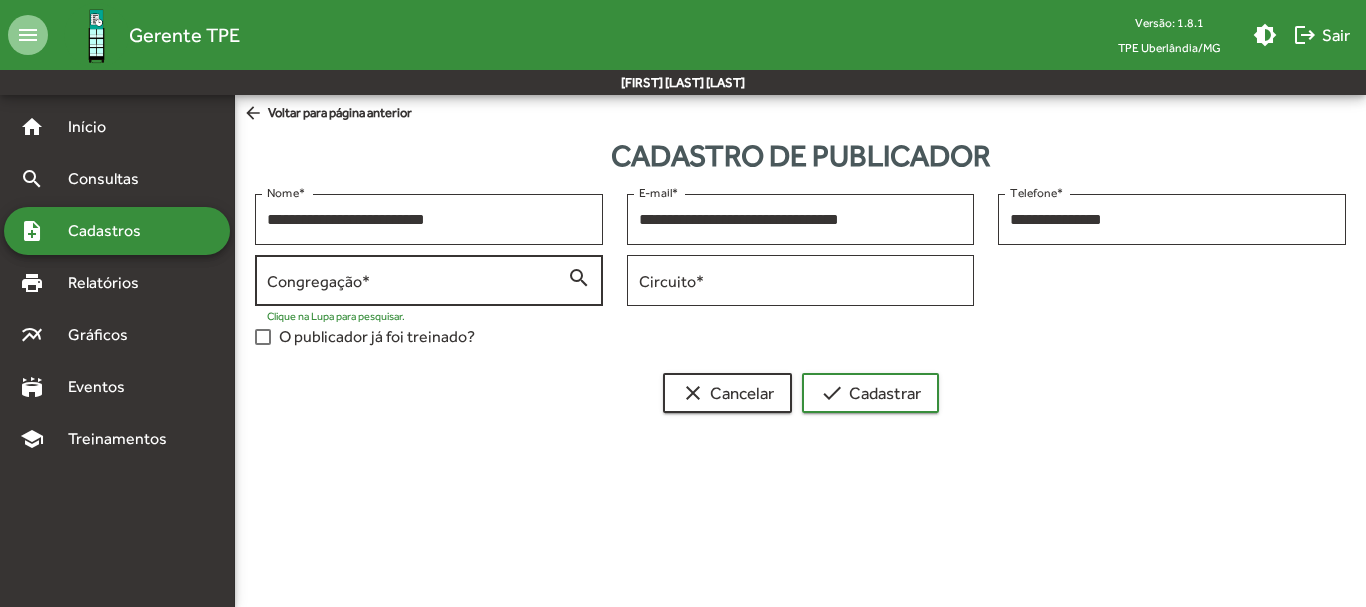 click on "Congregação  *" at bounding box center (417, 281) 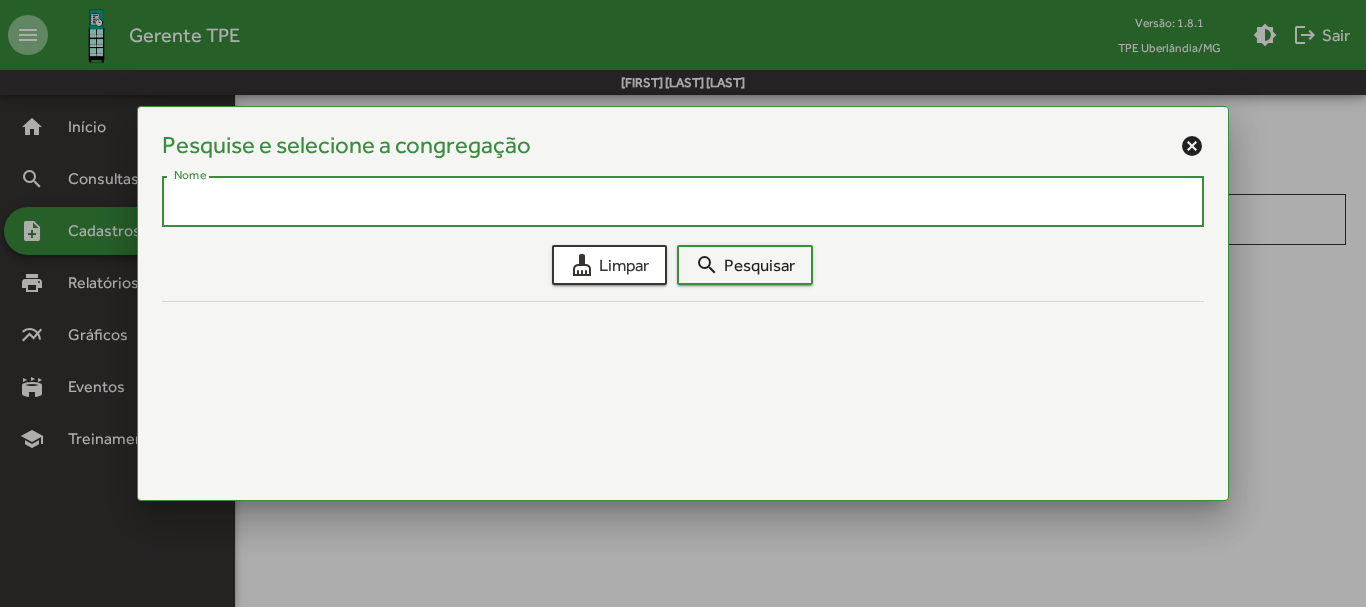 type on "*" 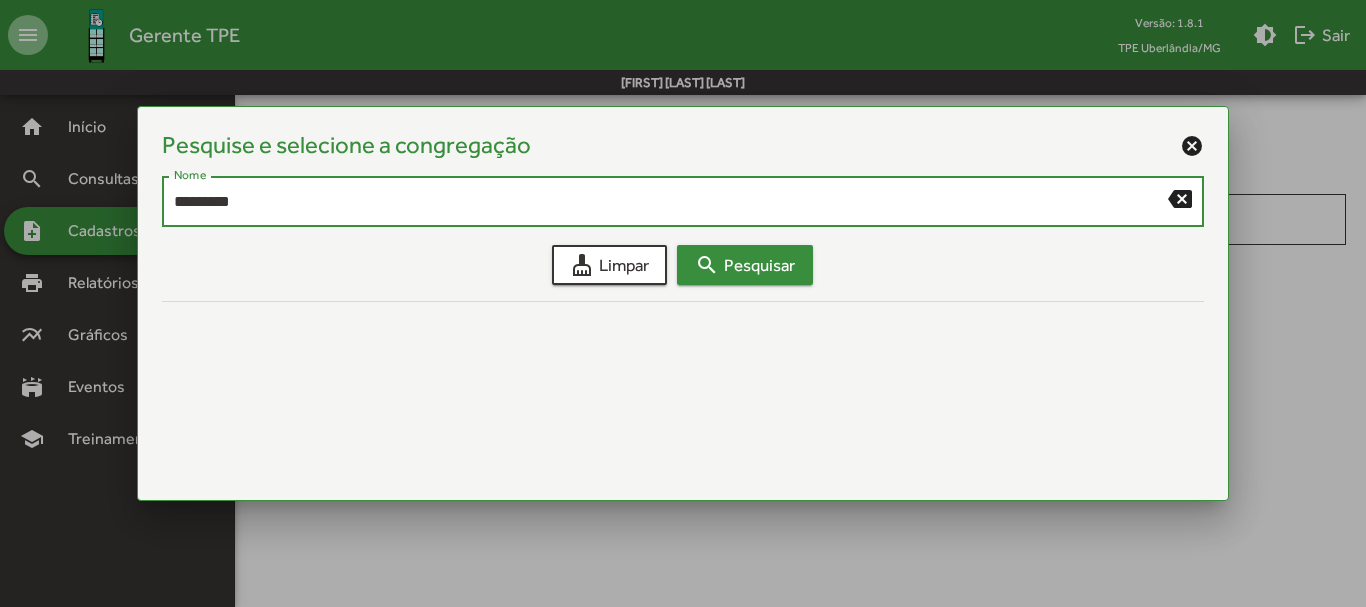 type on "*********" 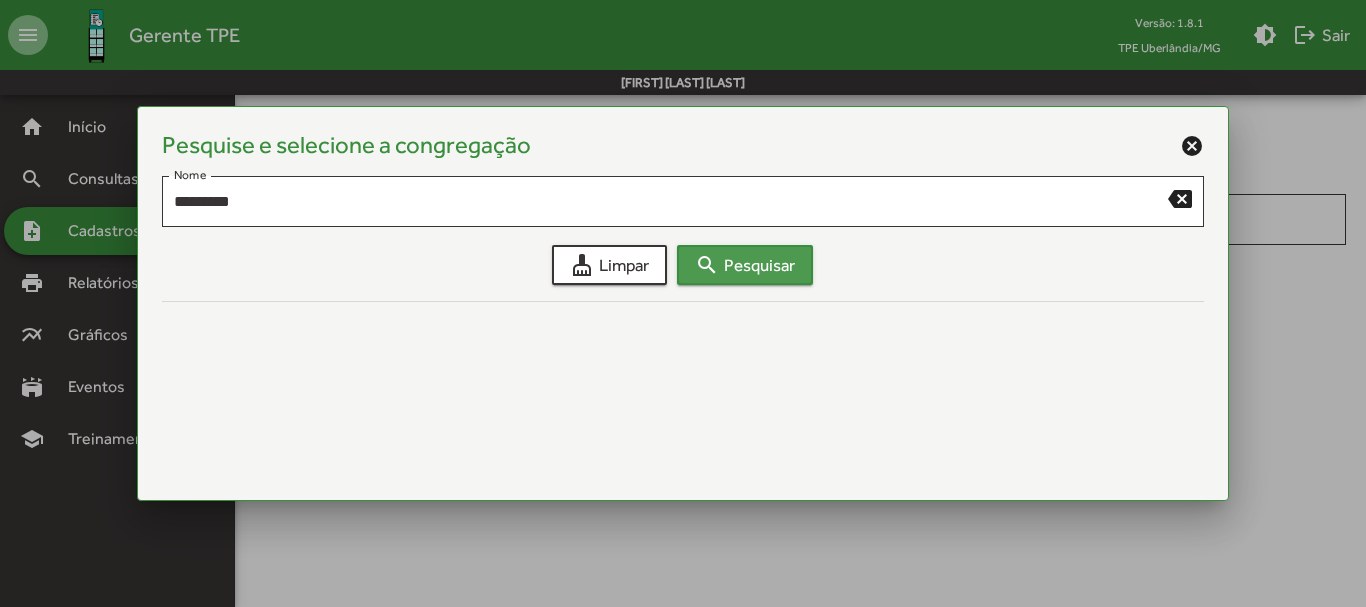 click on "search  Pesquisar" at bounding box center [745, 265] 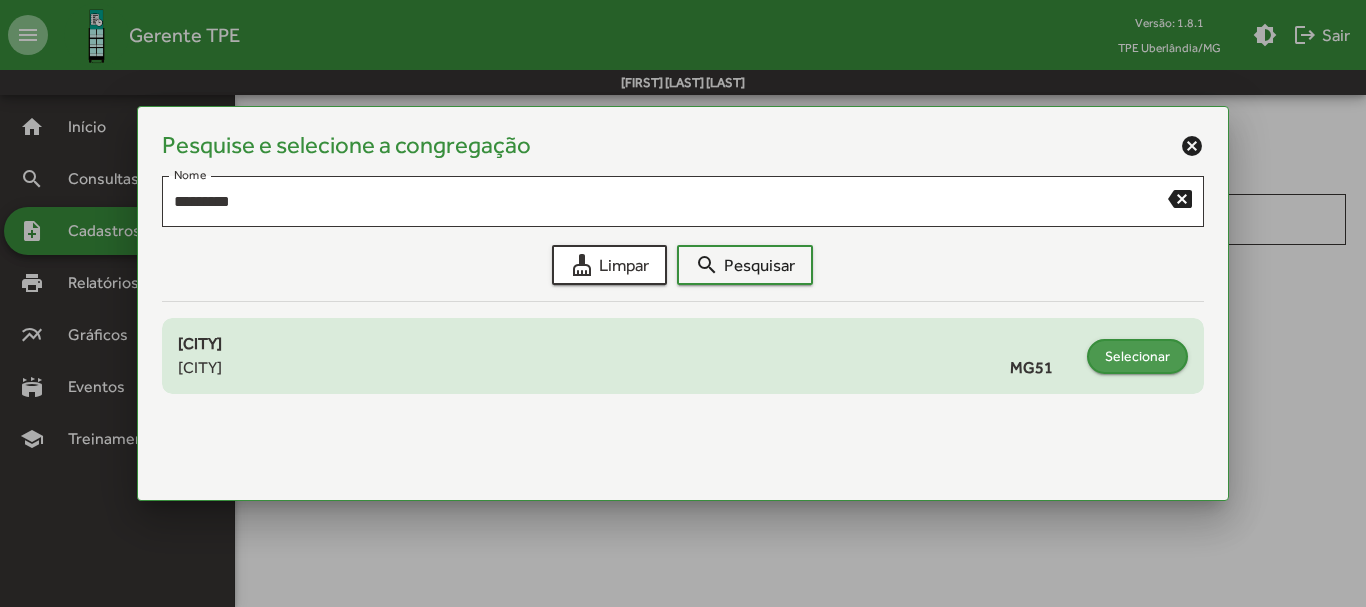 click on "Selecionar" 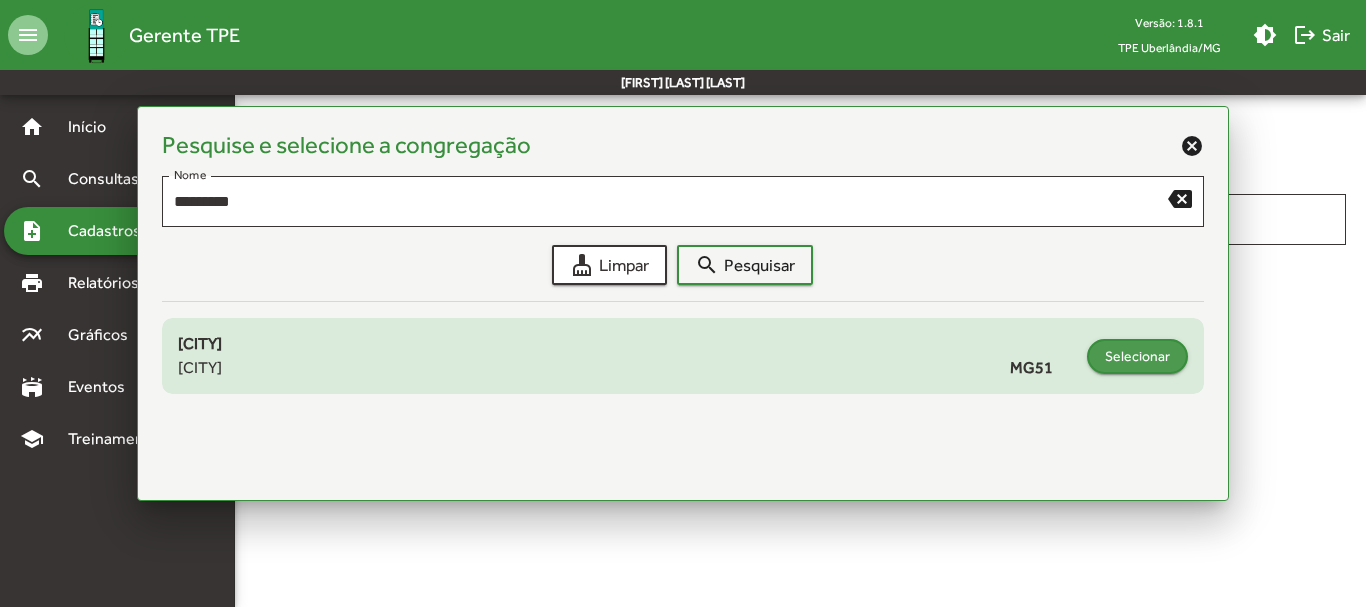 type on "**********" 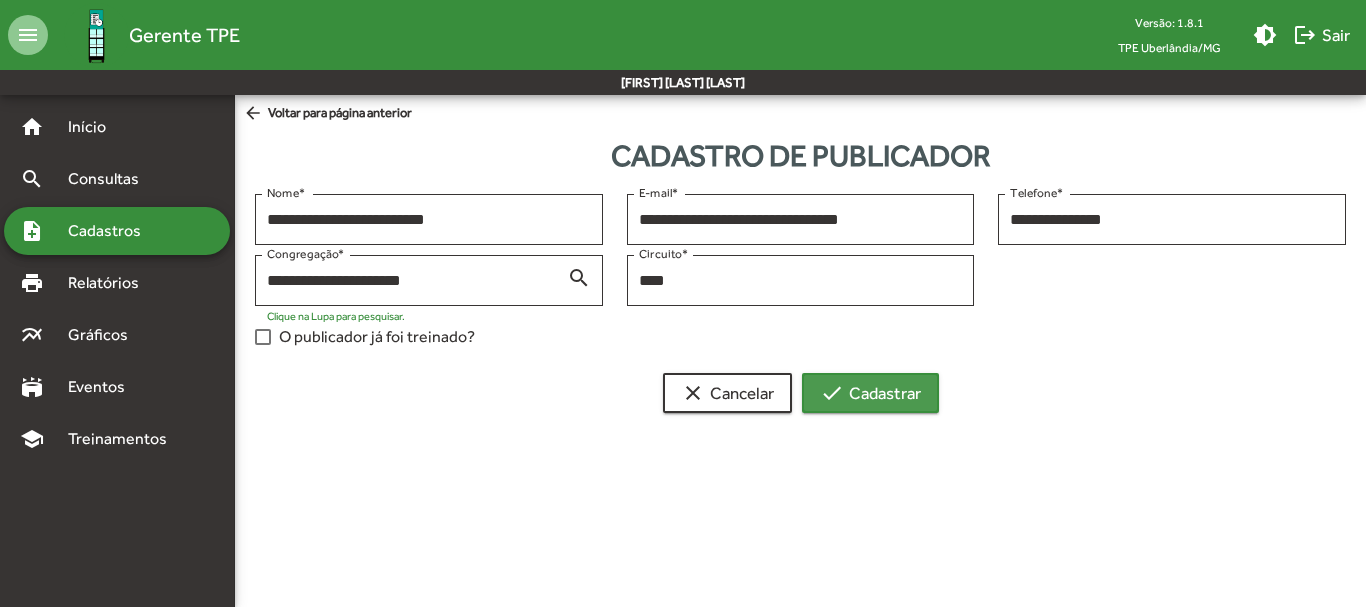 click on "check  Cadastrar" at bounding box center (870, 393) 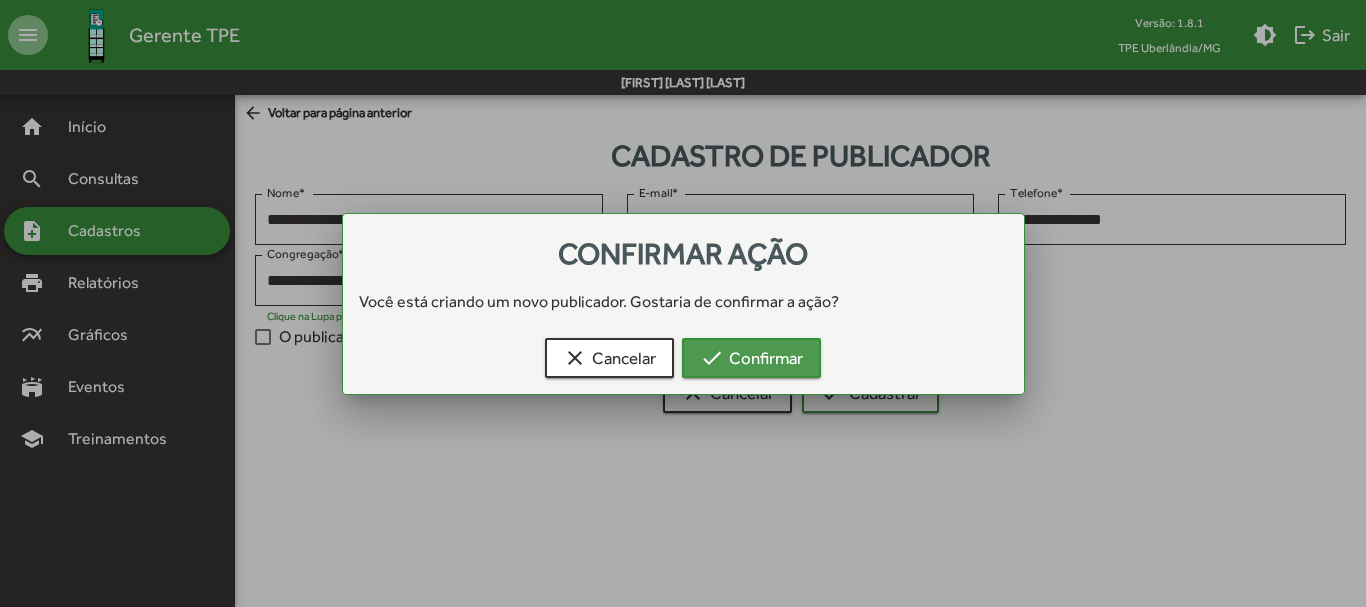 click on "check  Confirmar" at bounding box center (751, 358) 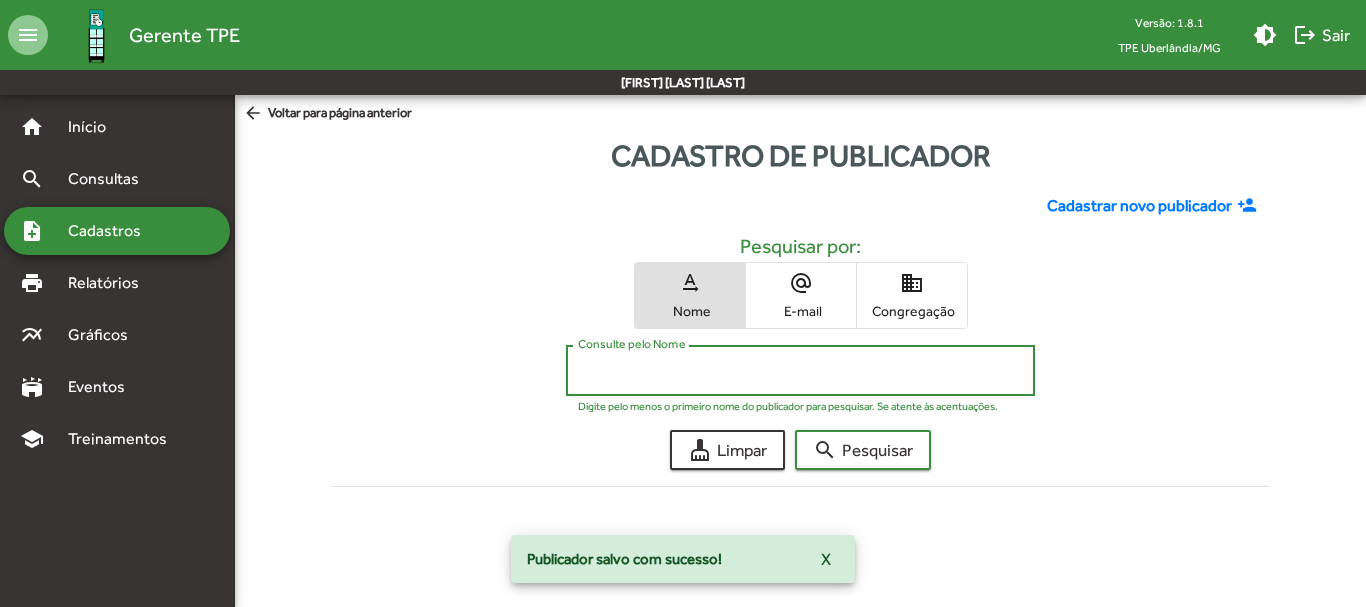 click on "Consulte pelo Nome" at bounding box center [800, 371] 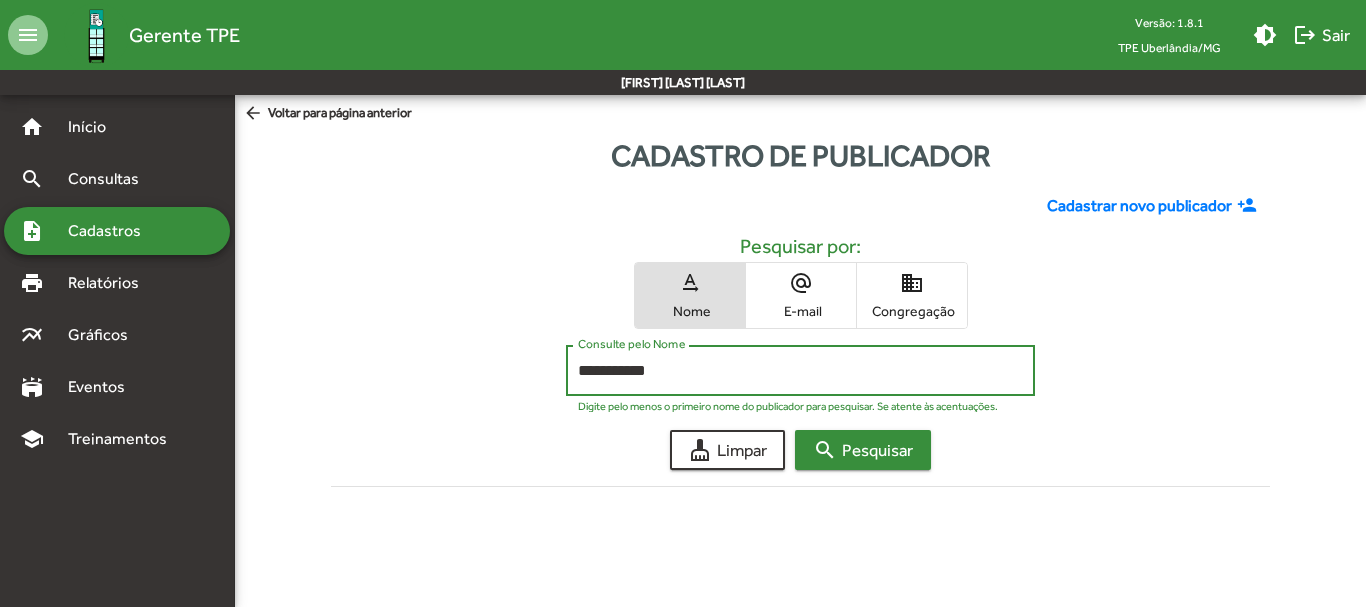 type on "**********" 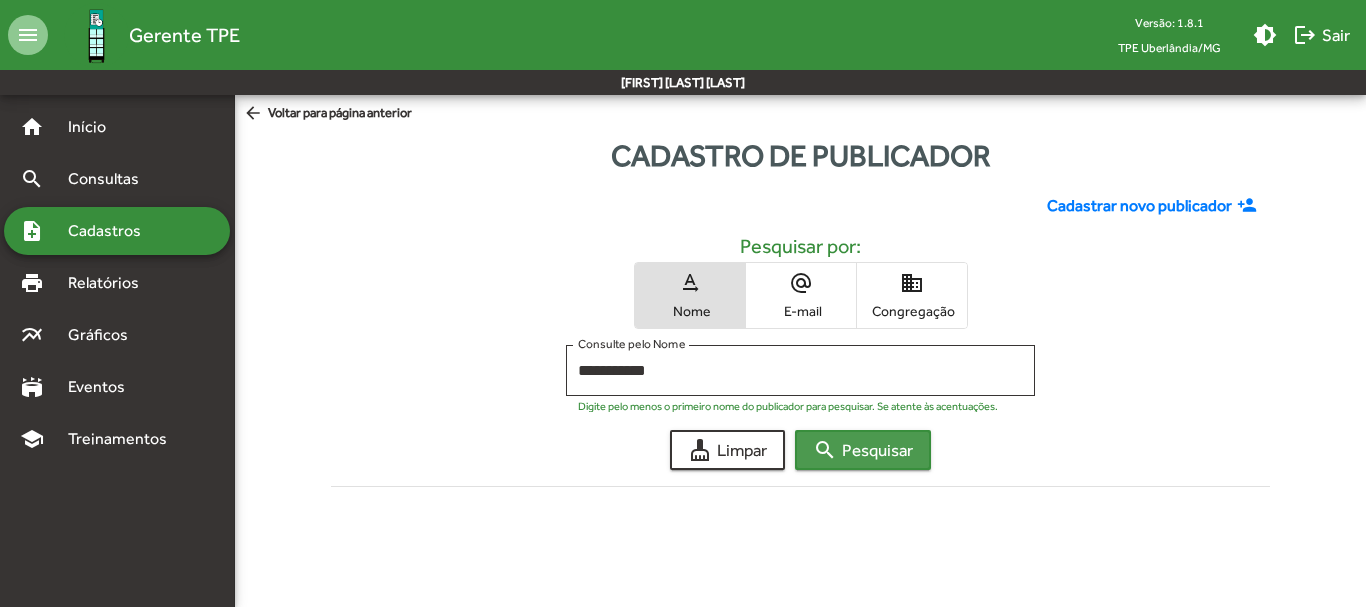click on "search  Pesquisar" 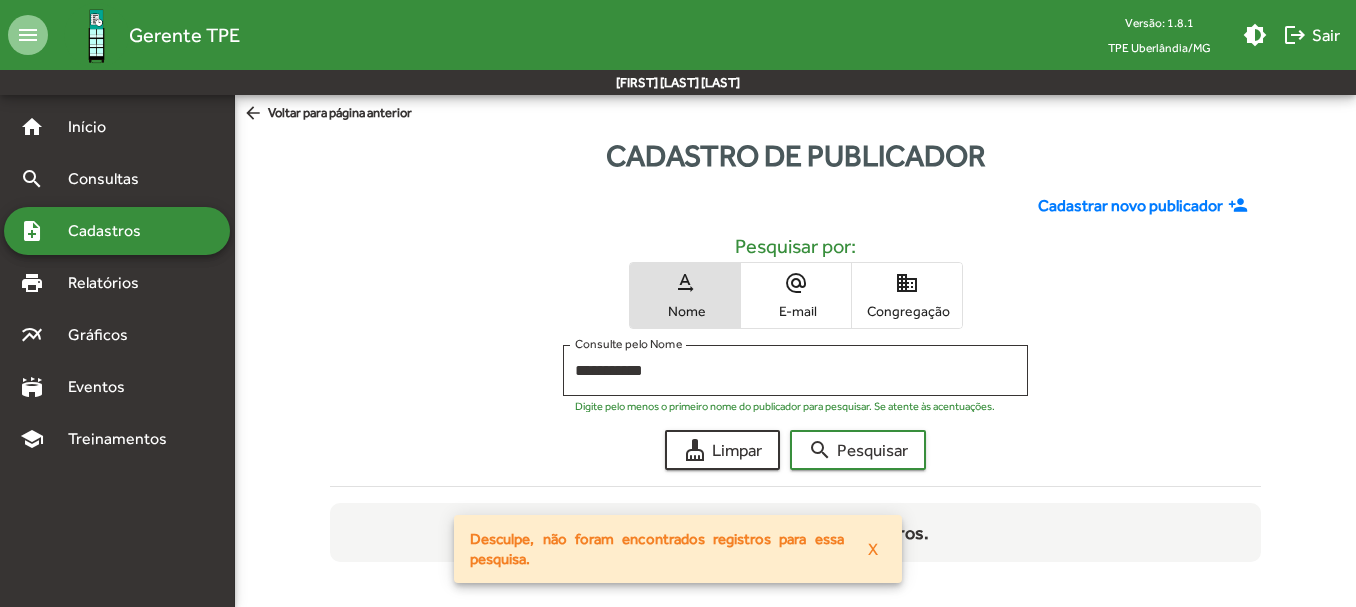 click on "Cadastrar novo publicador" 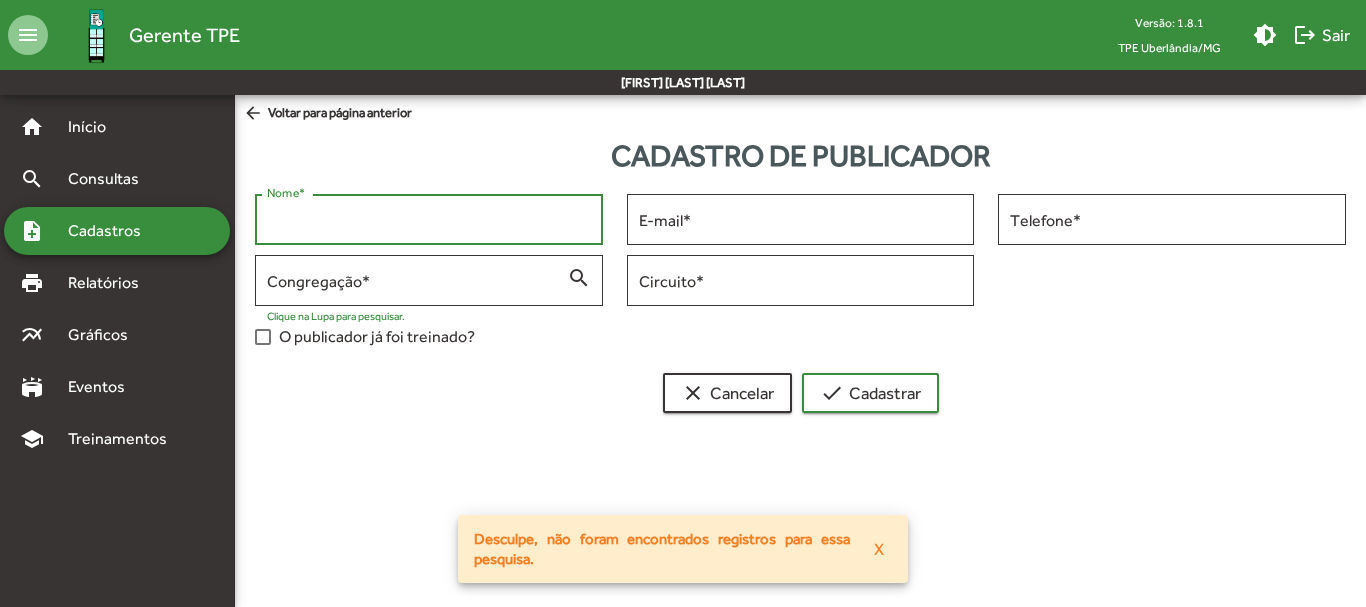click on "Nome  *" at bounding box center [429, 220] 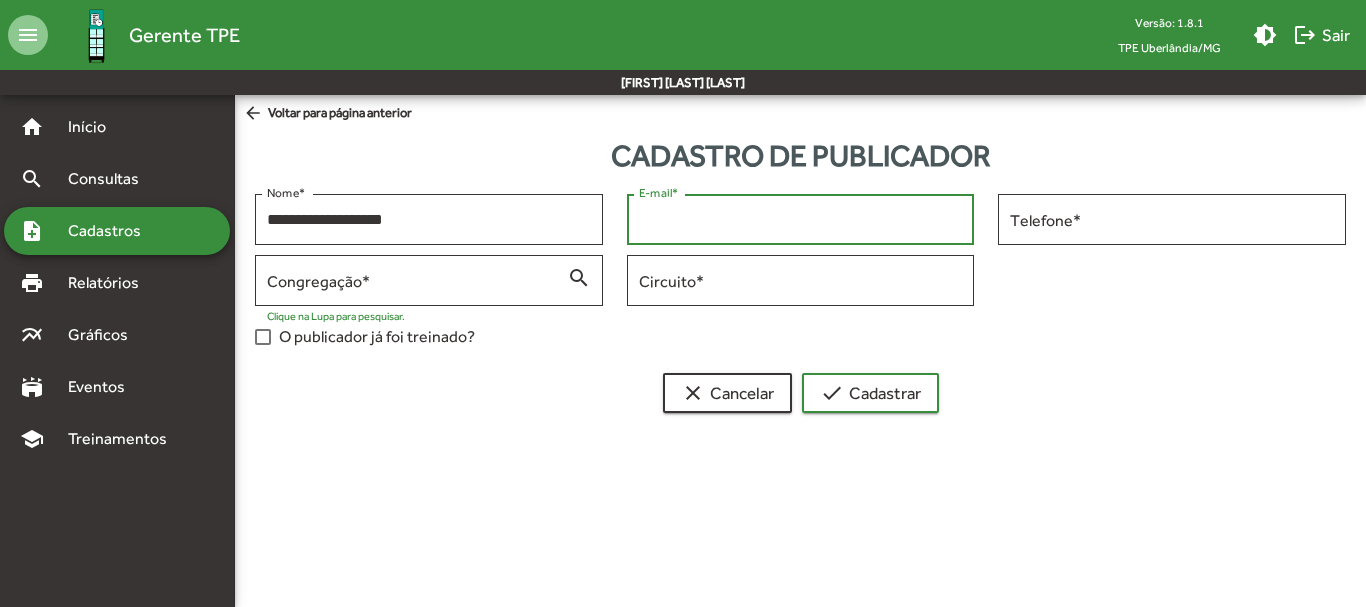 click on "E-mail  *" at bounding box center (801, 220) 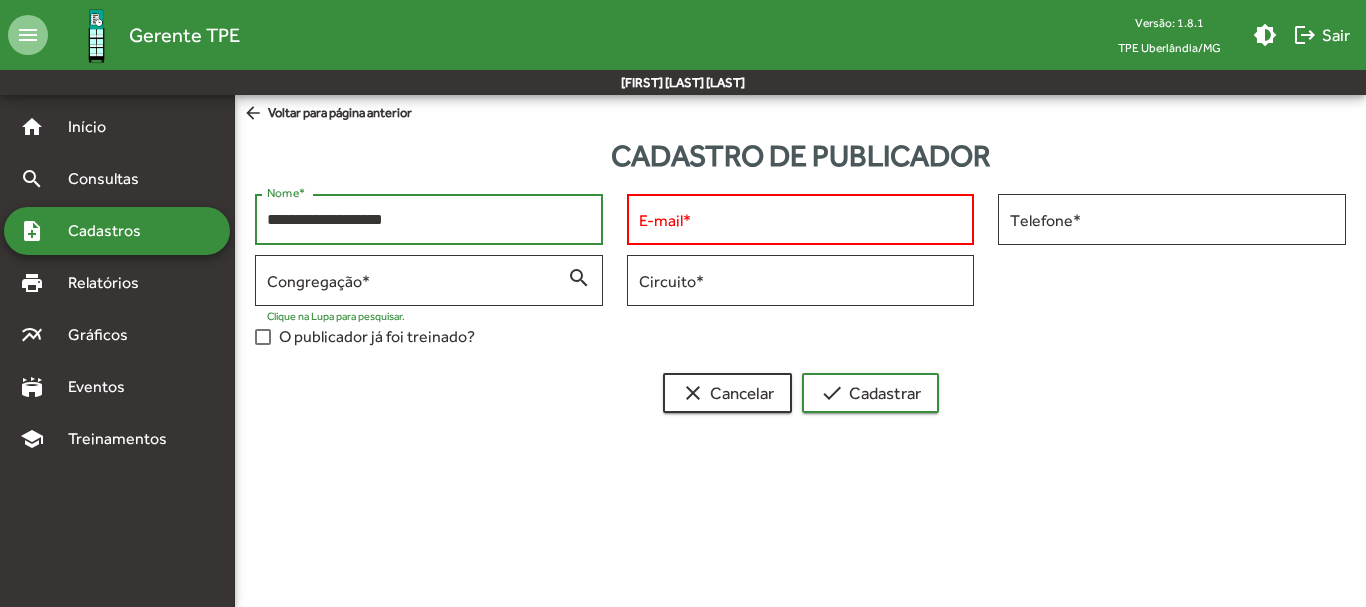 click on "**********" at bounding box center [429, 220] 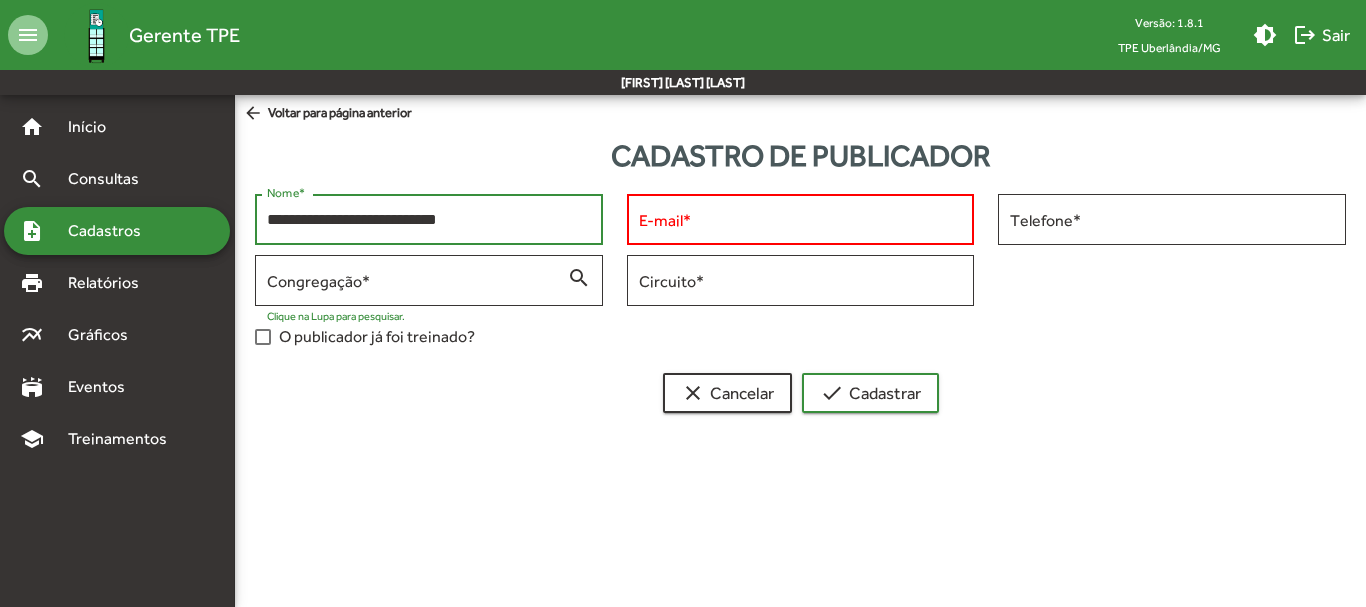 type on "**********" 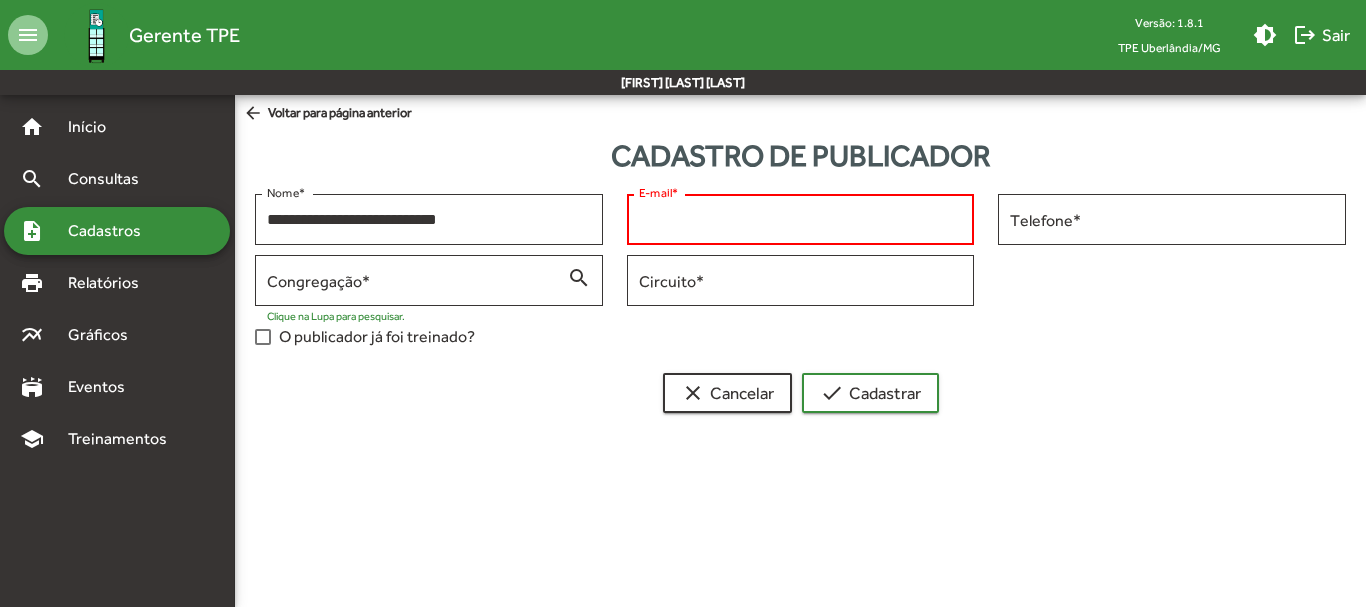 click on "E-mail  *" at bounding box center (801, 220) 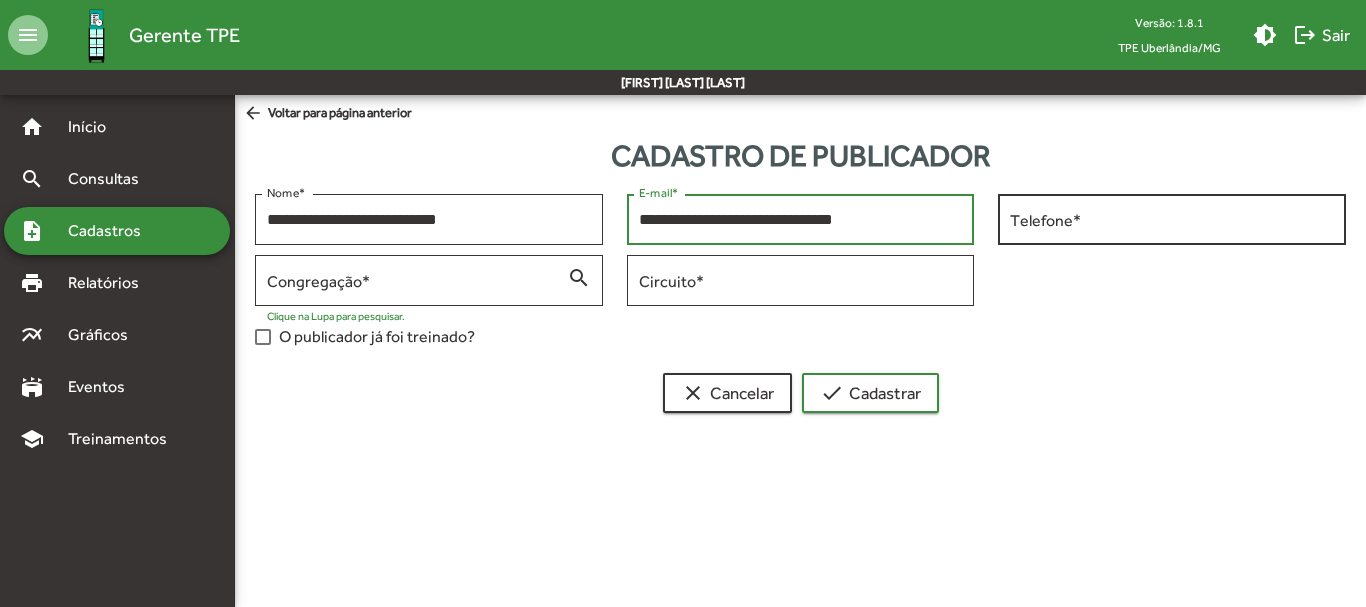 type on "**********" 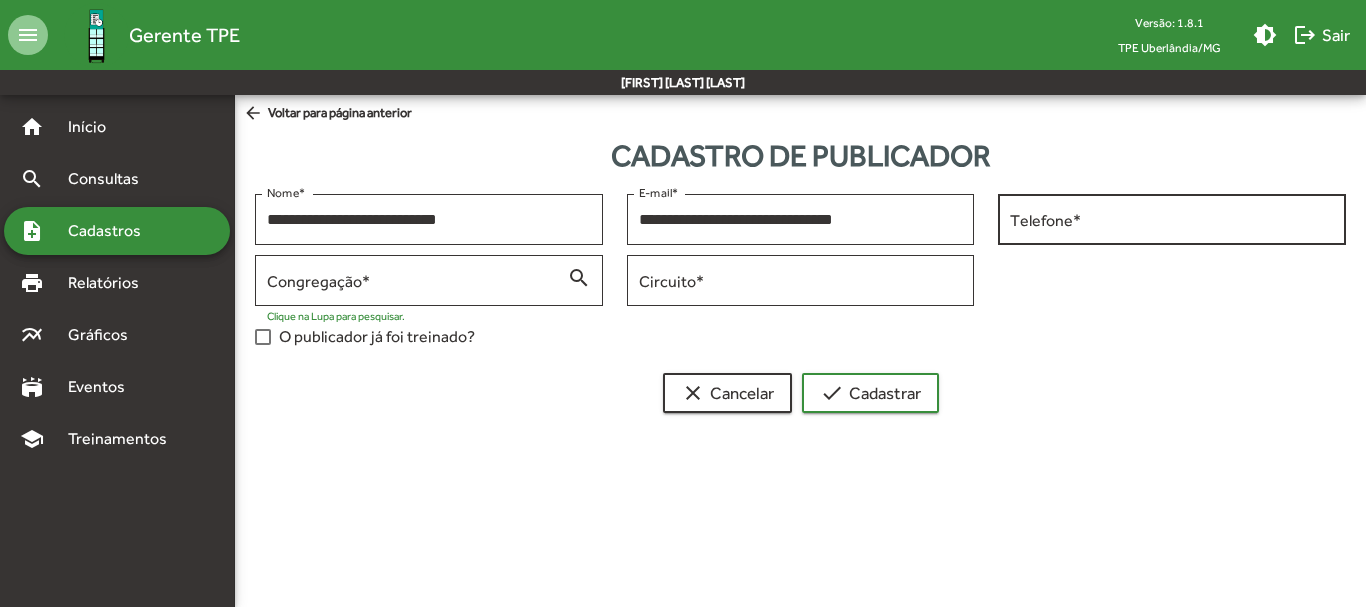 click on "Telefone  *" at bounding box center (1172, 217) 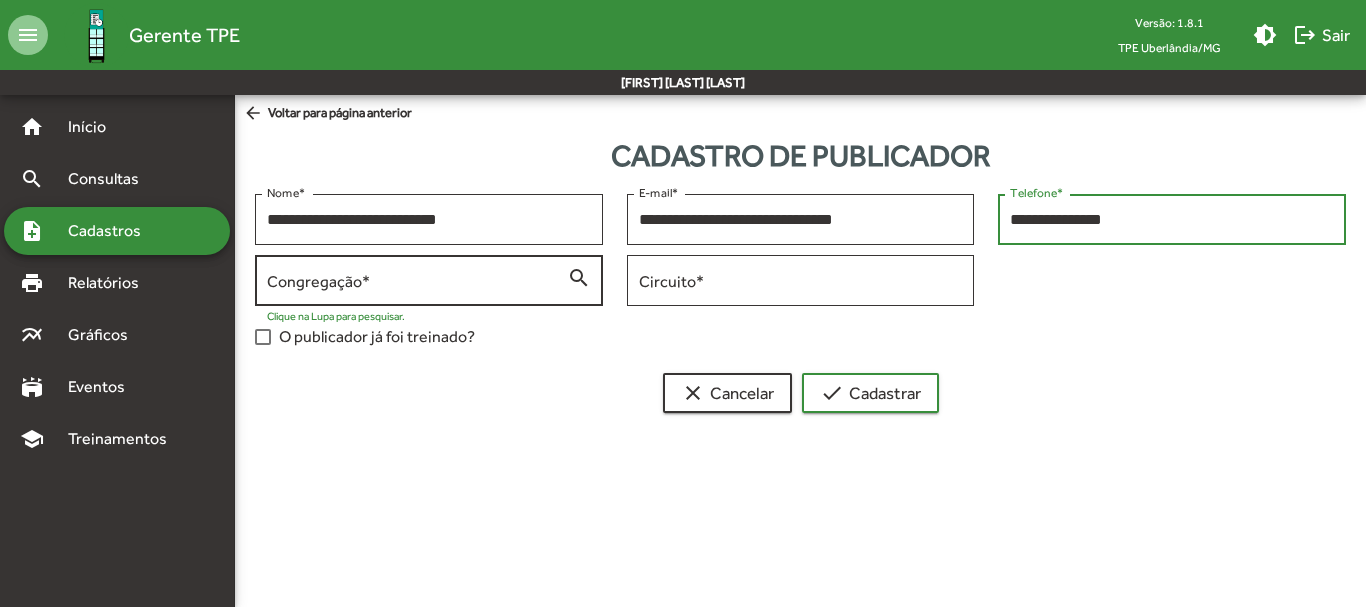 type on "**********" 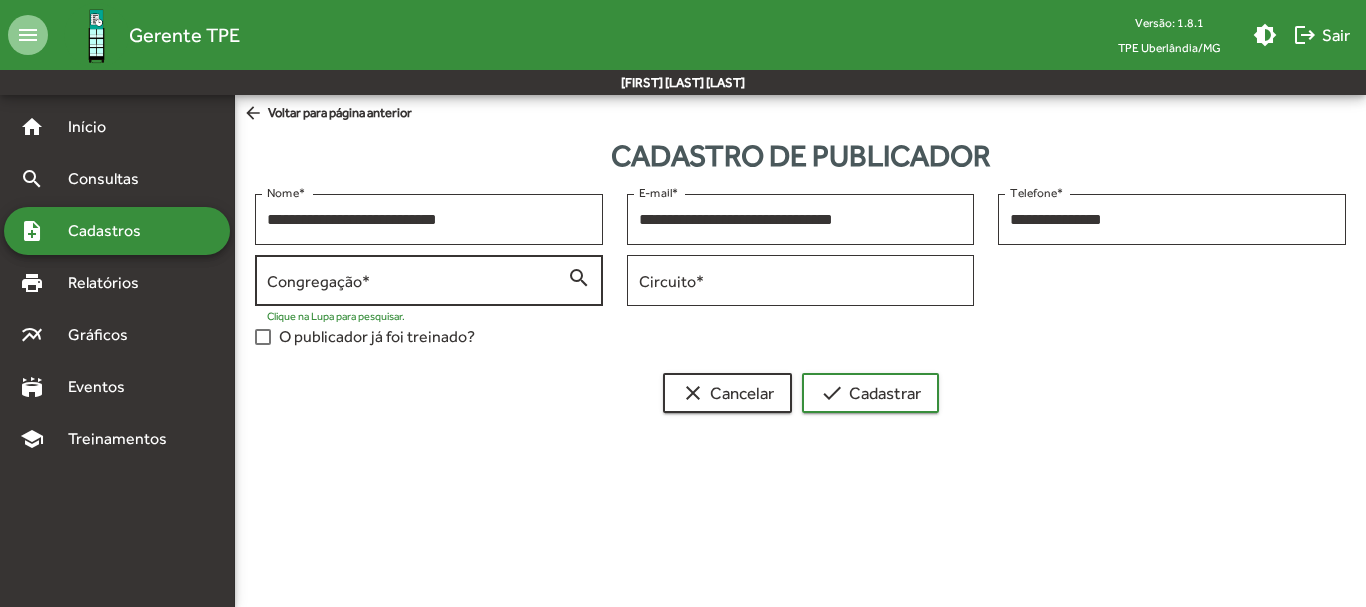 click on "Congregação  *" at bounding box center [417, 281] 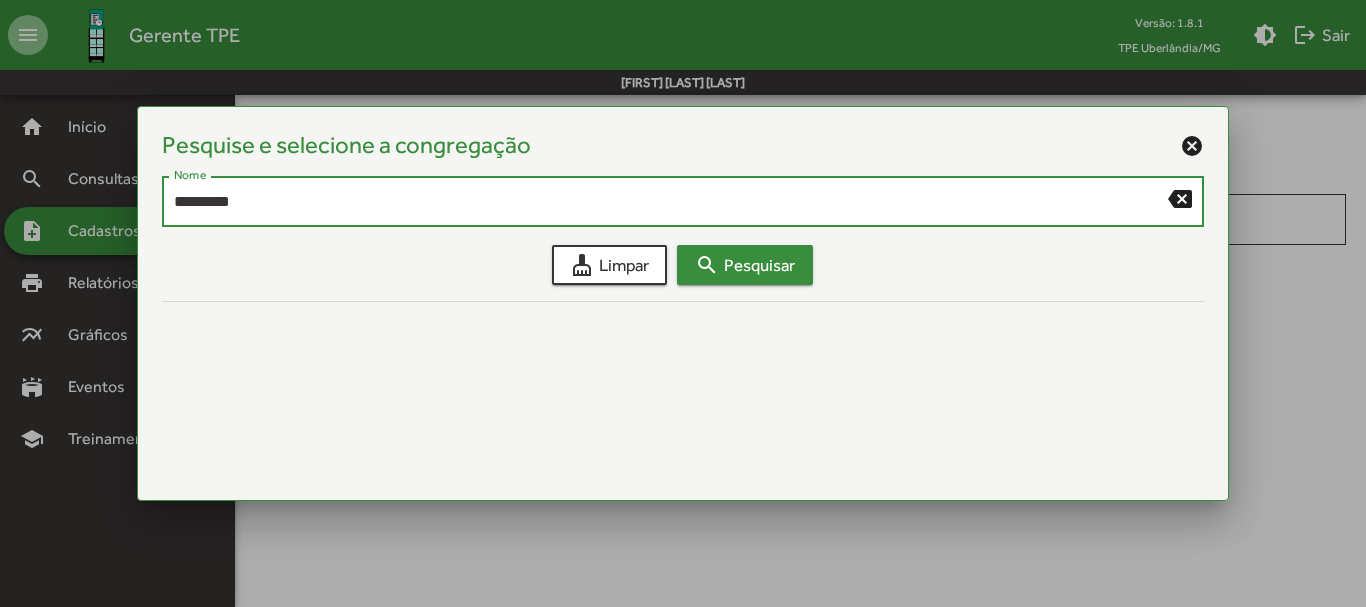 type on "*********" 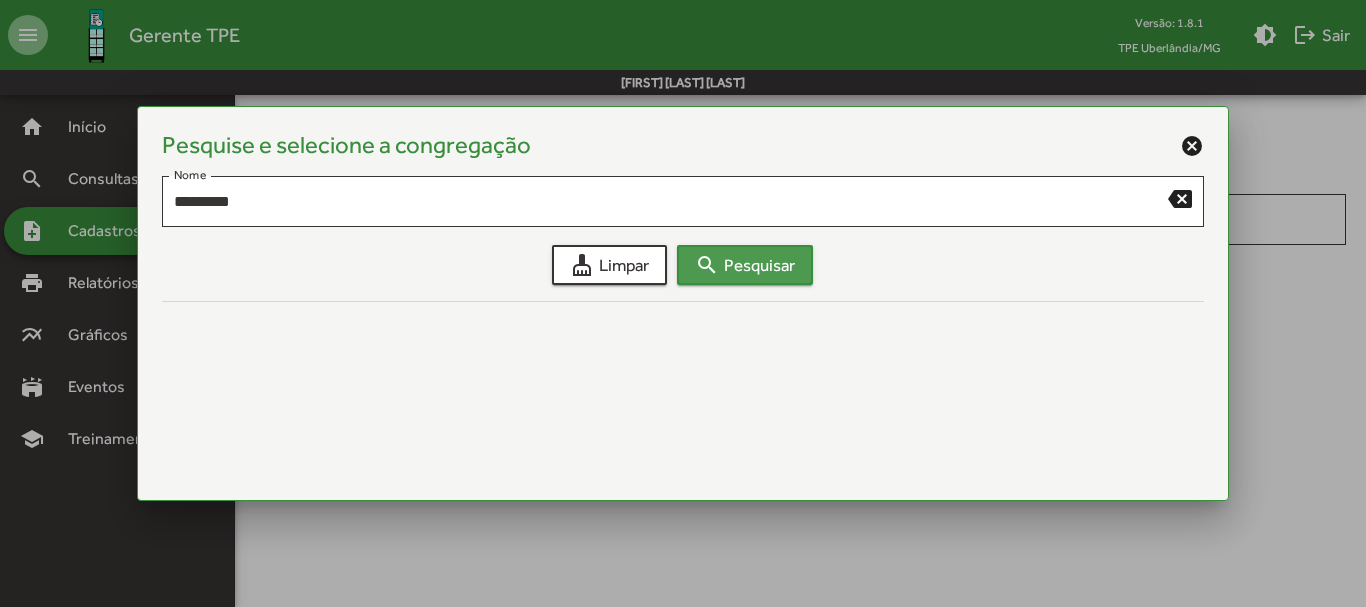 click on "search  Pesquisar" at bounding box center [745, 265] 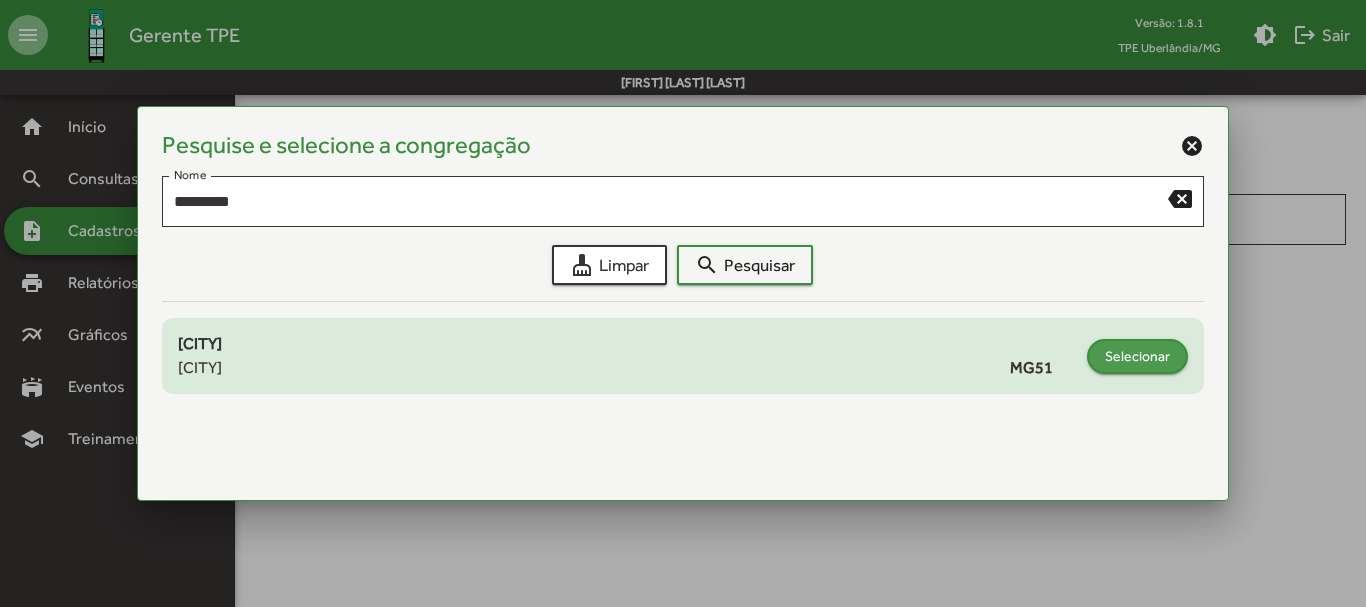 click on "Selecionar" 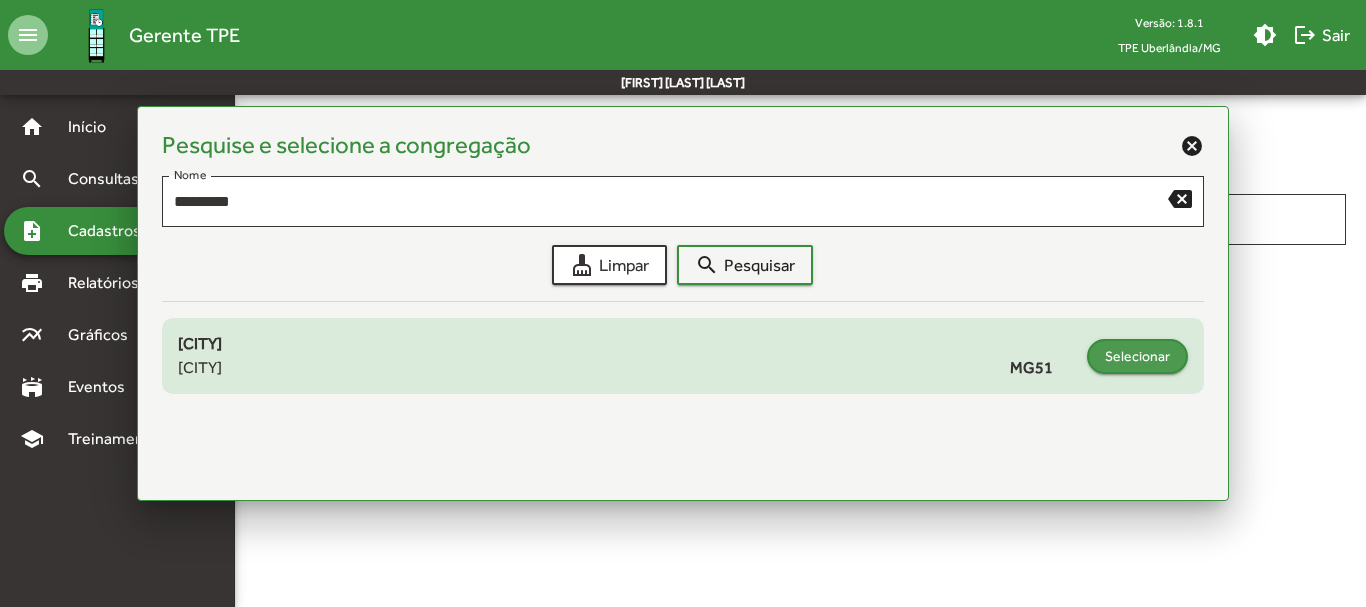 type on "**********" 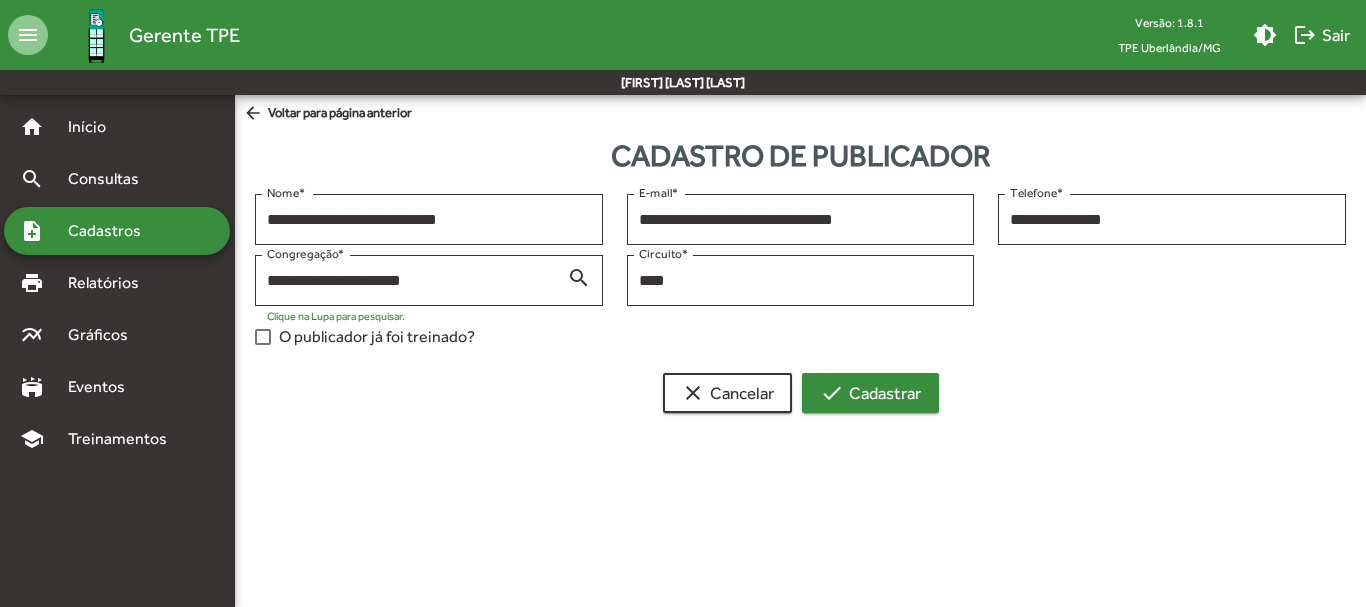 click on "check  Cadastrar" at bounding box center (870, 393) 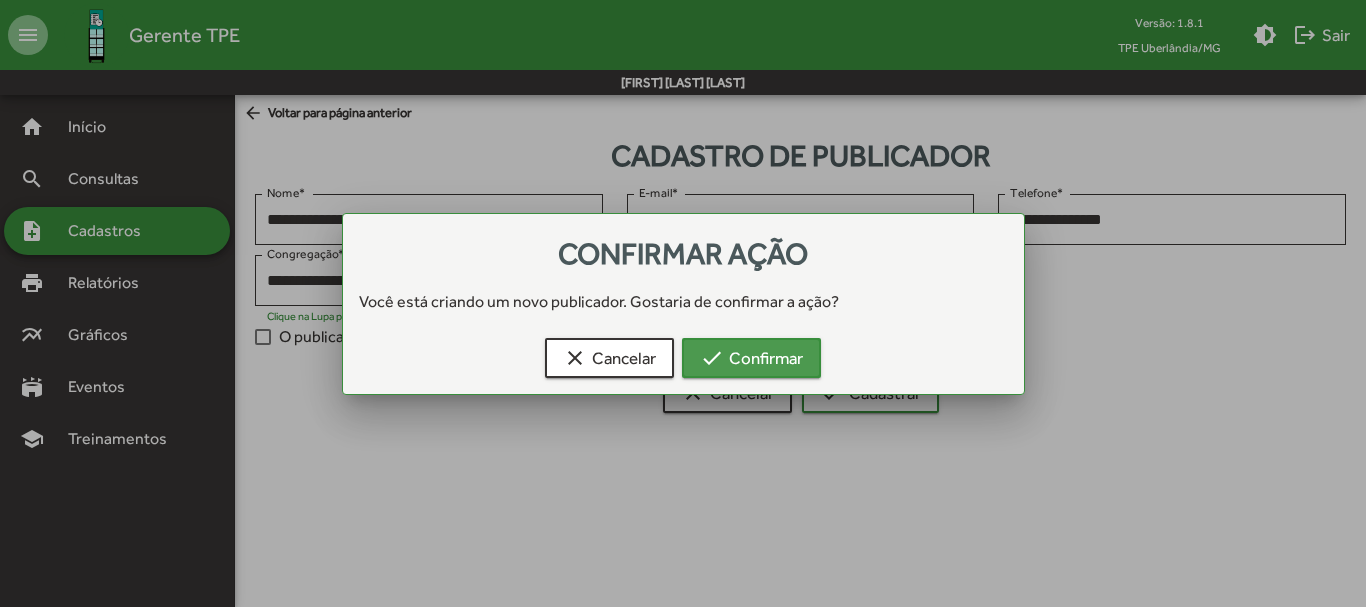 click on "check  Confirmar" at bounding box center [751, 358] 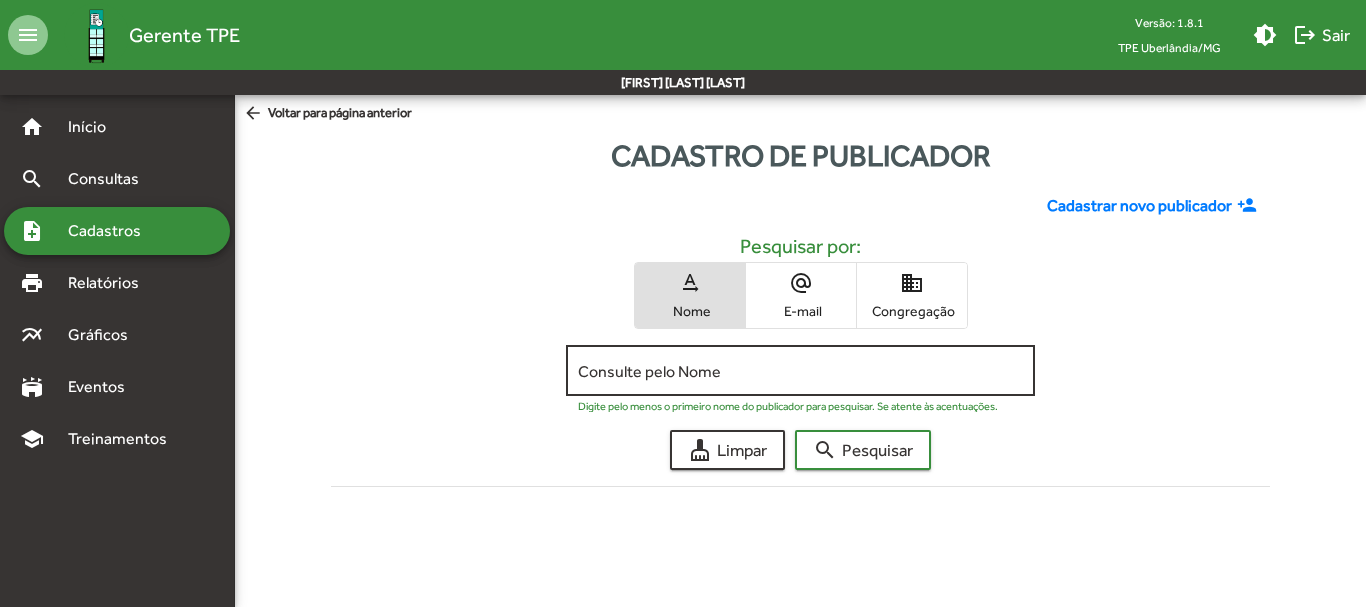 click on "Consulte pelo Nome" 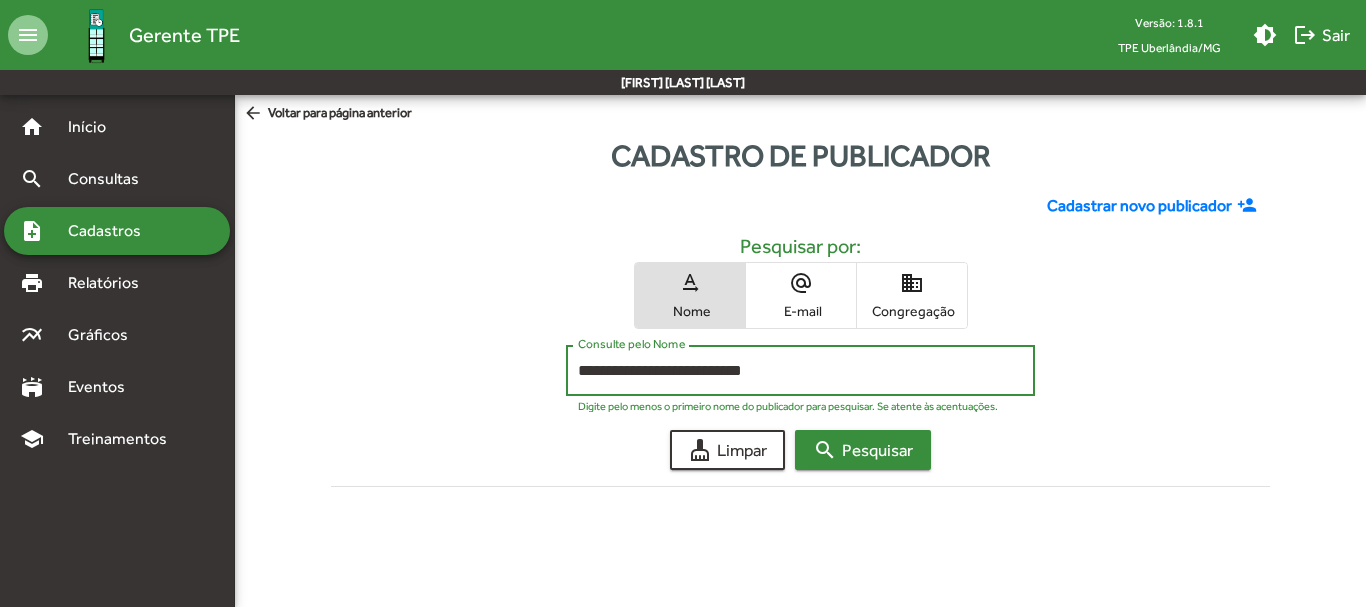 type on "**********" 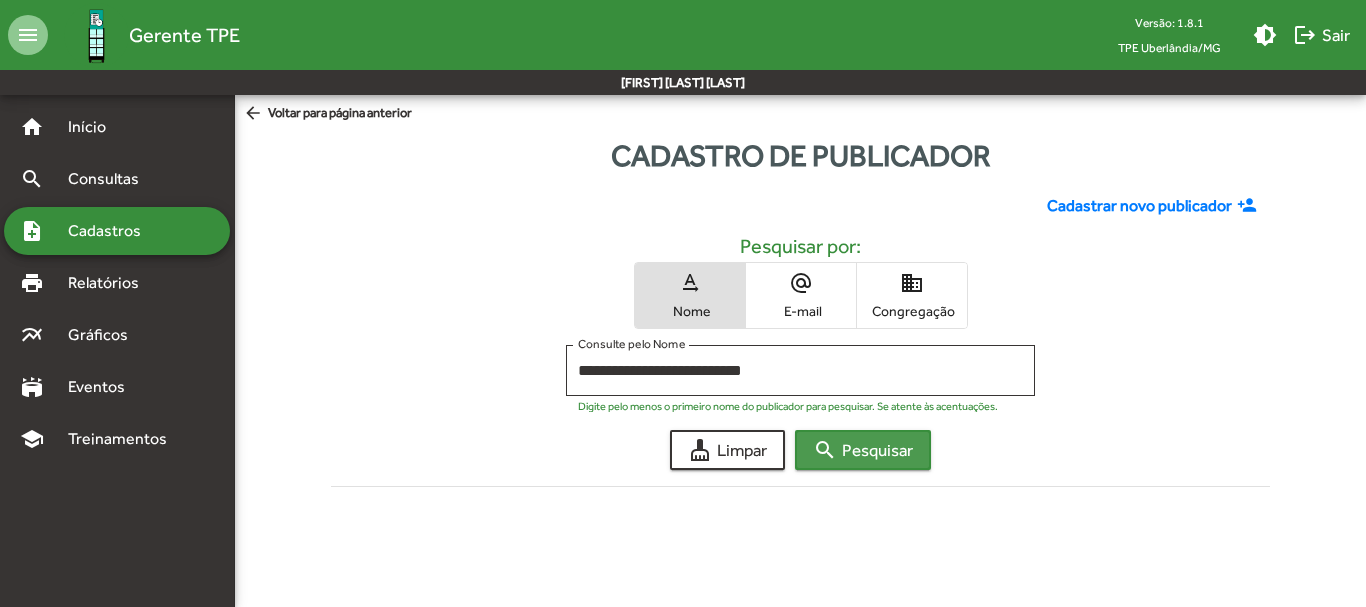 click on "search  Pesquisar" 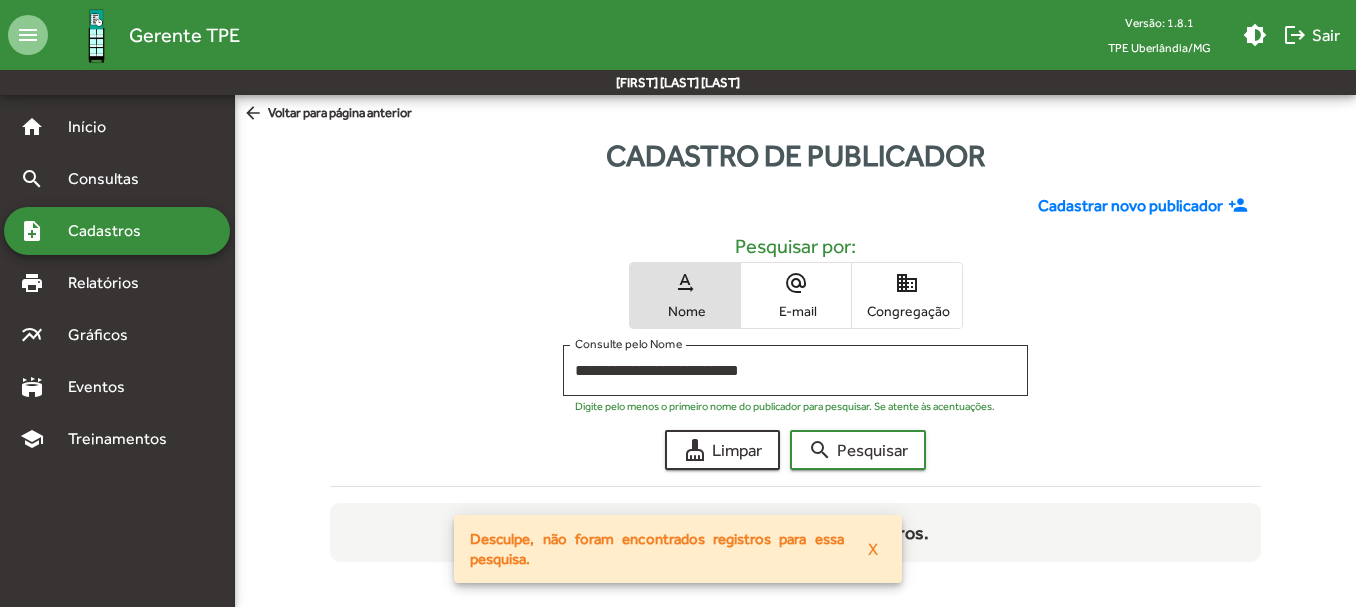 click on "Cadastrar novo publicador" 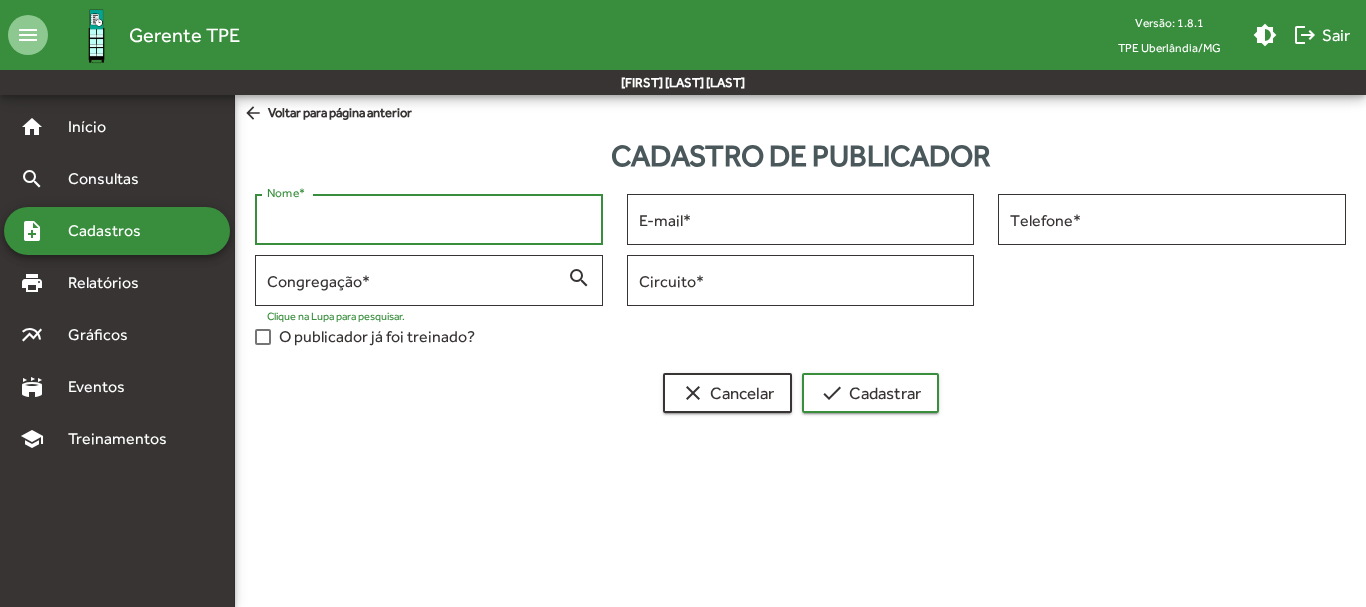 click on "Nome  *" at bounding box center [429, 220] 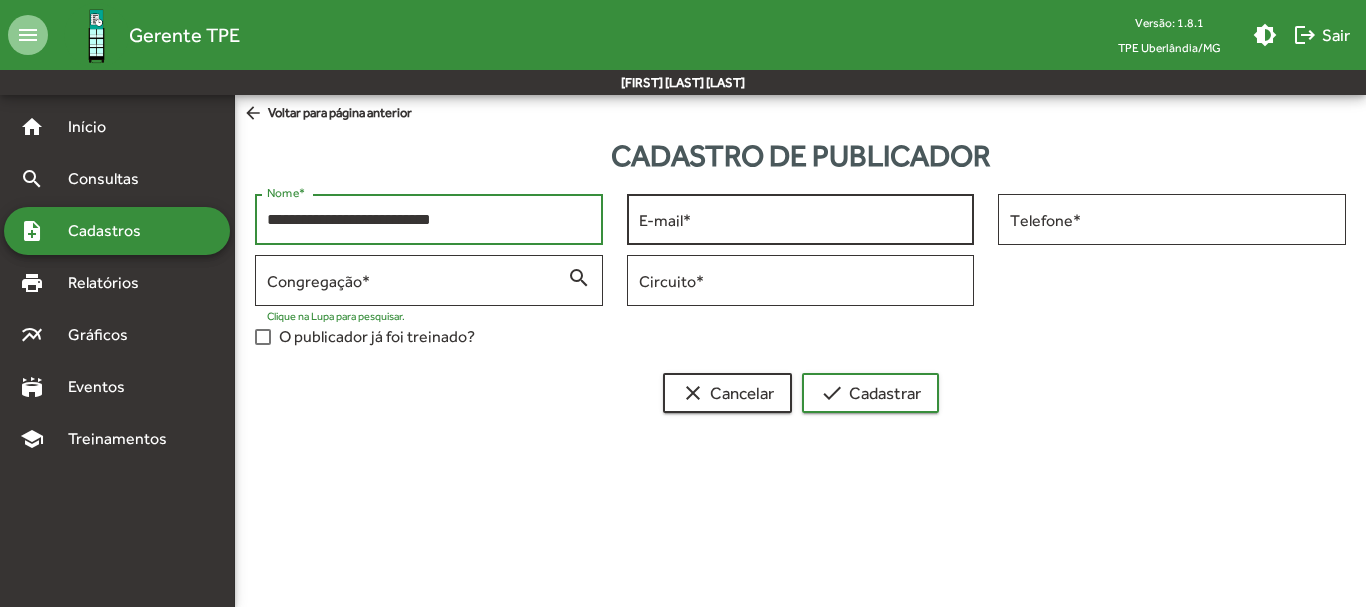 type on "**********" 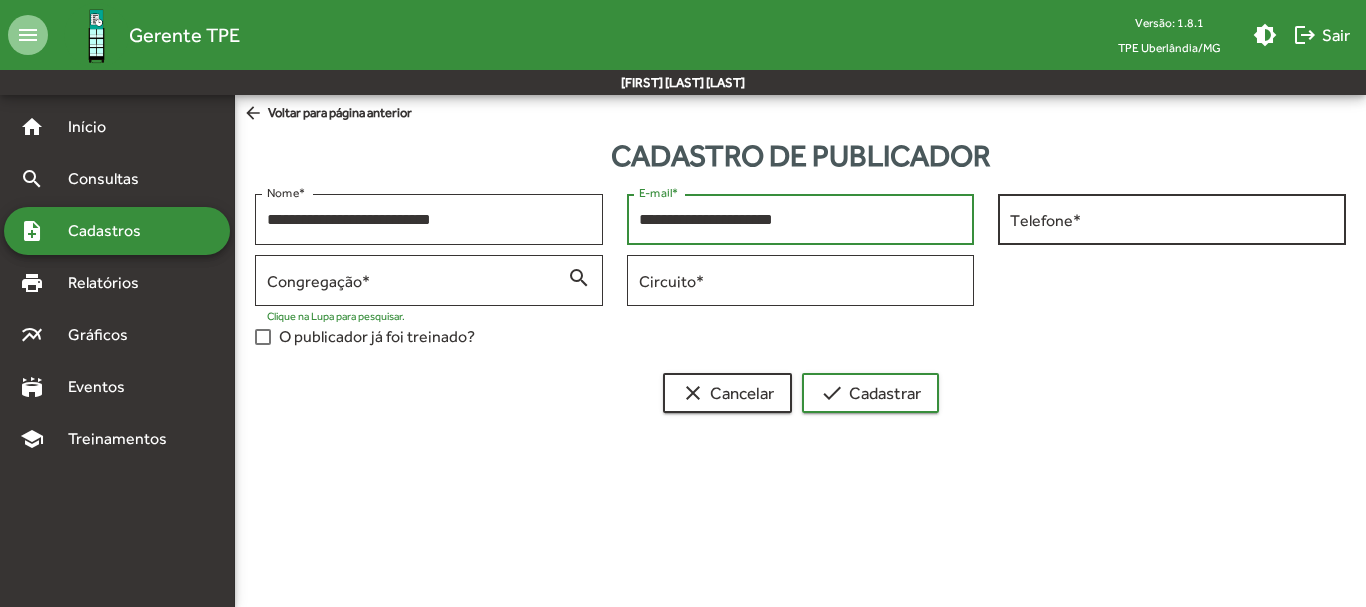 type on "**********" 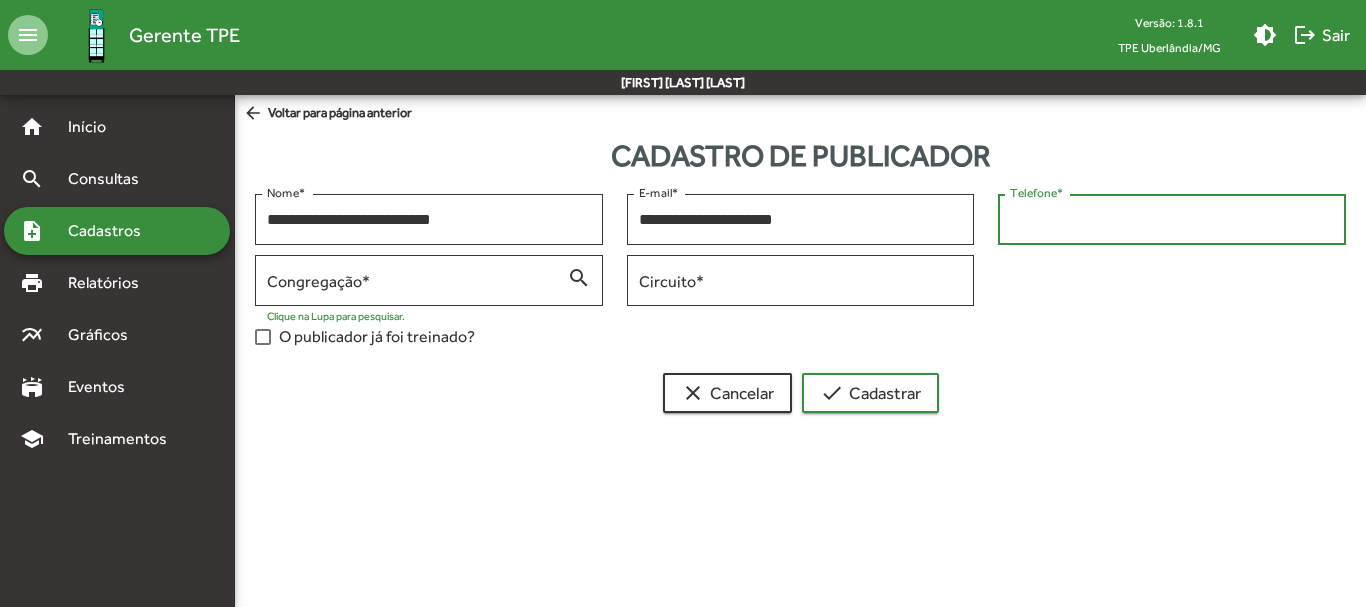 click on "Telefone  *" at bounding box center (1172, 220) 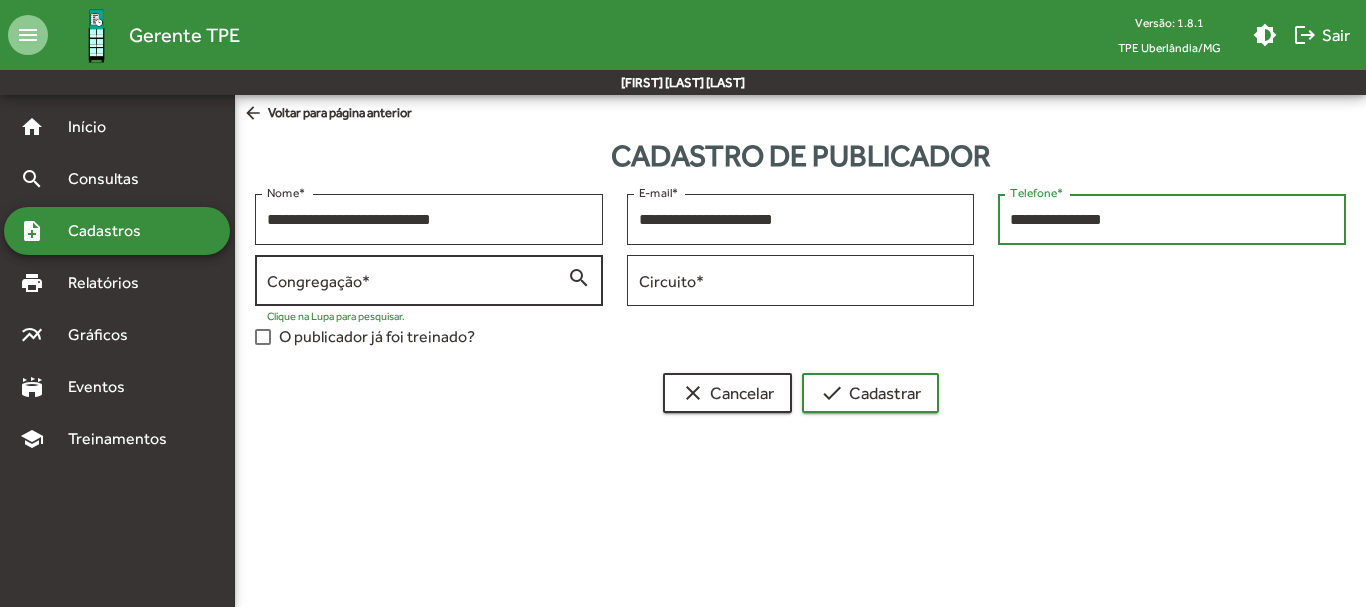 type on "**********" 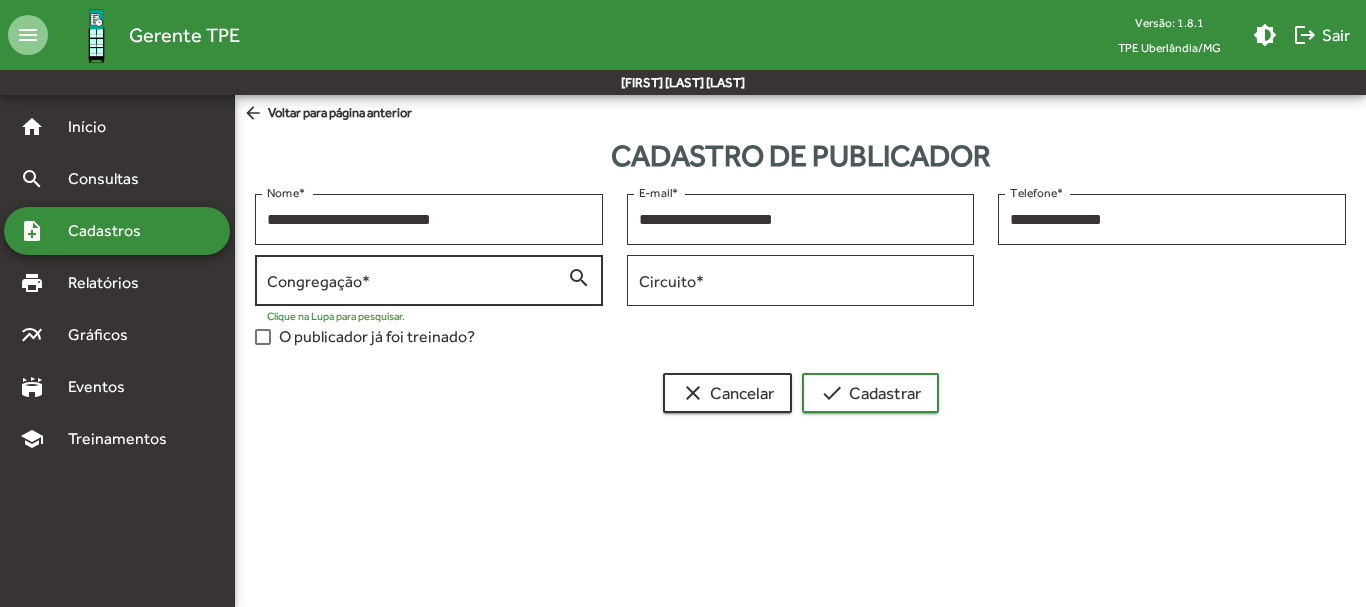click on "Congregação  *" at bounding box center (417, 281) 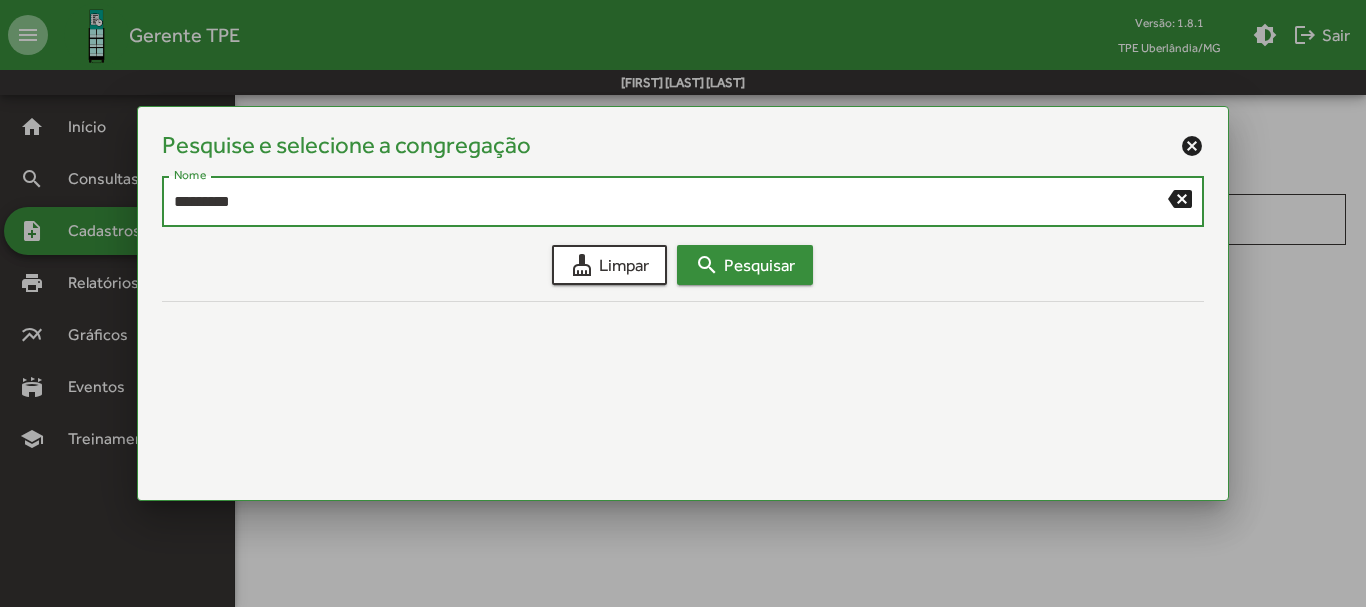 type on "*********" 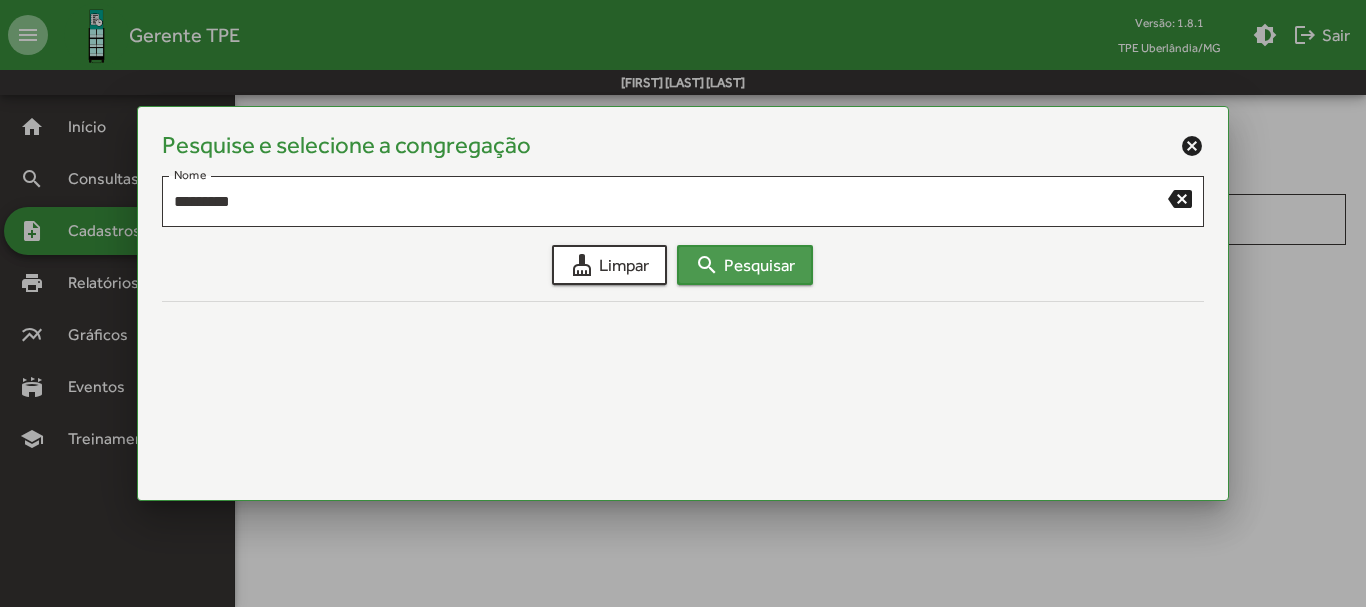 click on "search  Pesquisar" at bounding box center (745, 265) 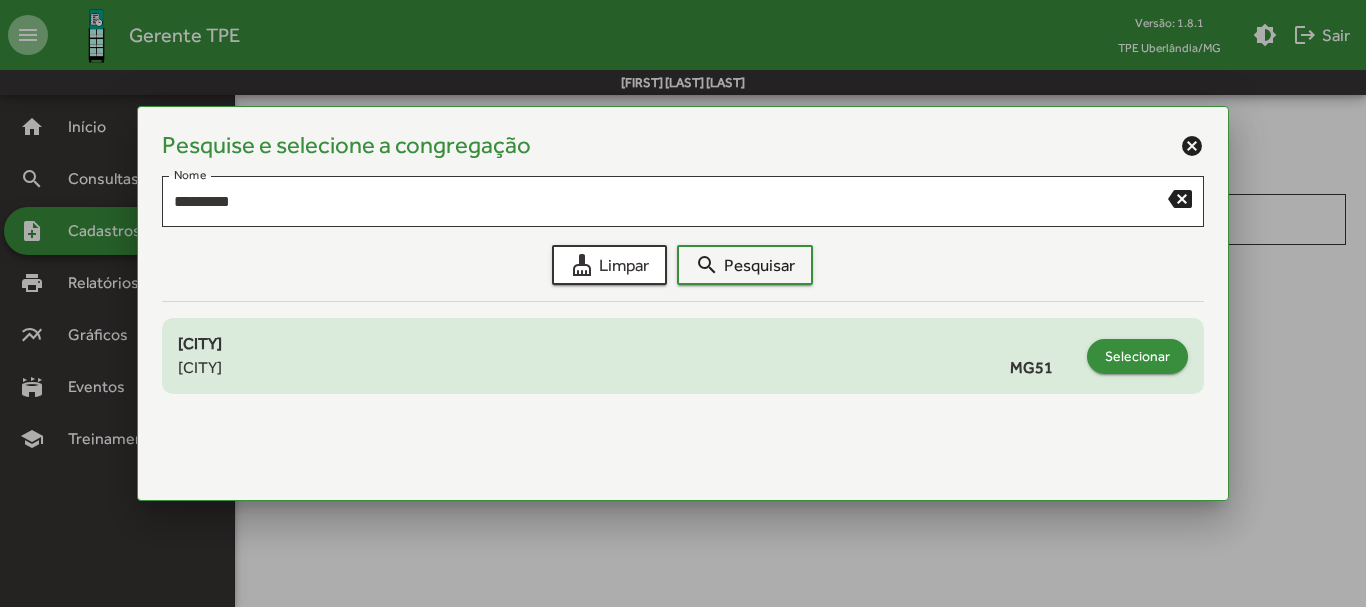 click on "Selecionar" 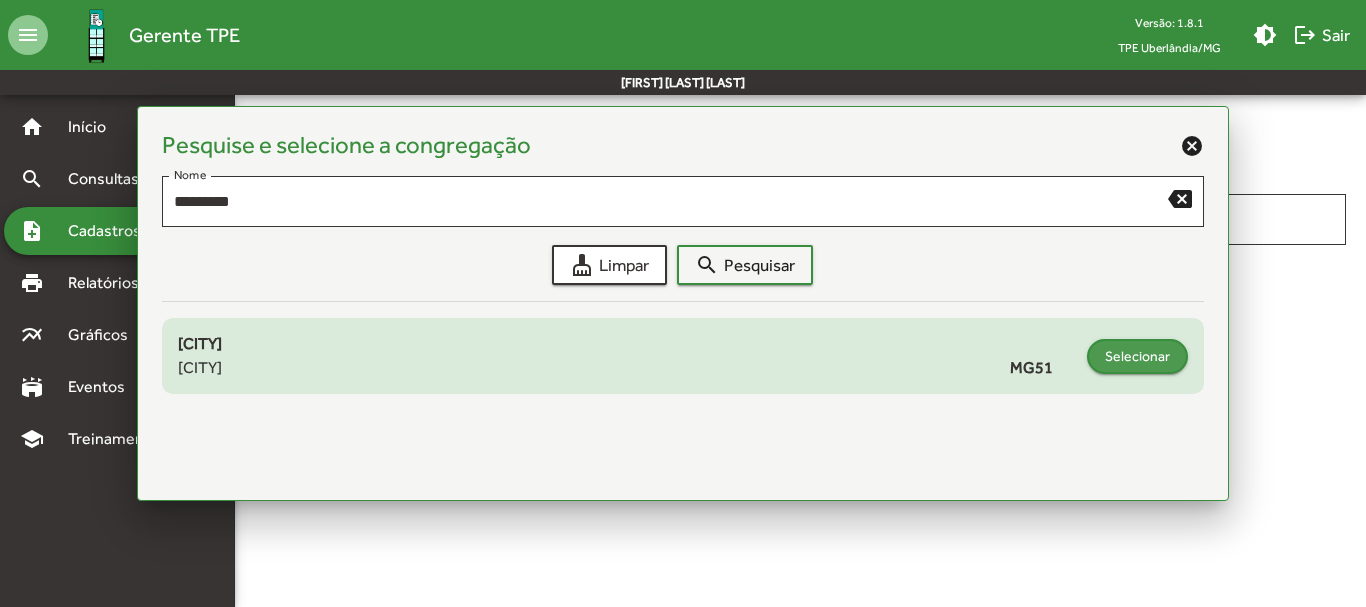 type on "**********" 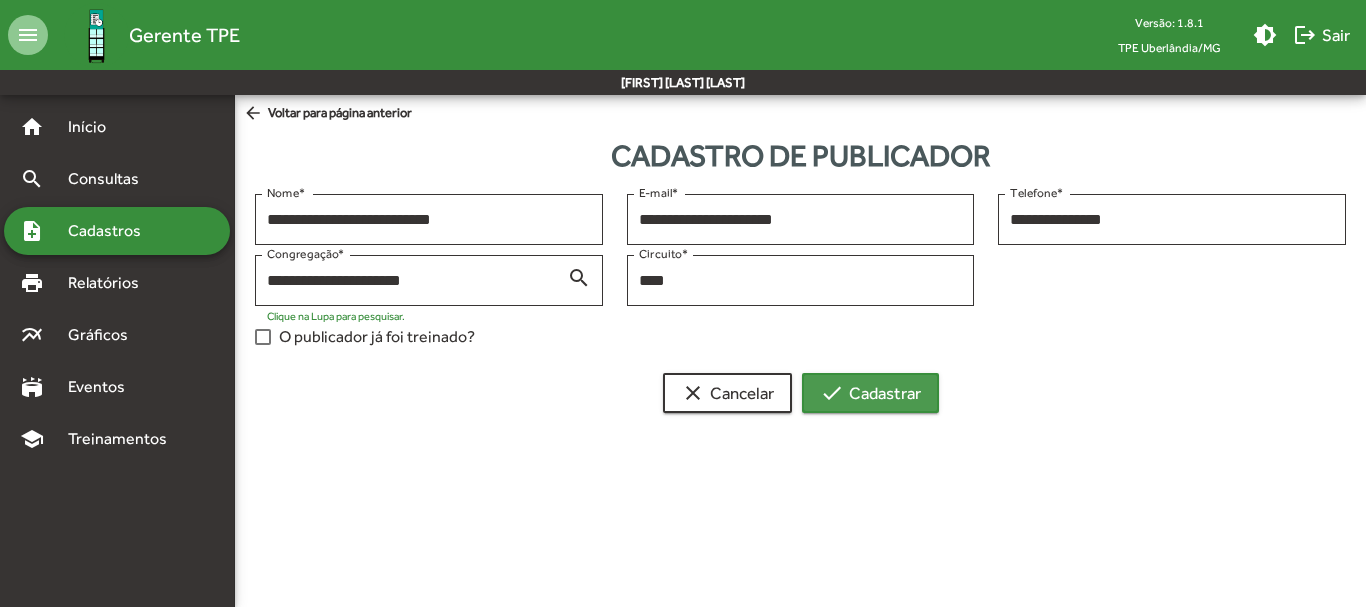 click on "check  Cadastrar" at bounding box center (870, 393) 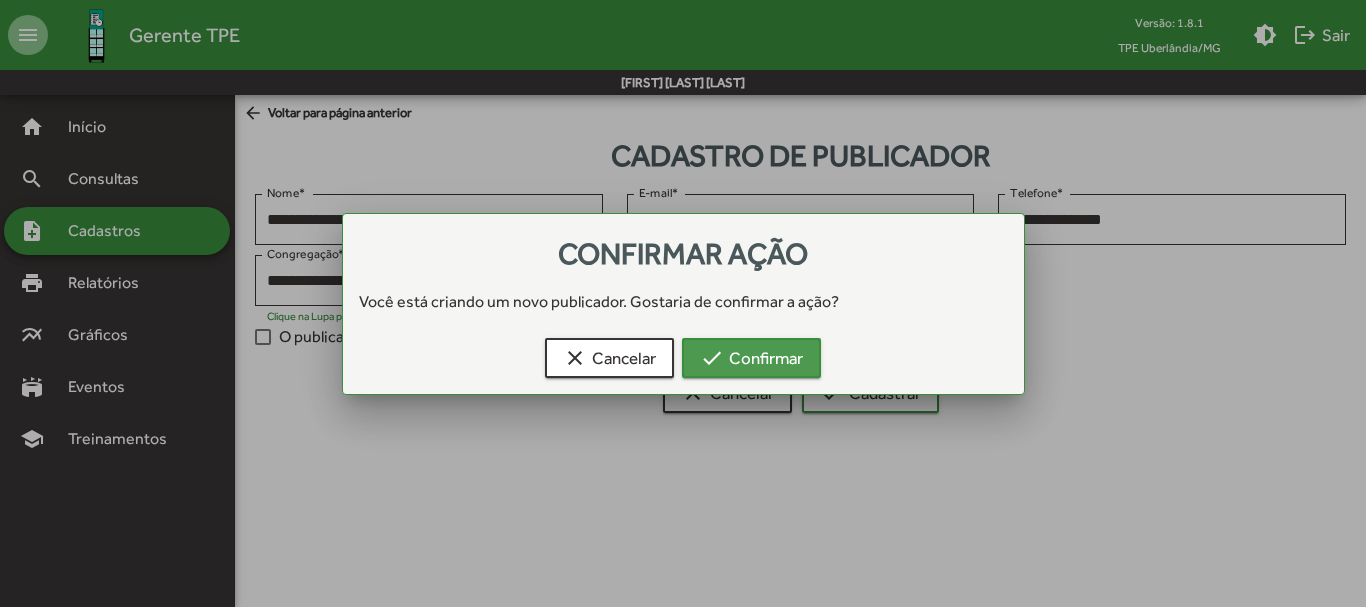 click on "check  Confirmar" at bounding box center [751, 358] 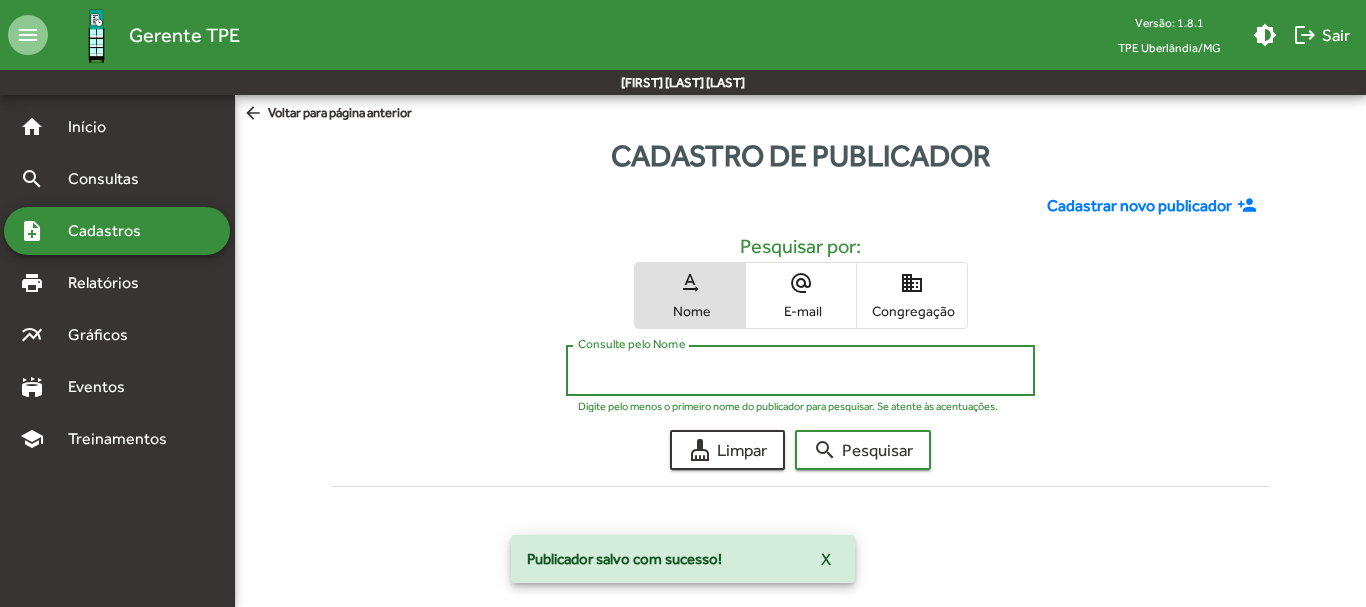 click on "Consulte pelo Nome" at bounding box center [800, 371] 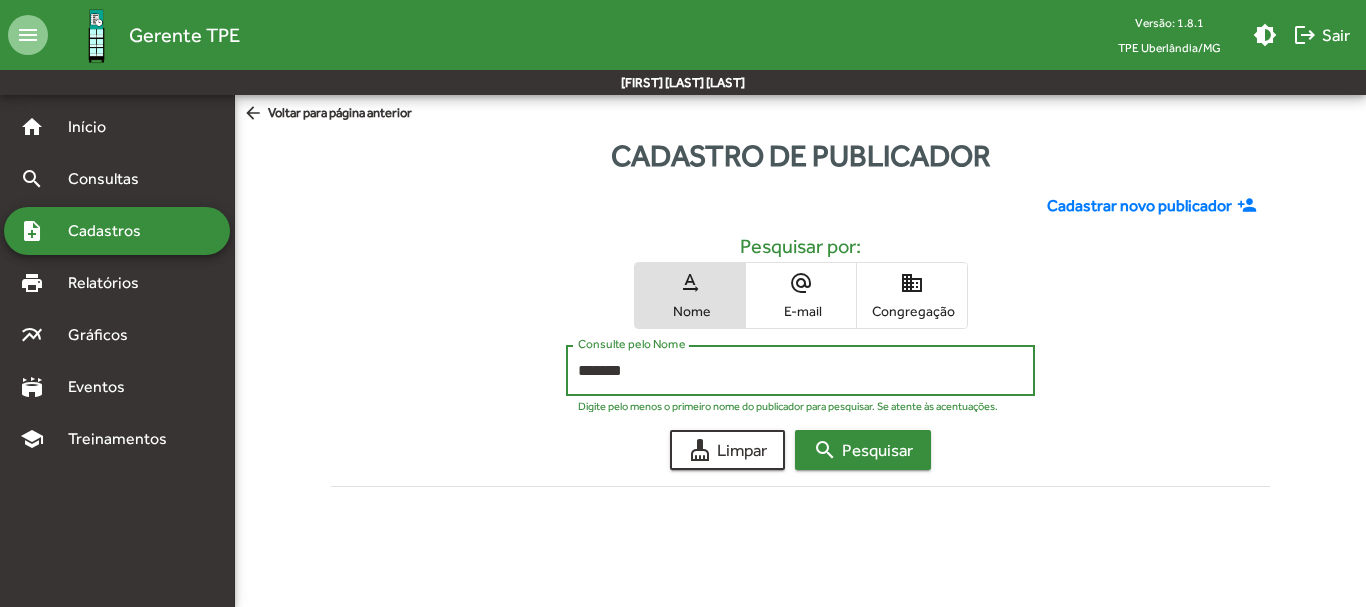 type on "*******" 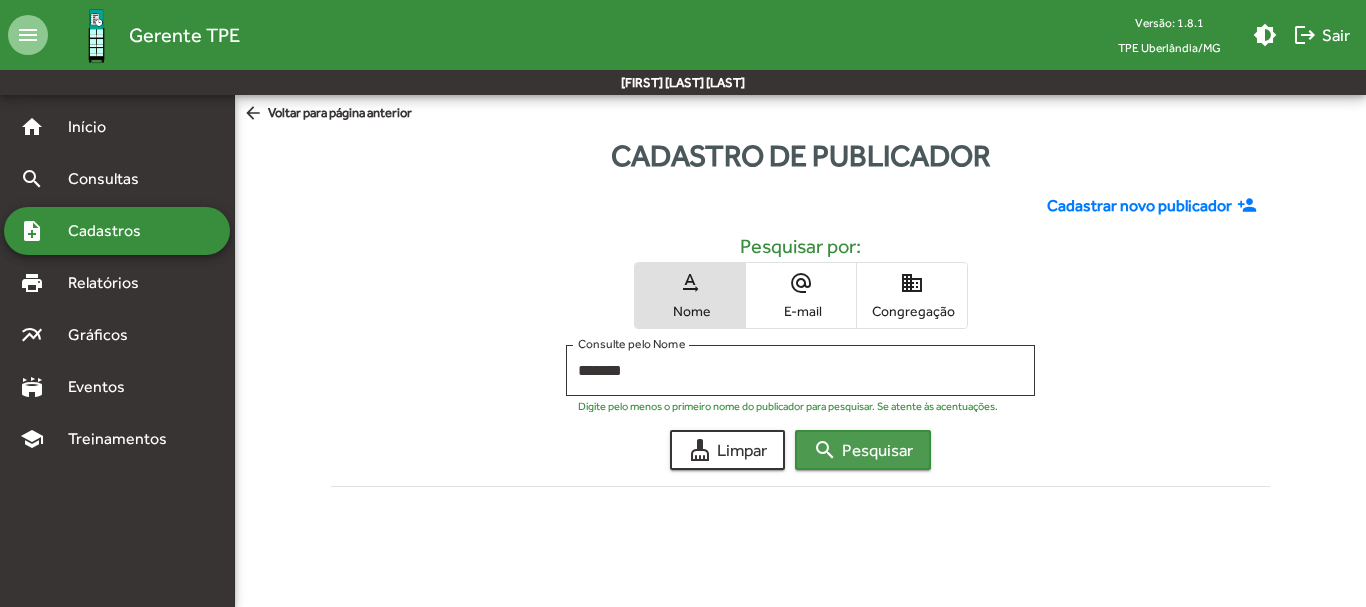 click on "search  Pesquisar" 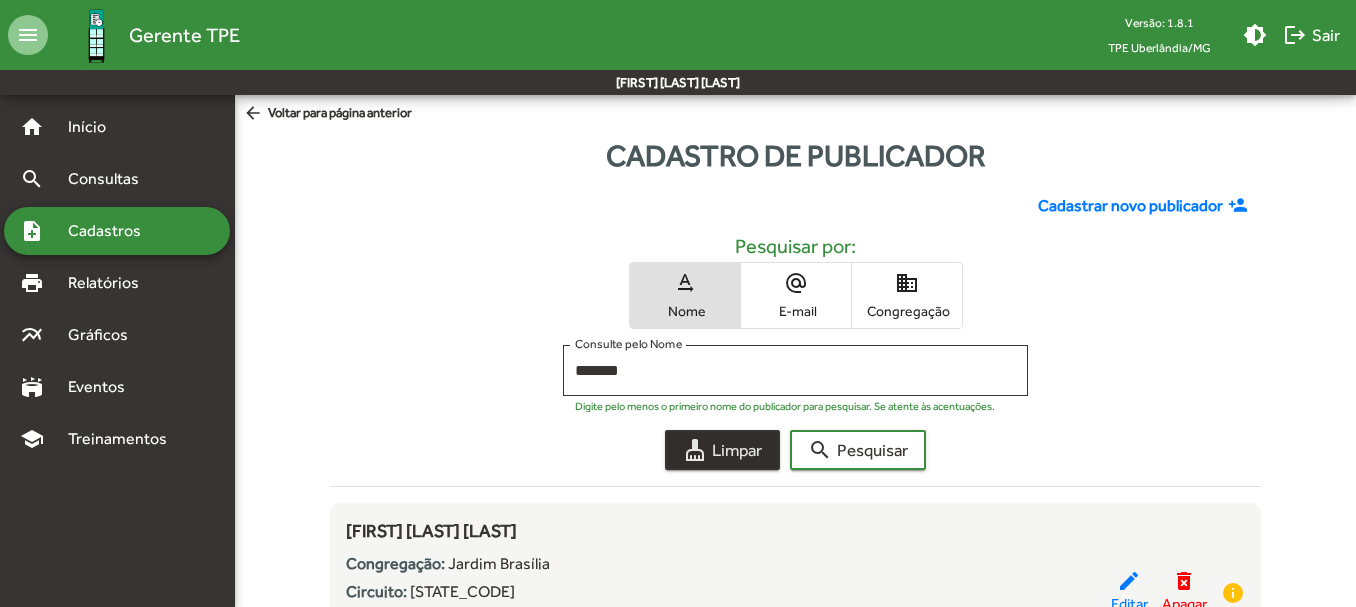 click on "cleaning_services  Limpar" 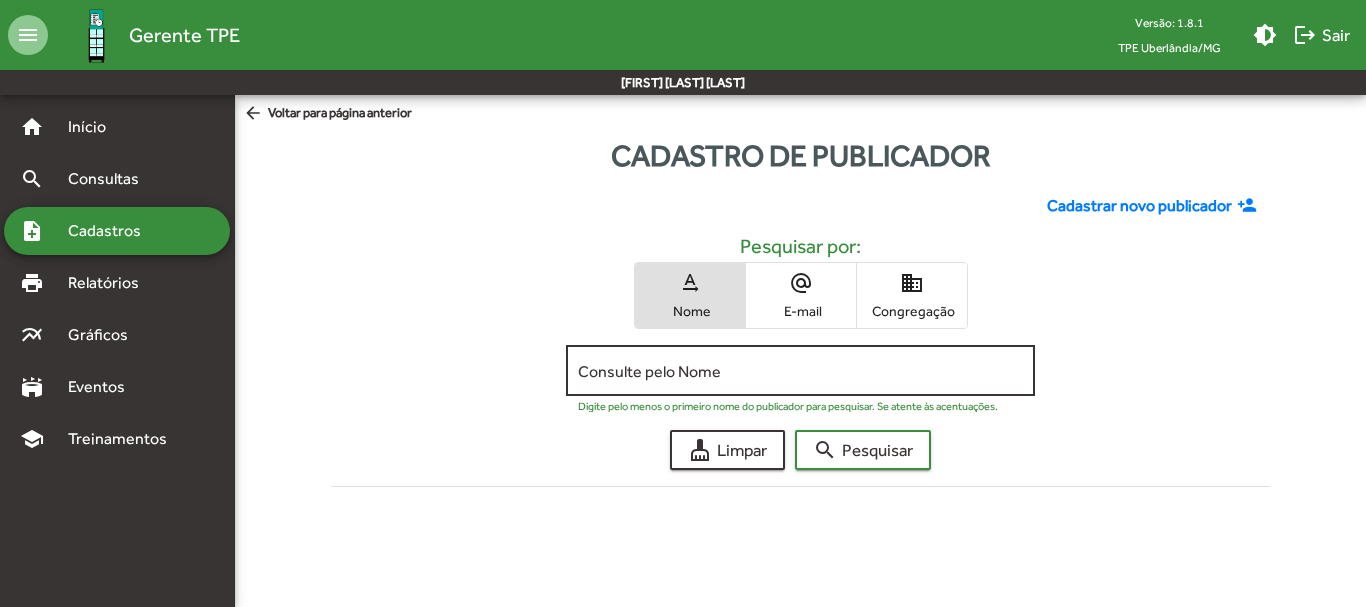 click on "Consulte pelo Nome" at bounding box center [800, 371] 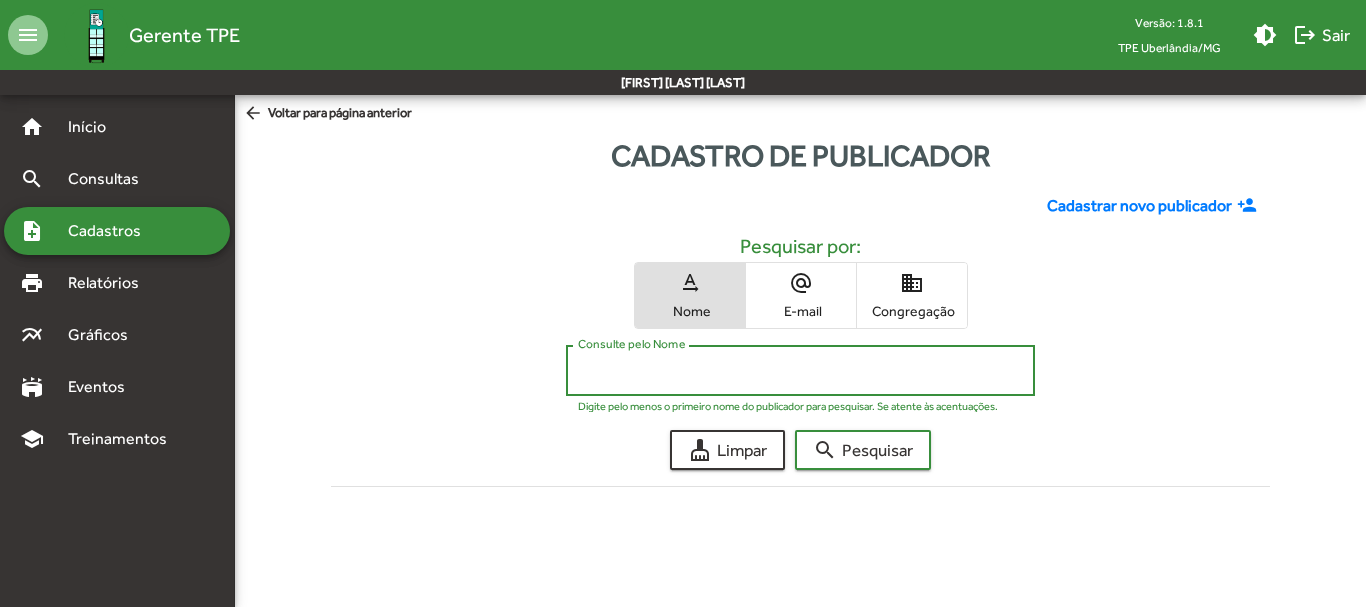 type on "*" 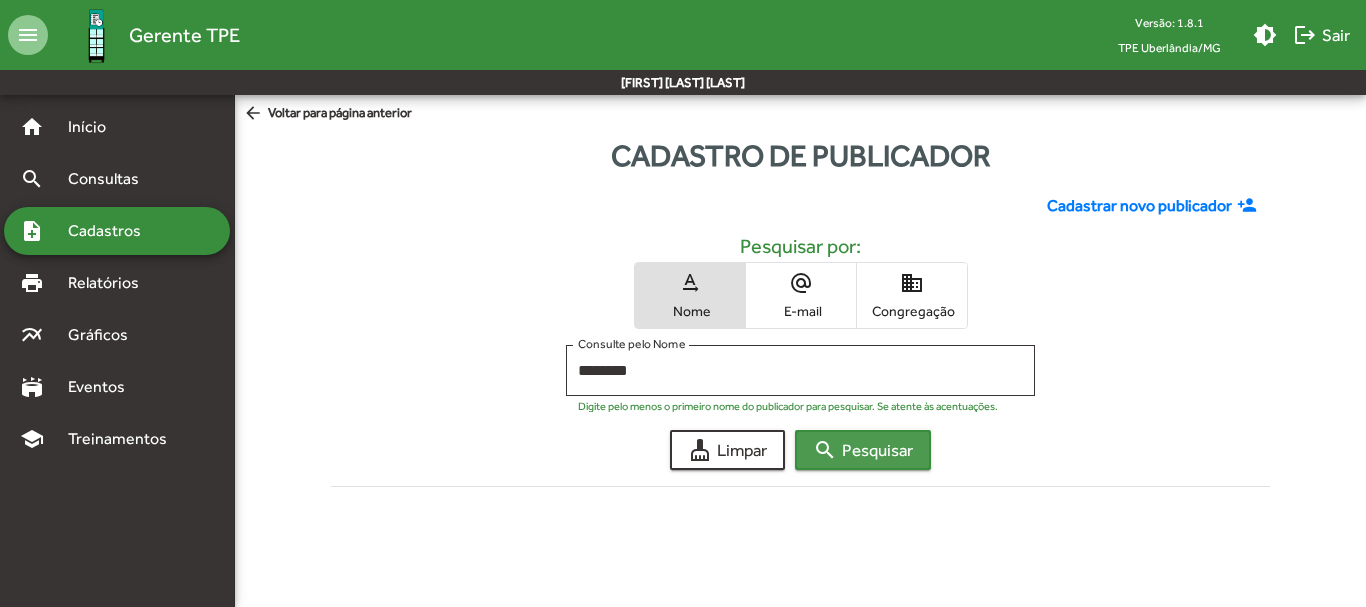 click on "search  Pesquisar" 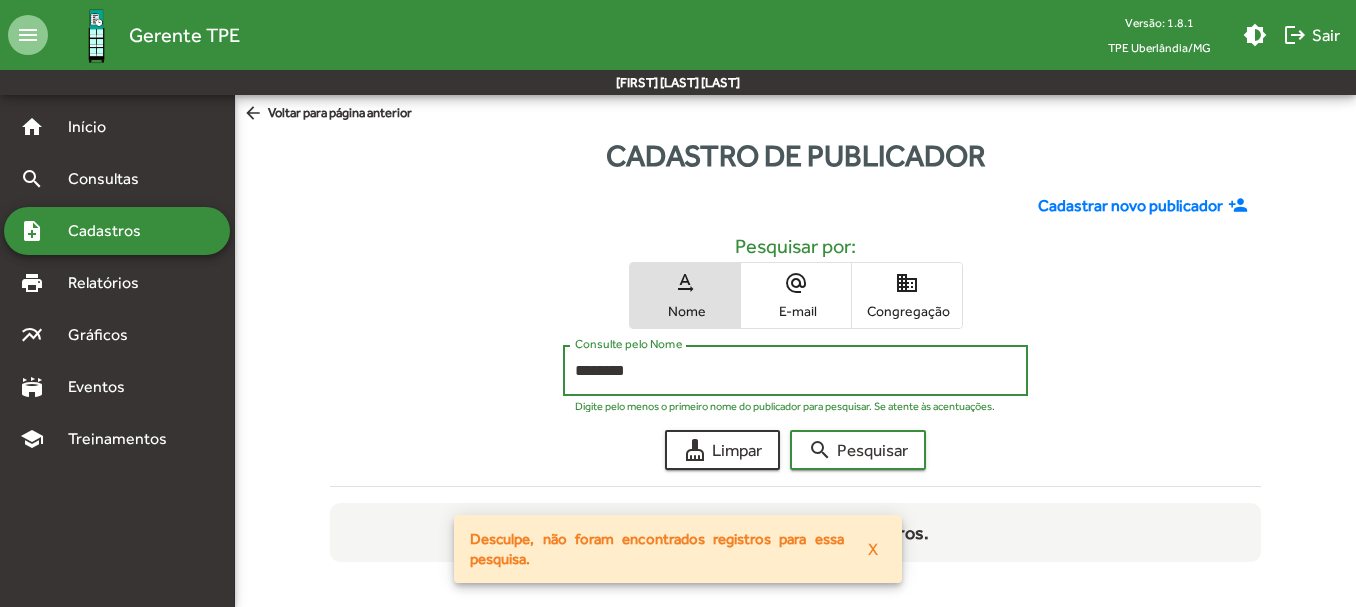 click on "*******" at bounding box center (795, 371) 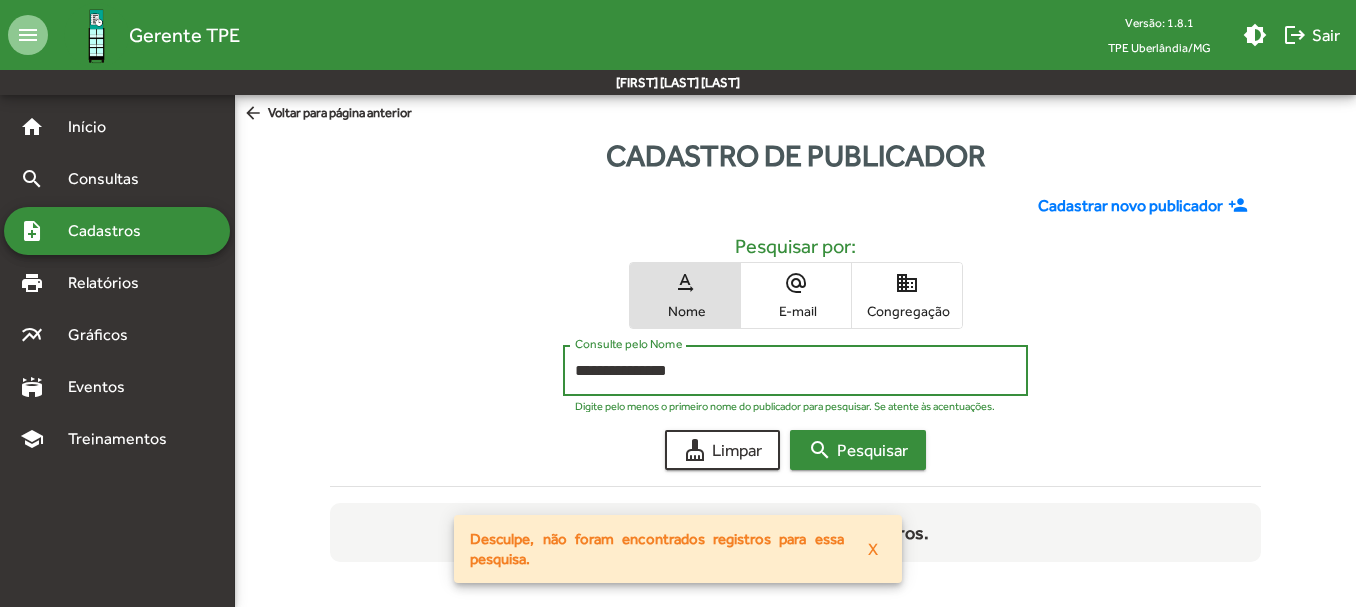 type on "**********" 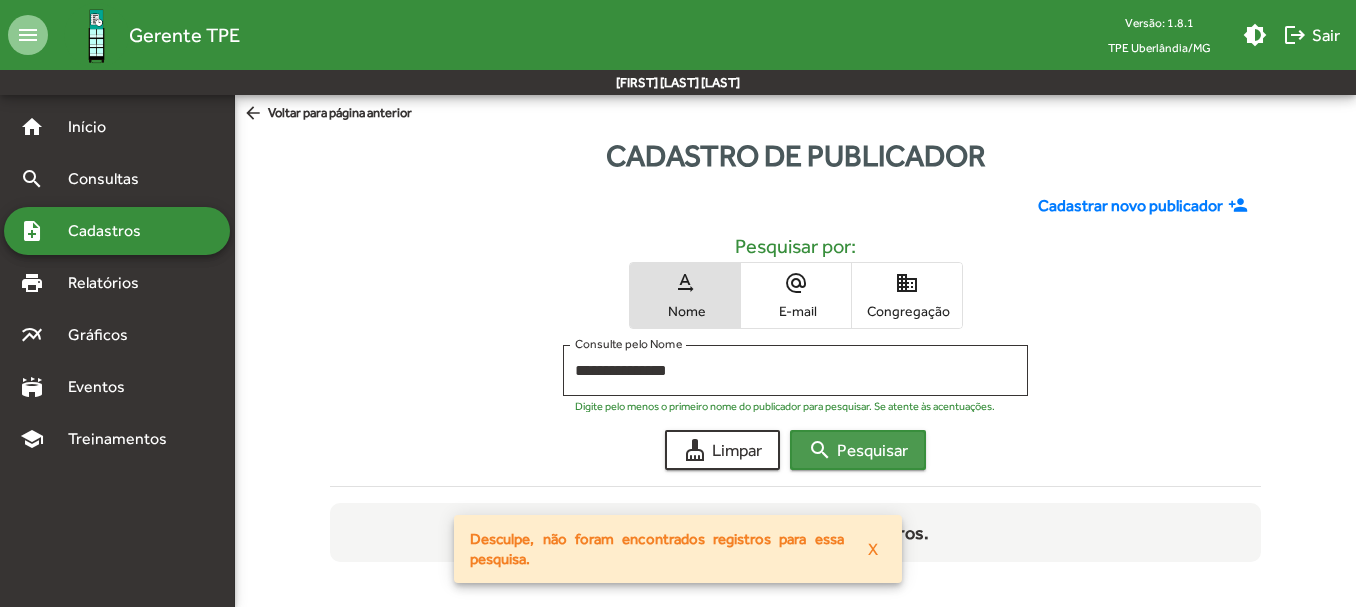 click on "search  Pesquisar" 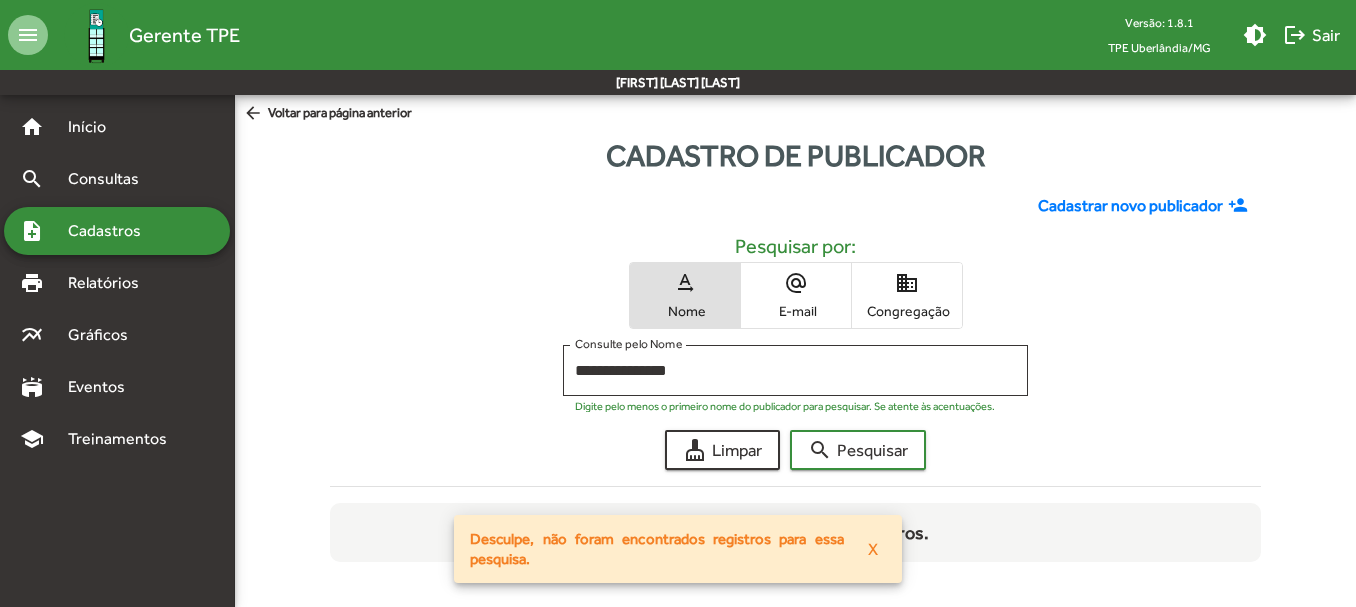 click on "Cadastrar novo publicador" 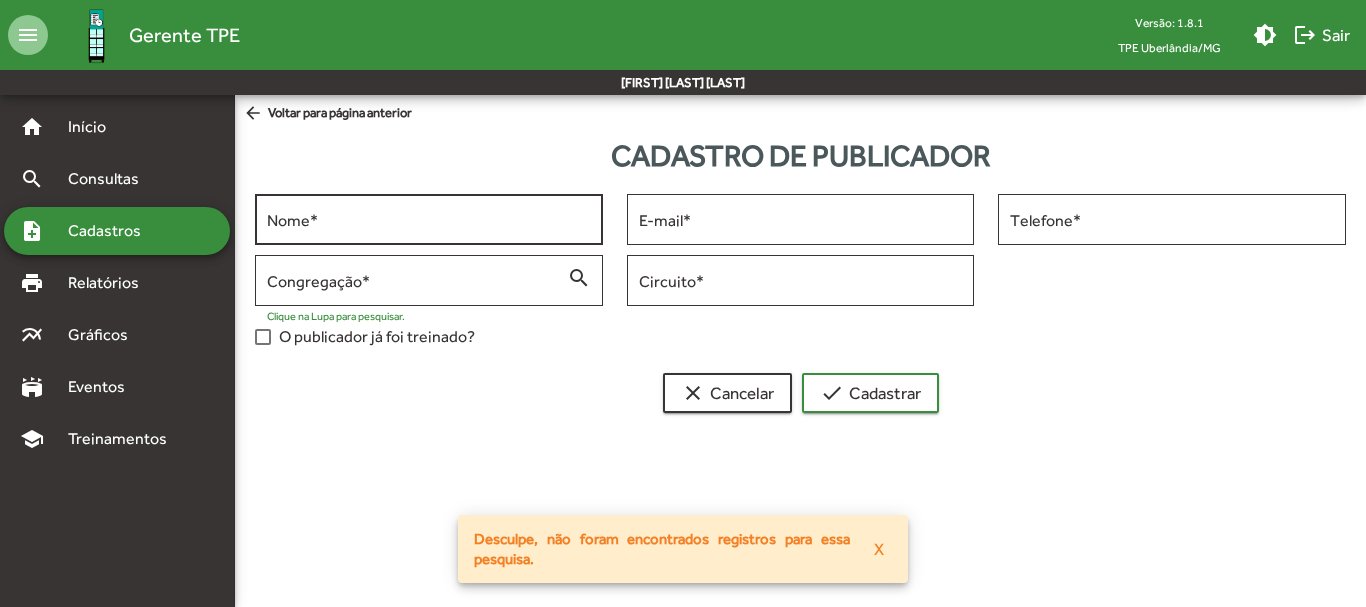 click on "Nome  *" at bounding box center (429, 220) 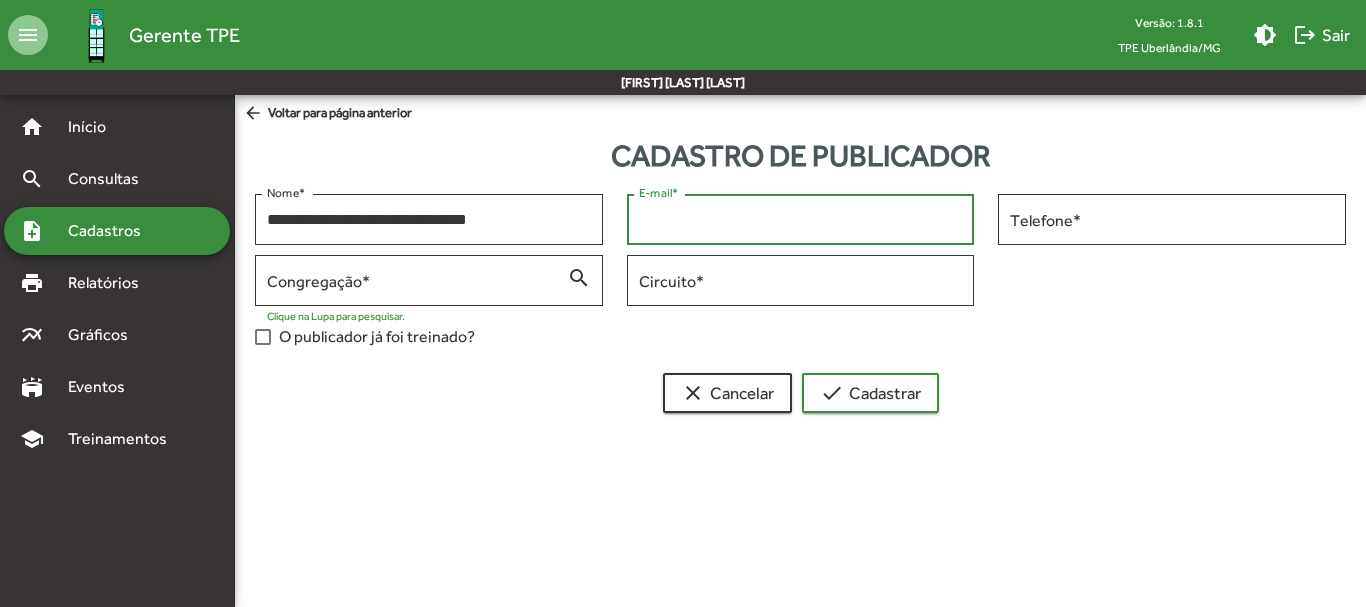 click on "E-mail  *" at bounding box center [801, 220] 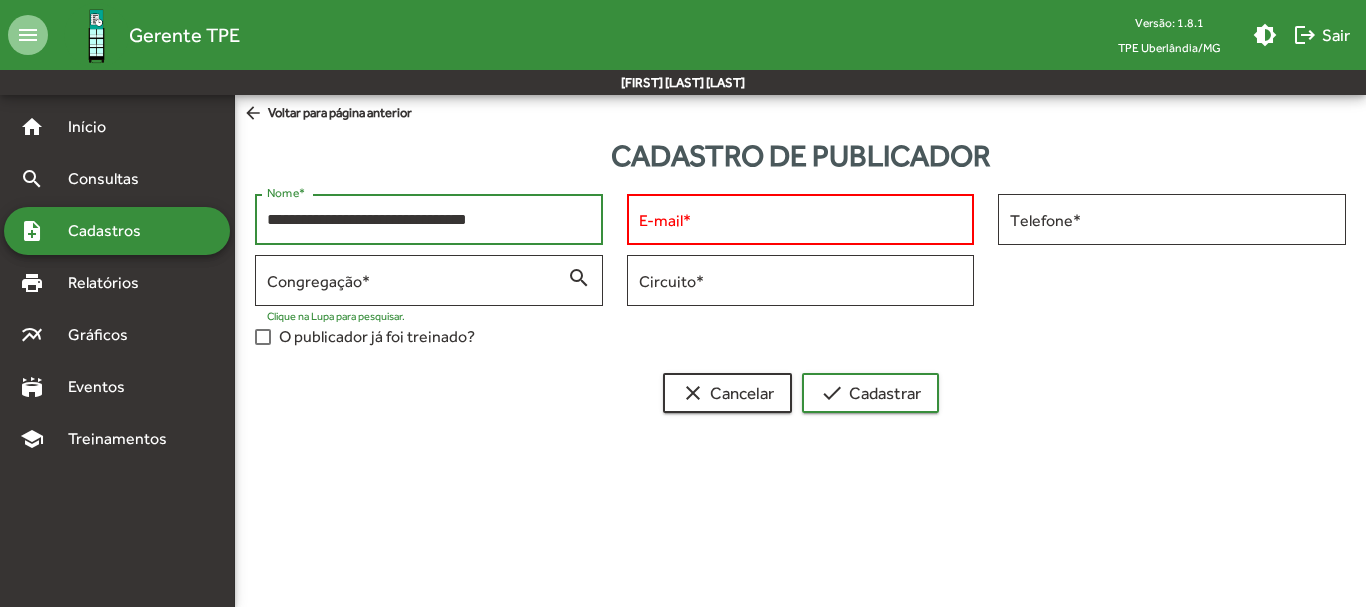click on "**********" at bounding box center (429, 220) 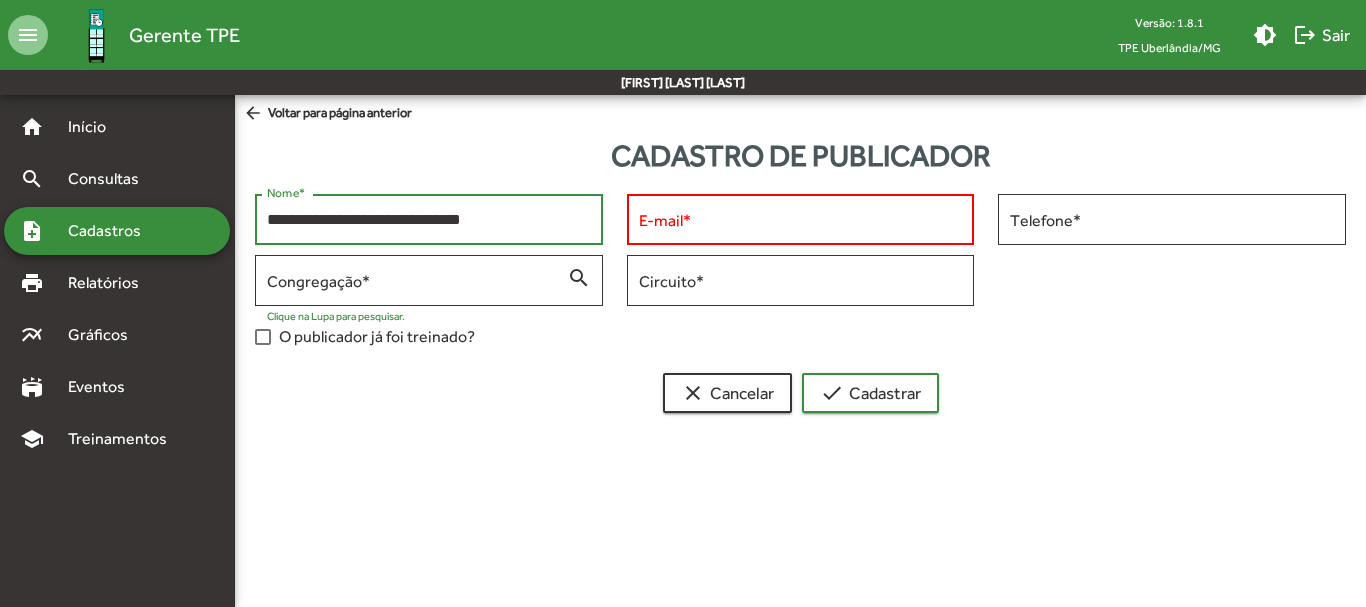 type on "**********" 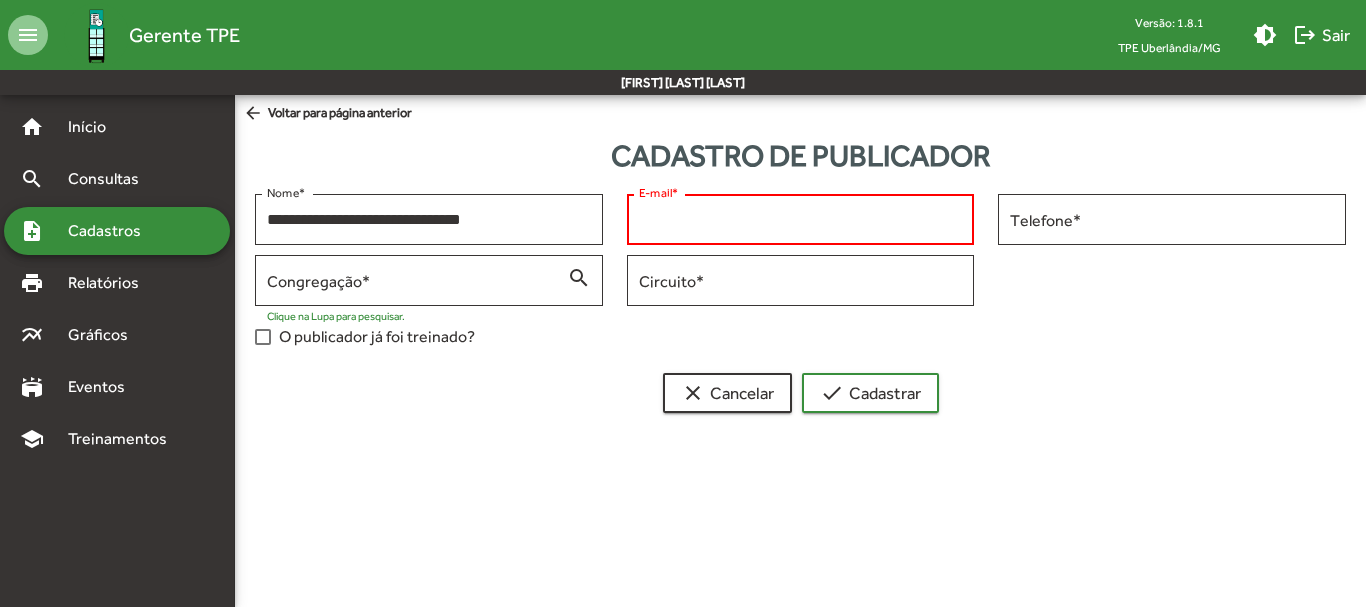 click on "E-mail  *" at bounding box center (801, 220) 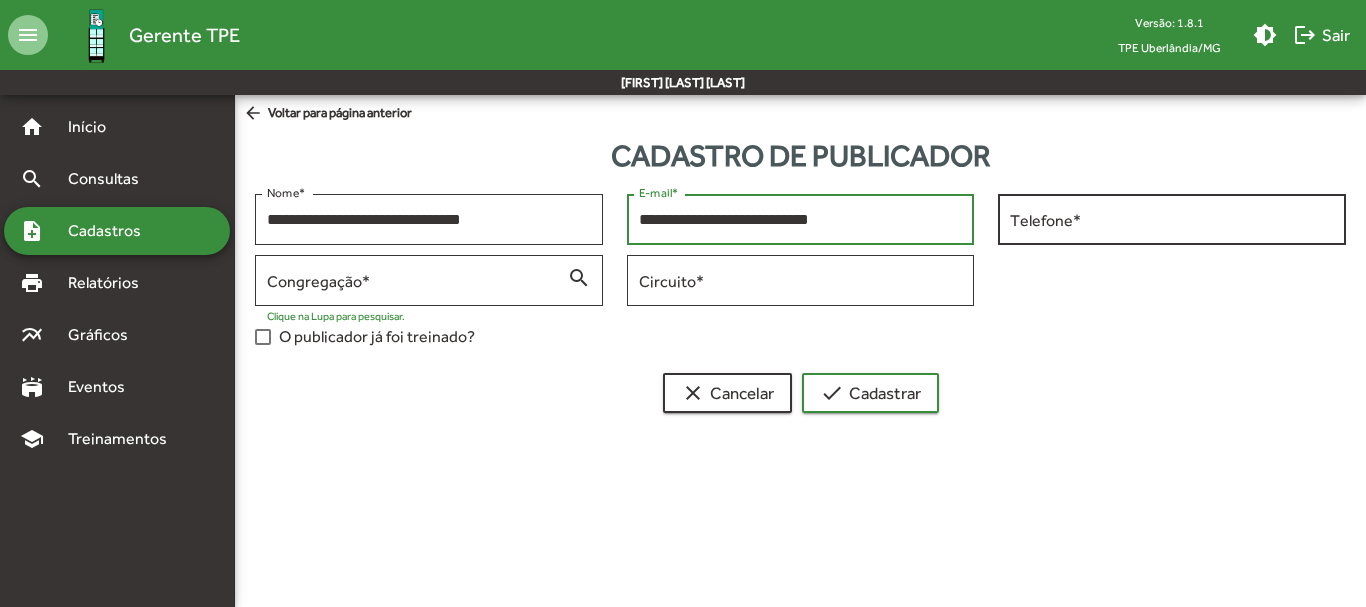 type on "**********" 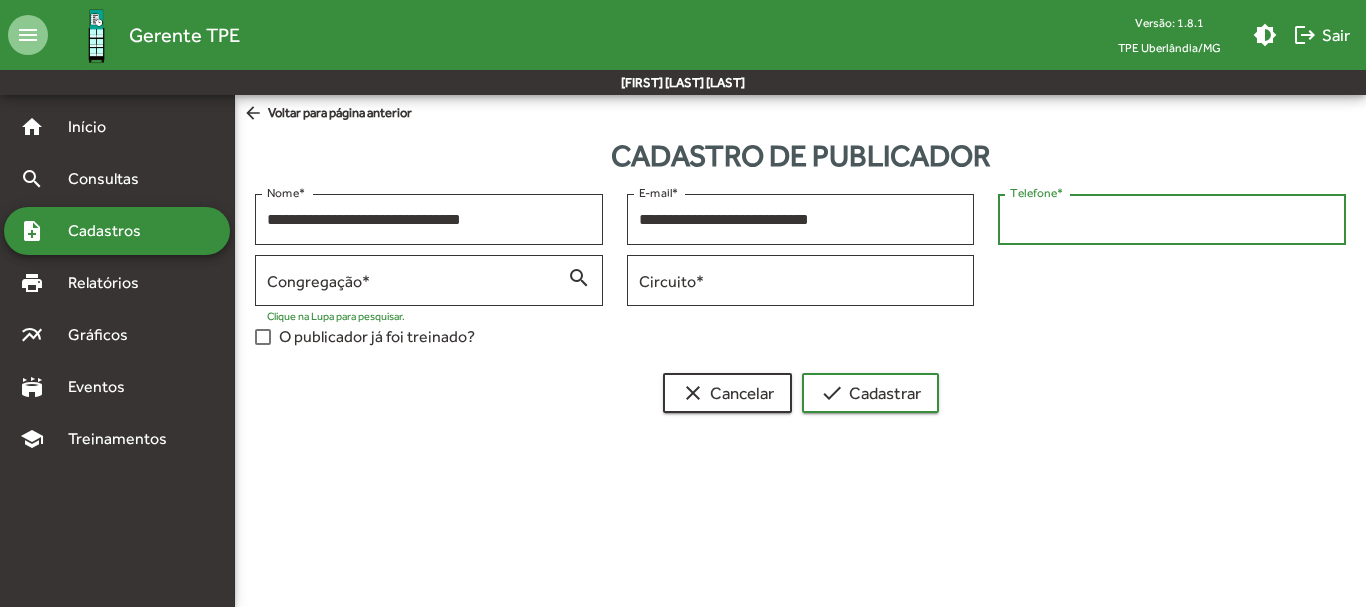 click on "Telefone  *" at bounding box center [1172, 220] 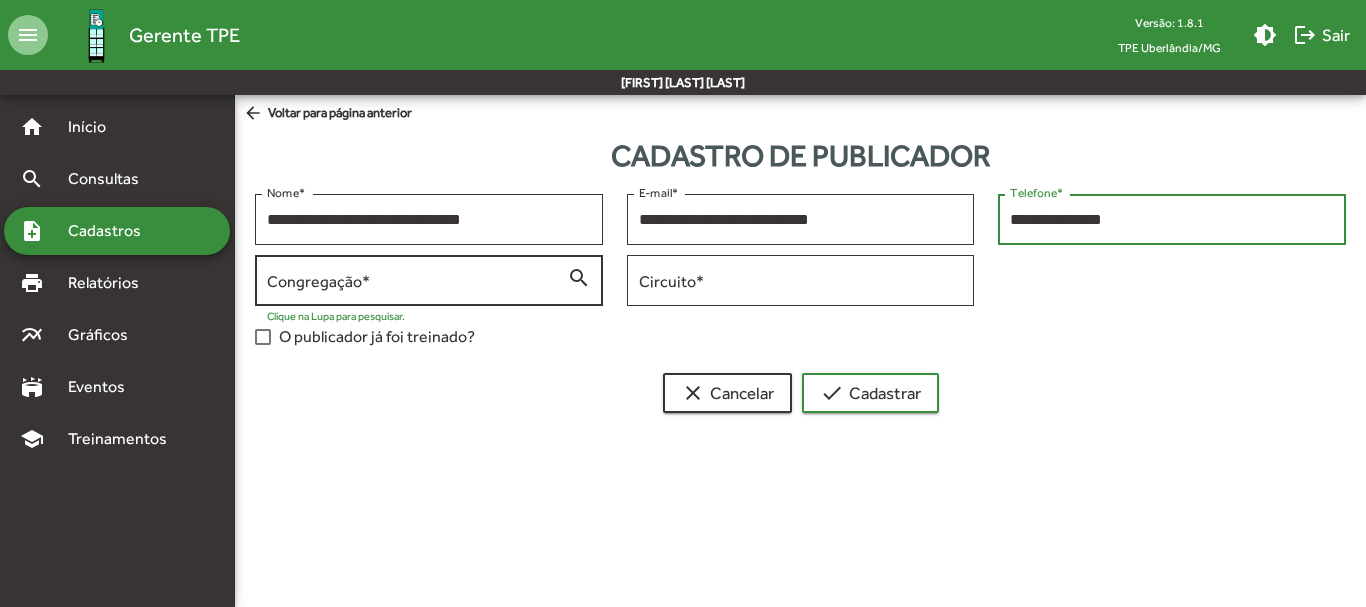 type on "**********" 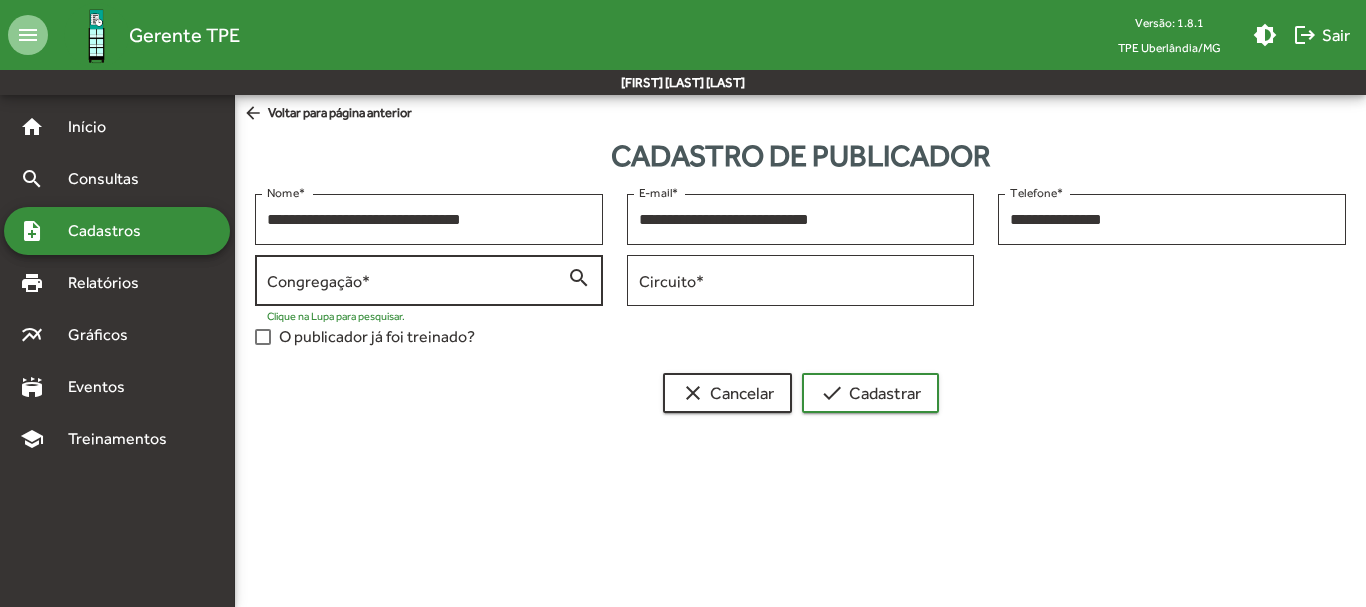 click on "Congregação  *" at bounding box center [417, 281] 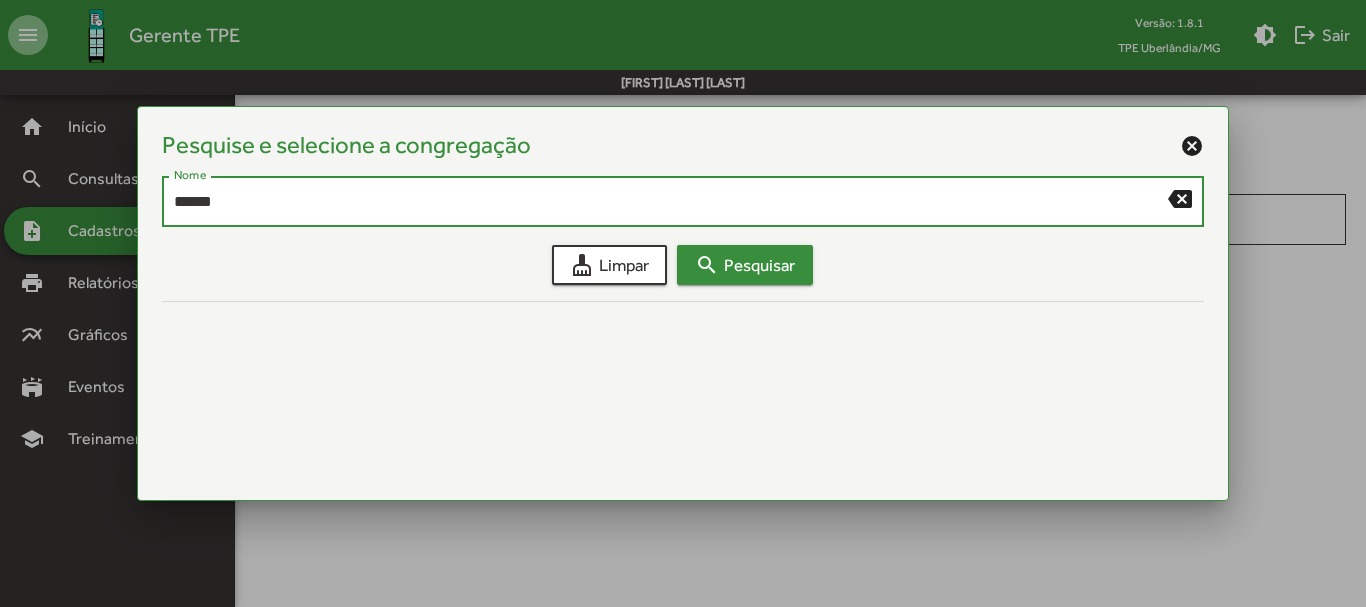 type on "******" 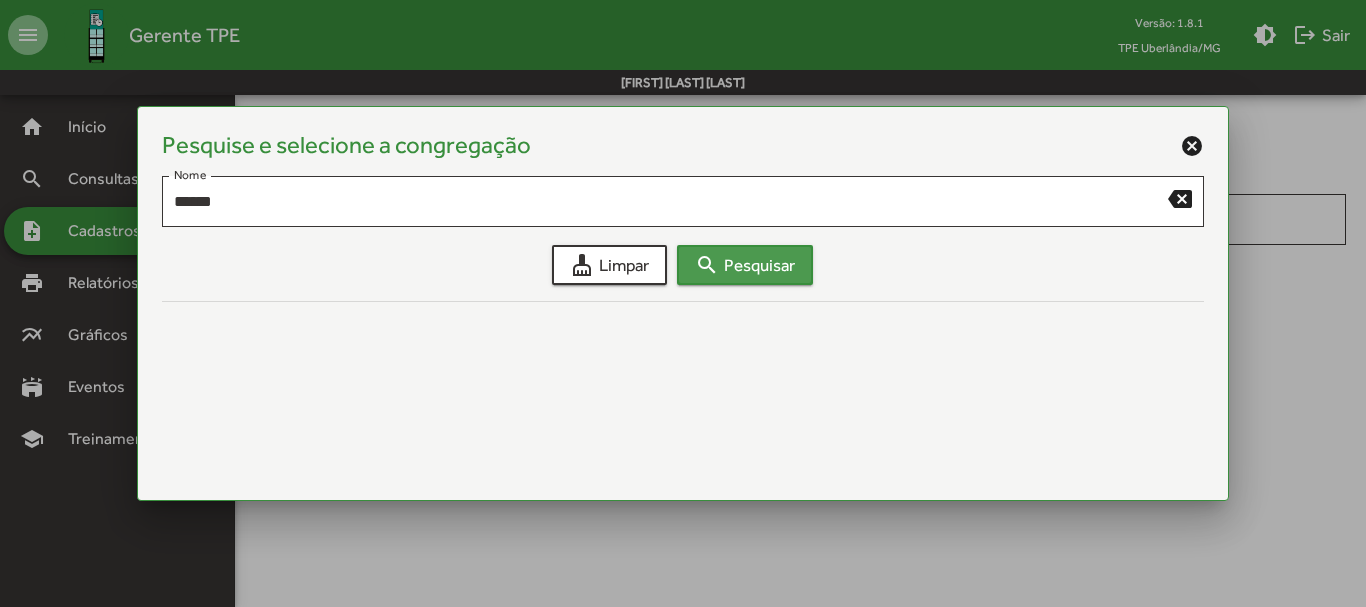 click on "search  Pesquisar" at bounding box center [745, 265] 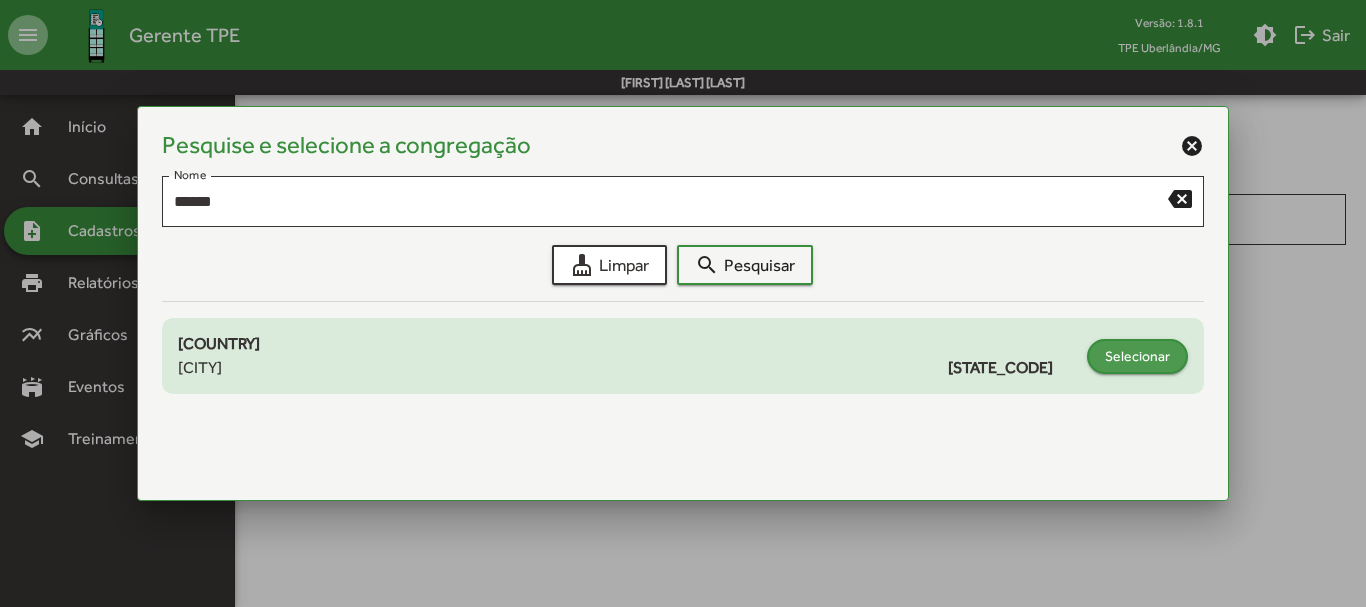 click on "Selecionar" 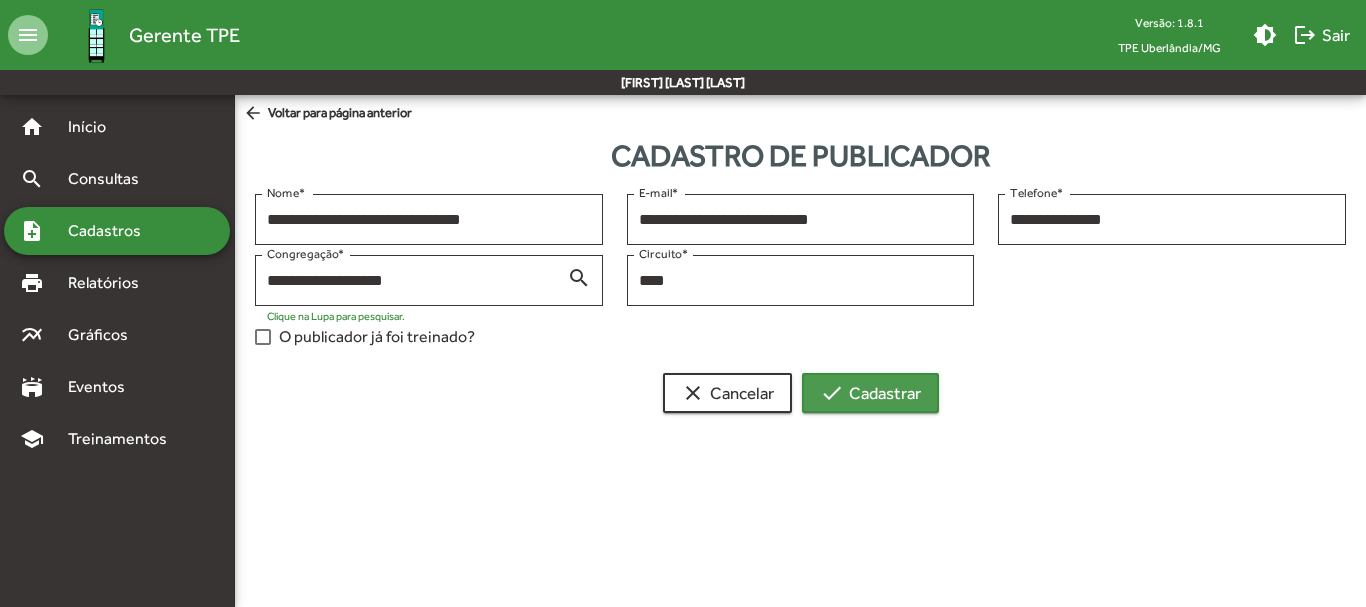 click on "check  Cadastrar" at bounding box center (870, 393) 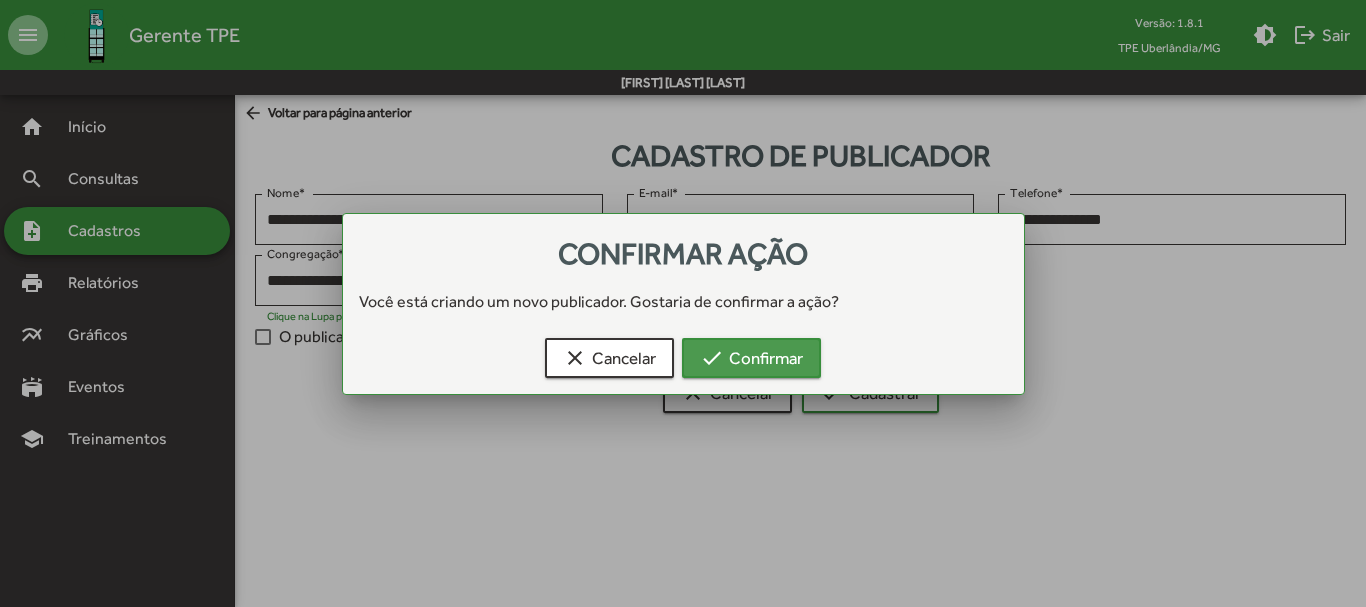 click on "check  Confirmar" at bounding box center (751, 358) 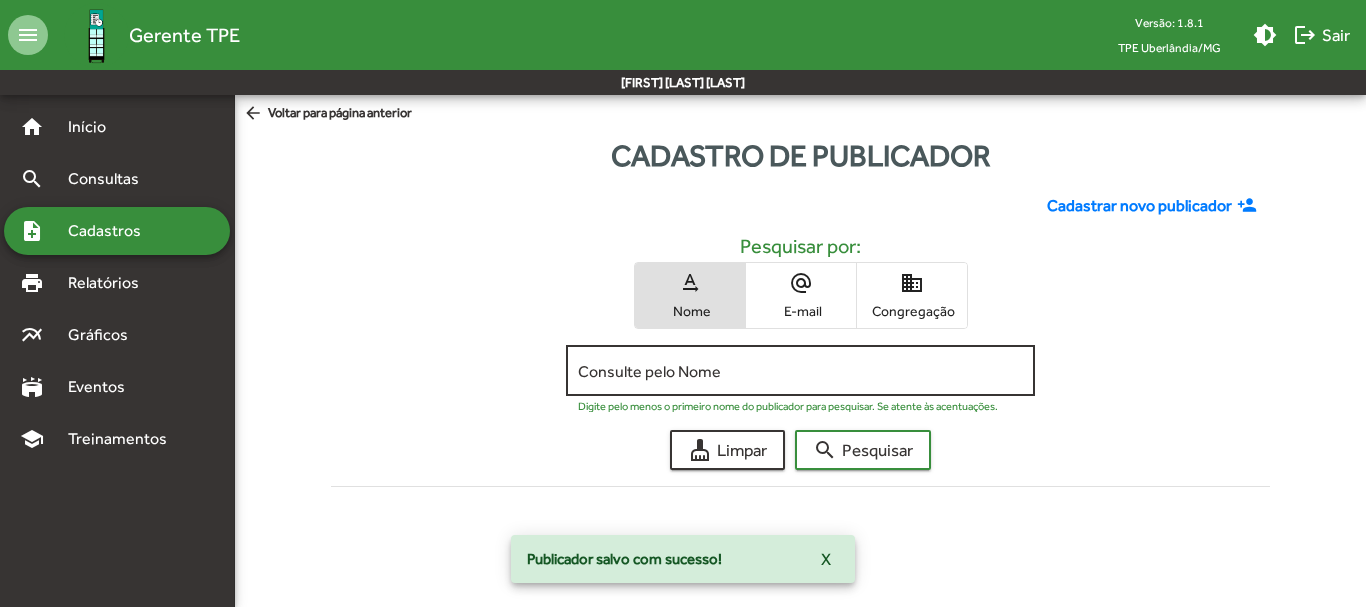 click on "Consulte pelo Nome" at bounding box center [800, 371] 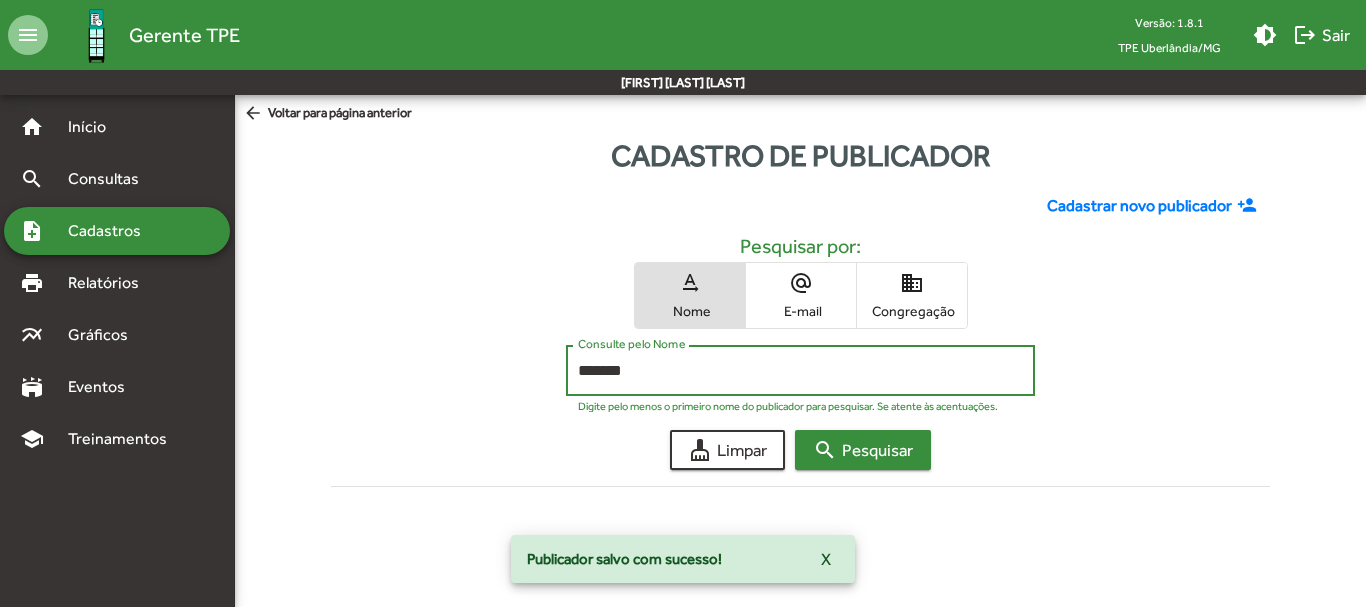 type on "*******" 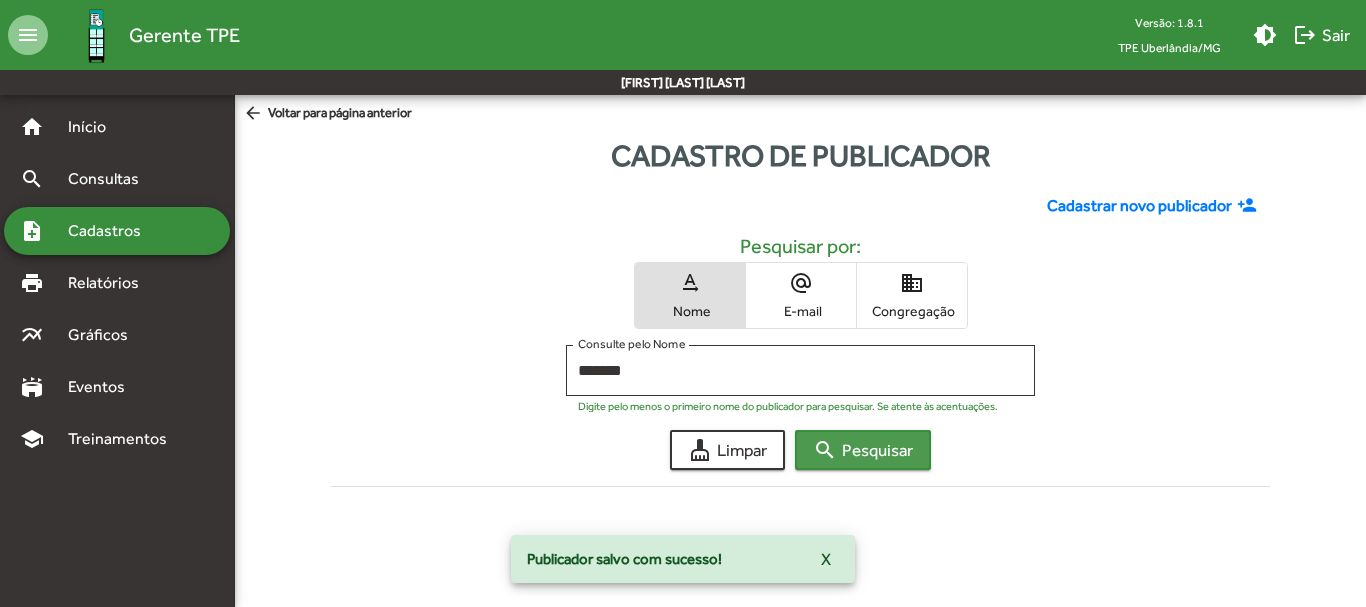click on "search  Pesquisar" 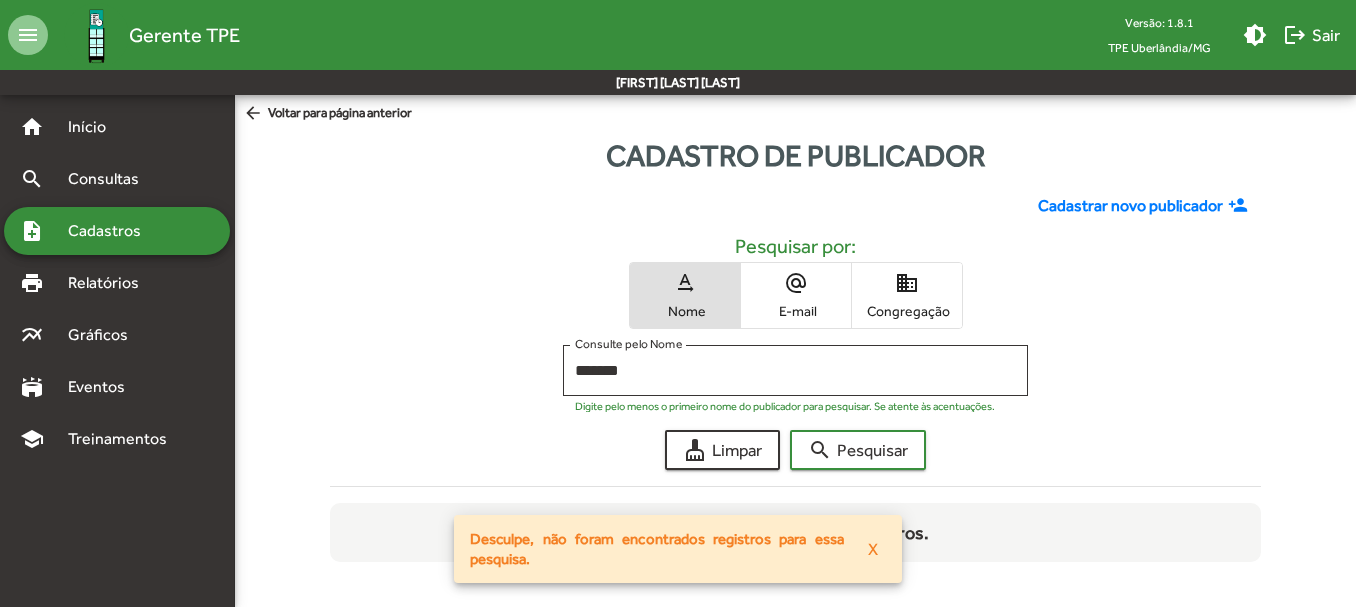click on "Cadastrar novo publicador" 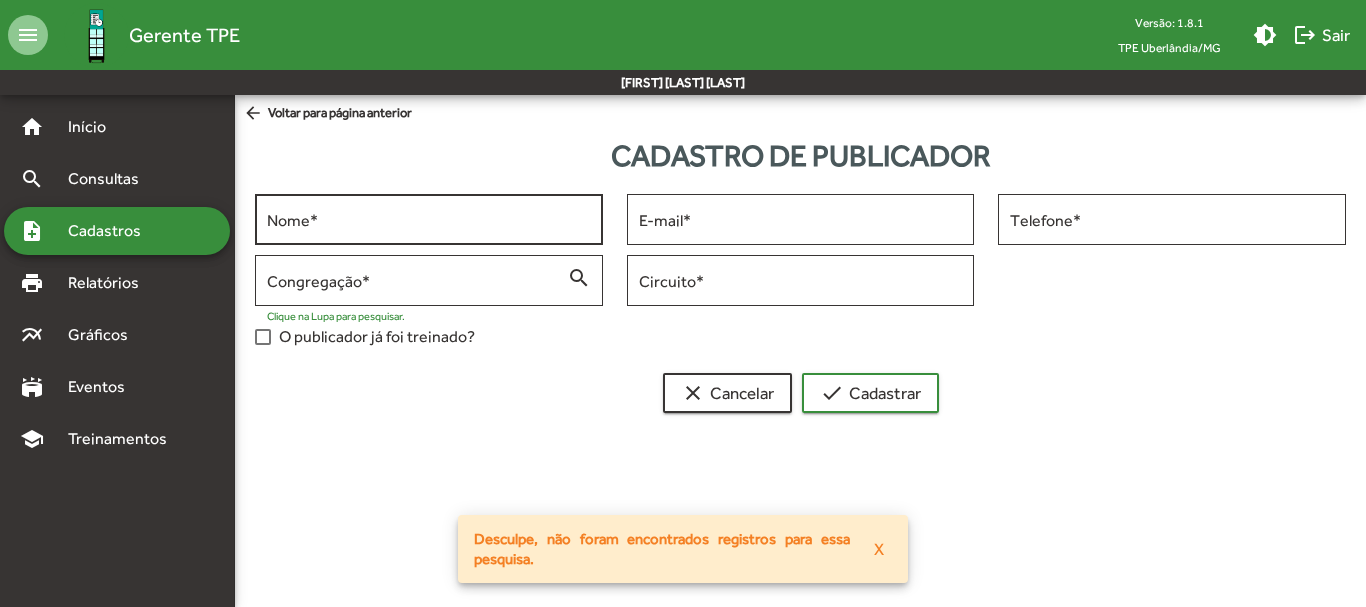 click on "Nome  *" at bounding box center (429, 220) 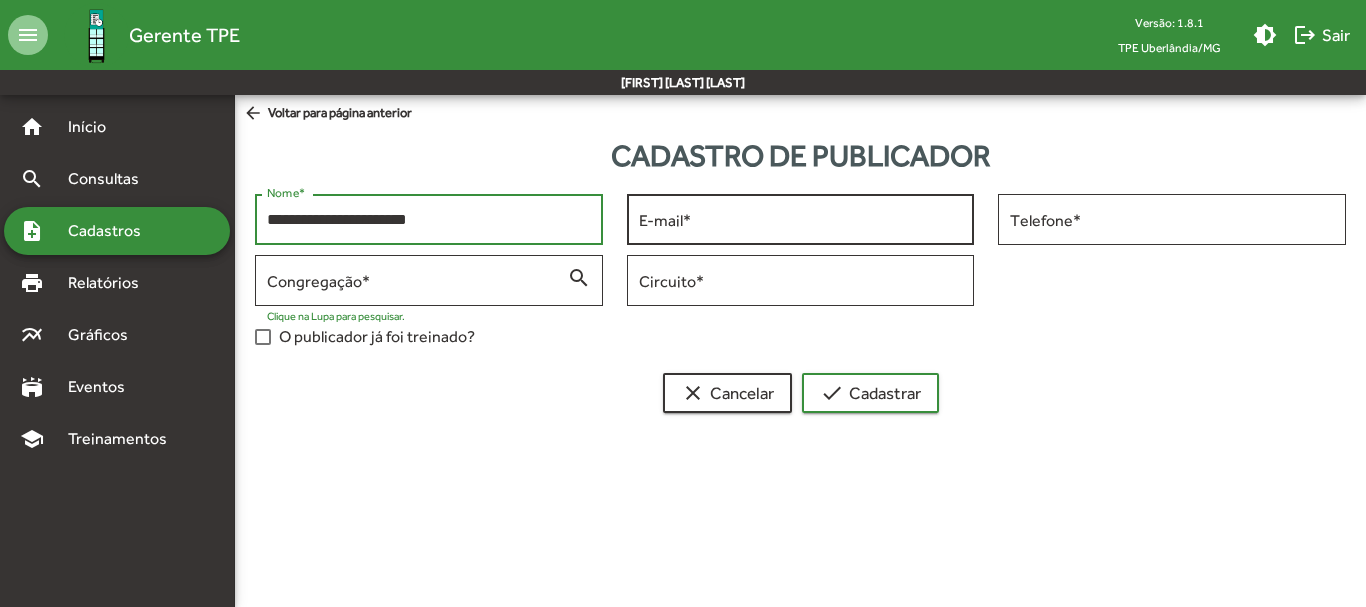 click on "E-mail  *" at bounding box center (801, 217) 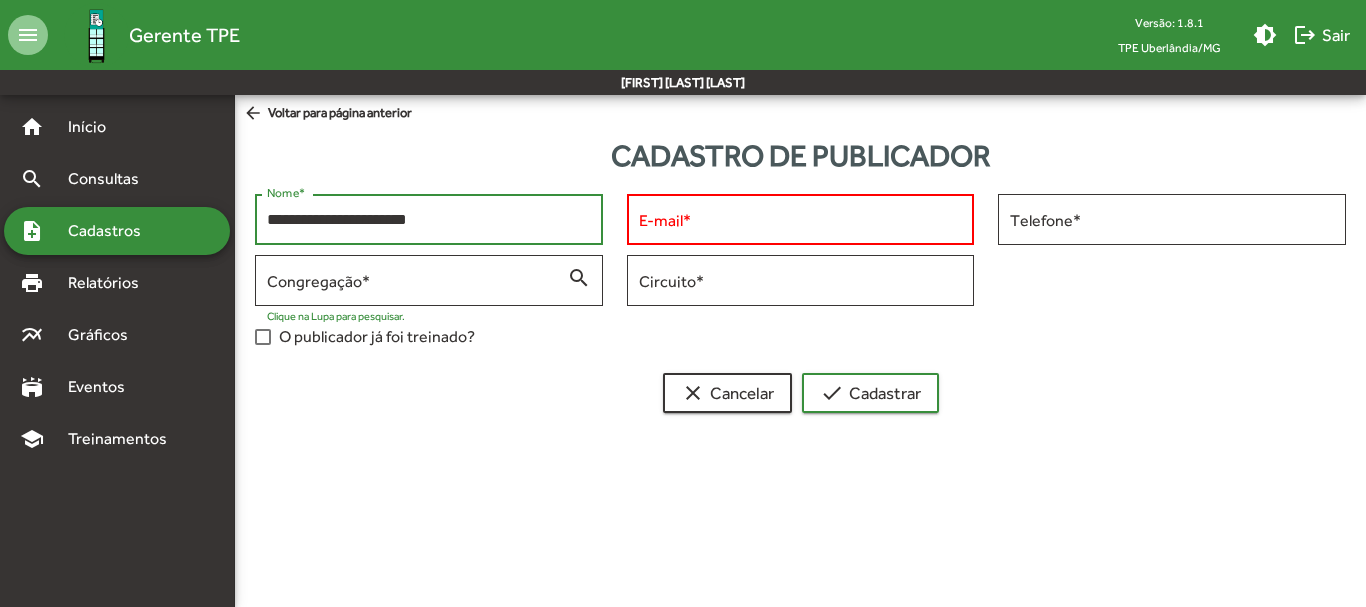 click on "**********" at bounding box center (429, 220) 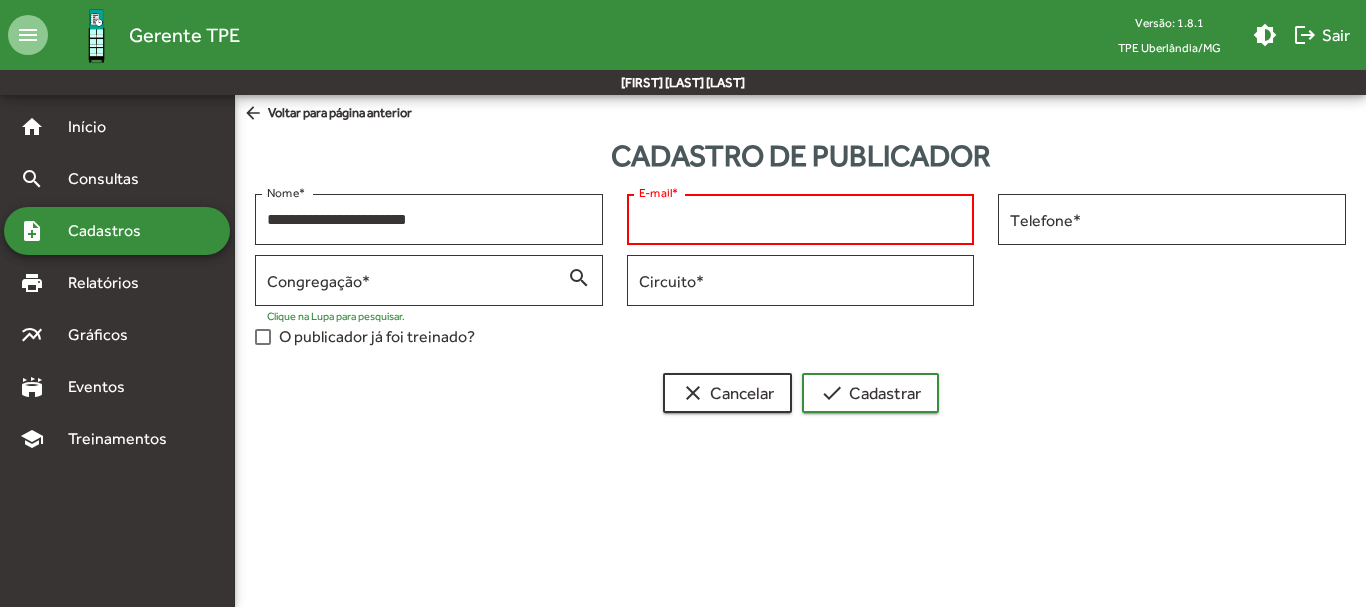 click on "E-mail  *" at bounding box center [801, 220] 